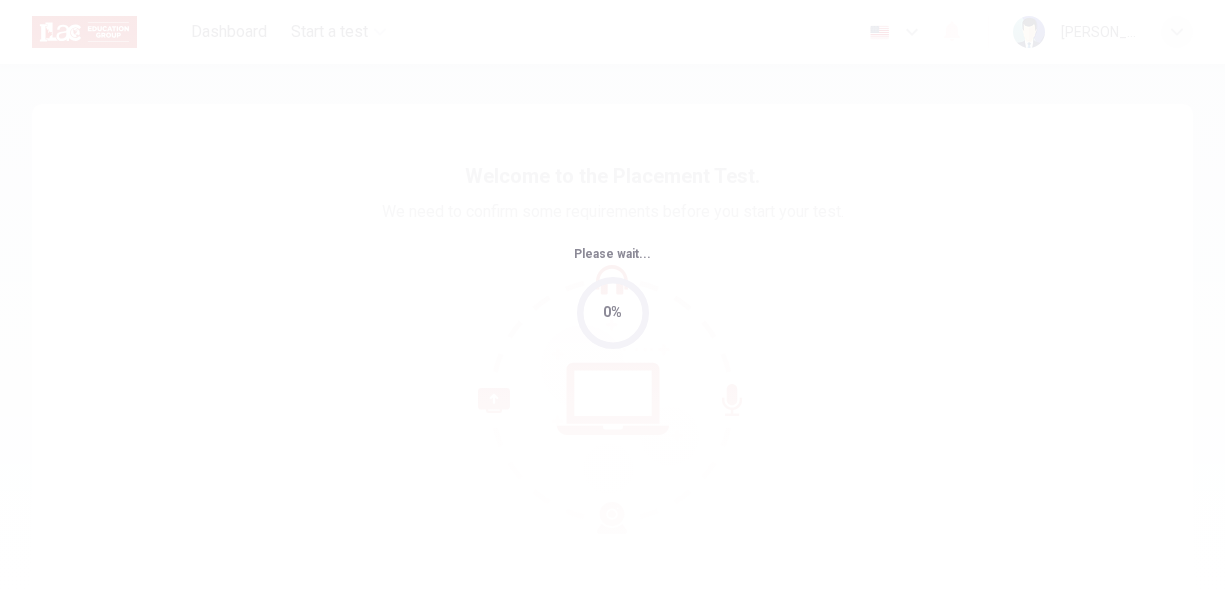 scroll, scrollTop: 0, scrollLeft: 0, axis: both 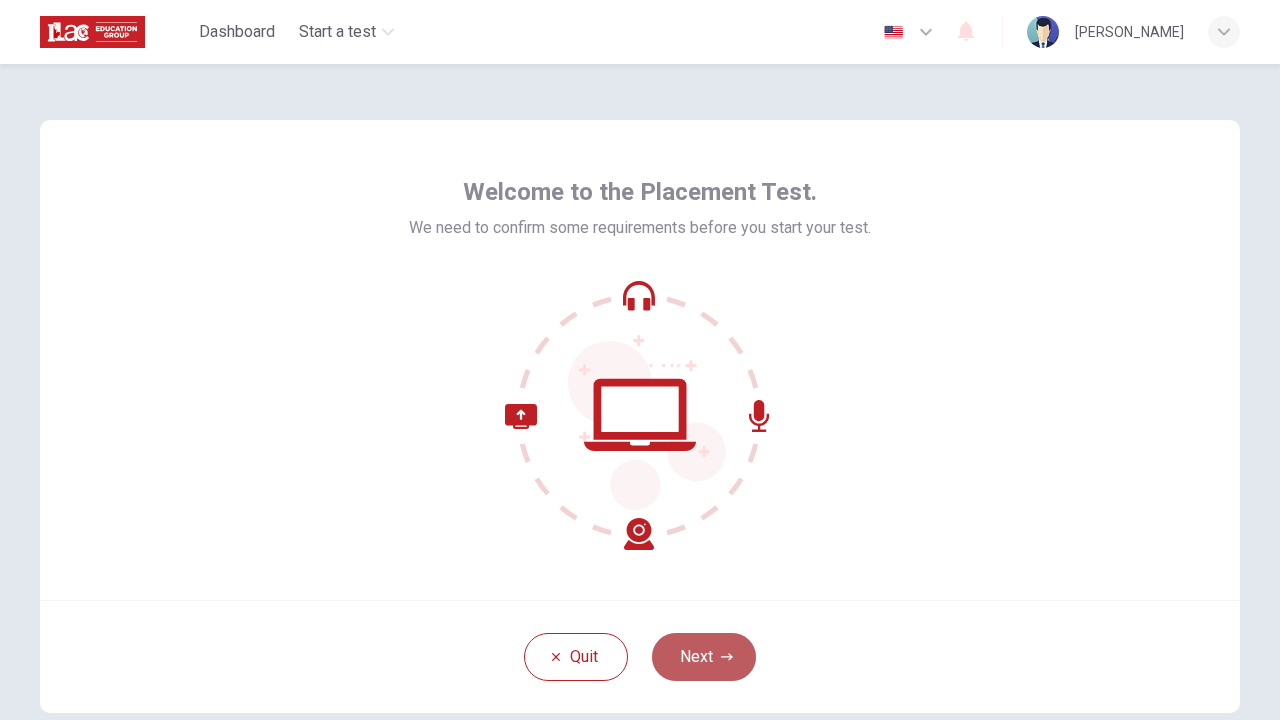 click 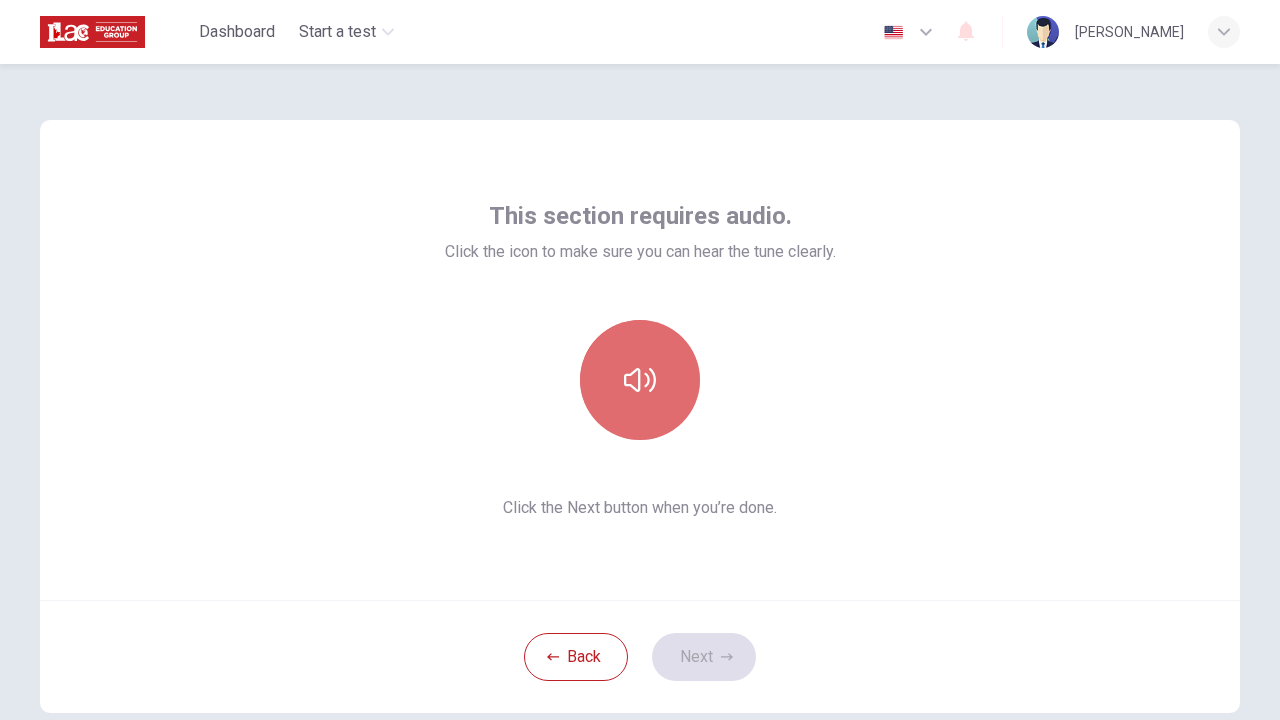 click 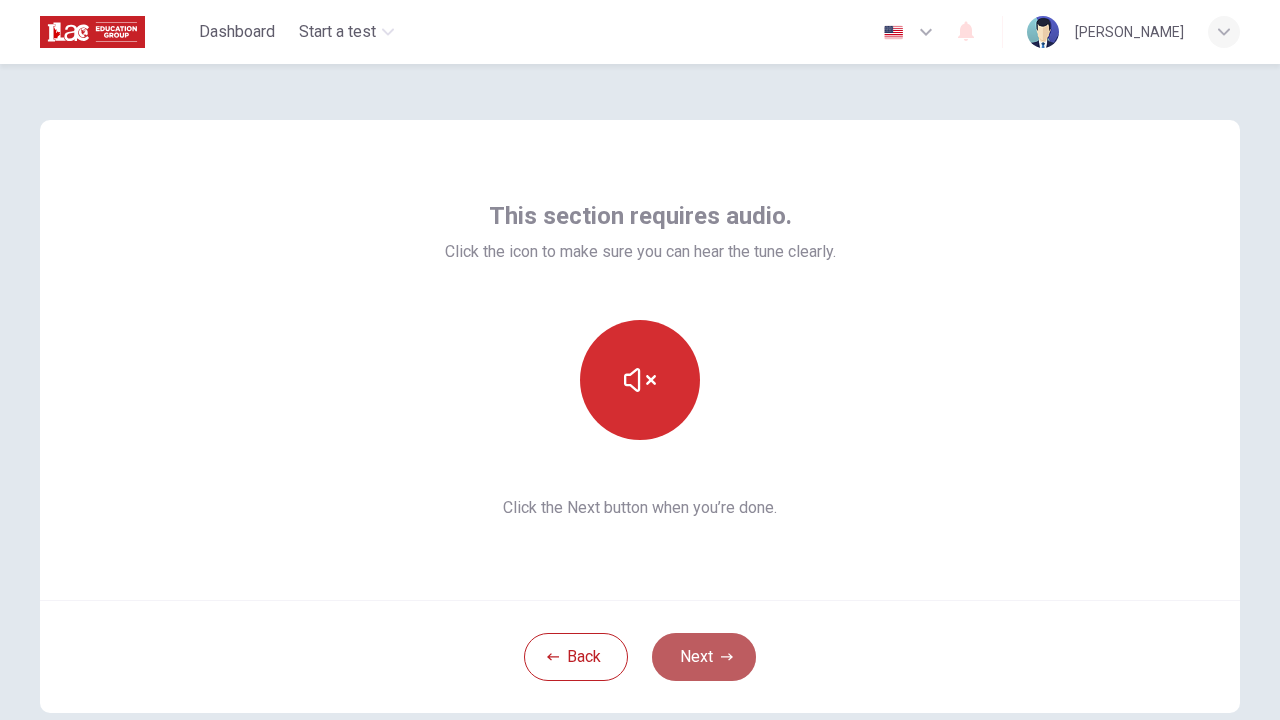 click on "Next" at bounding box center [704, 657] 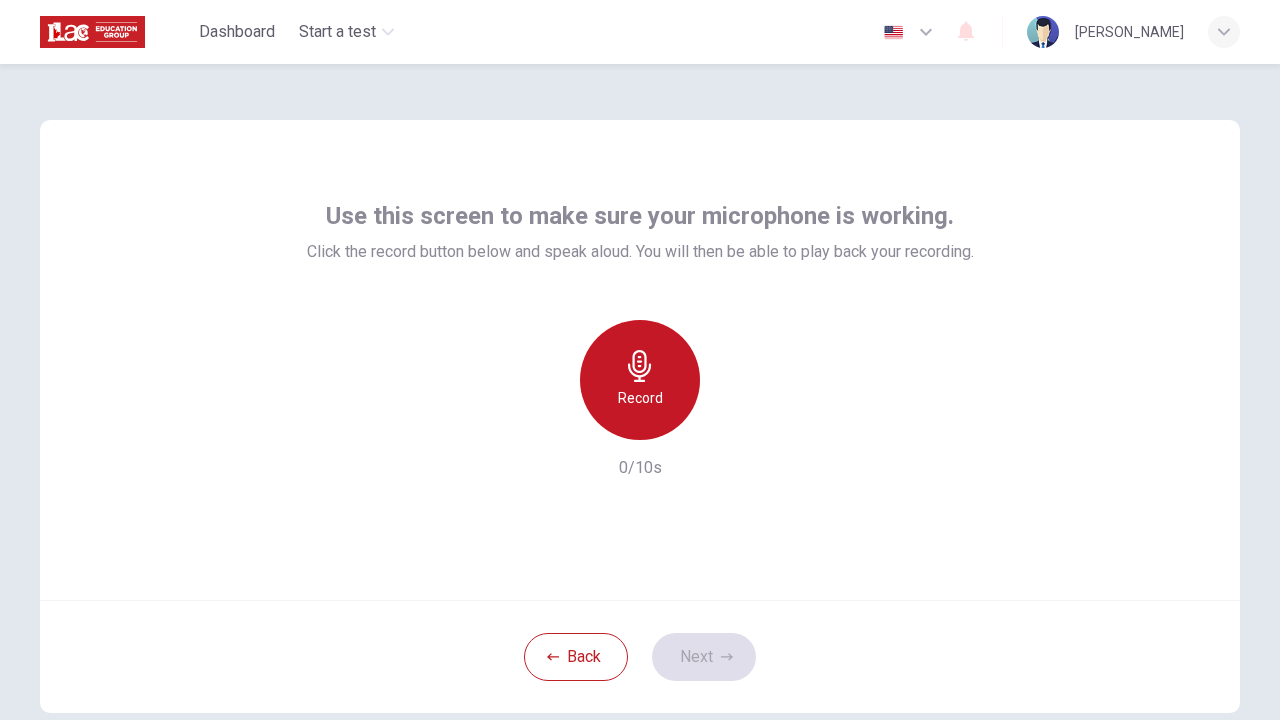 click on "Record" at bounding box center [640, 380] 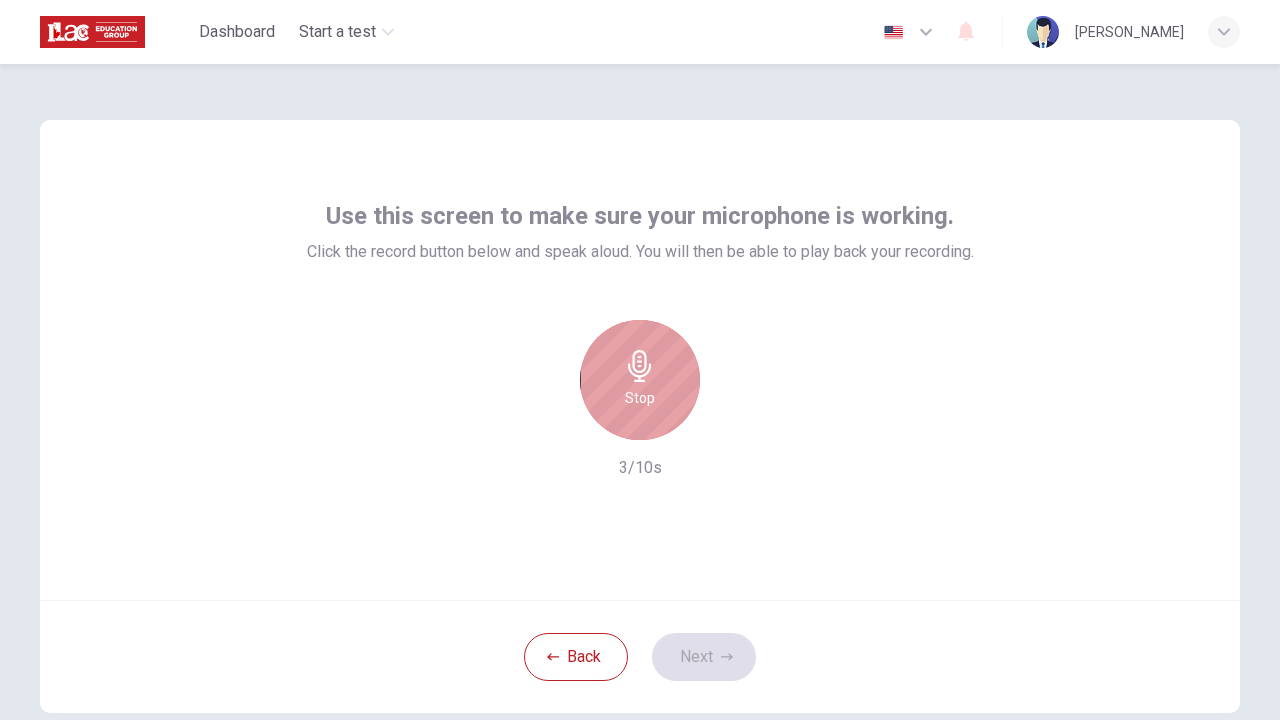 click on "Stop" at bounding box center [640, 380] 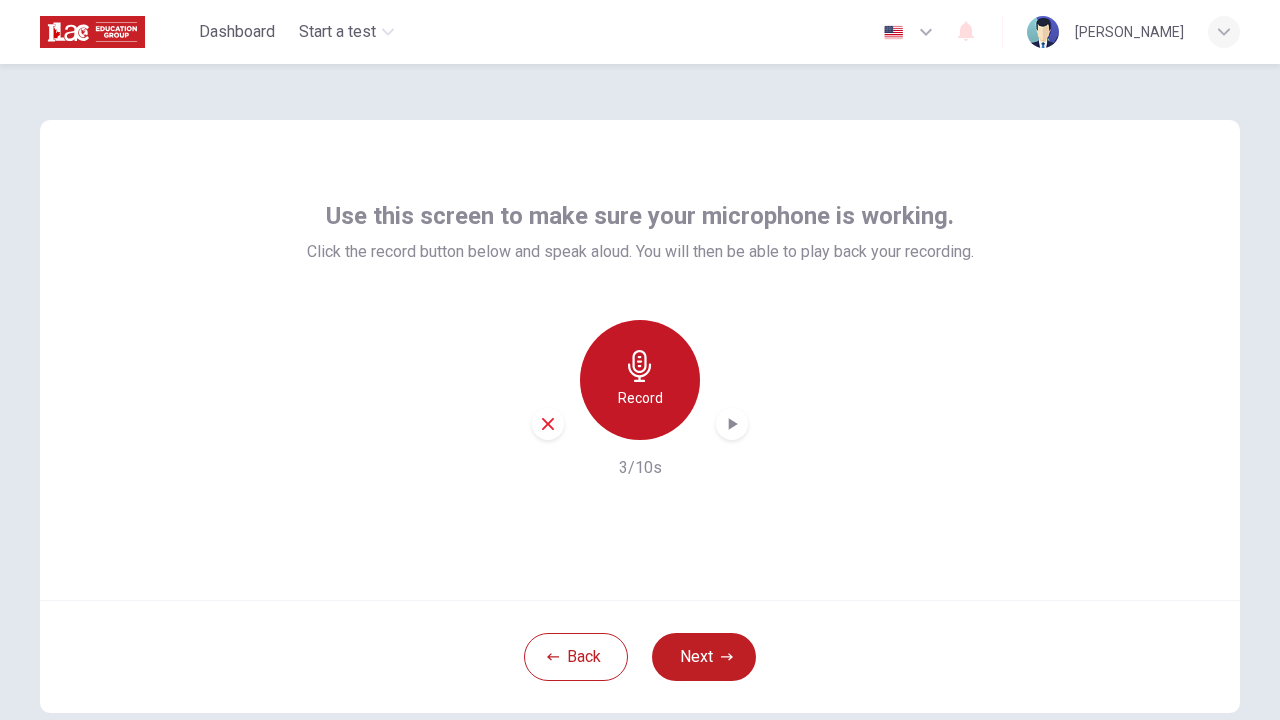 click 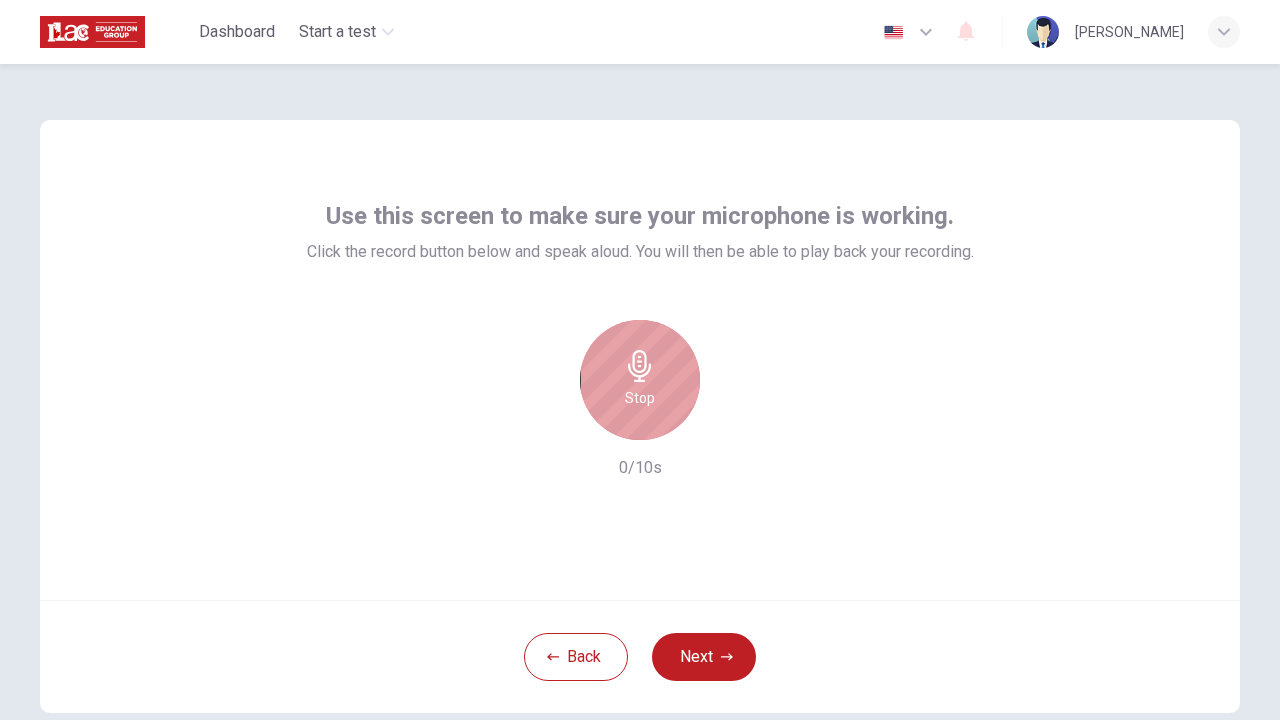 click 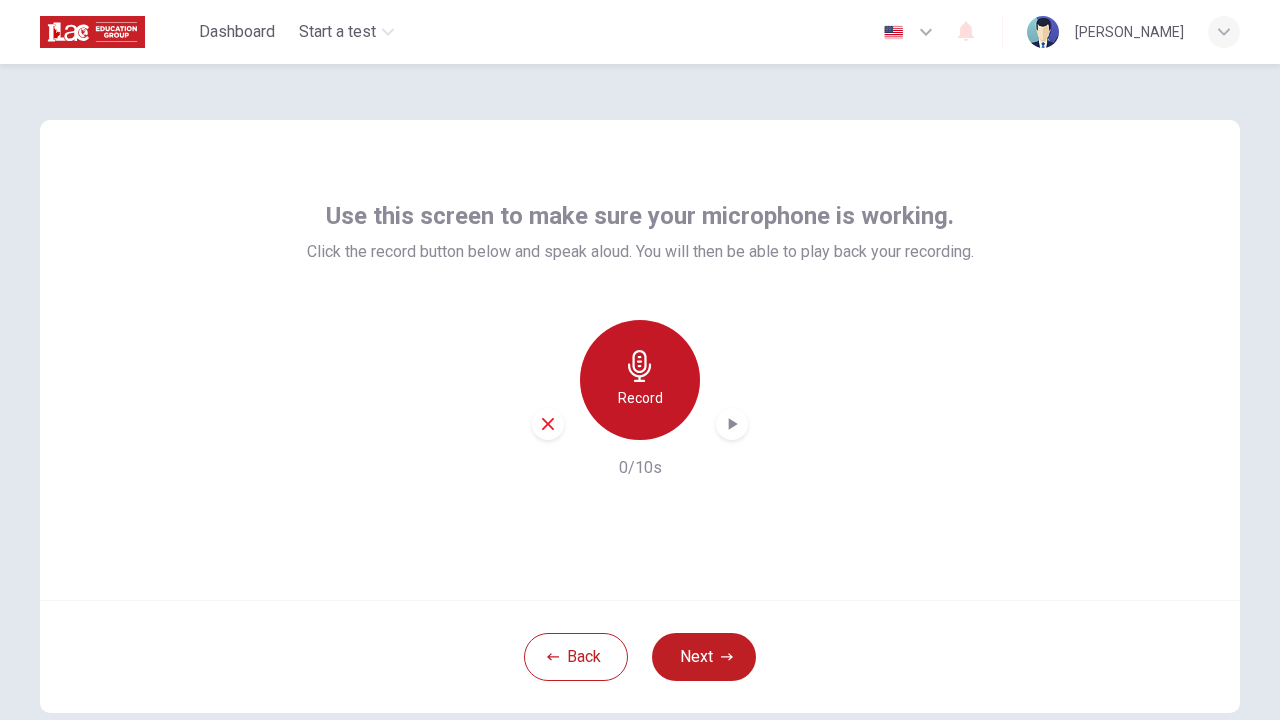 click 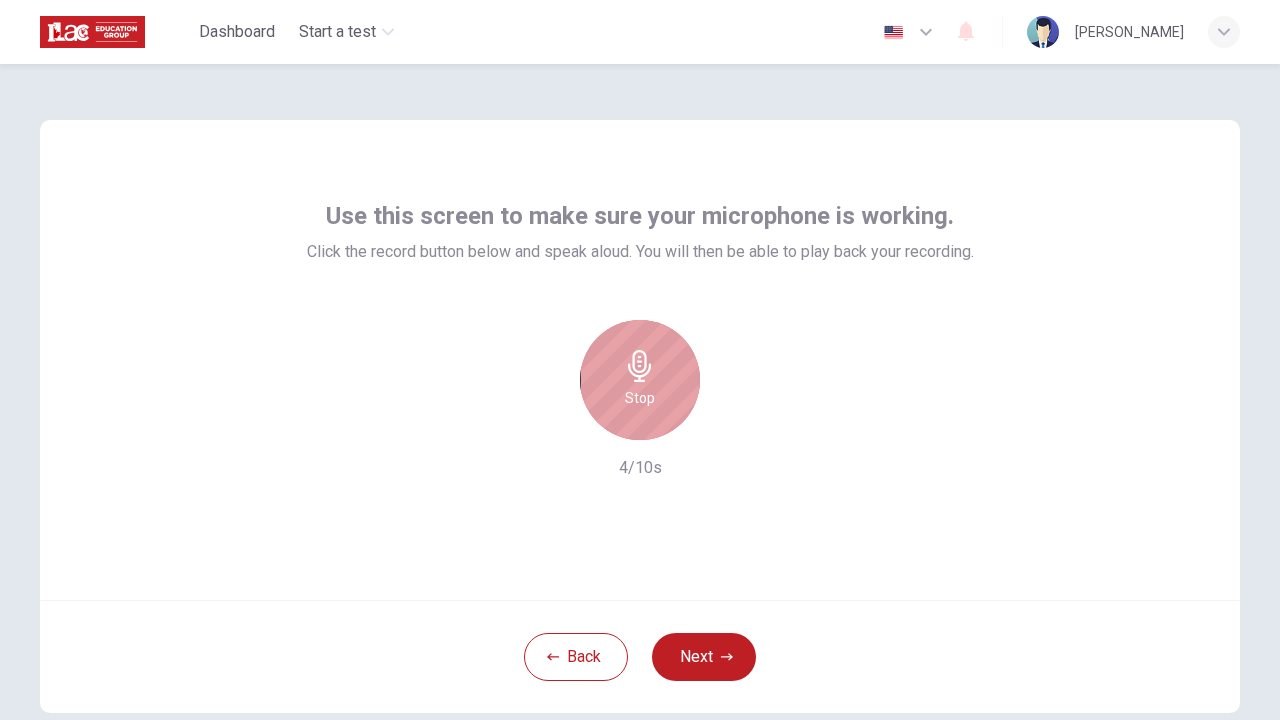 click 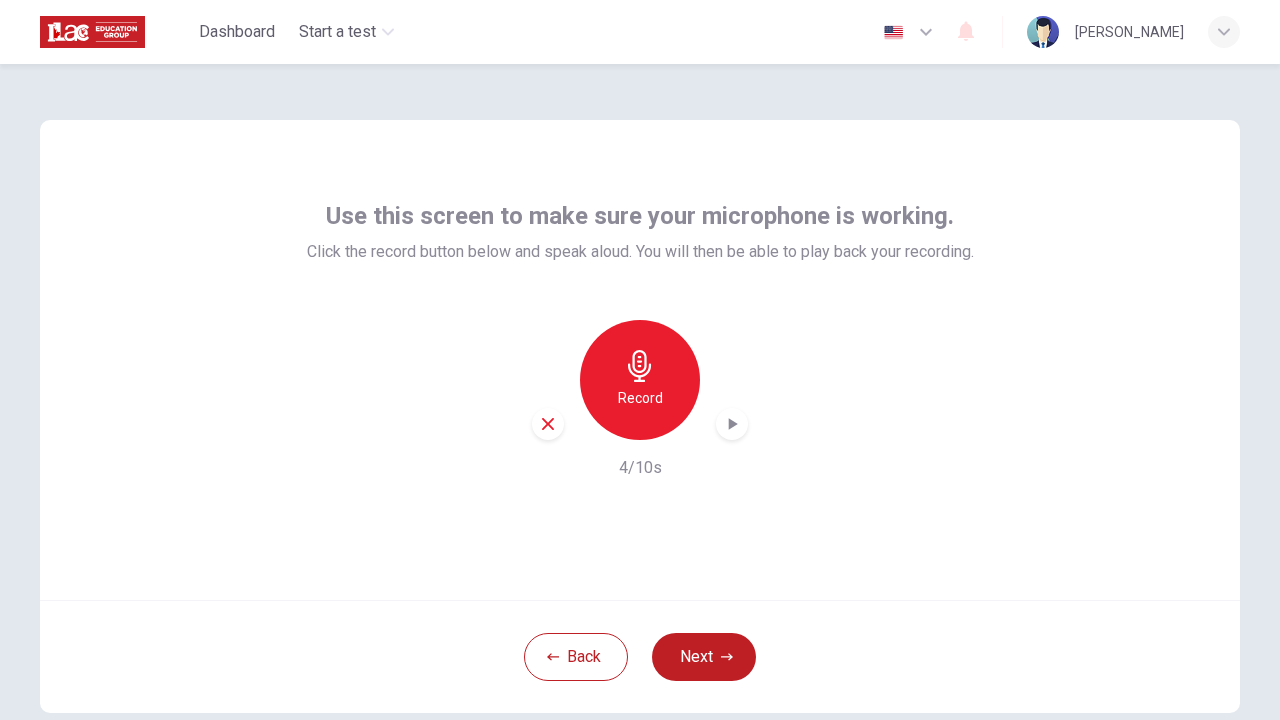 click 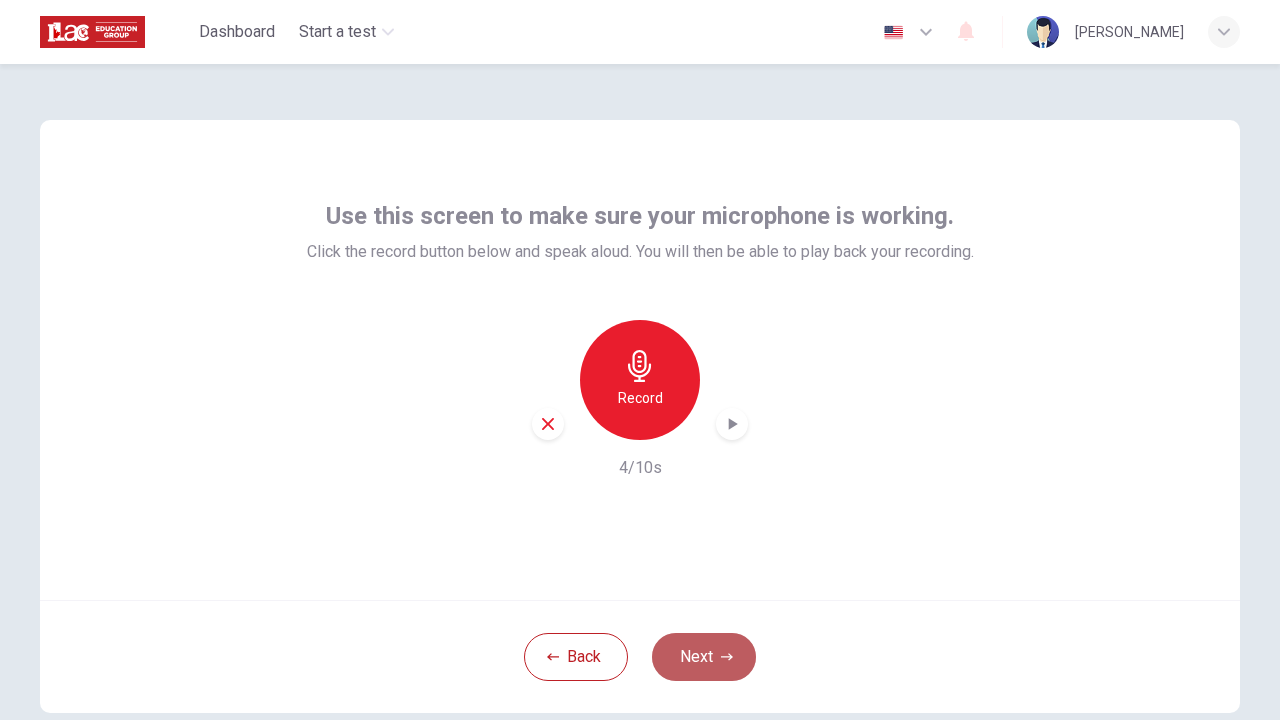 click on "Next" at bounding box center (704, 657) 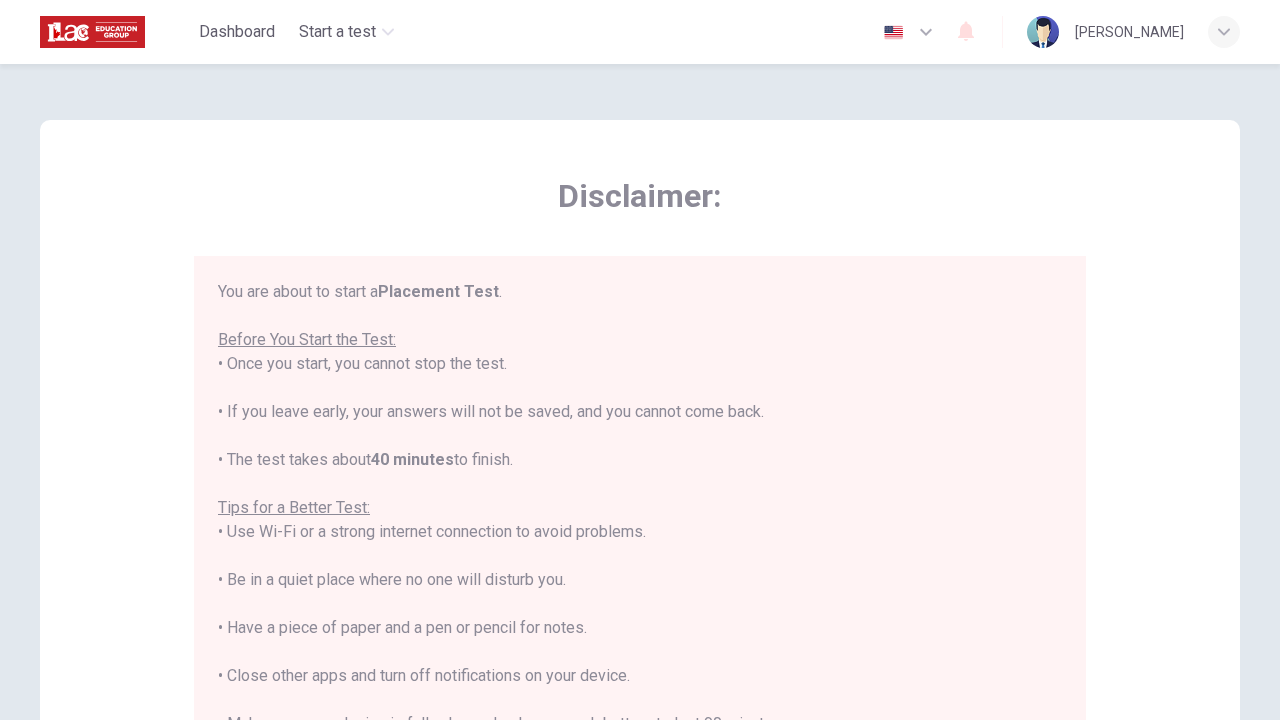 scroll, scrollTop: 22, scrollLeft: 0, axis: vertical 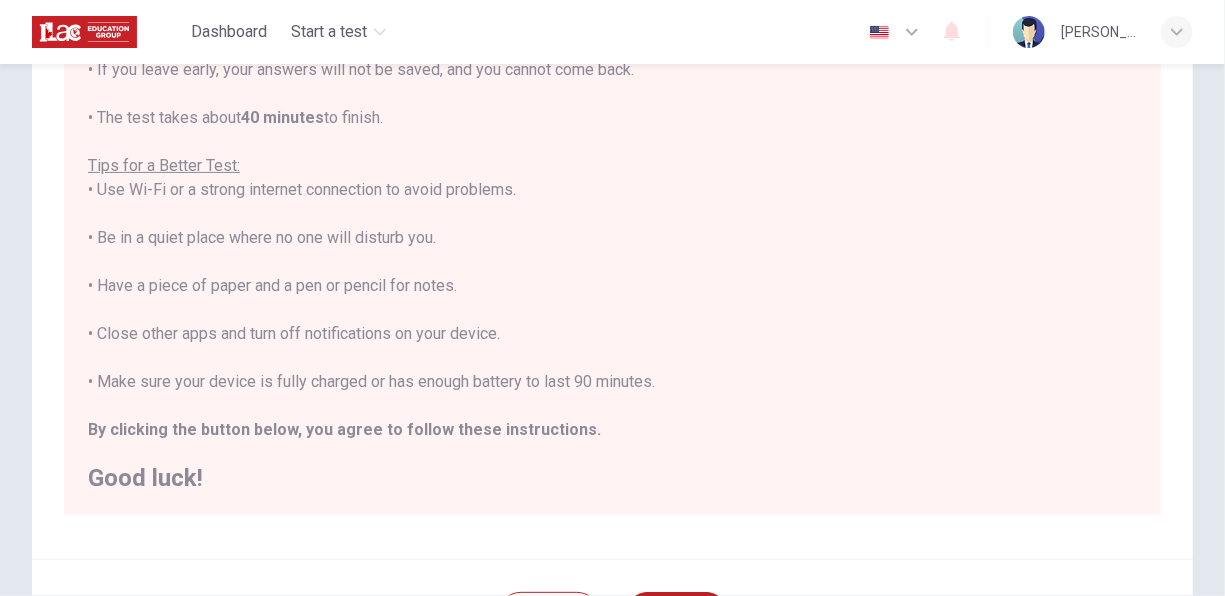 type 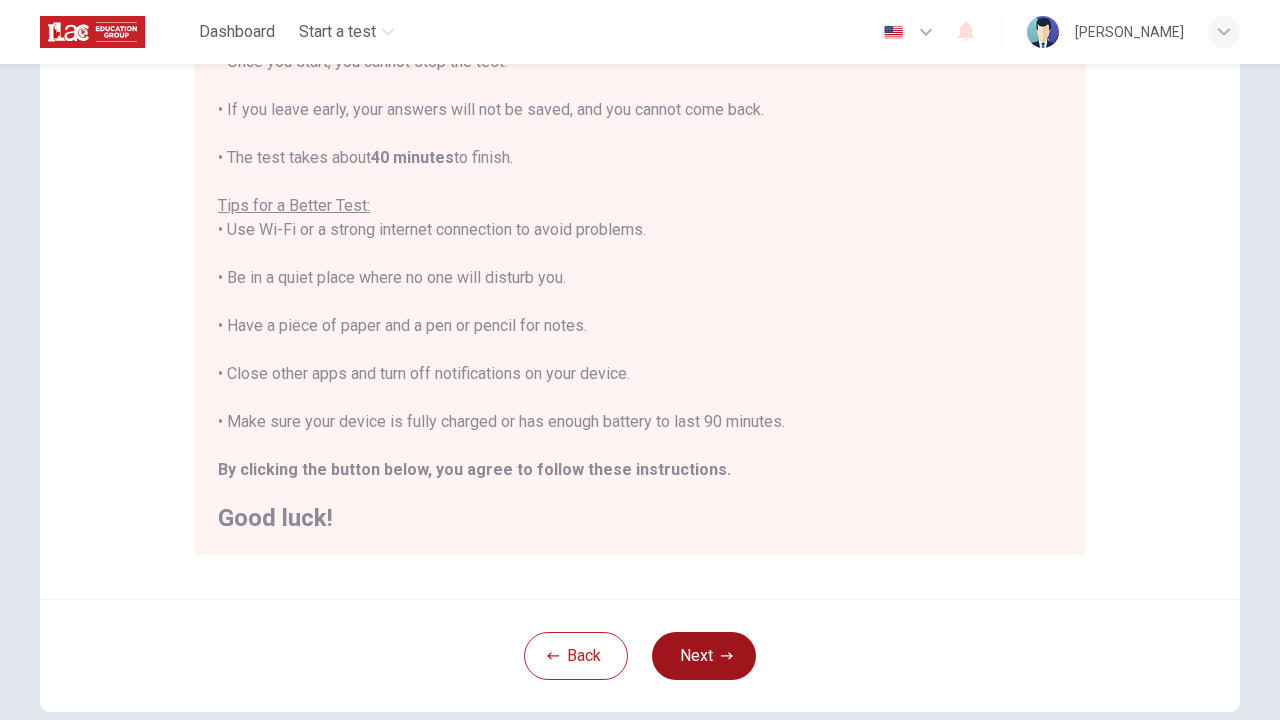 click on "Next" at bounding box center [704, 656] 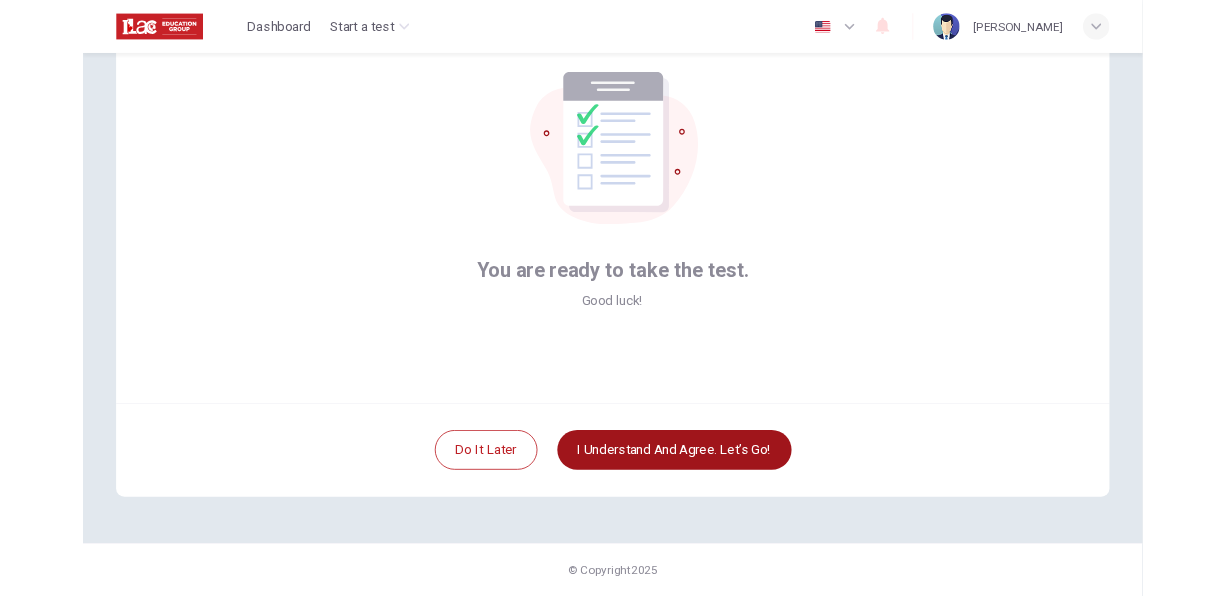 scroll, scrollTop: 112, scrollLeft: 0, axis: vertical 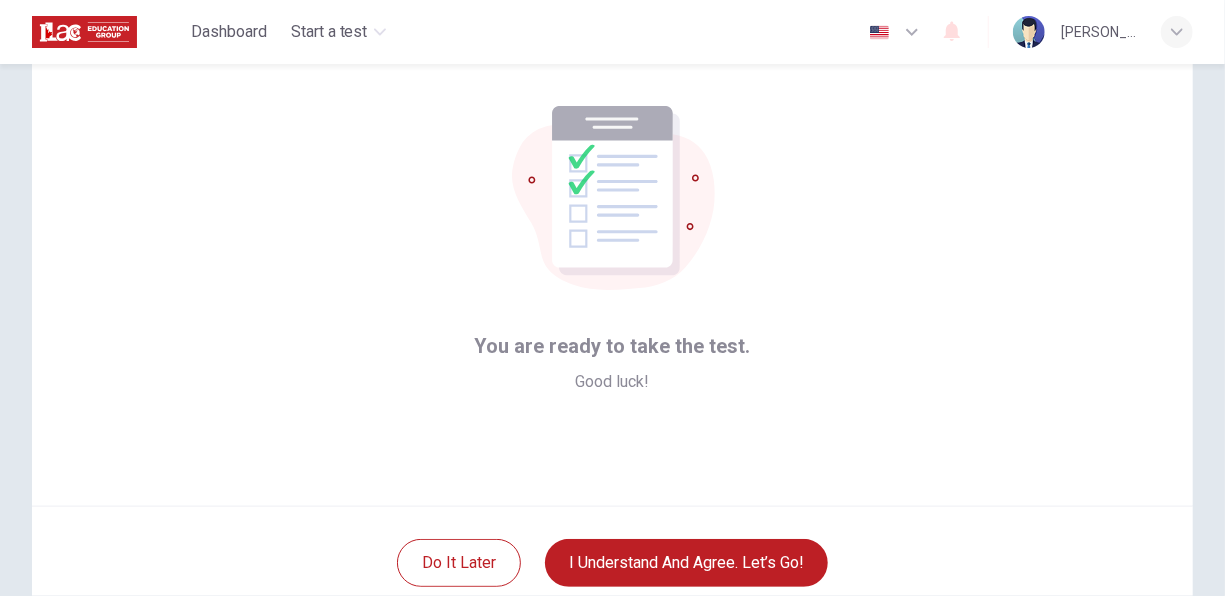 click on "You are ready to take the test." at bounding box center [613, 346] 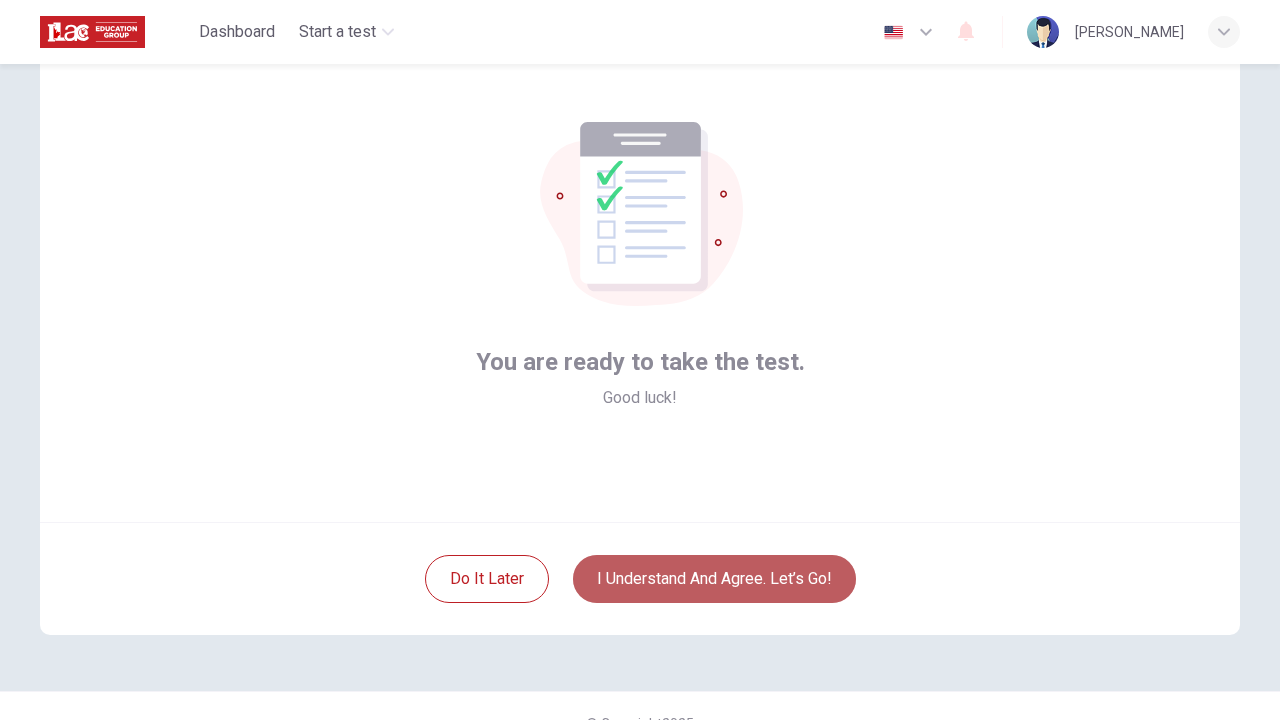 click on "I understand and agree. Let’s go!" at bounding box center (714, 579) 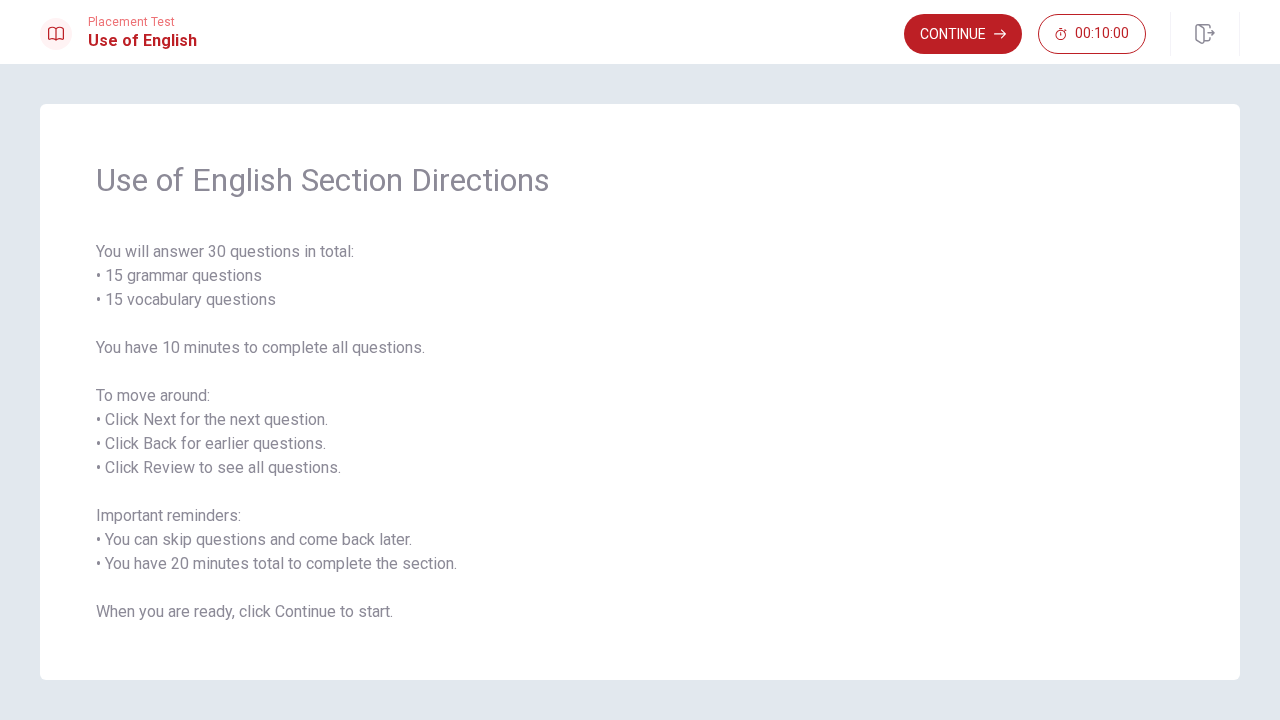 scroll, scrollTop: 1, scrollLeft: 0, axis: vertical 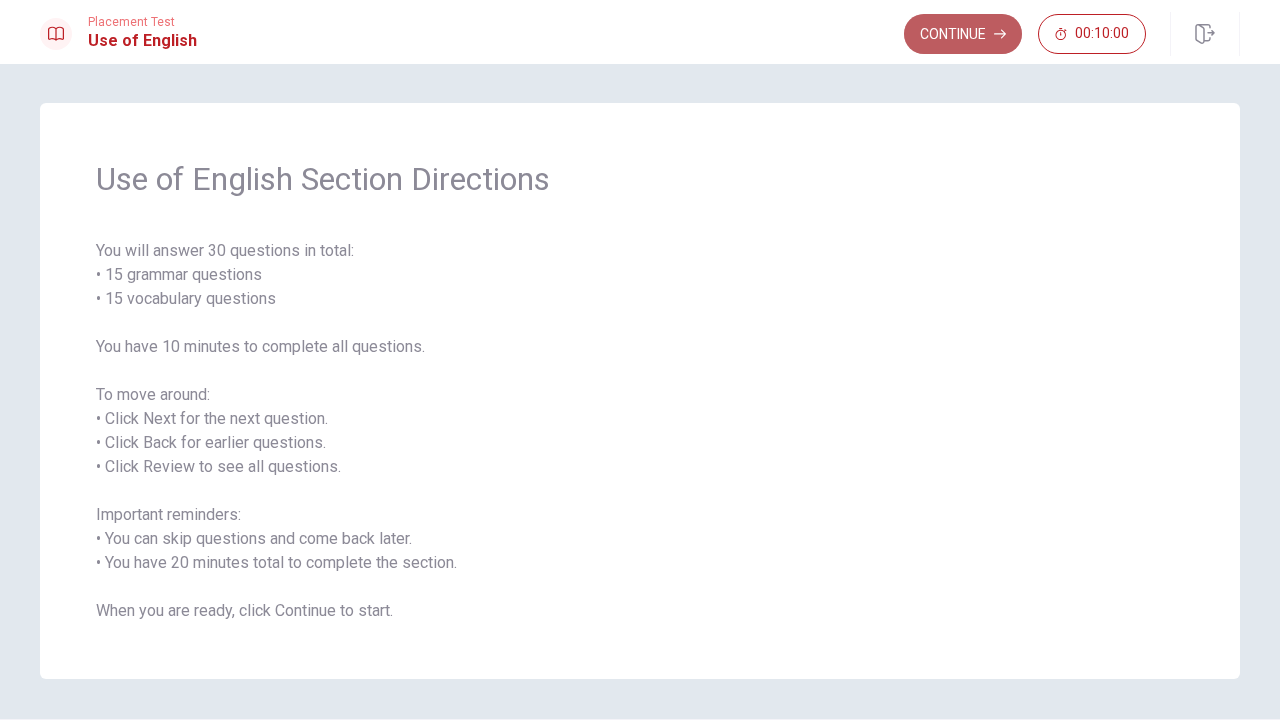 click on "Continue" at bounding box center (963, 34) 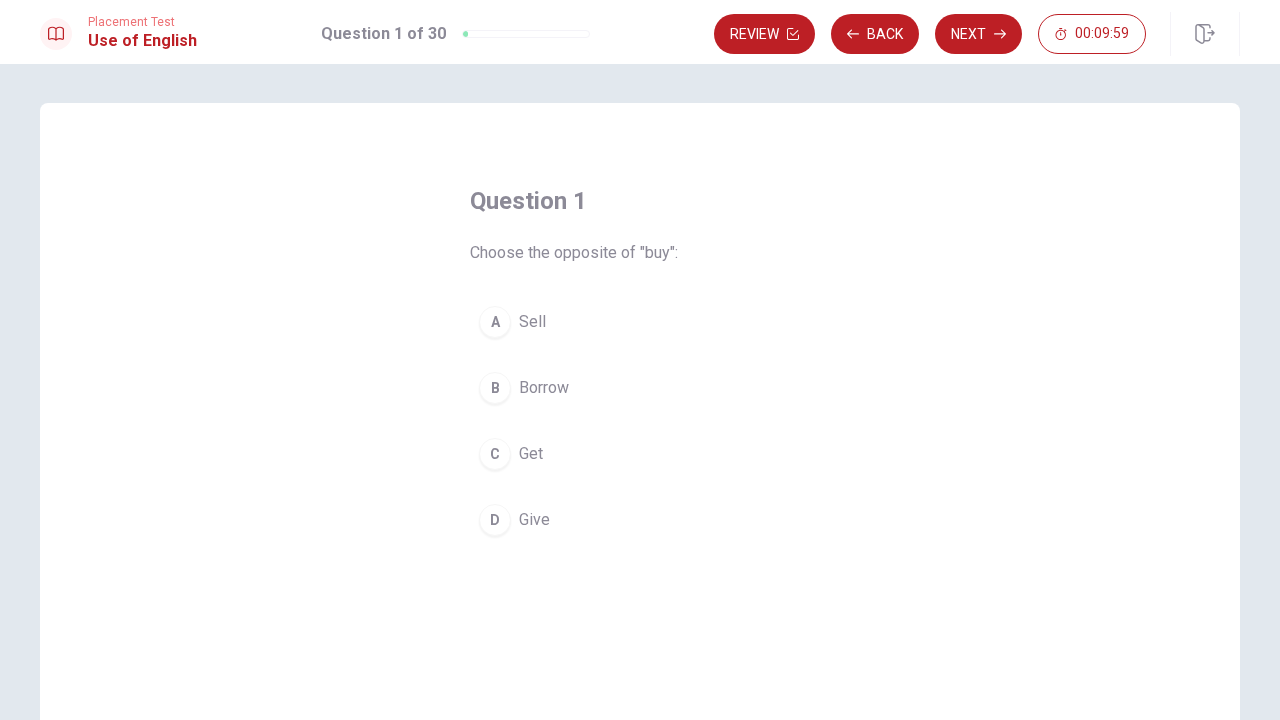scroll, scrollTop: 41, scrollLeft: 0, axis: vertical 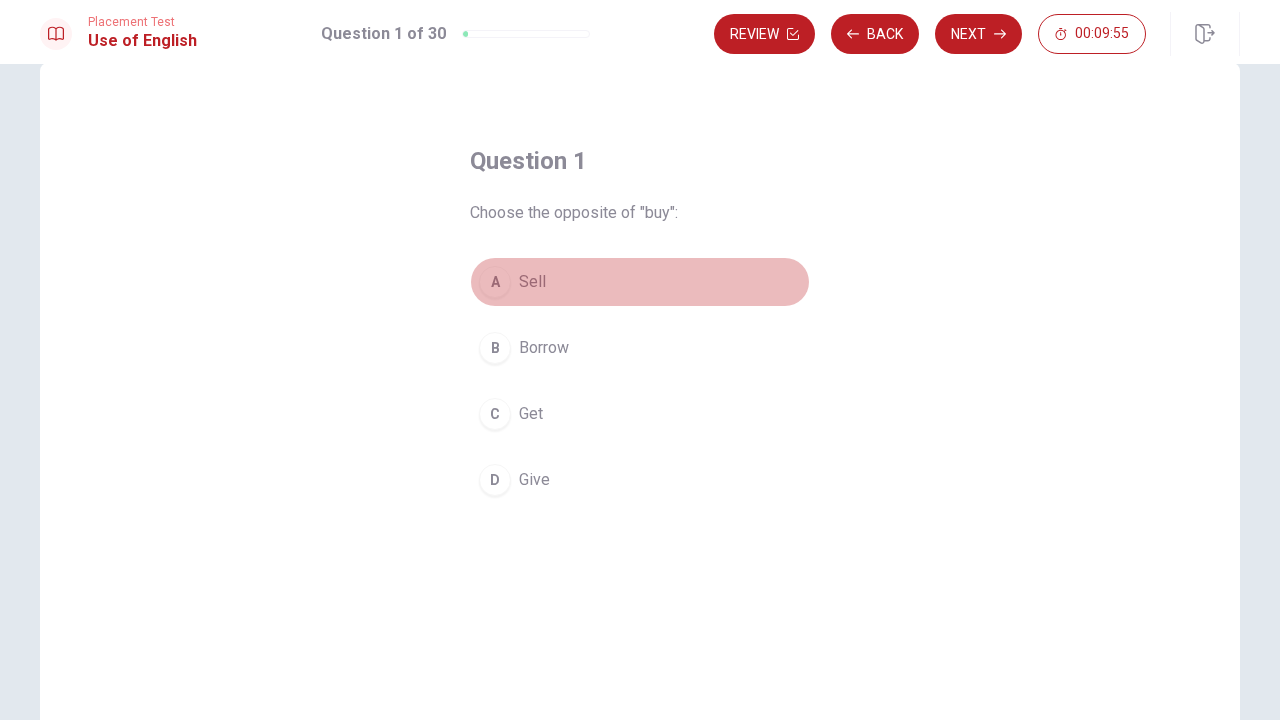 click on "A" at bounding box center (495, 282) 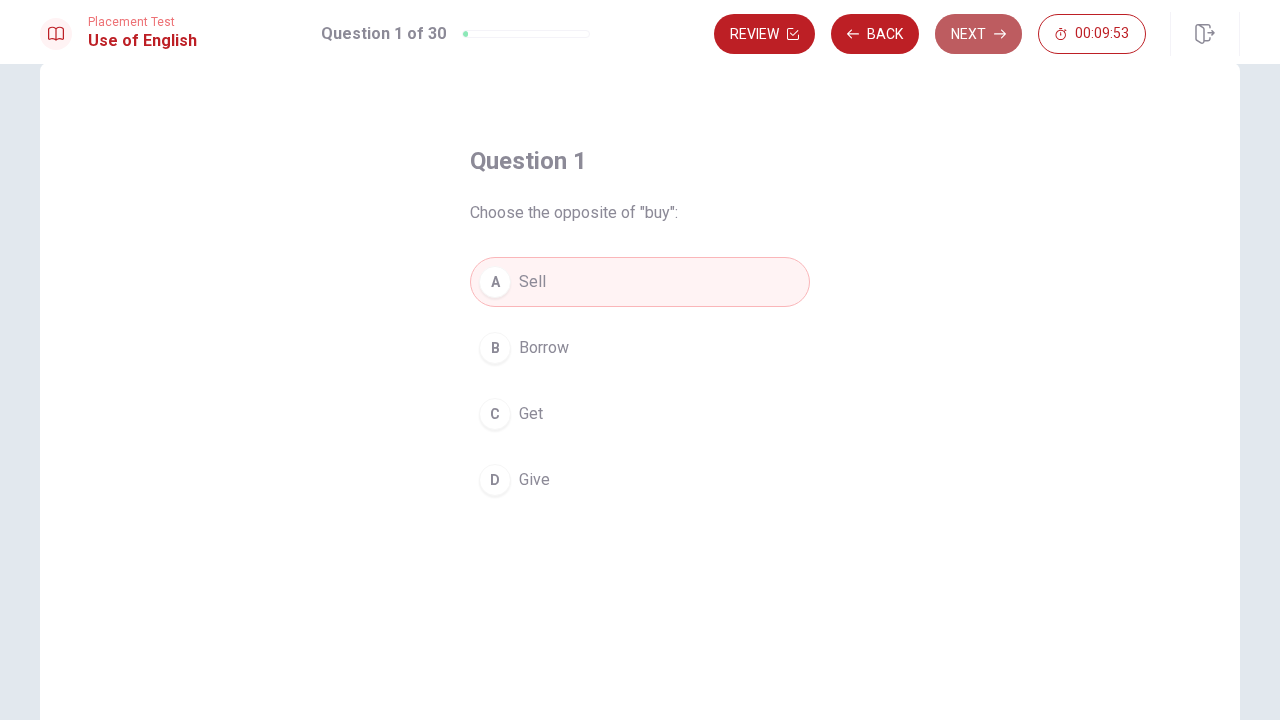 click 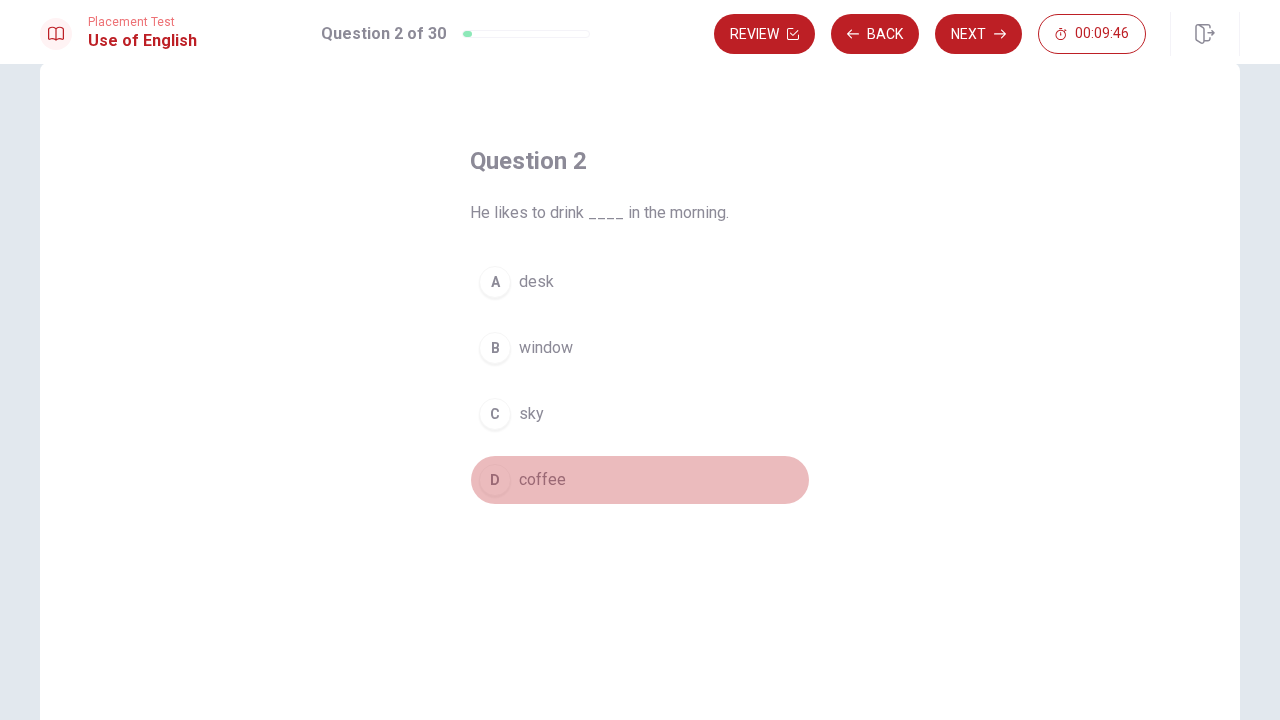 click on "D" at bounding box center [495, 480] 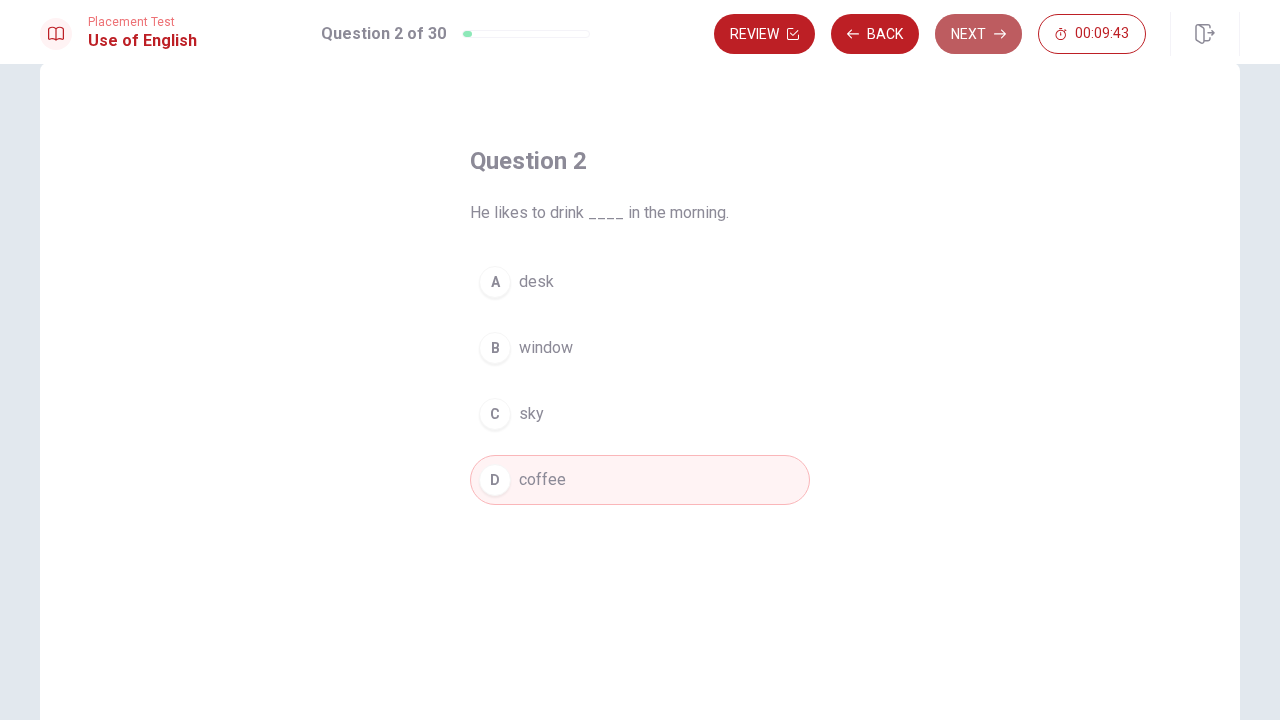 click on "Next" at bounding box center [978, 34] 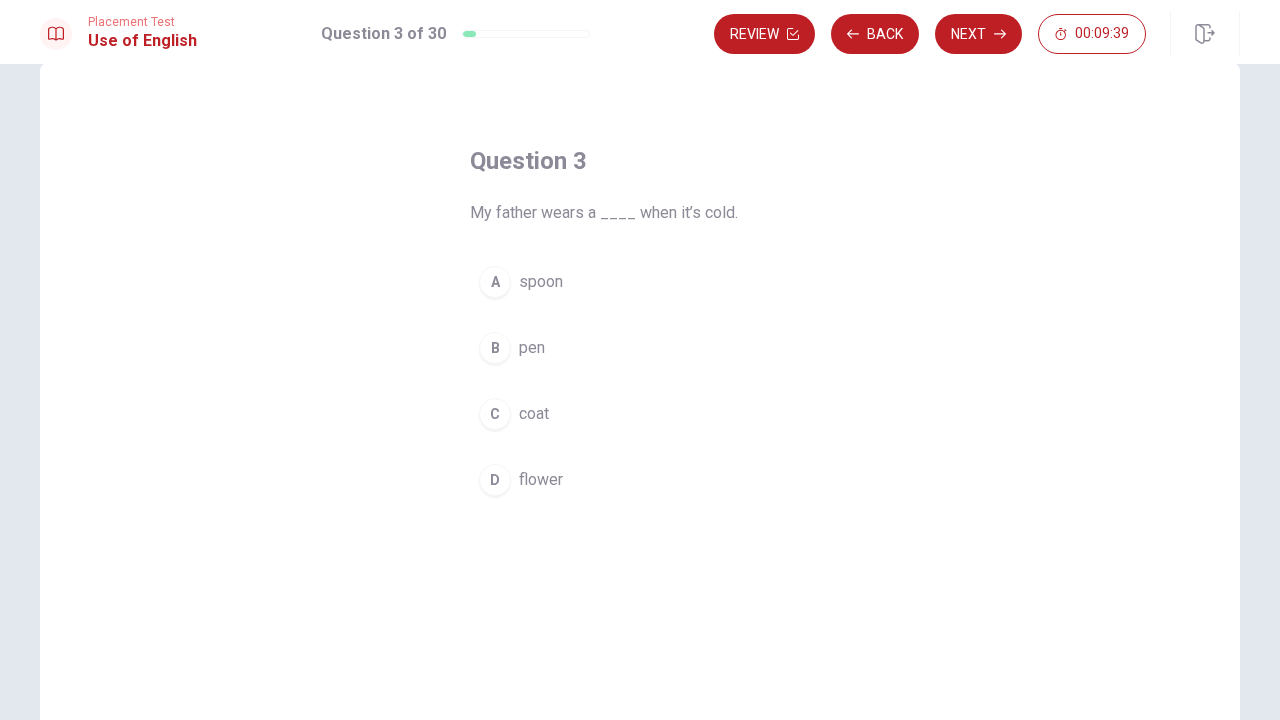 click on "coat" at bounding box center (534, 414) 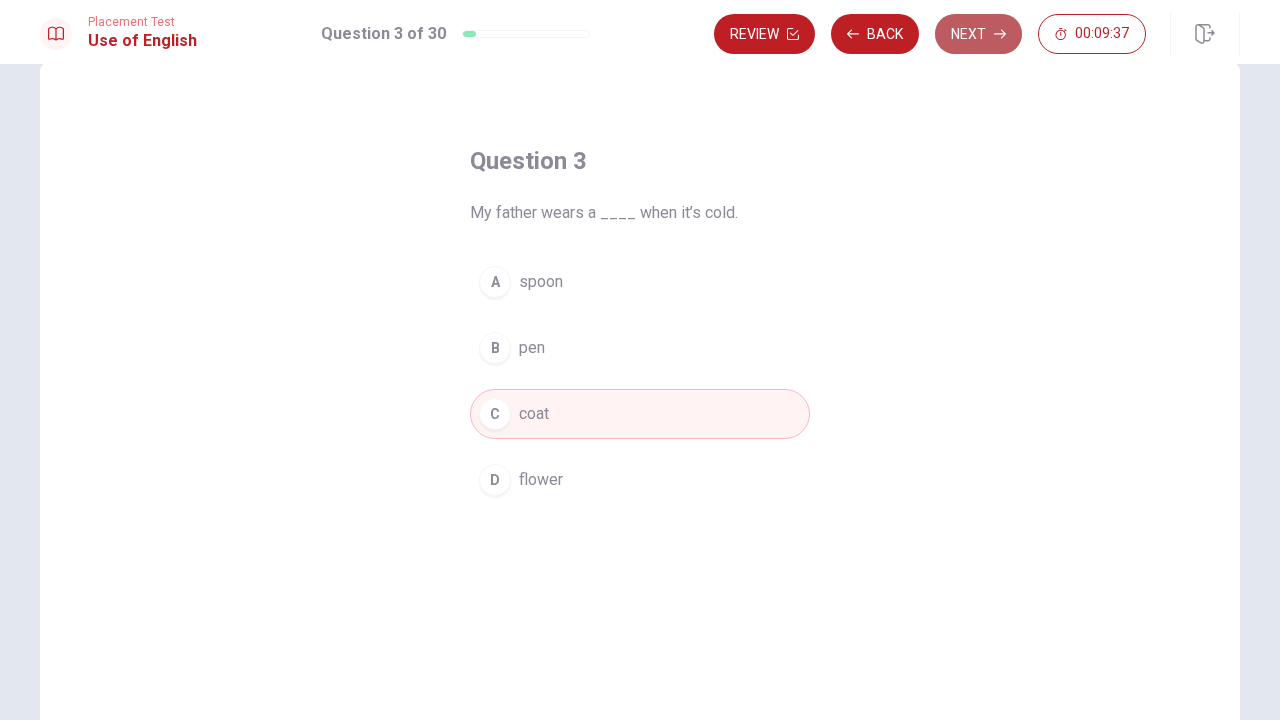 click on "Next" at bounding box center [978, 34] 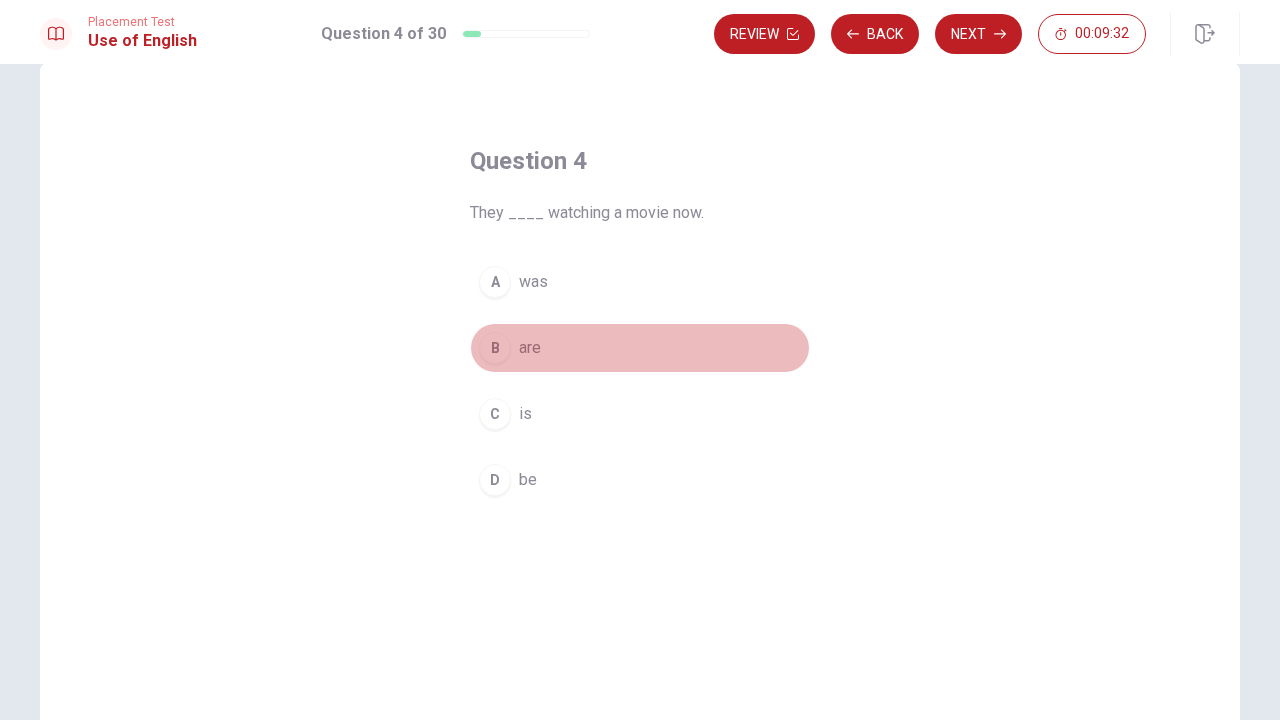 click on "are" at bounding box center [530, 348] 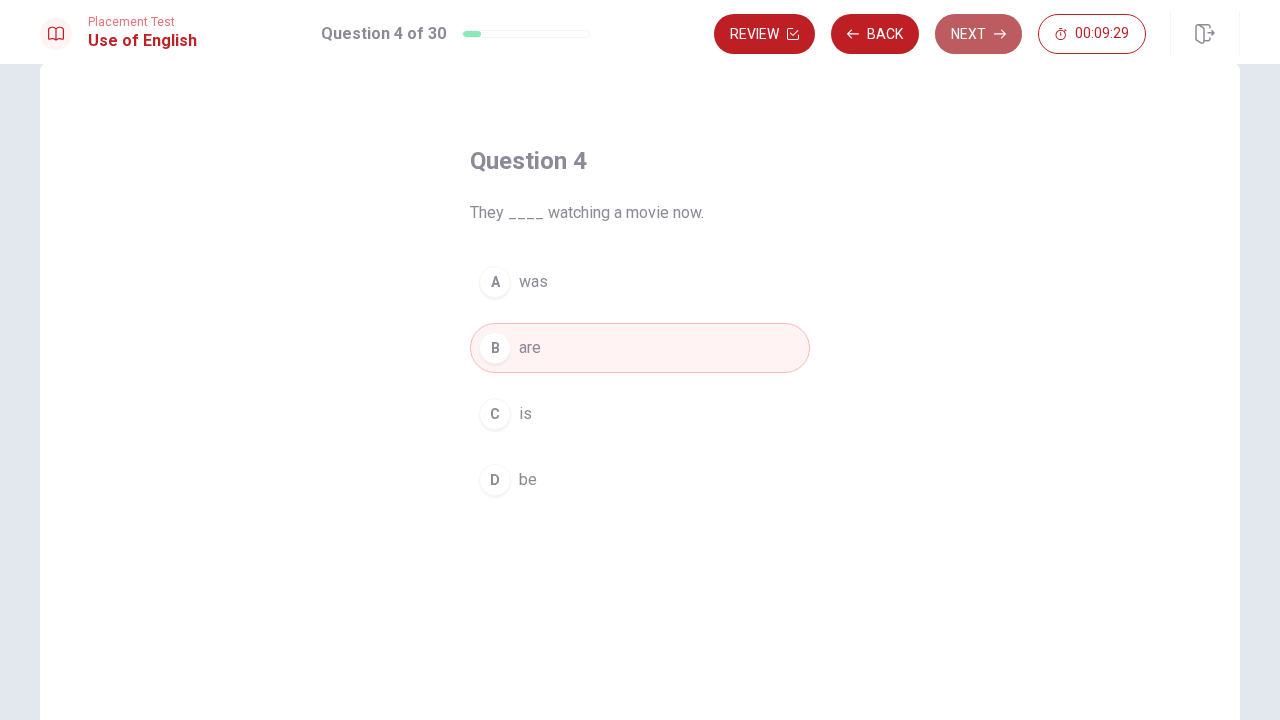 click 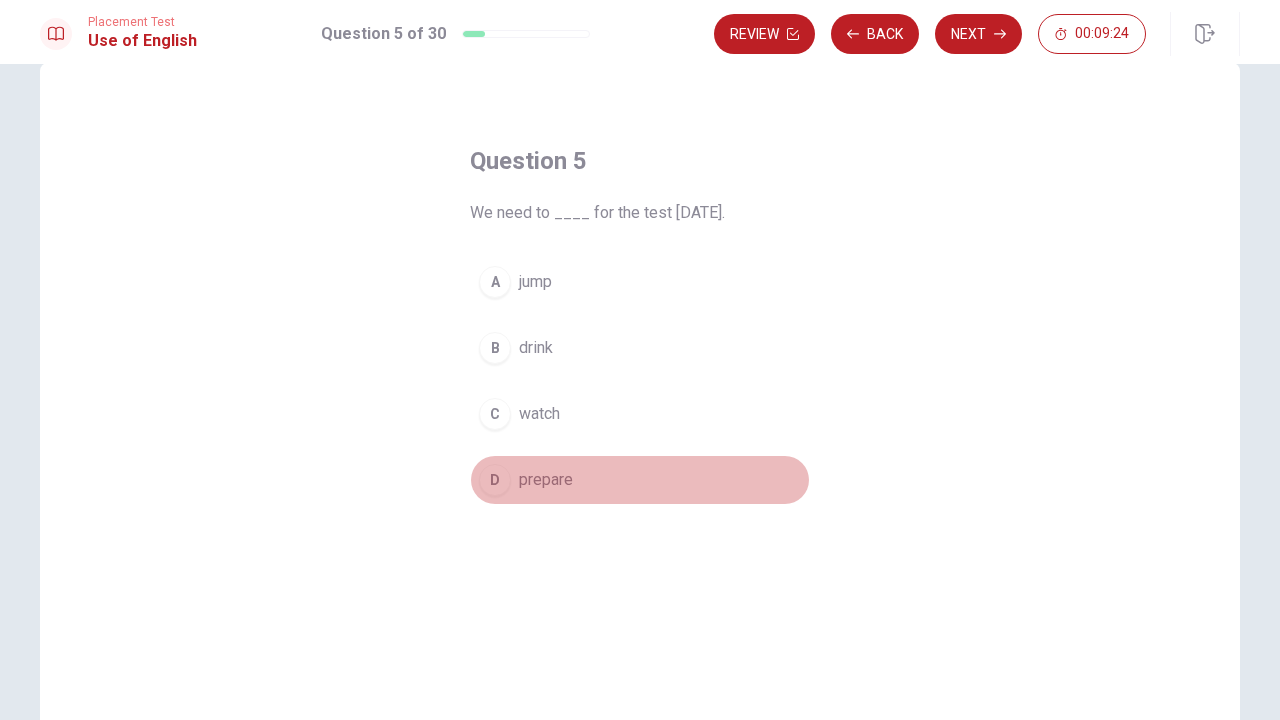 click on "D prepare" at bounding box center [640, 480] 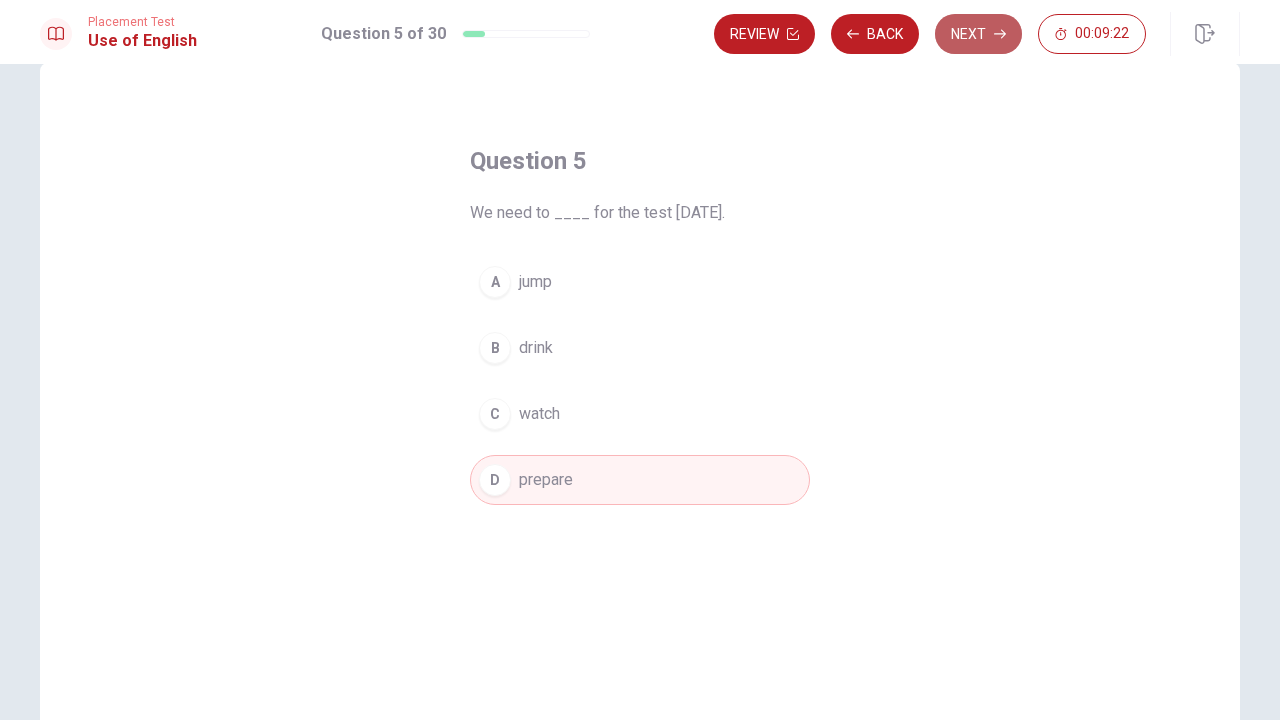 click on "Next" at bounding box center (978, 34) 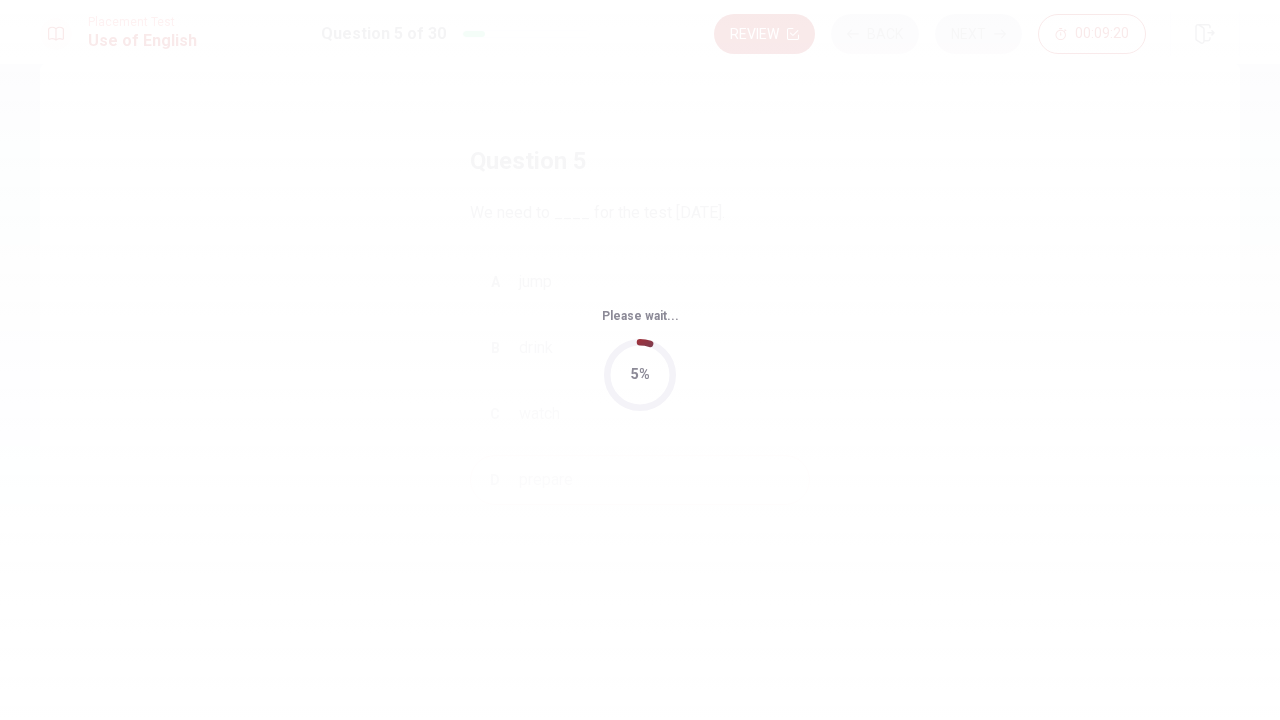 scroll, scrollTop: 0, scrollLeft: 0, axis: both 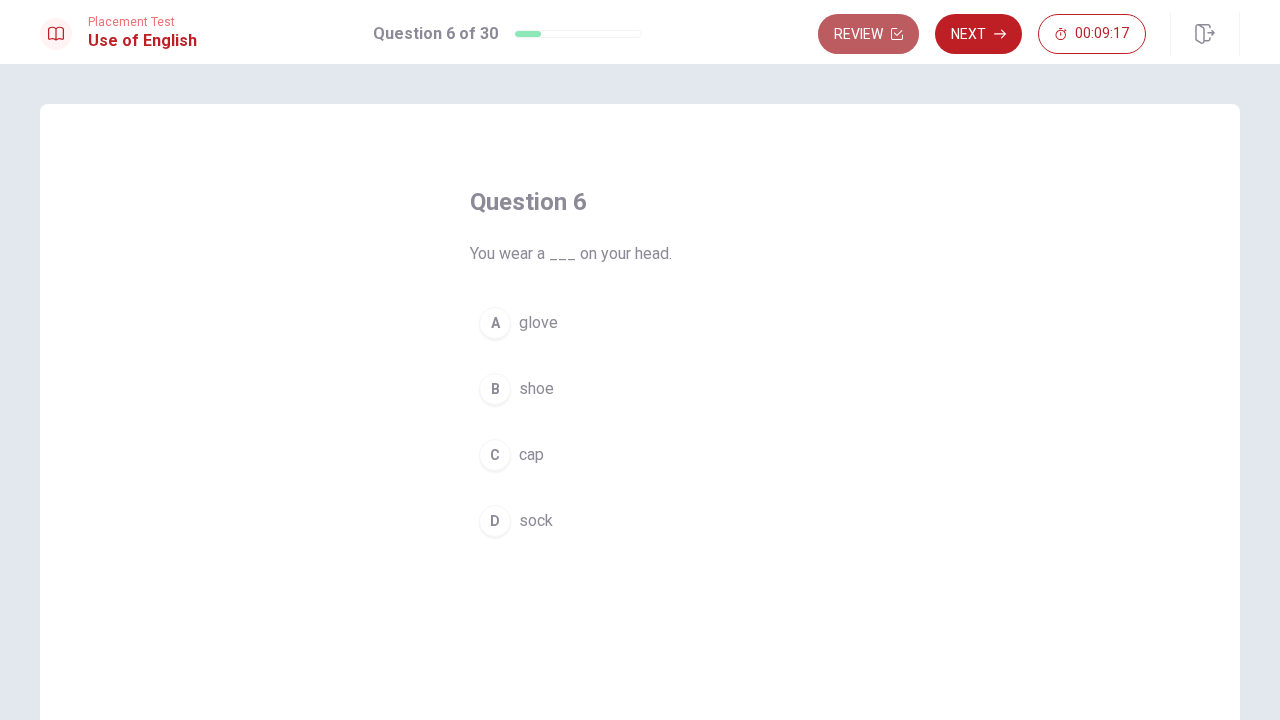click on "Review" at bounding box center (868, 34) 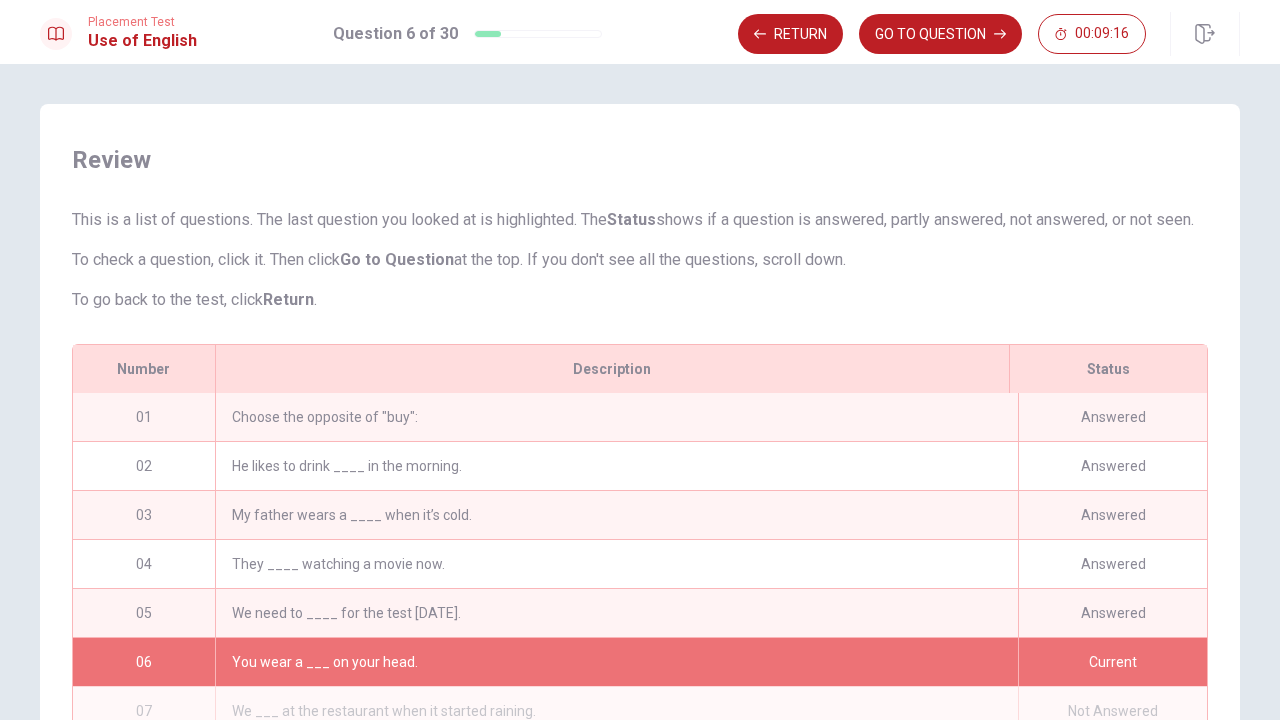 scroll, scrollTop: 204, scrollLeft: 0, axis: vertical 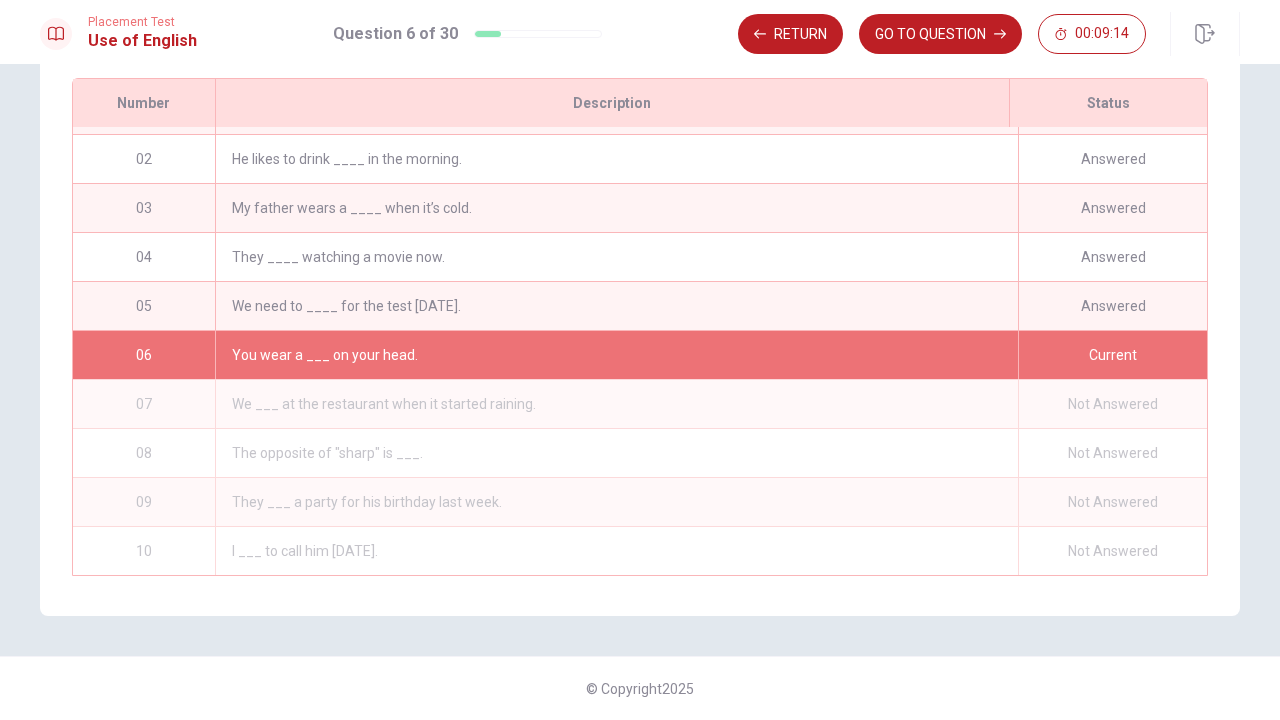 click on "You wear a ___ on your head." at bounding box center (616, 355) 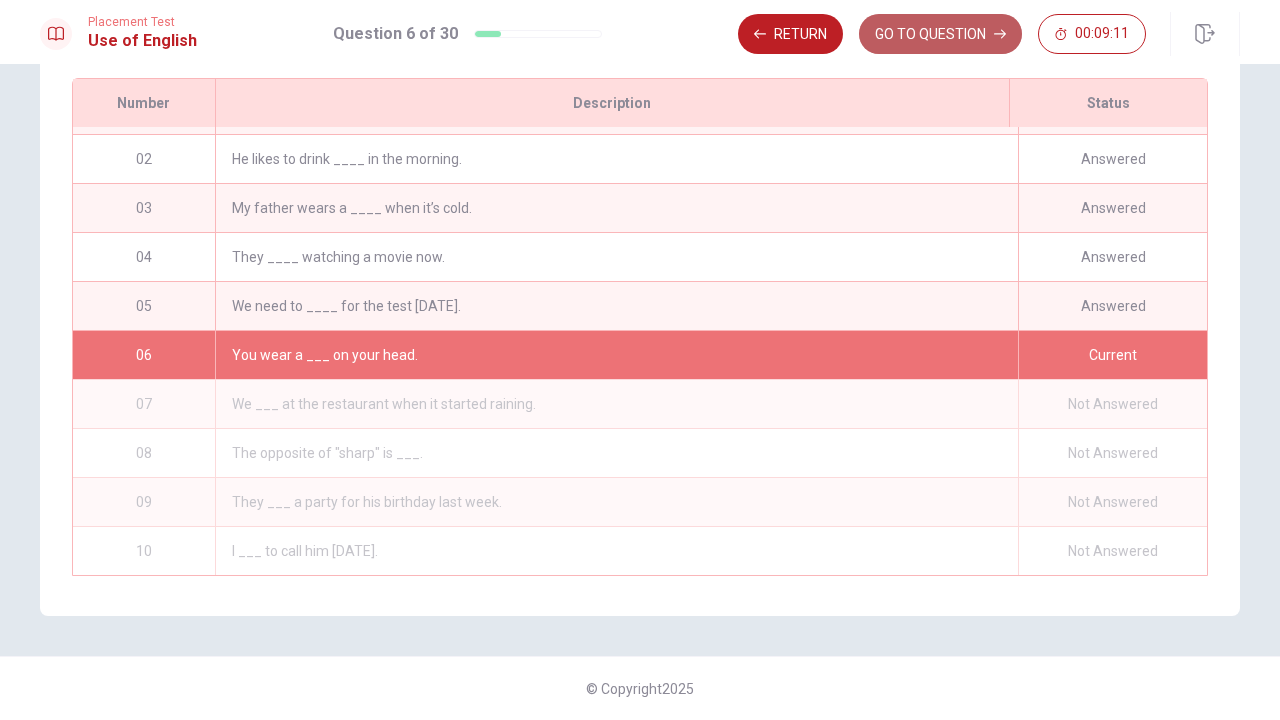 click on "GO TO QUESTION" at bounding box center [940, 34] 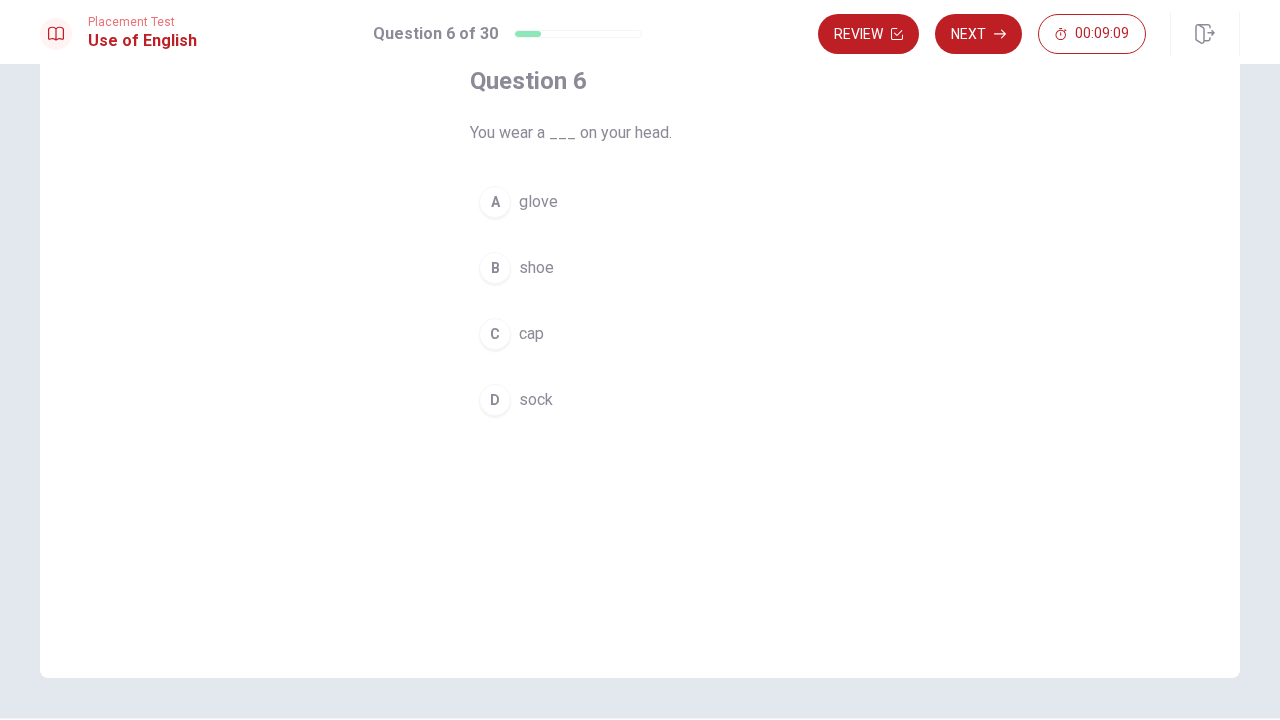scroll, scrollTop: 95, scrollLeft: 0, axis: vertical 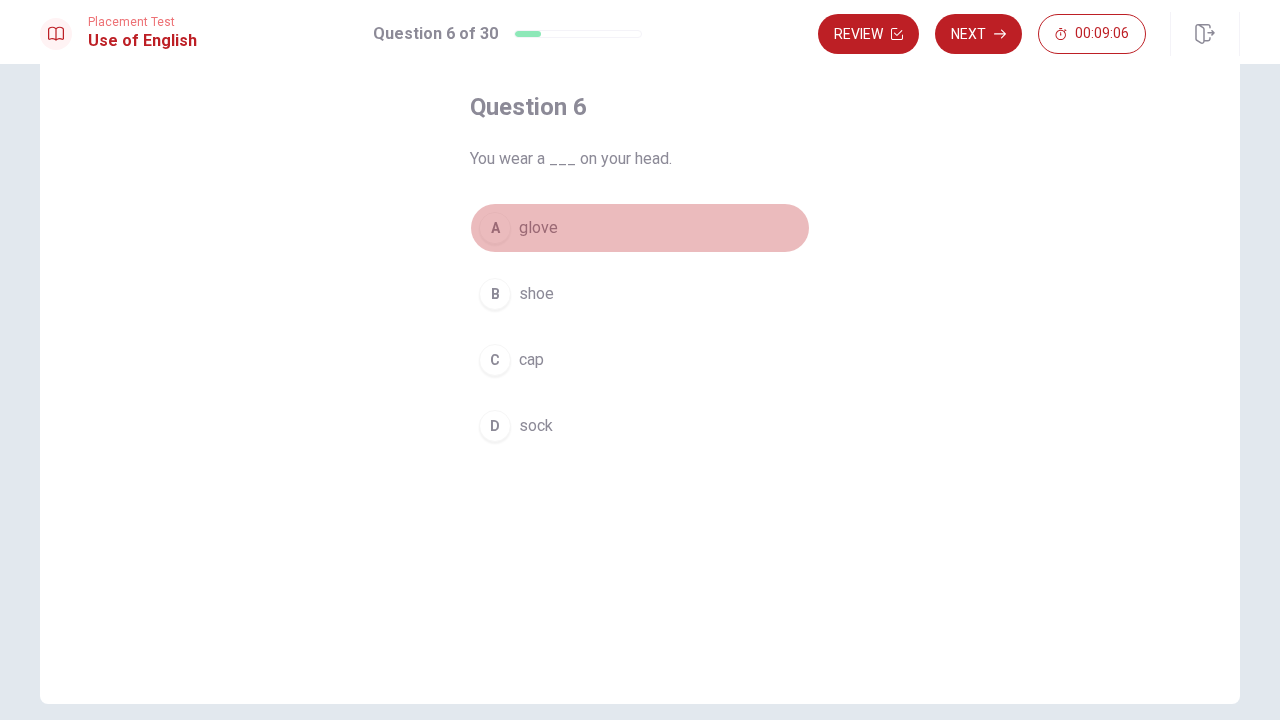 click on "A glove" at bounding box center [640, 228] 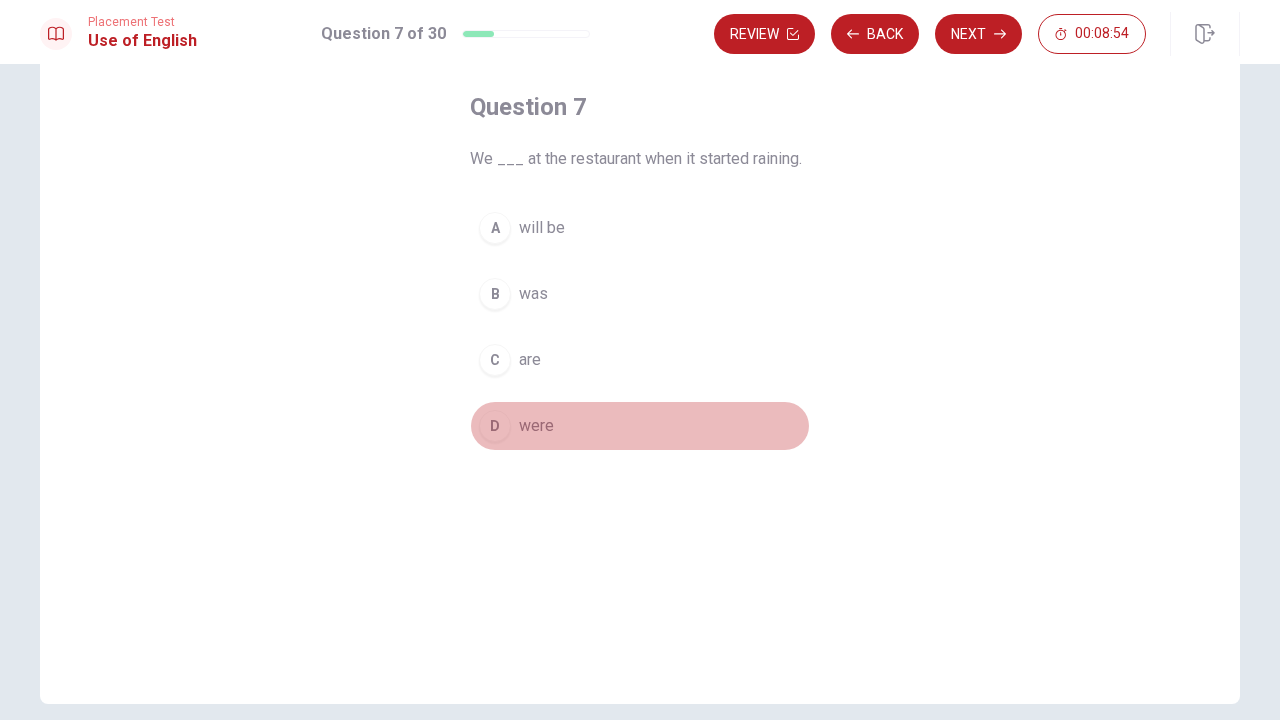 click on "were" at bounding box center [536, 426] 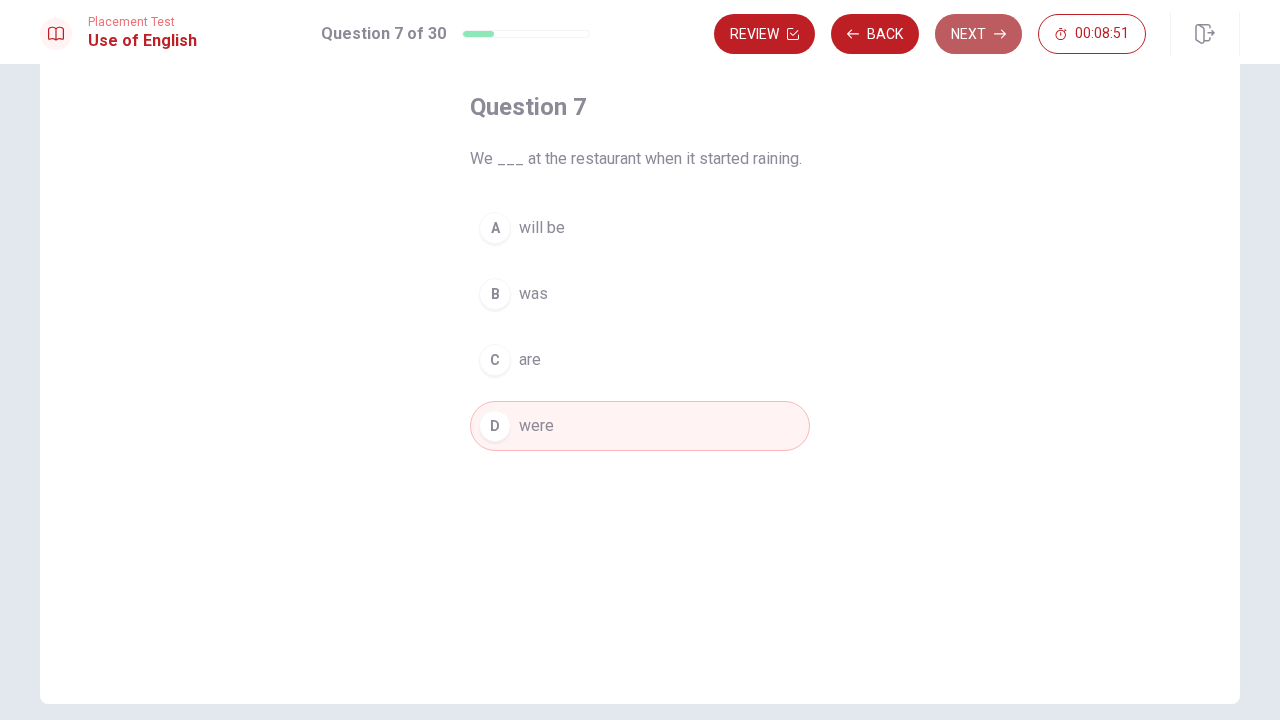 click on "Next" at bounding box center (978, 34) 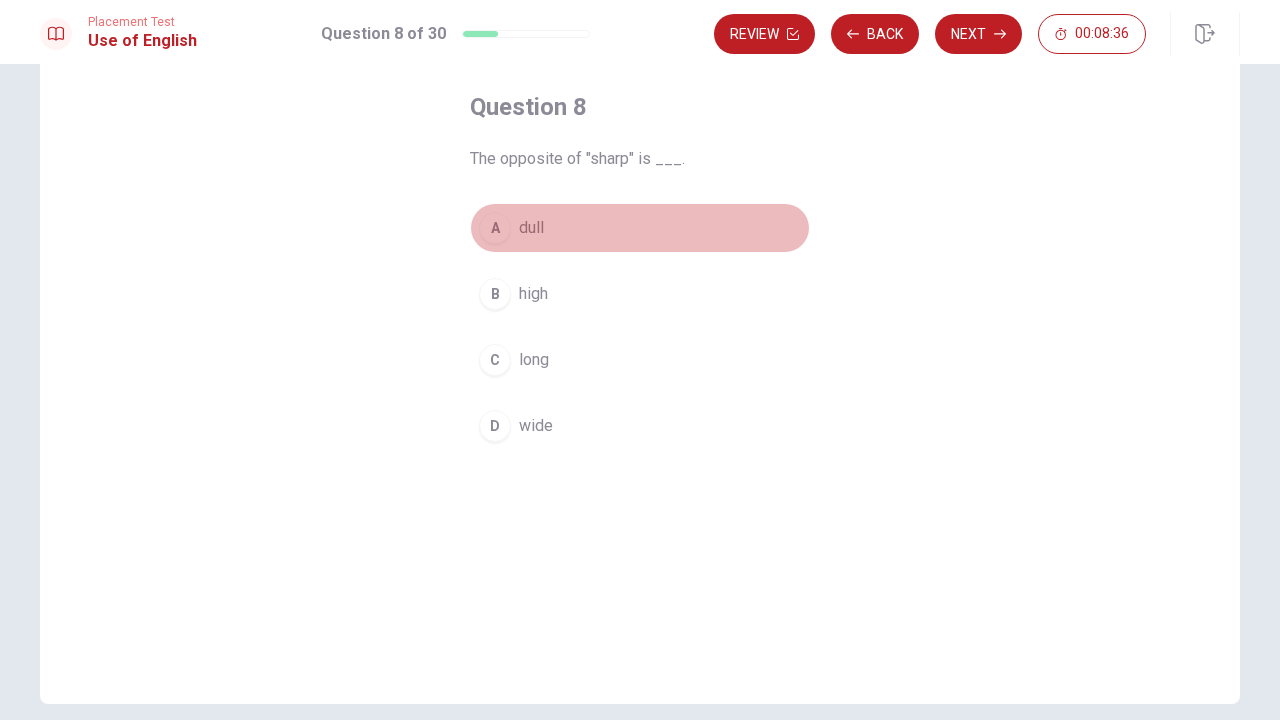 click on "dull" at bounding box center [531, 228] 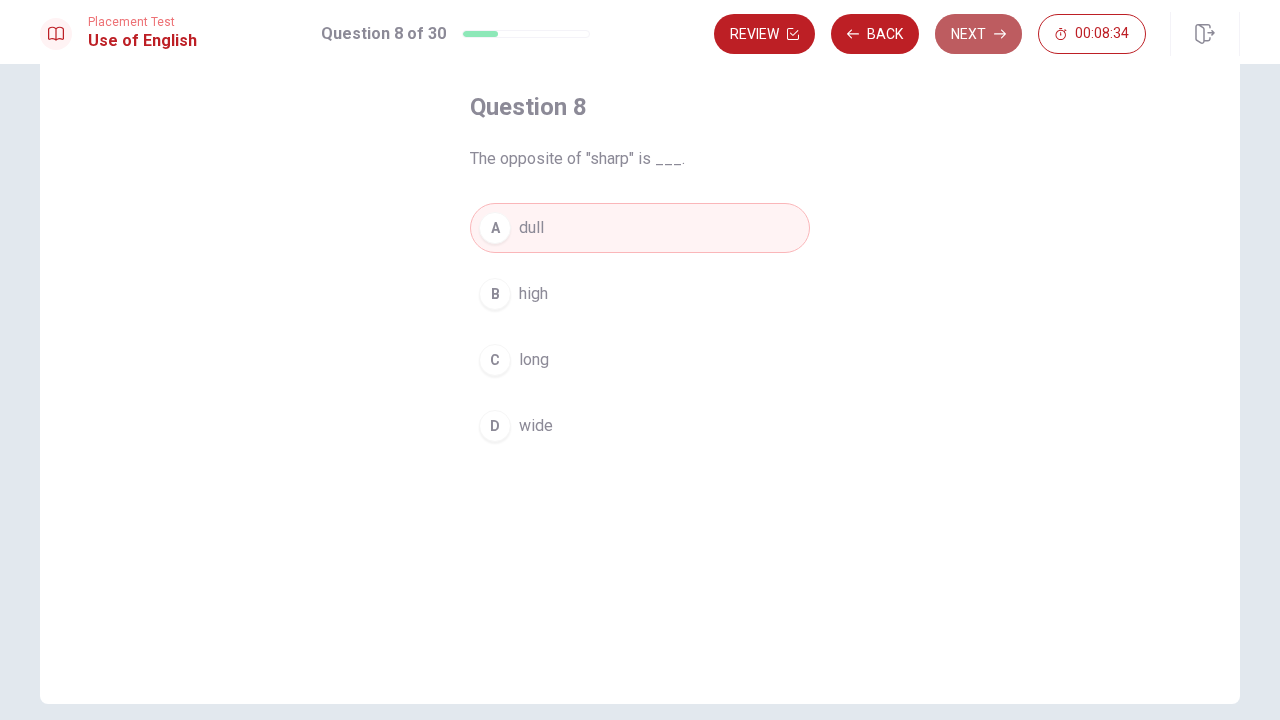click on "Next" at bounding box center [978, 34] 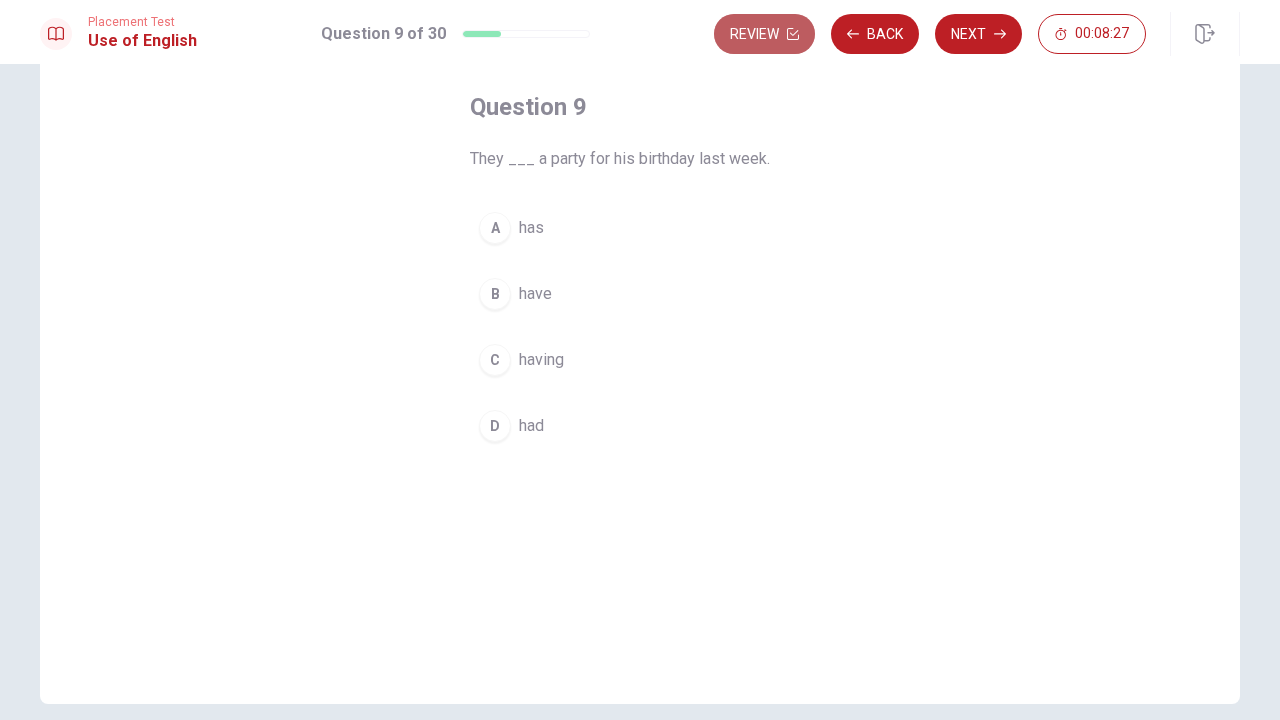 click on "Review" at bounding box center [764, 34] 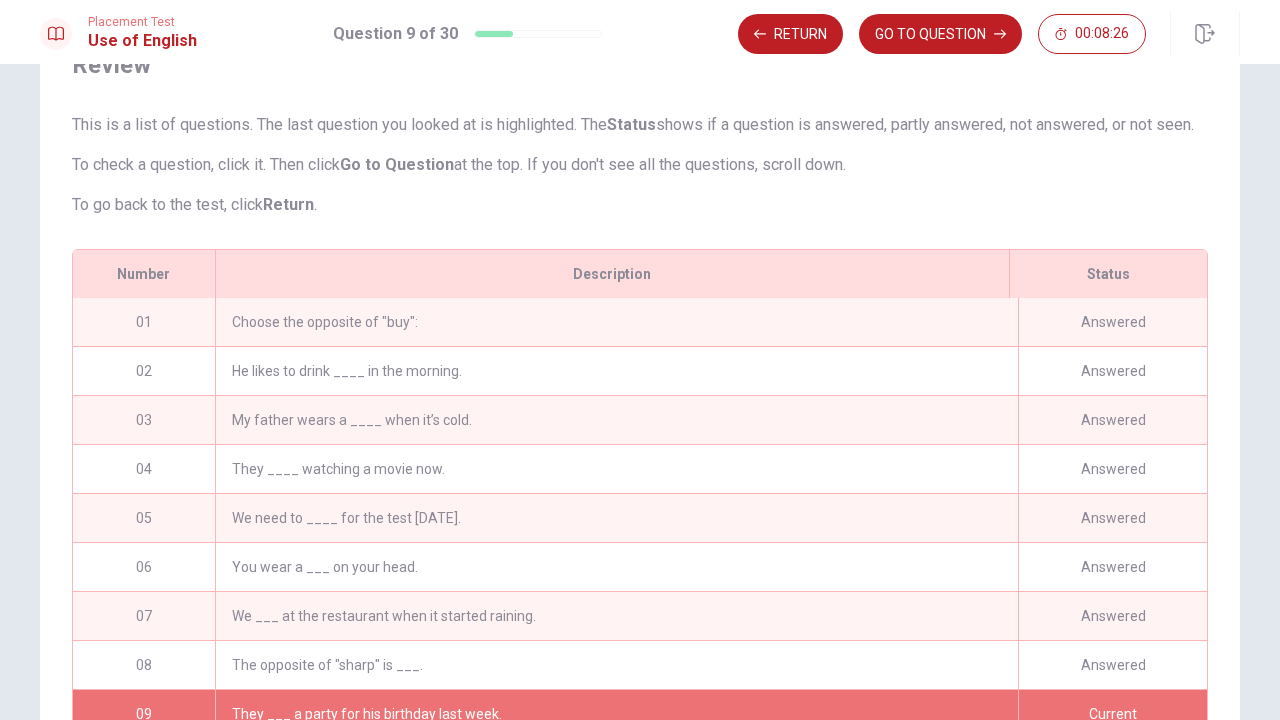 scroll, scrollTop: 266, scrollLeft: 0, axis: vertical 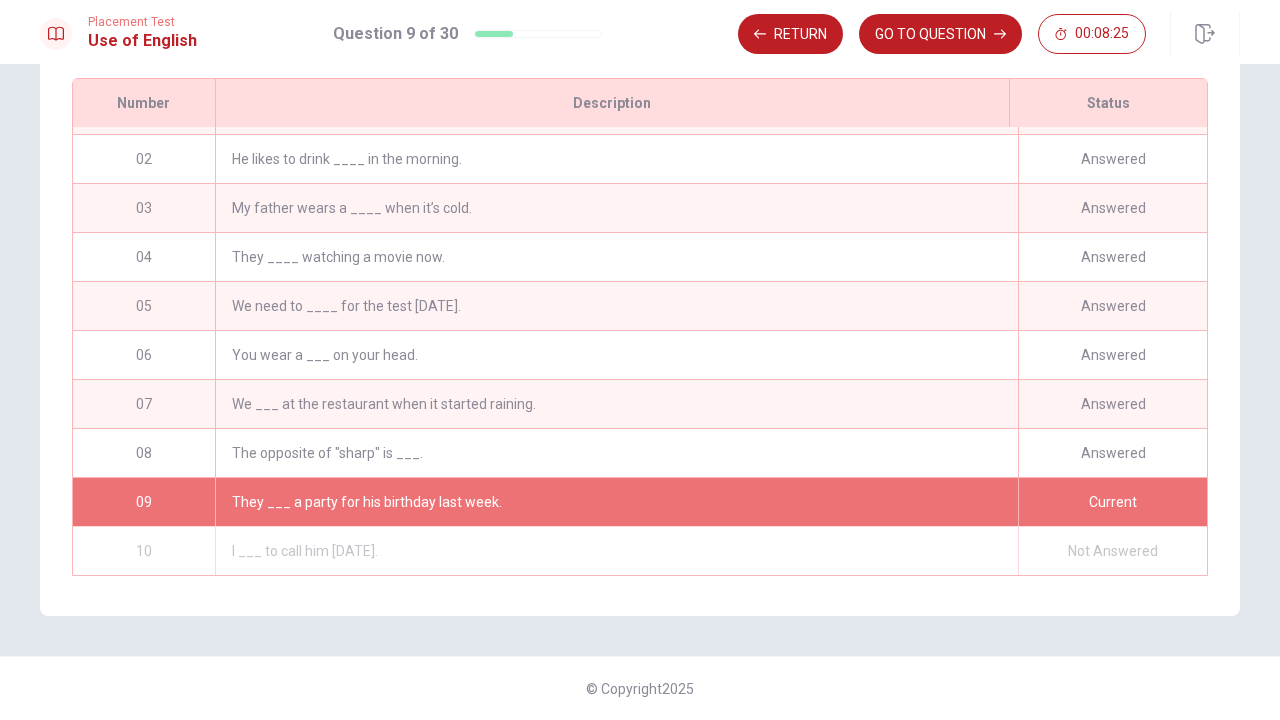 click on "The opposite of "sharp" is ___." at bounding box center (616, 453) 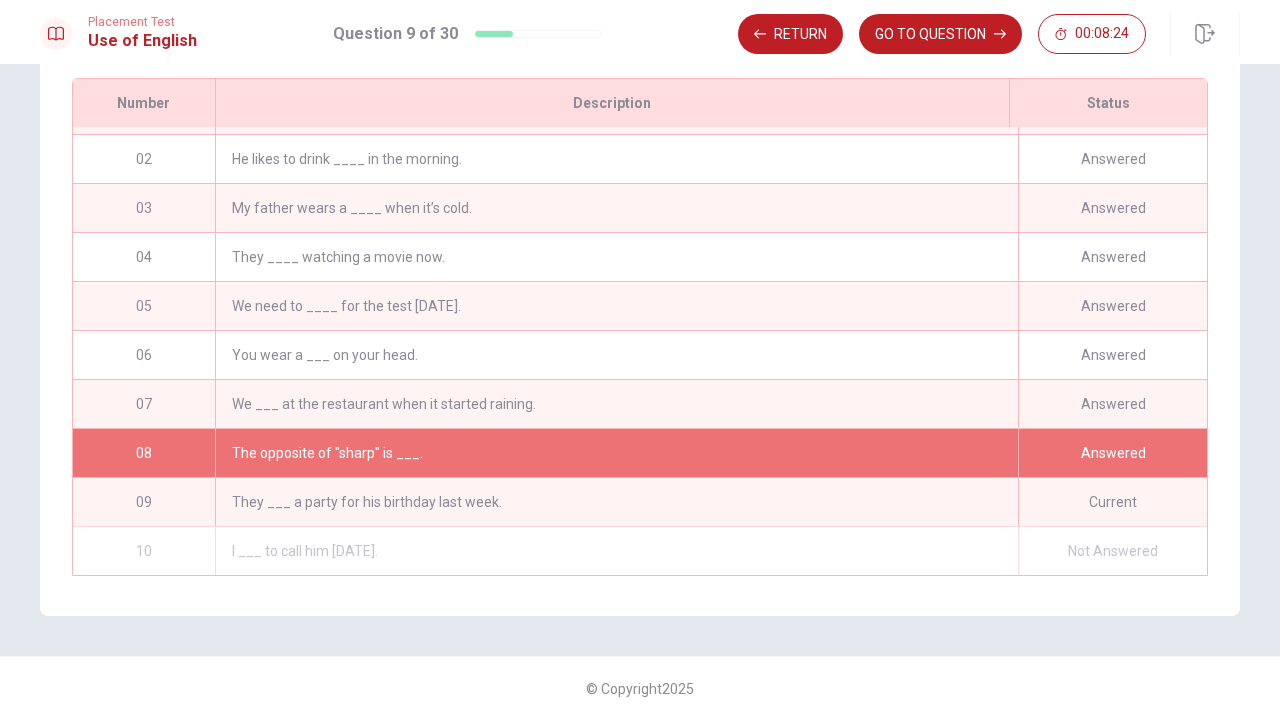 click on "The opposite of "sharp" is ___." at bounding box center (616, 453) 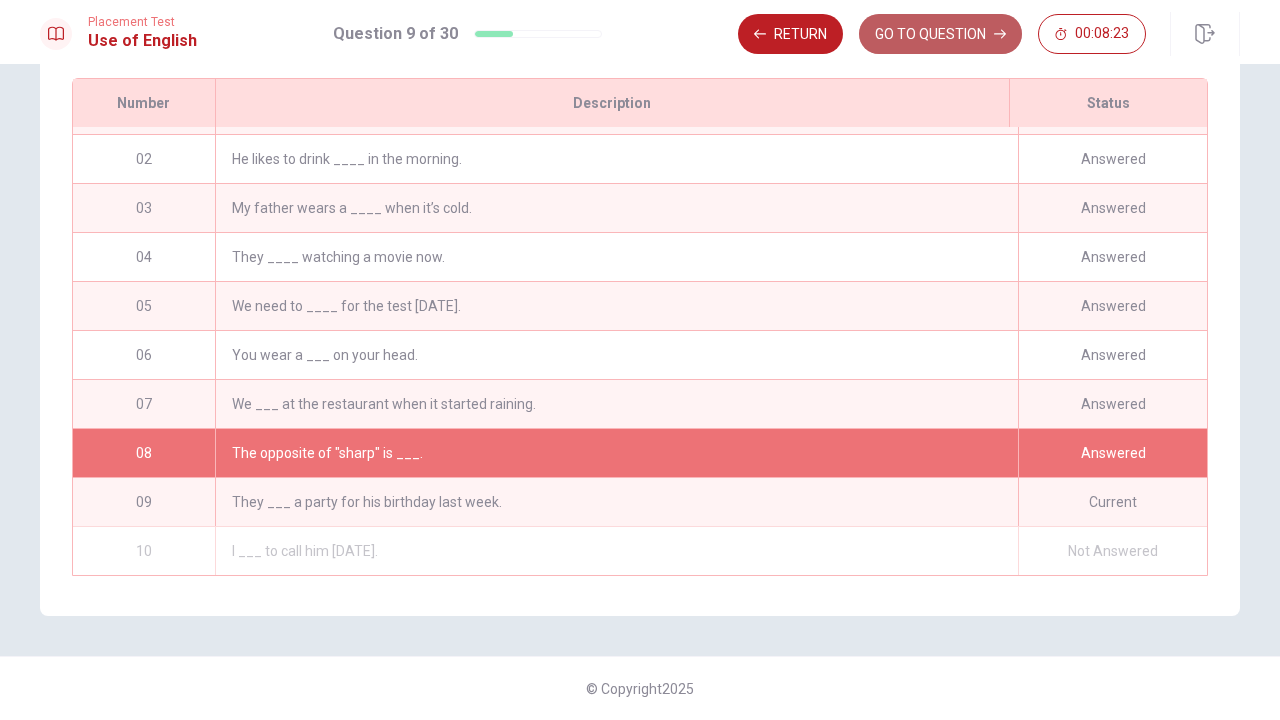 click on "GO TO QUESTION" at bounding box center (940, 34) 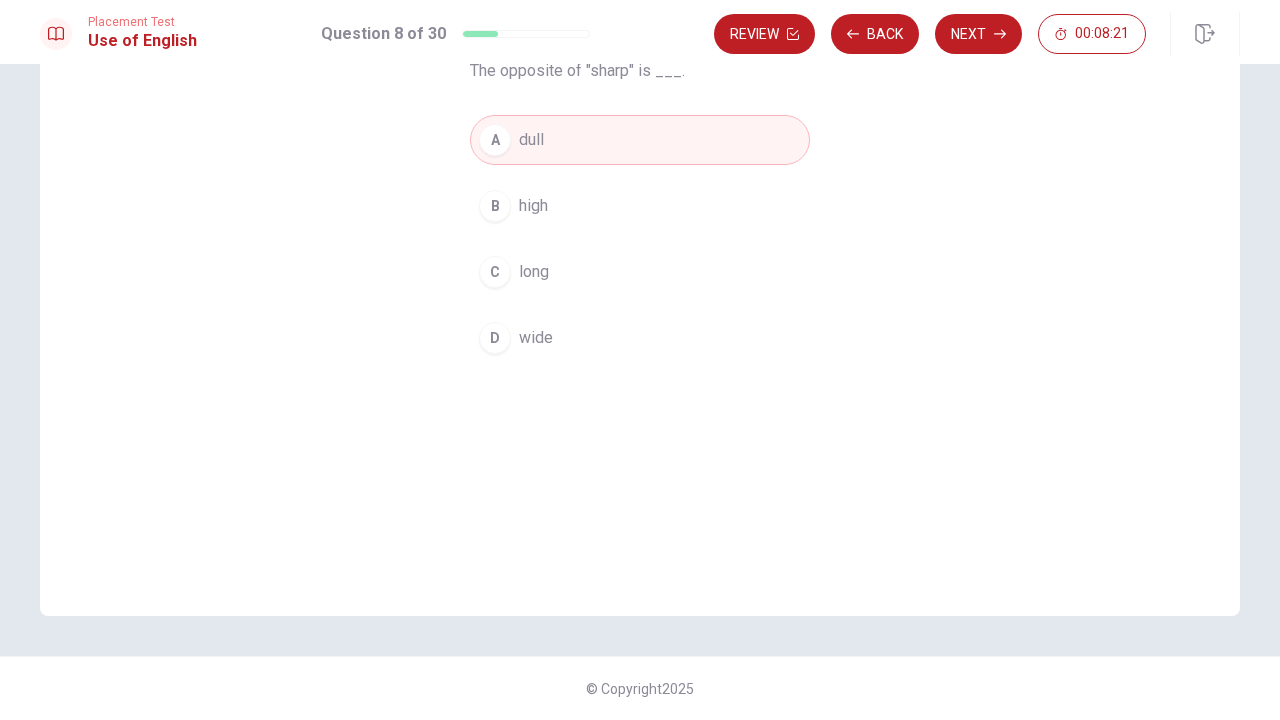 scroll, scrollTop: 135, scrollLeft: 0, axis: vertical 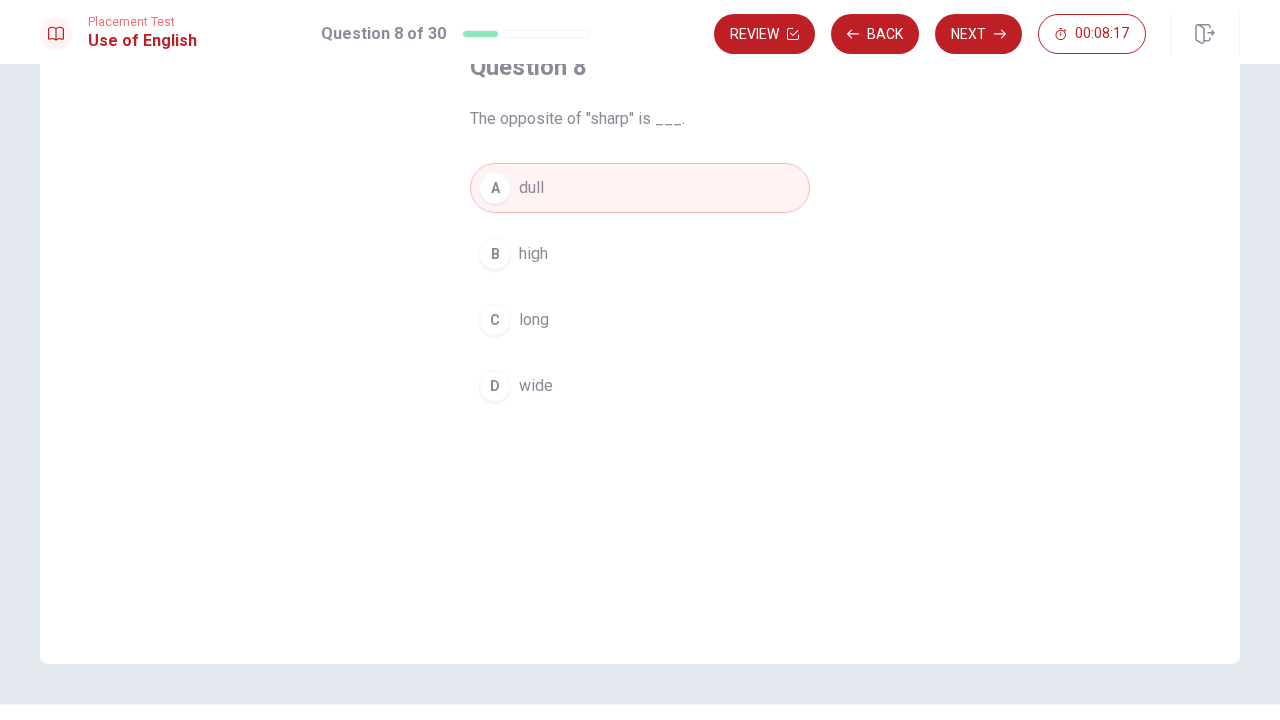 click on "D wide" at bounding box center [640, 386] 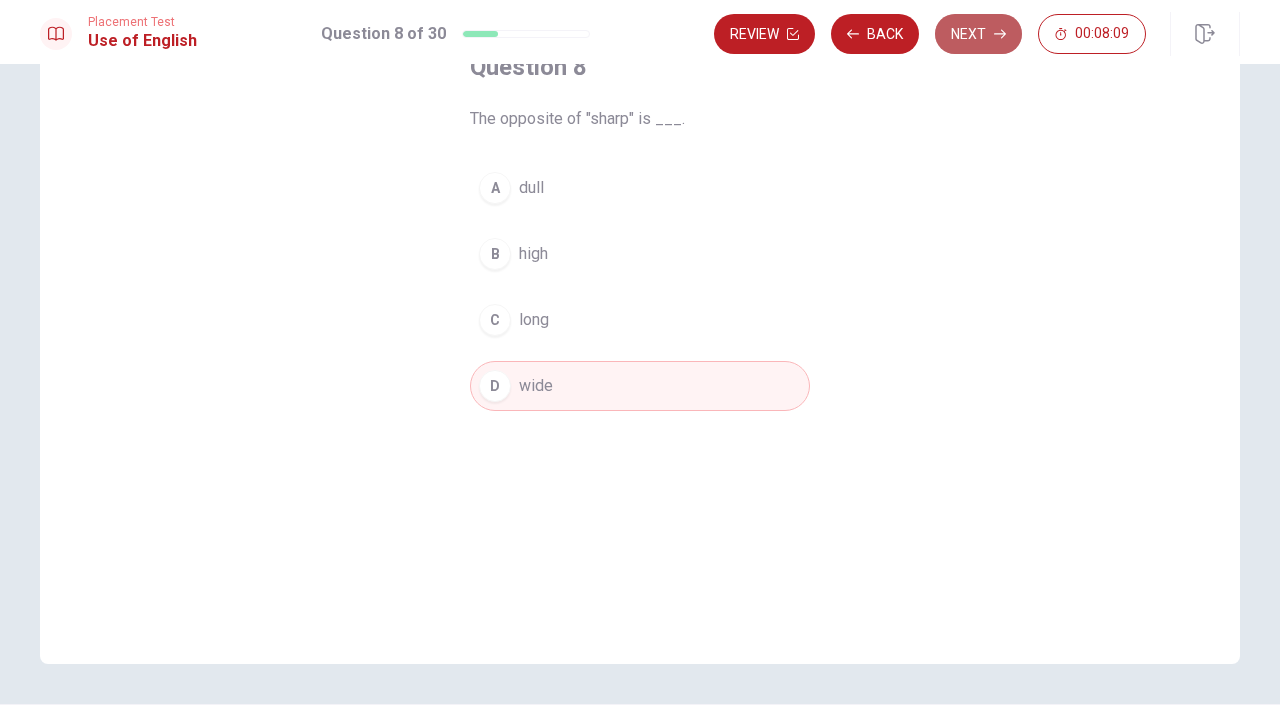 click on "Next" at bounding box center (978, 34) 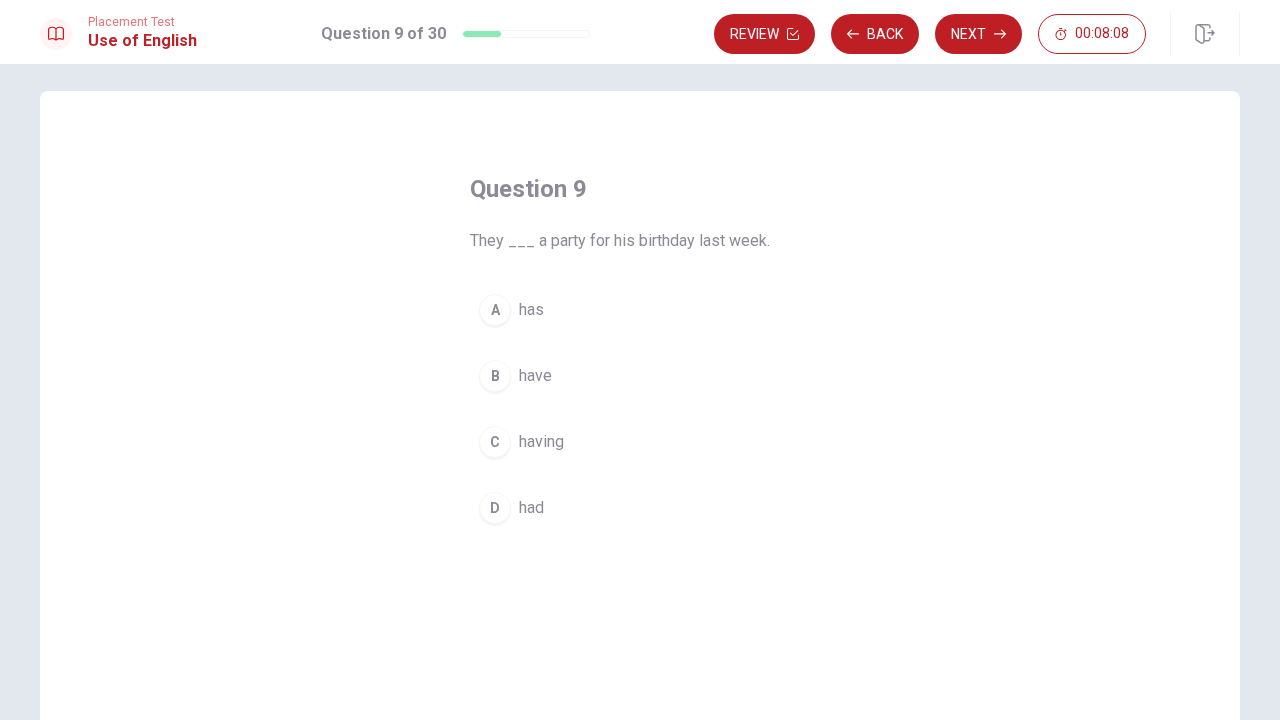 scroll, scrollTop: 11, scrollLeft: 0, axis: vertical 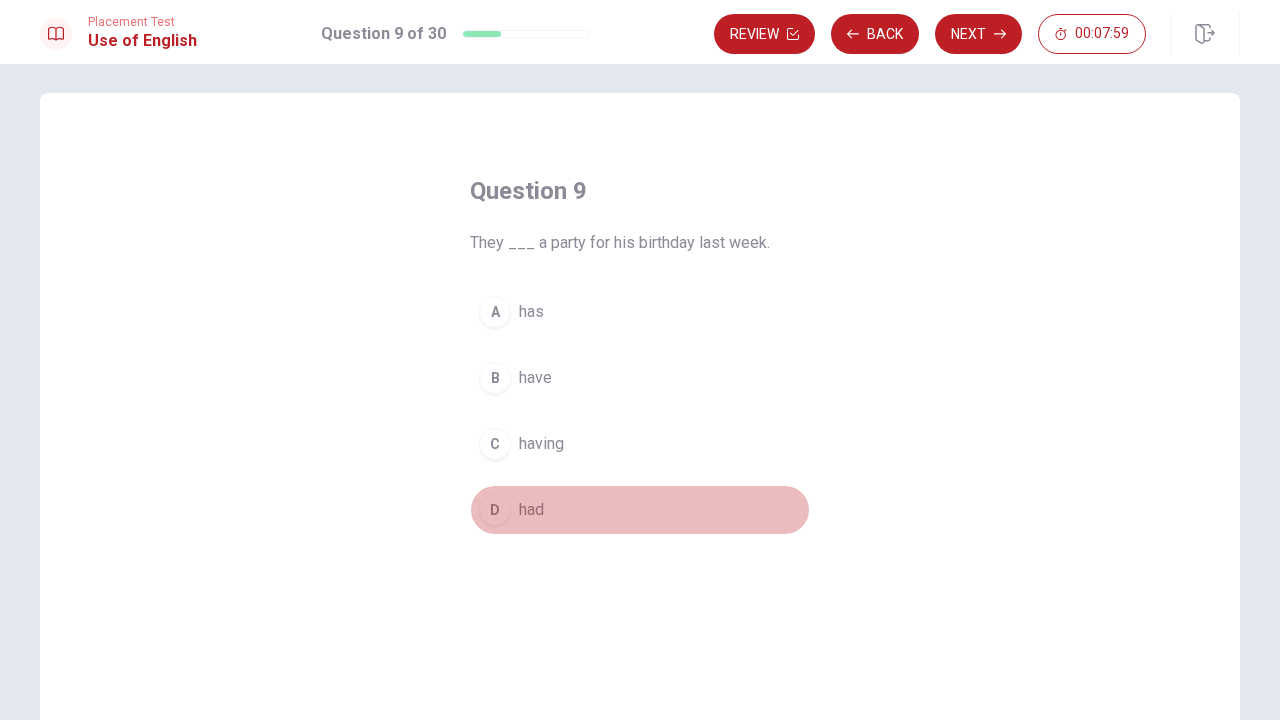click on "had" at bounding box center (531, 510) 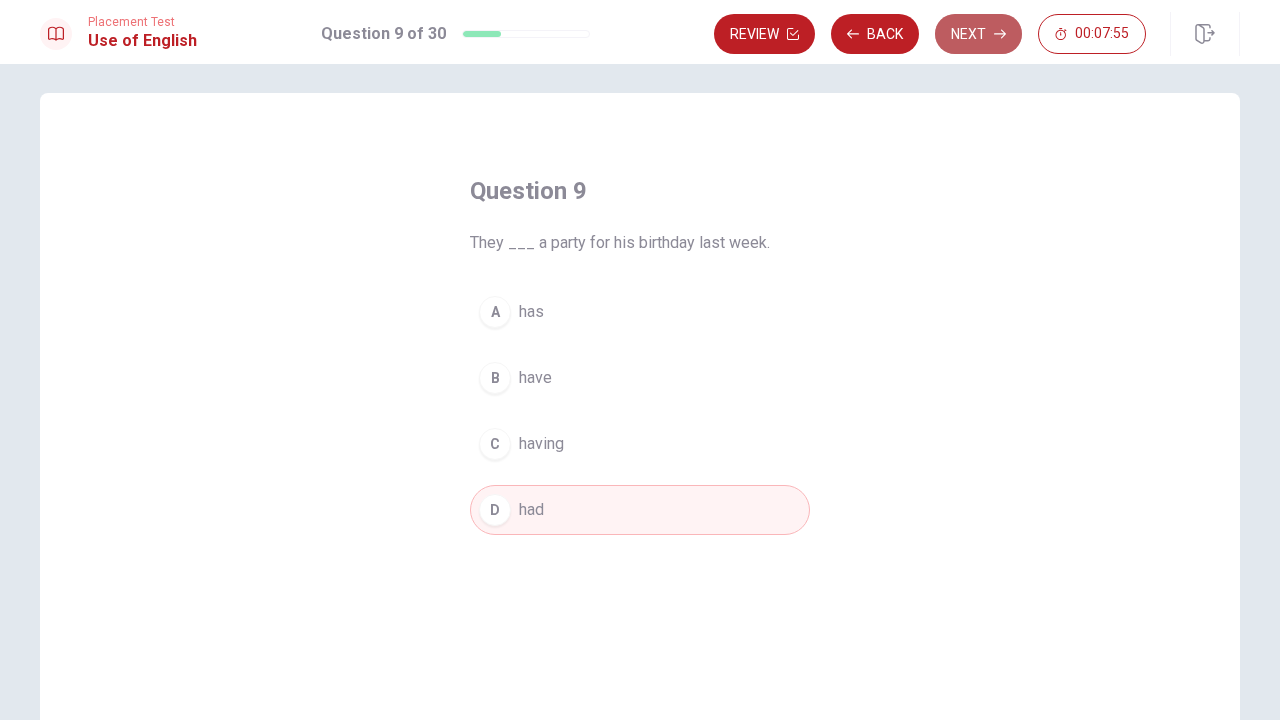 click on "Next" at bounding box center [978, 34] 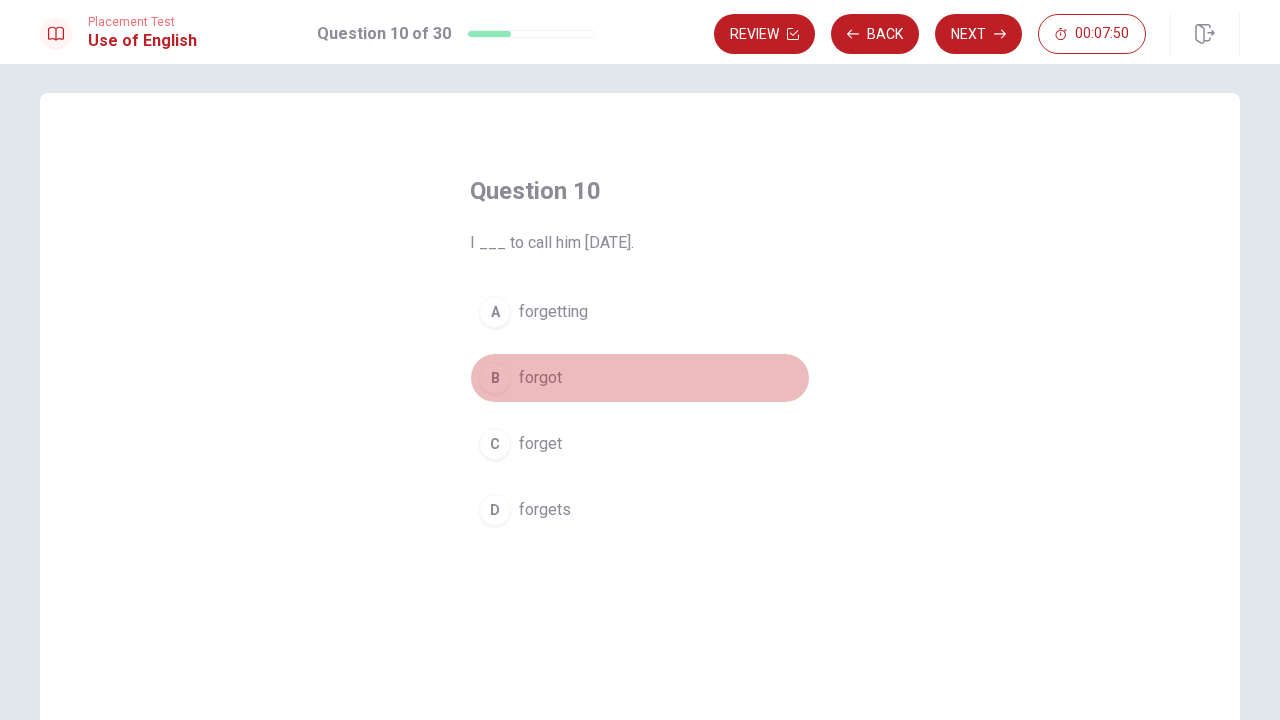 click on "B forgot" at bounding box center [640, 378] 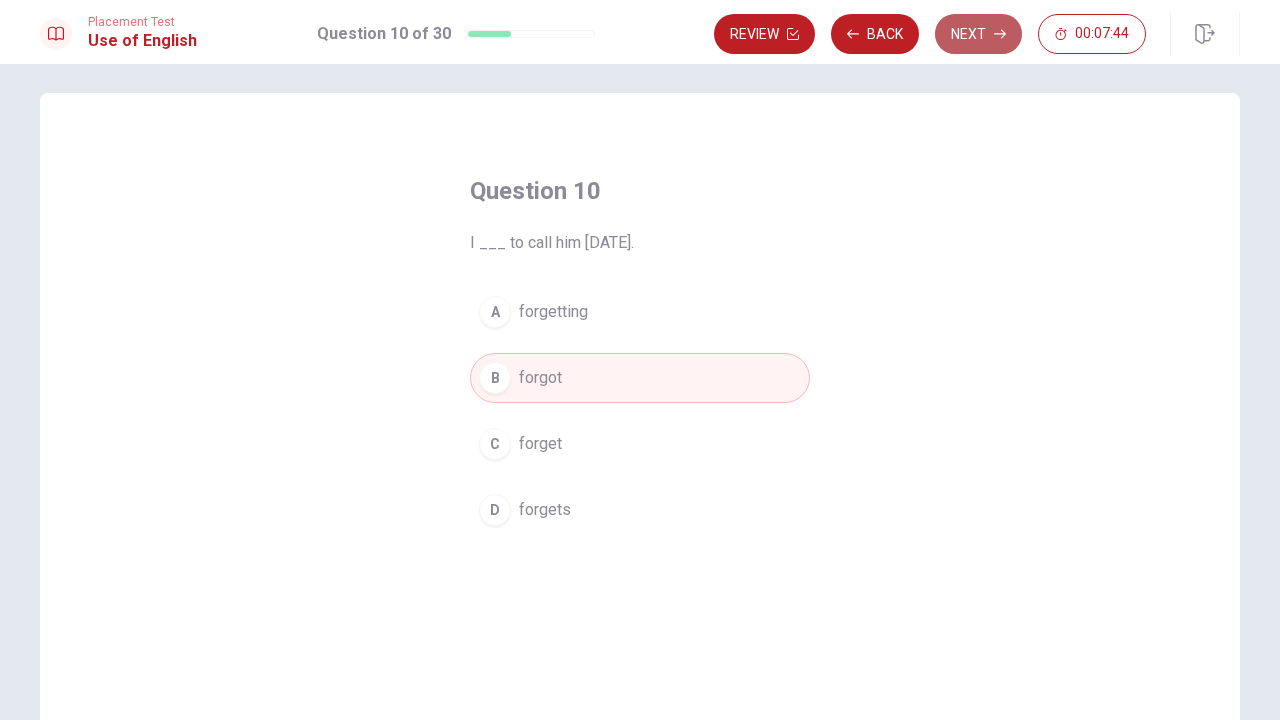 click on "Next" at bounding box center [978, 34] 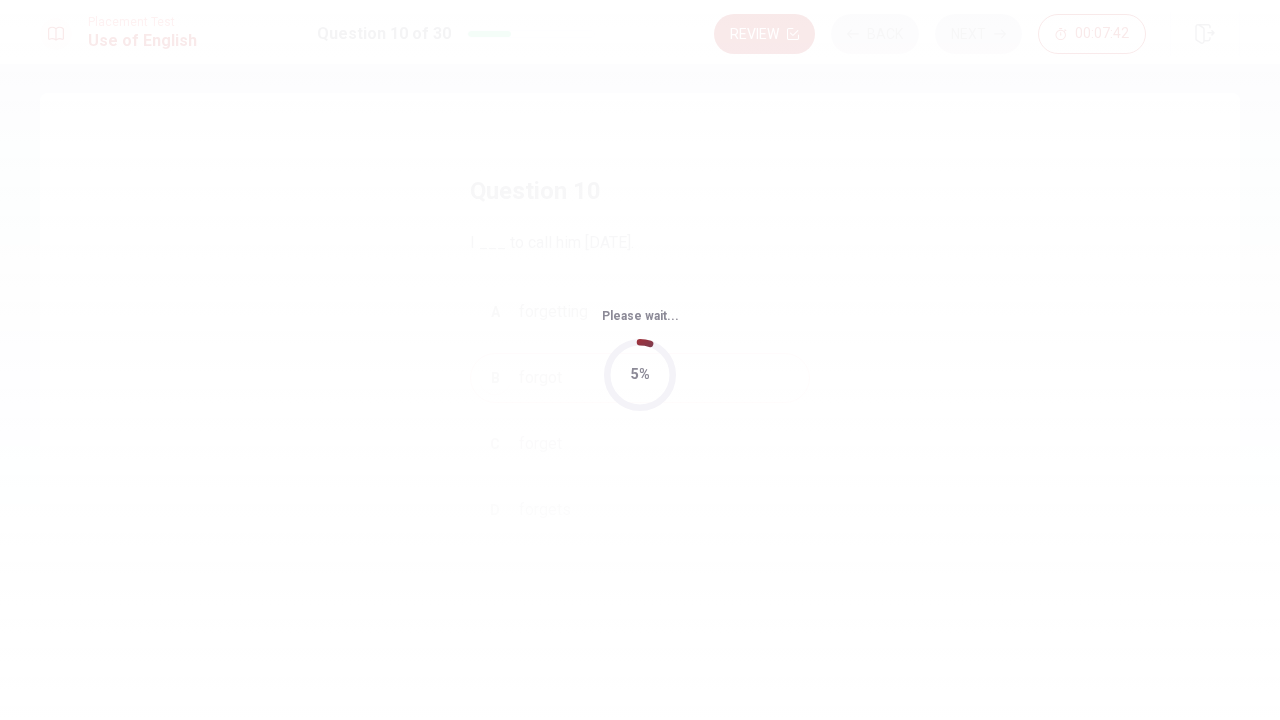 scroll, scrollTop: 0, scrollLeft: 0, axis: both 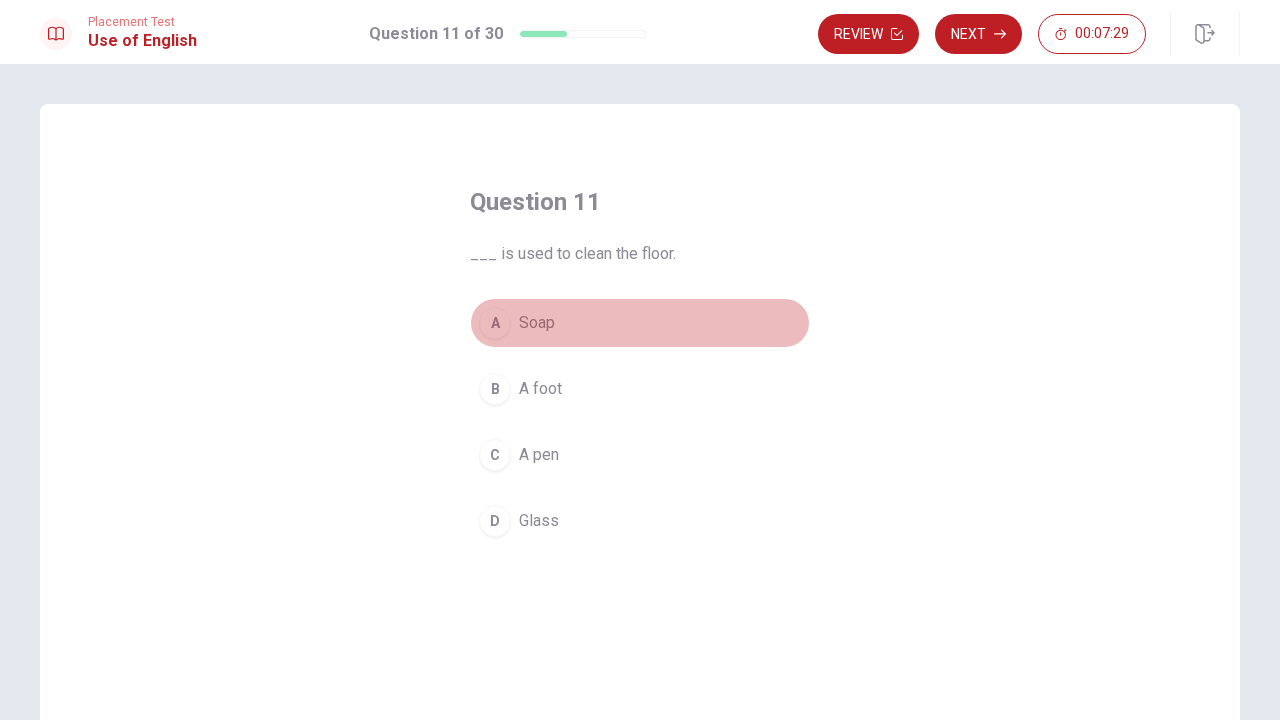 click on "Soap" at bounding box center [537, 323] 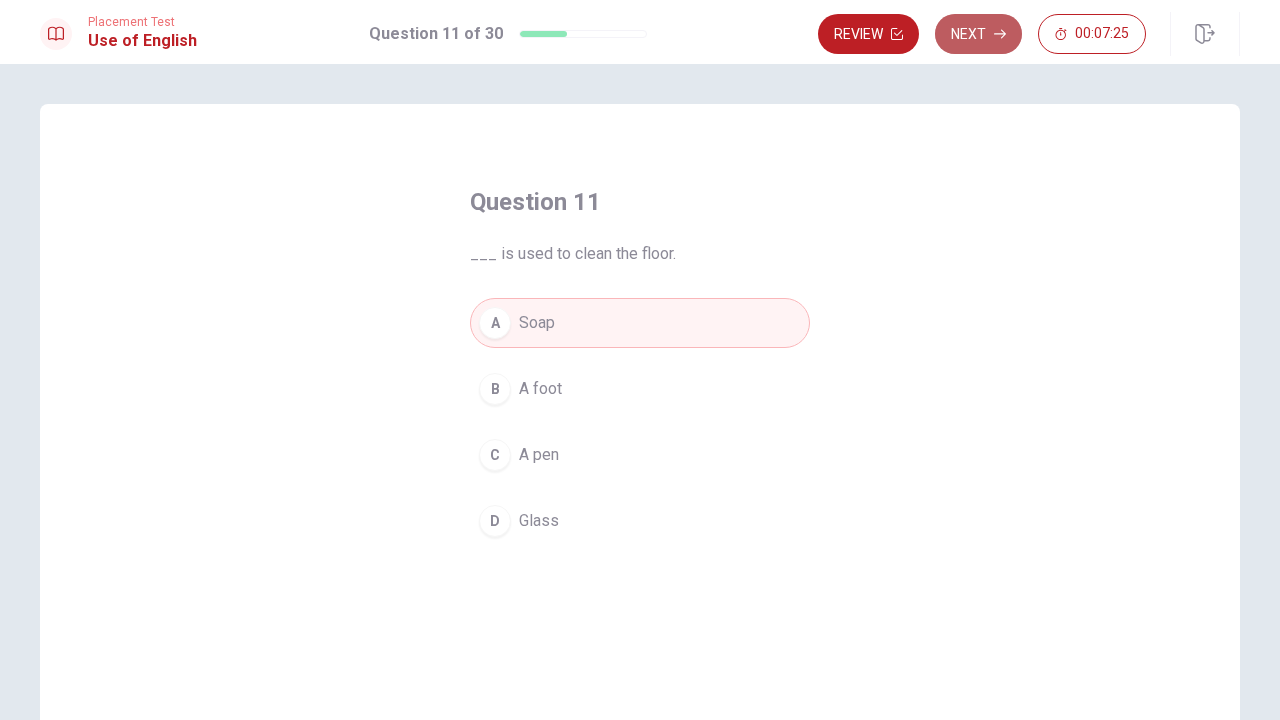 click on "Next" at bounding box center [978, 34] 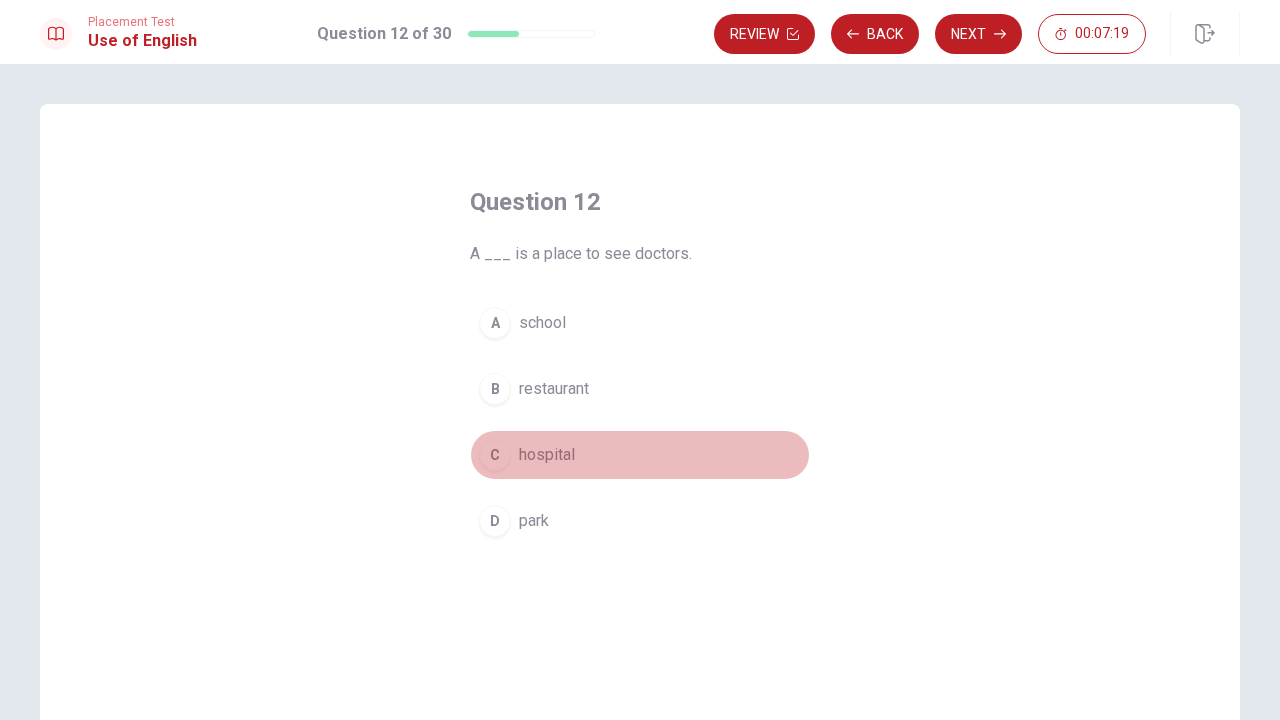 click on "hospital" at bounding box center [547, 455] 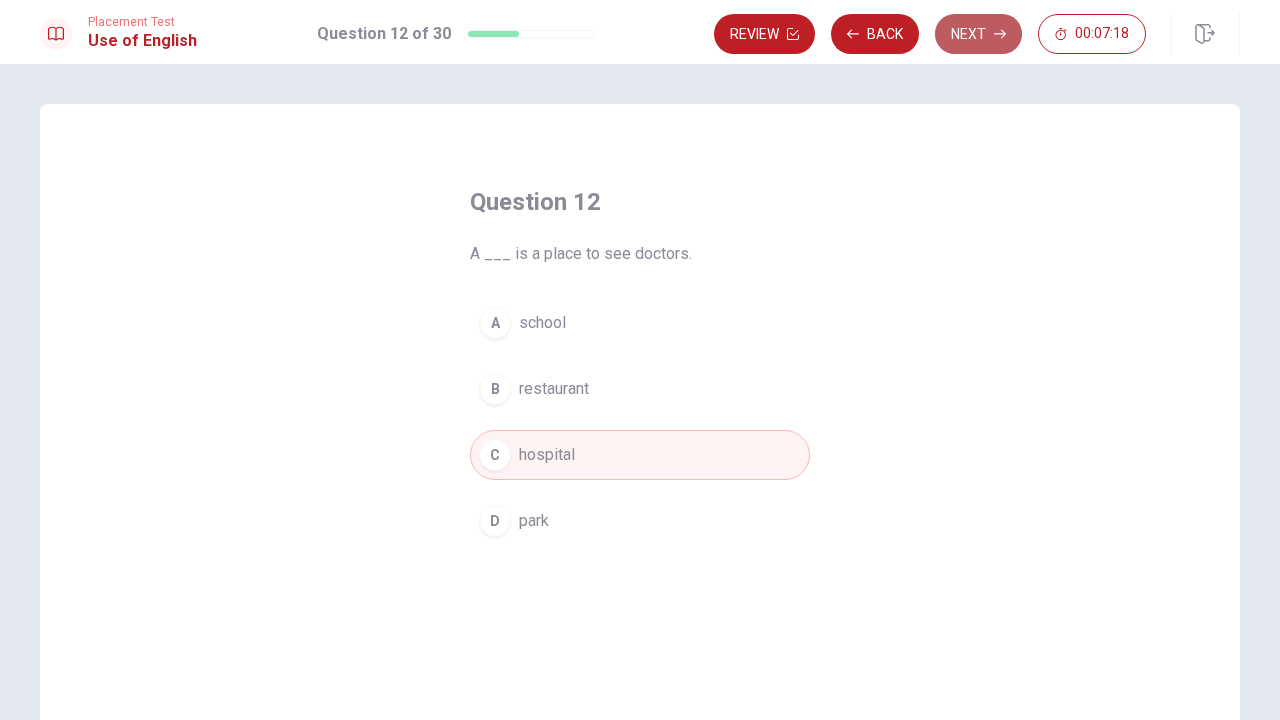 click on "Next" at bounding box center [978, 34] 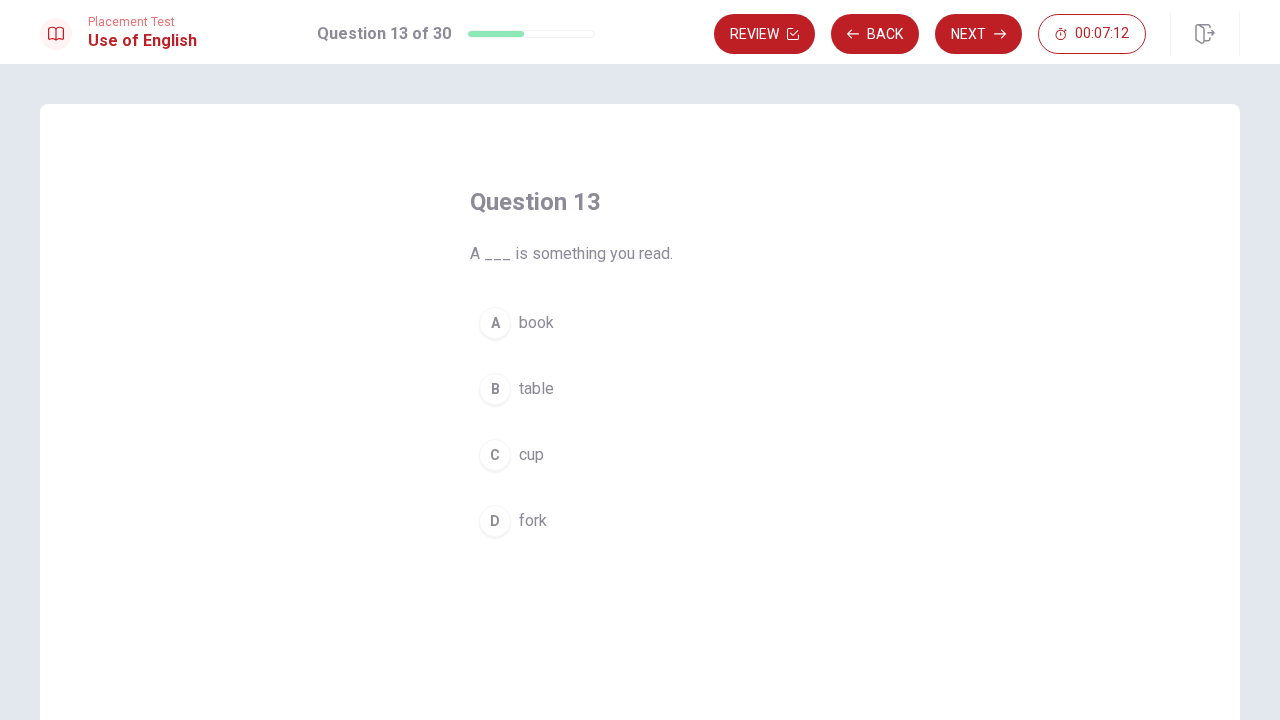click on "book" at bounding box center [536, 323] 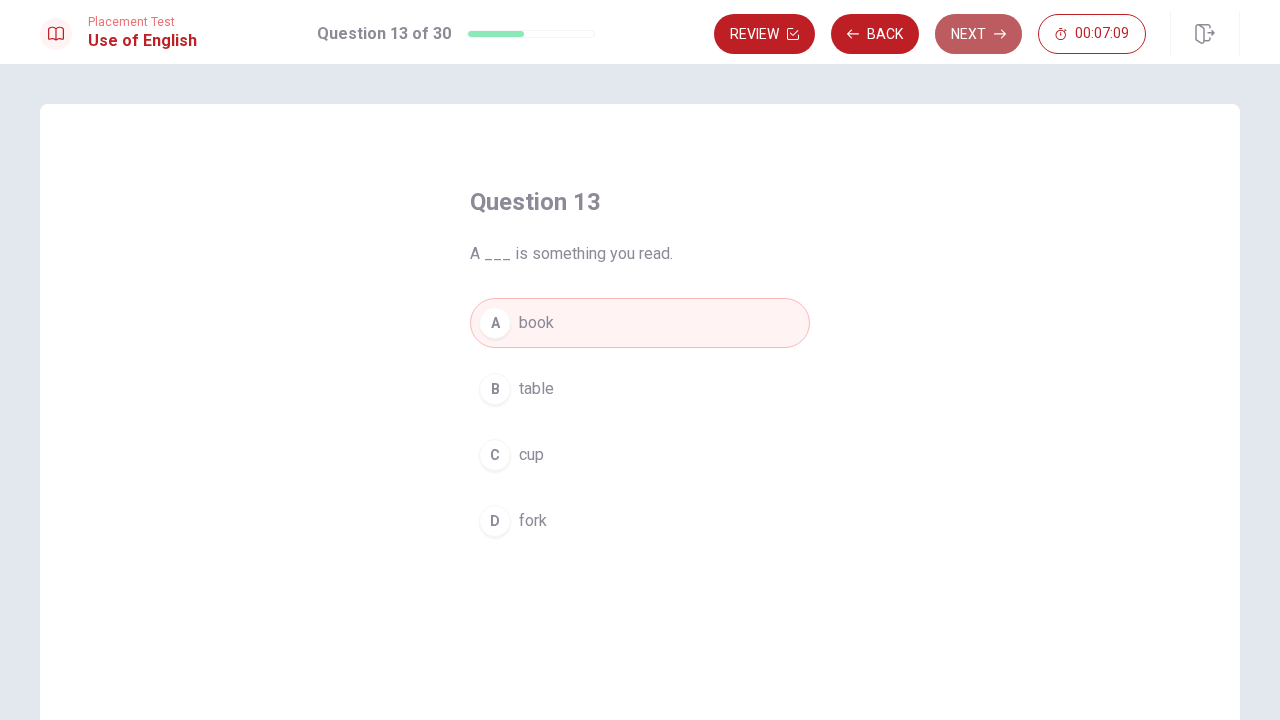 click on "Next" at bounding box center [978, 34] 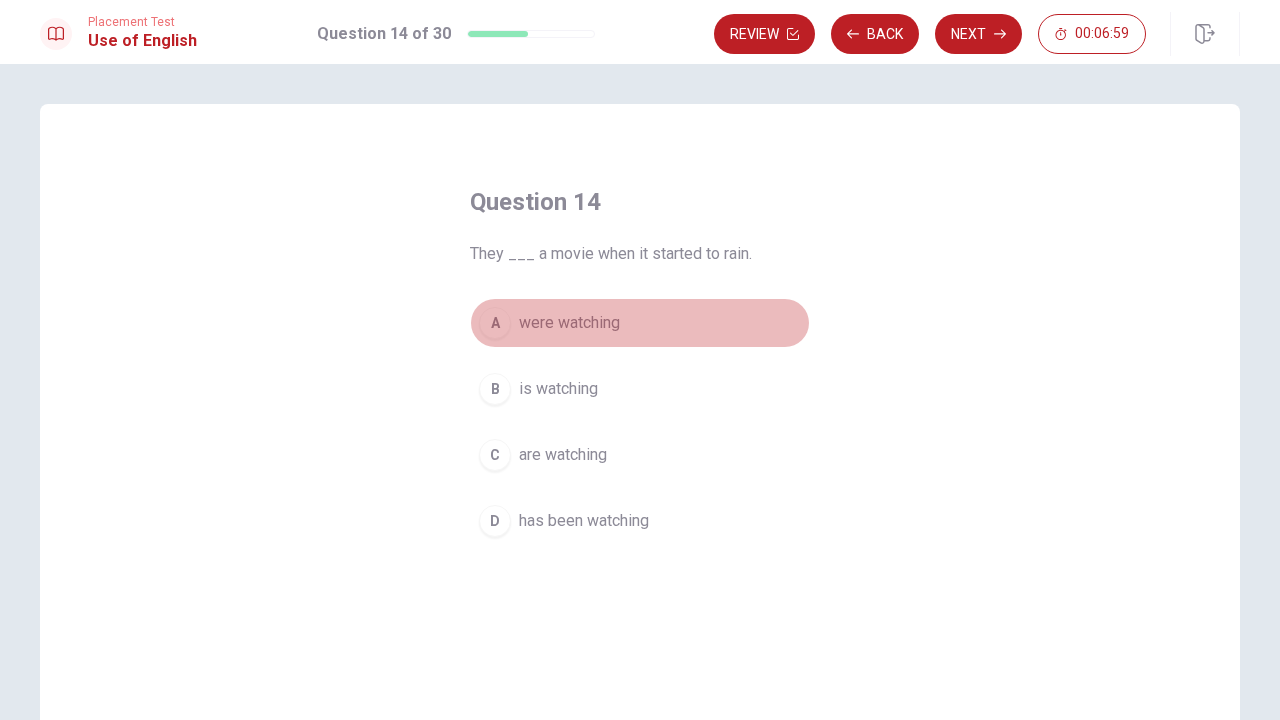 click on "were watching" at bounding box center [569, 323] 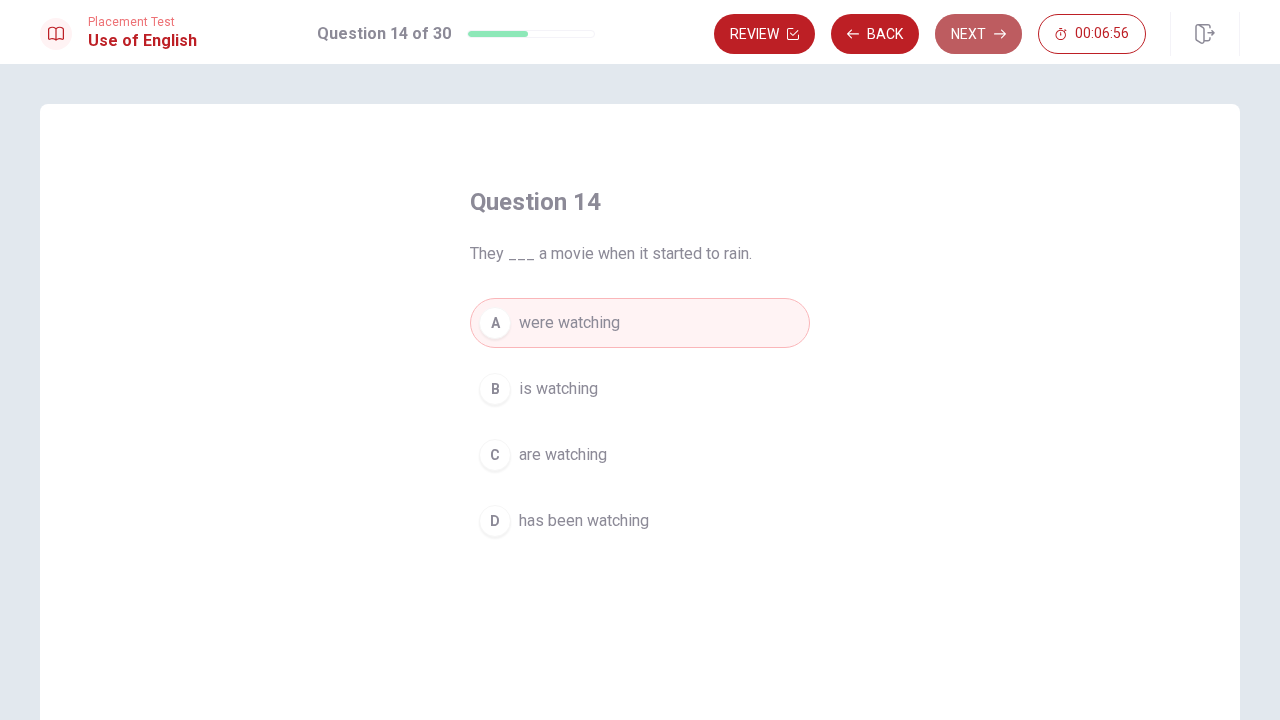 click on "Next" at bounding box center (978, 34) 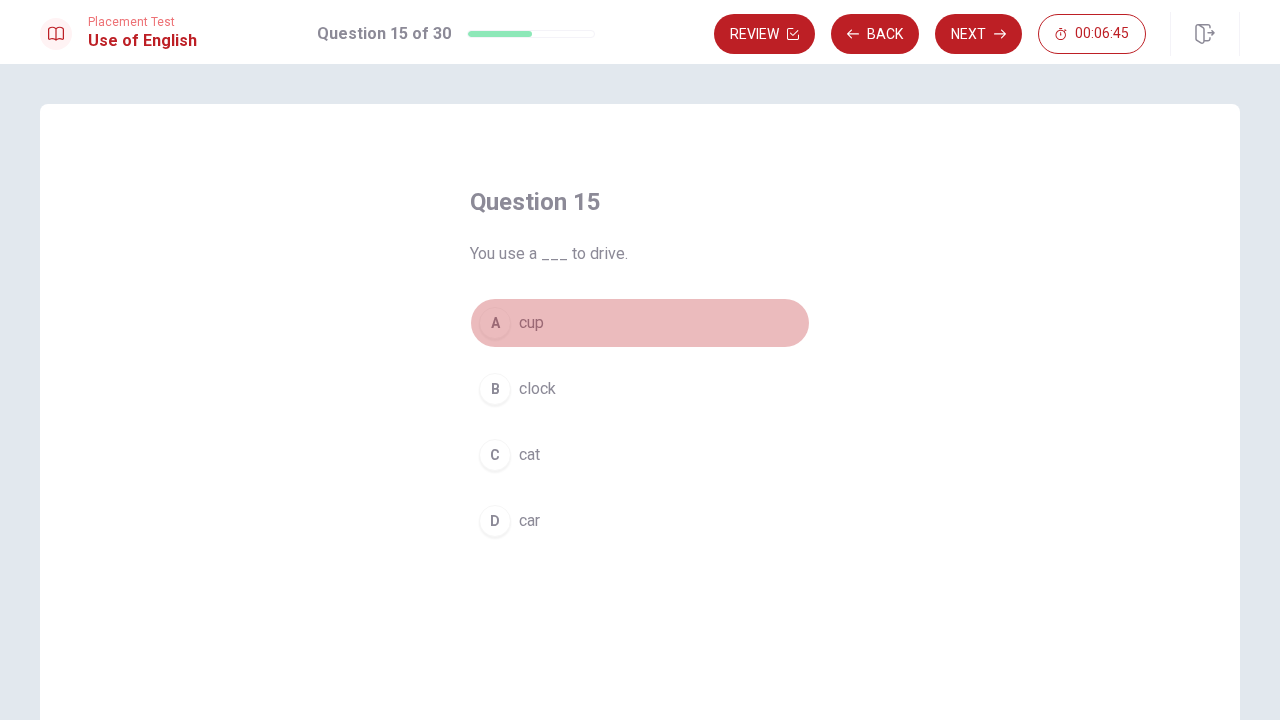 click on "cup" at bounding box center [531, 323] 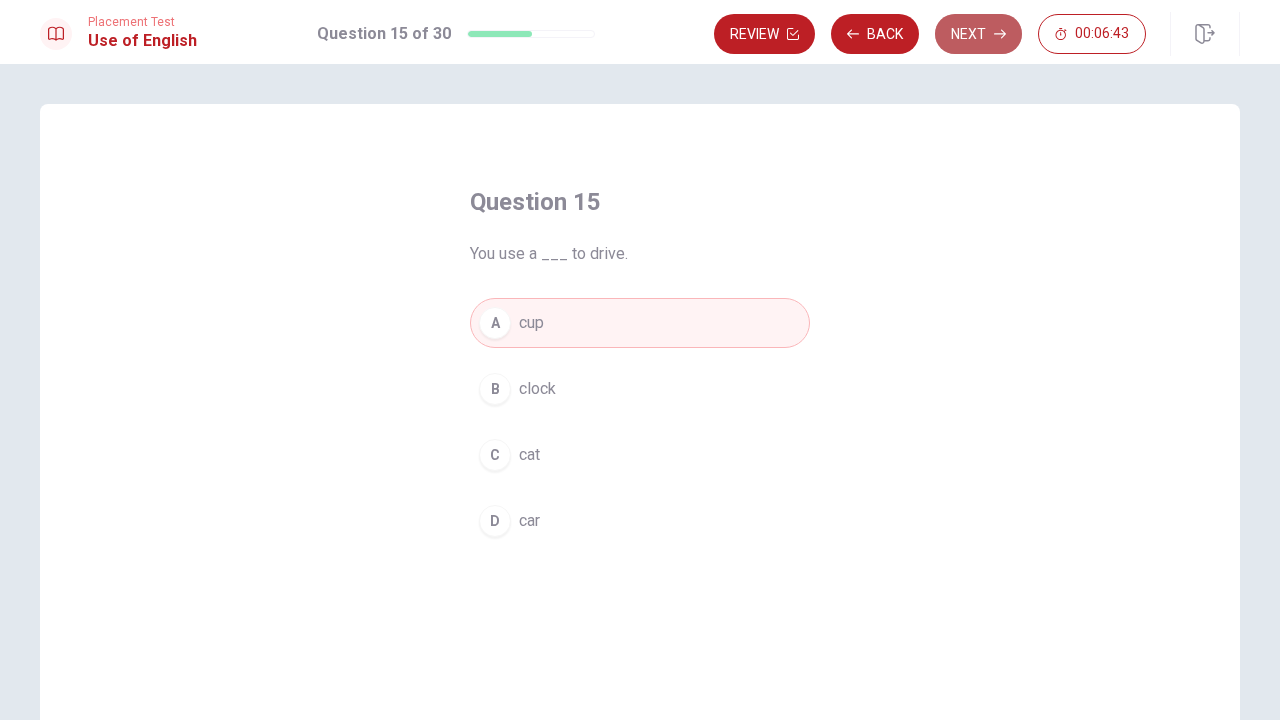 click on "Next" at bounding box center (978, 34) 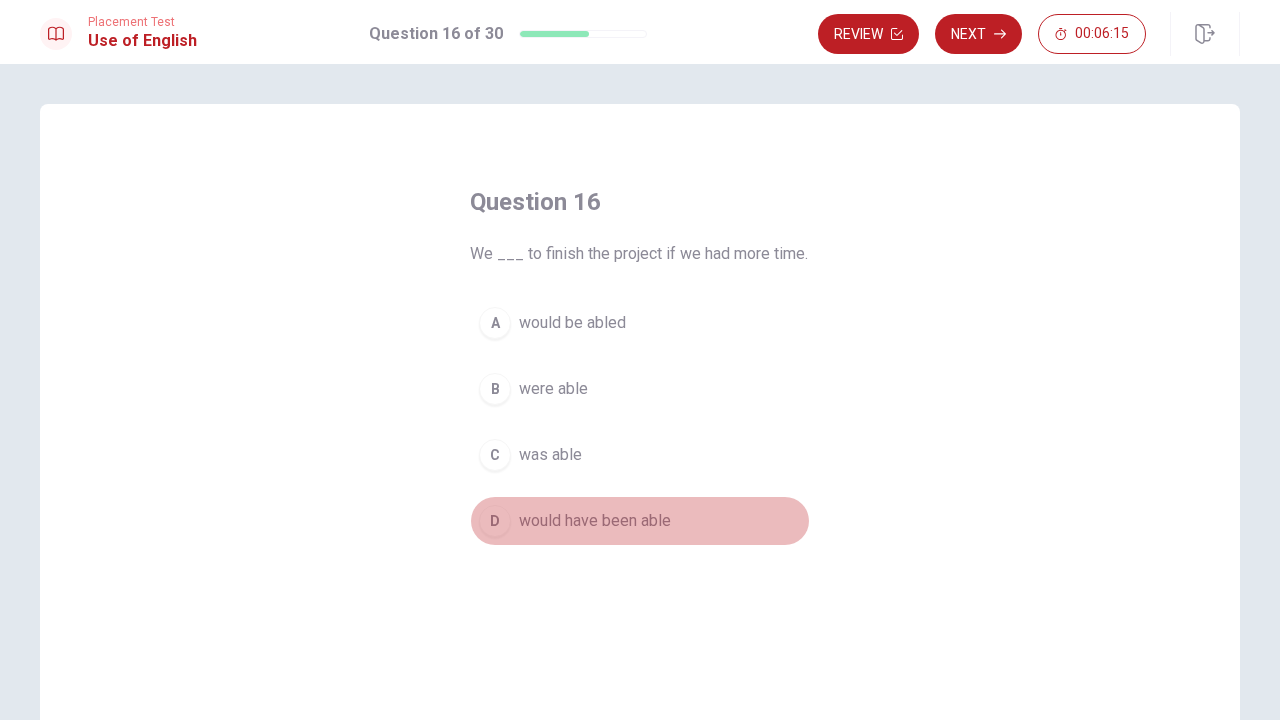 click on "would have been able" at bounding box center [595, 521] 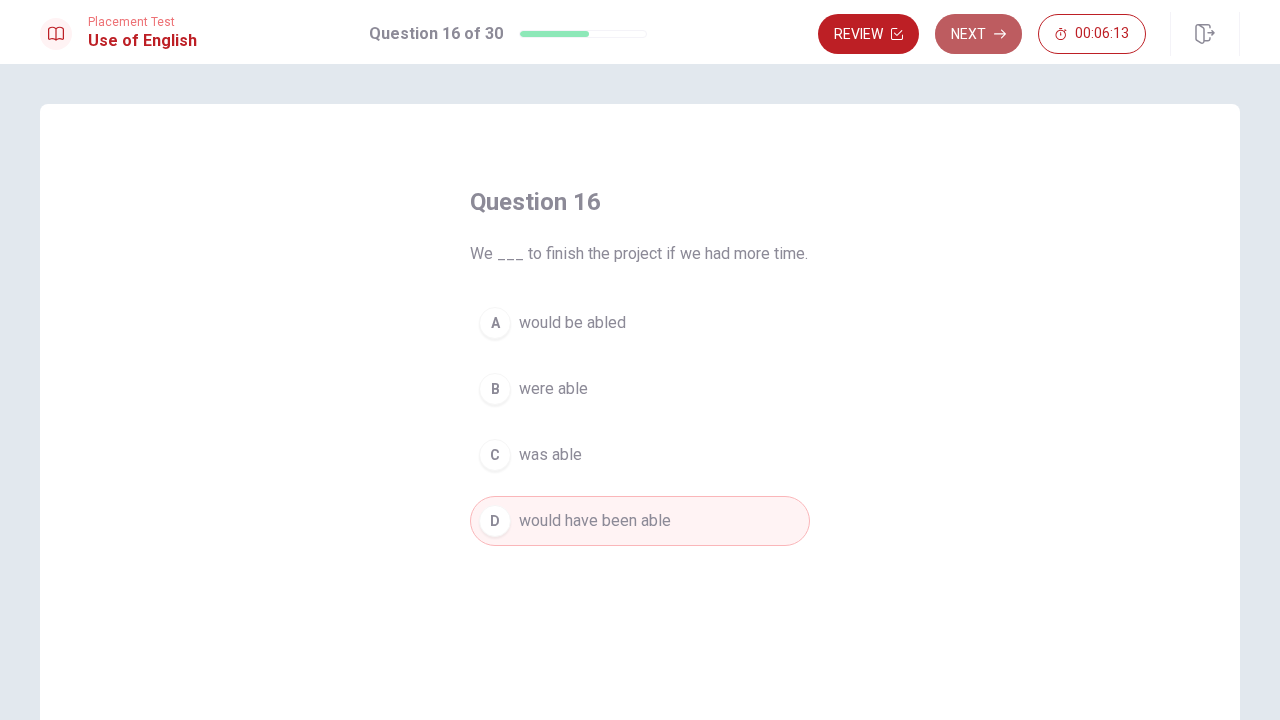 click on "Next" at bounding box center (978, 34) 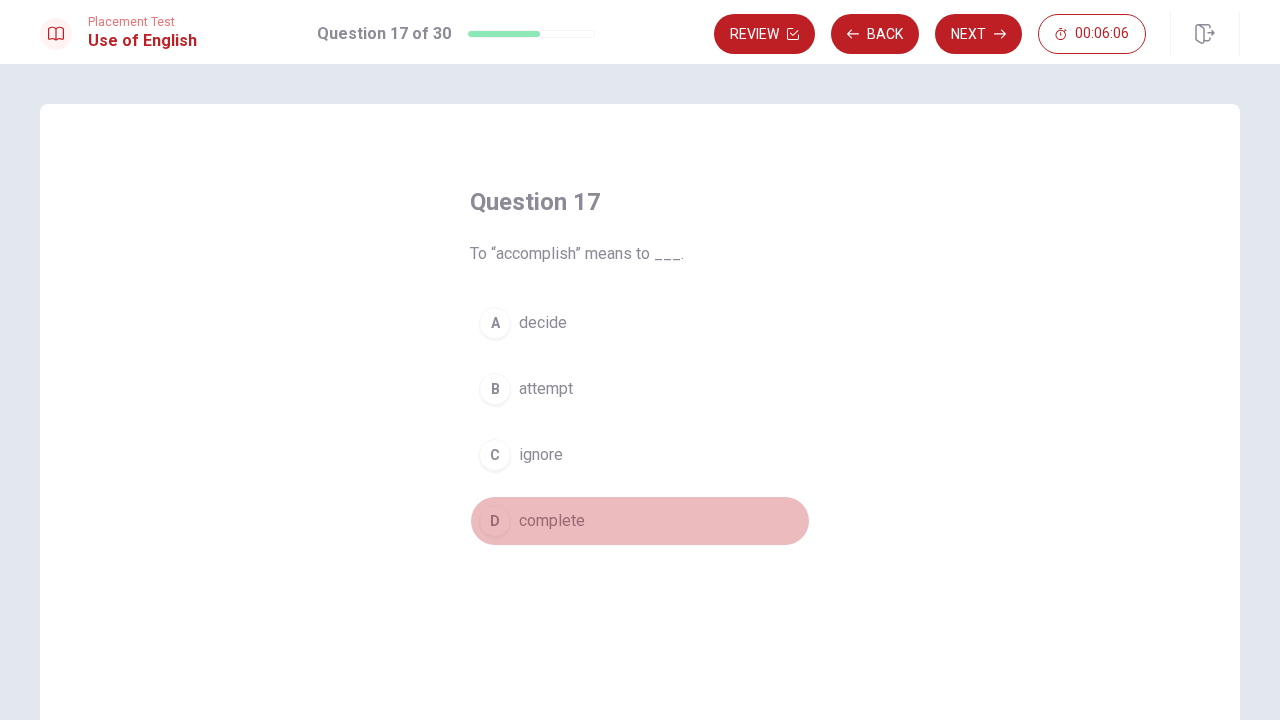 click on "complete" at bounding box center [552, 521] 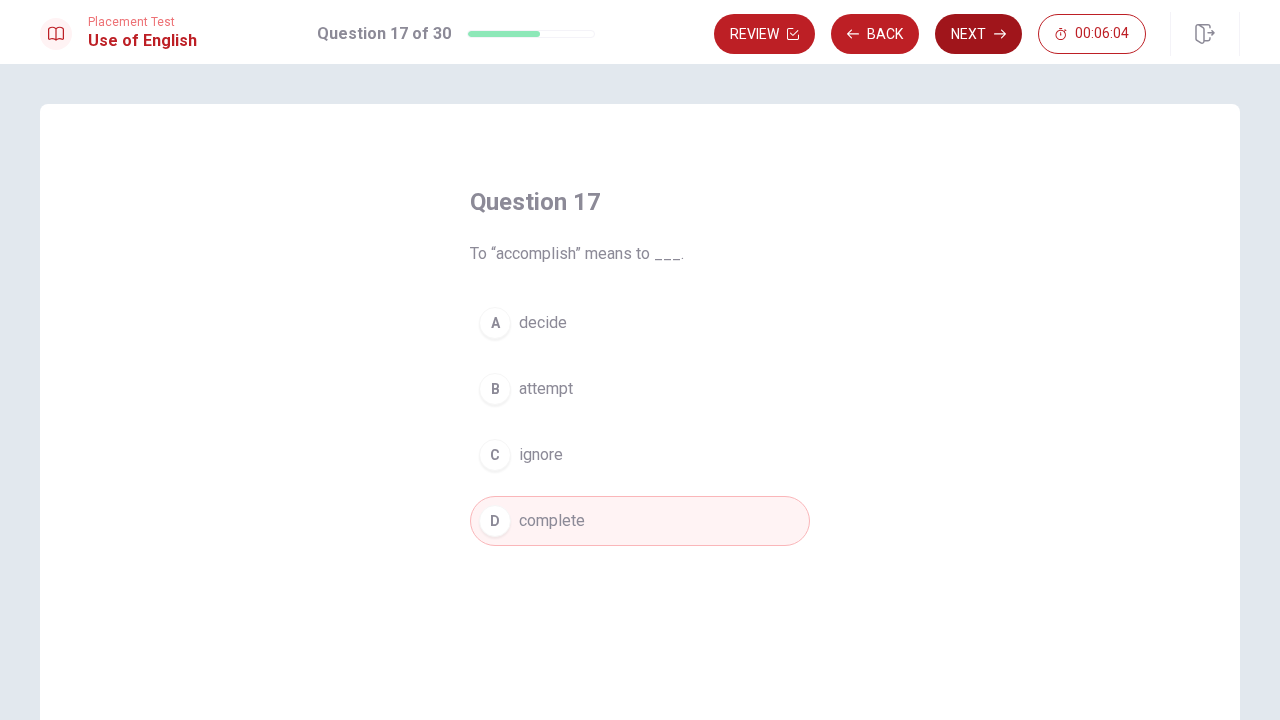 click on "Next" at bounding box center [978, 34] 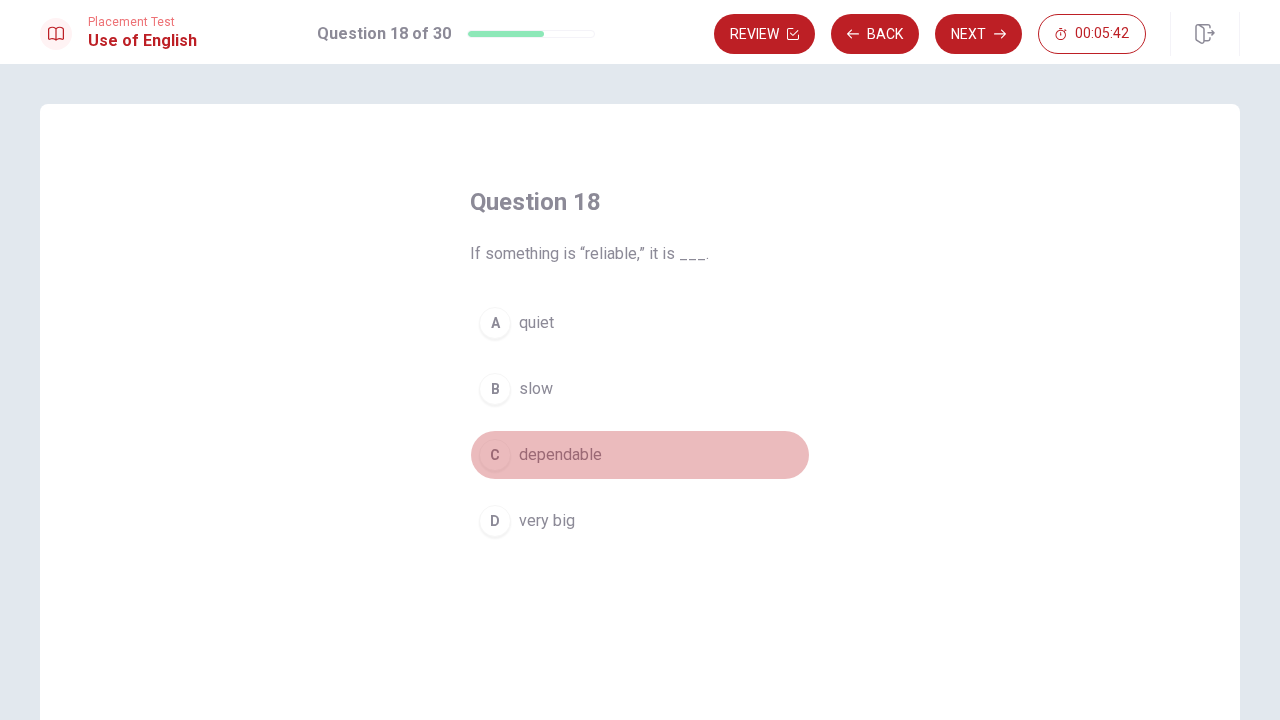 click on "dependable" at bounding box center (560, 455) 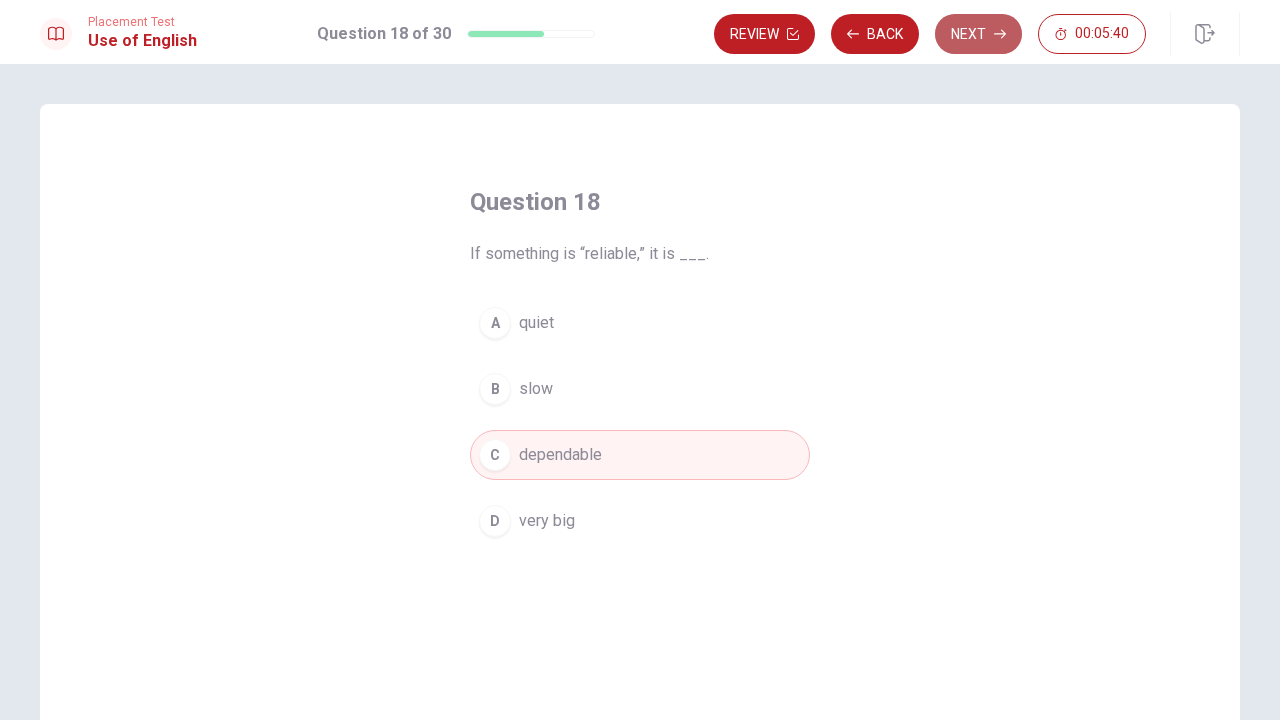 click on "Next" at bounding box center (978, 34) 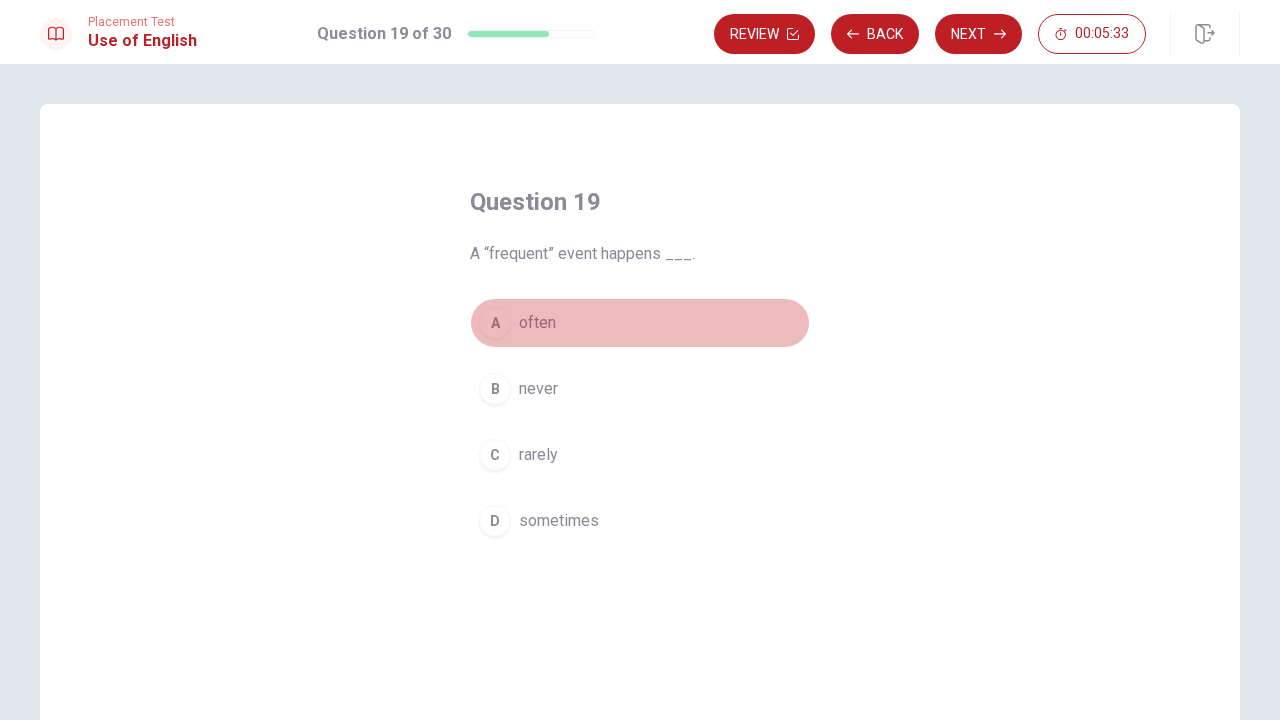 click on "often" at bounding box center (537, 323) 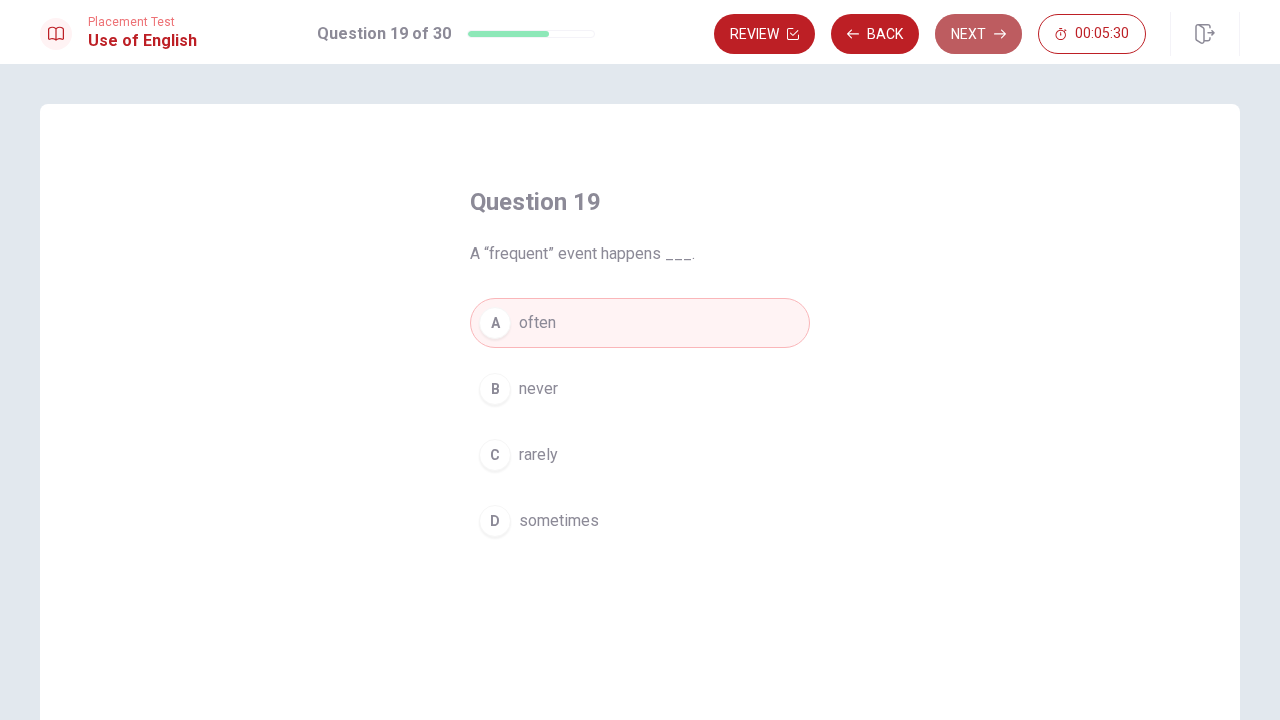 click 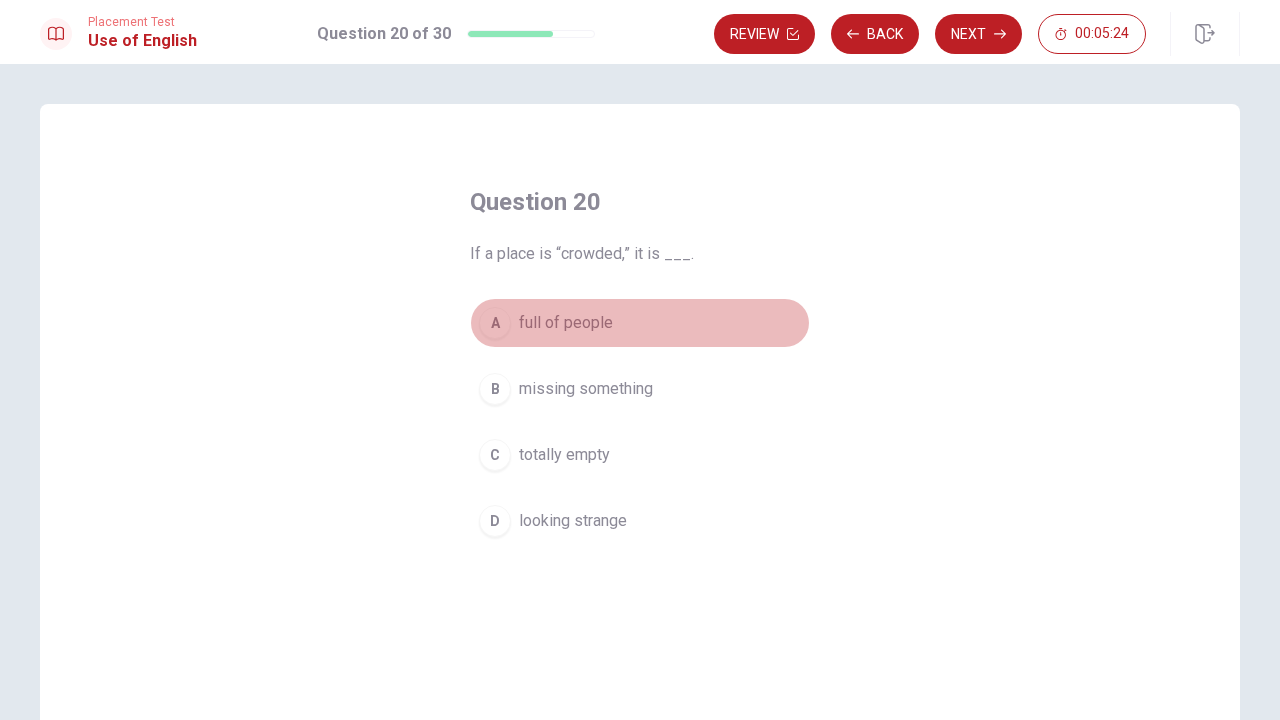 click on "full of people" at bounding box center [566, 323] 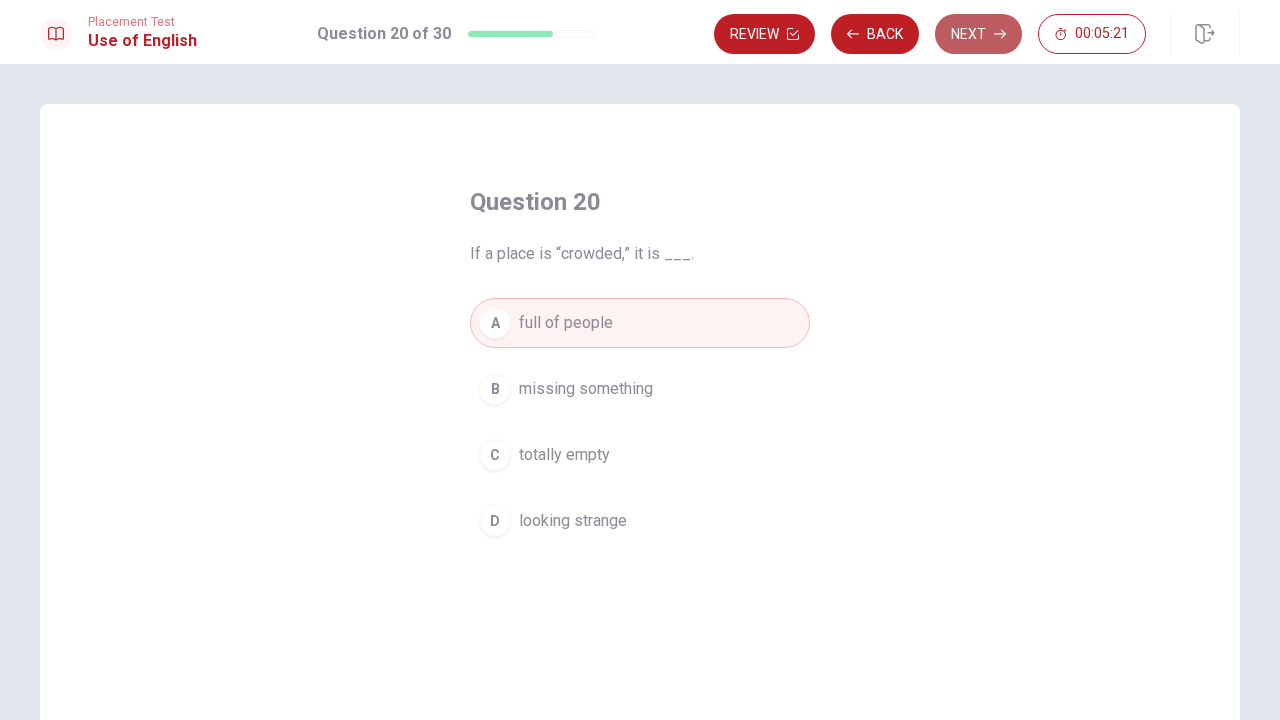 click 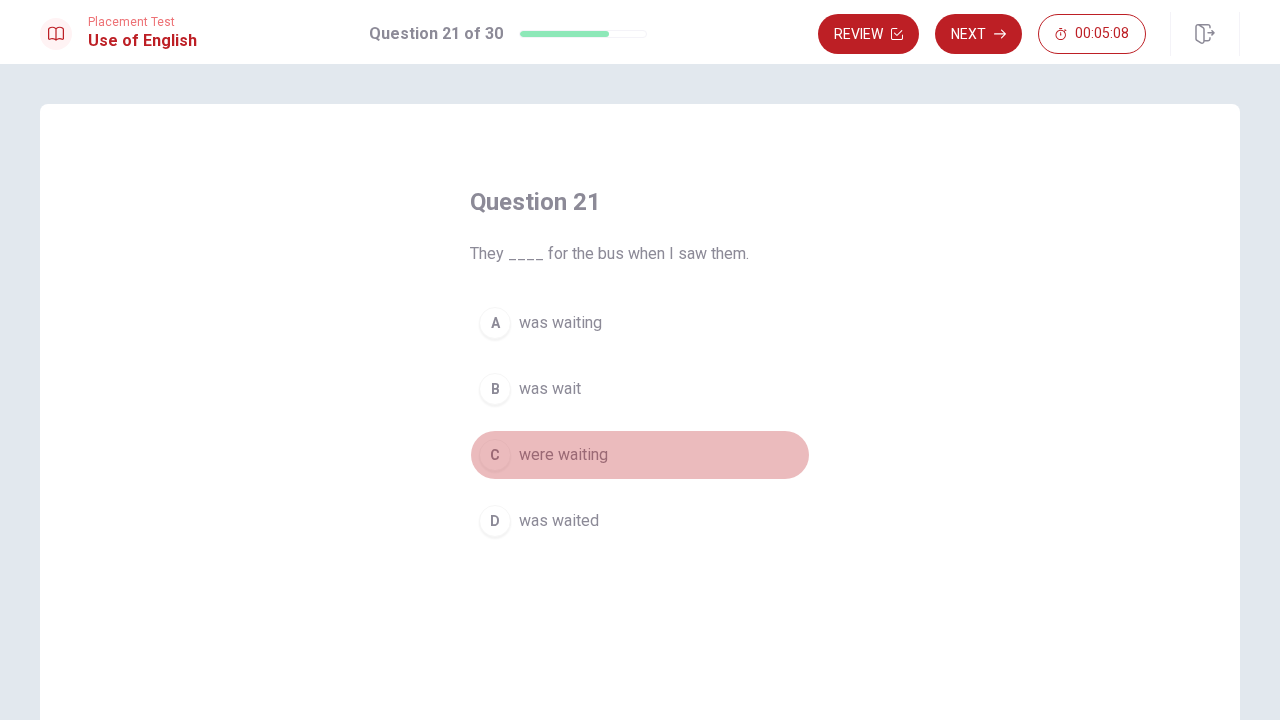 click on "were waiting" at bounding box center (563, 455) 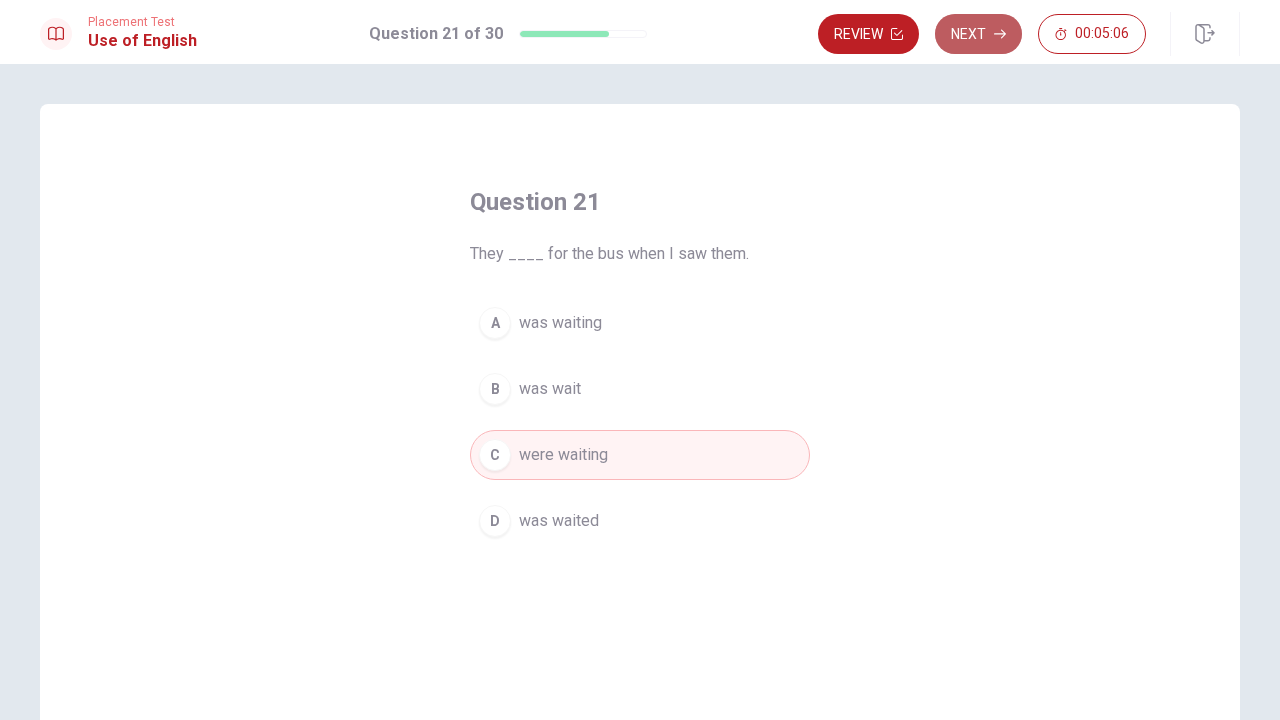 click on "Next" at bounding box center (978, 34) 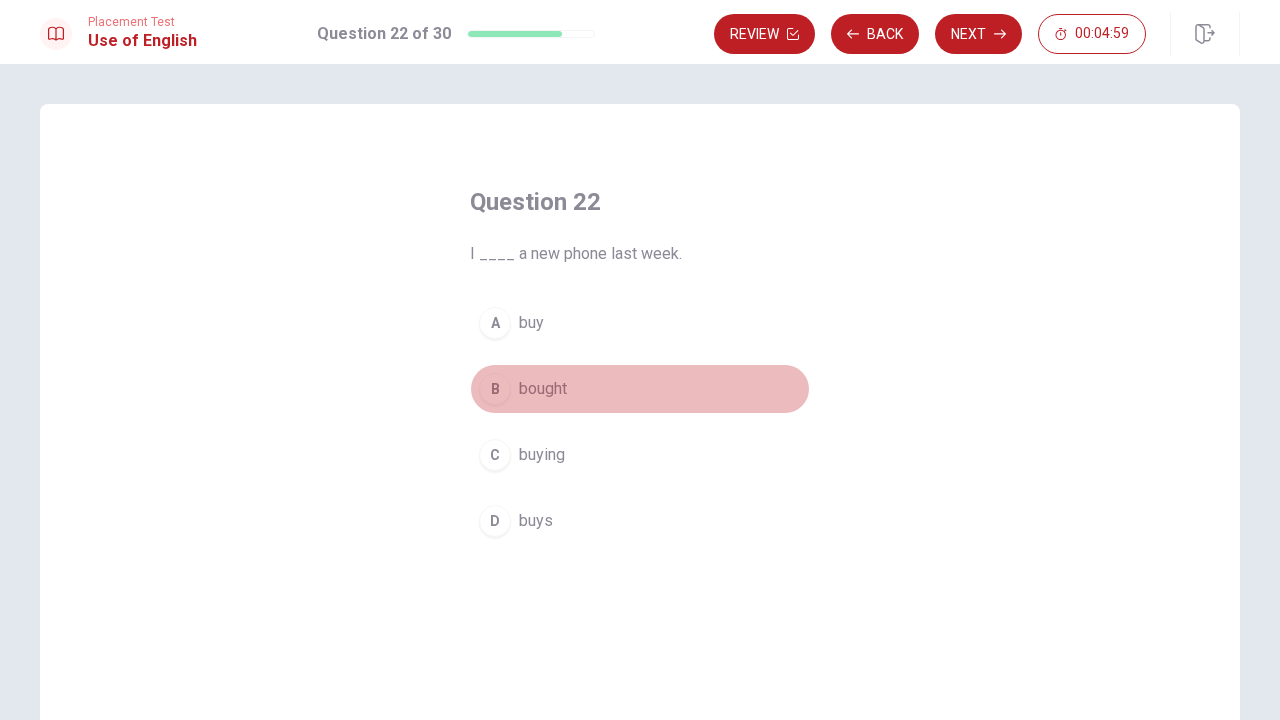 click on "bought" at bounding box center (543, 389) 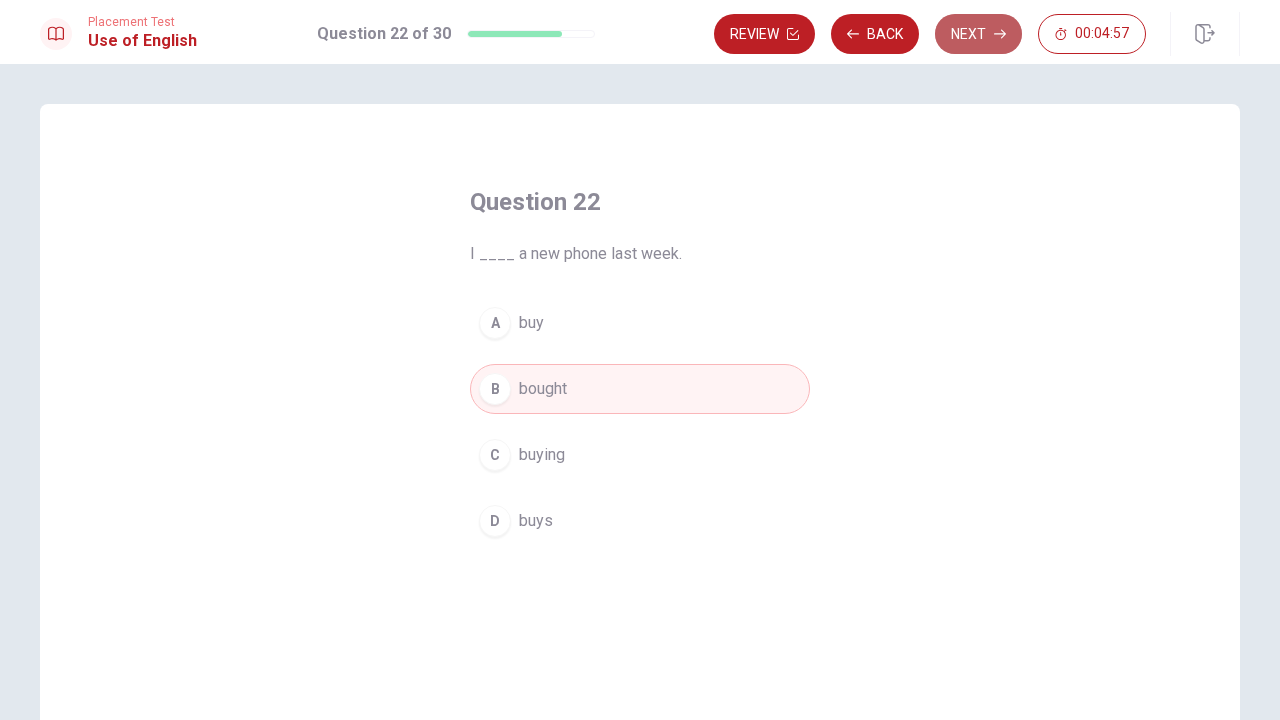 click on "Next" at bounding box center (978, 34) 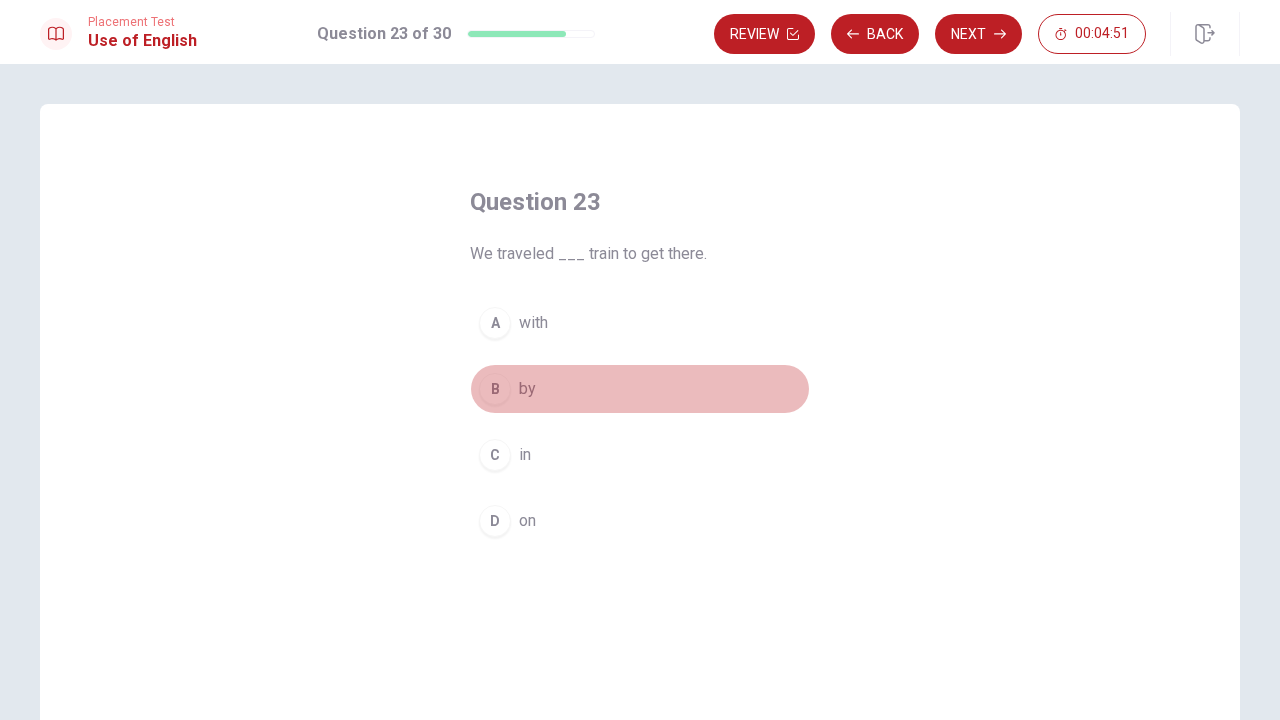 click on "B" at bounding box center (495, 389) 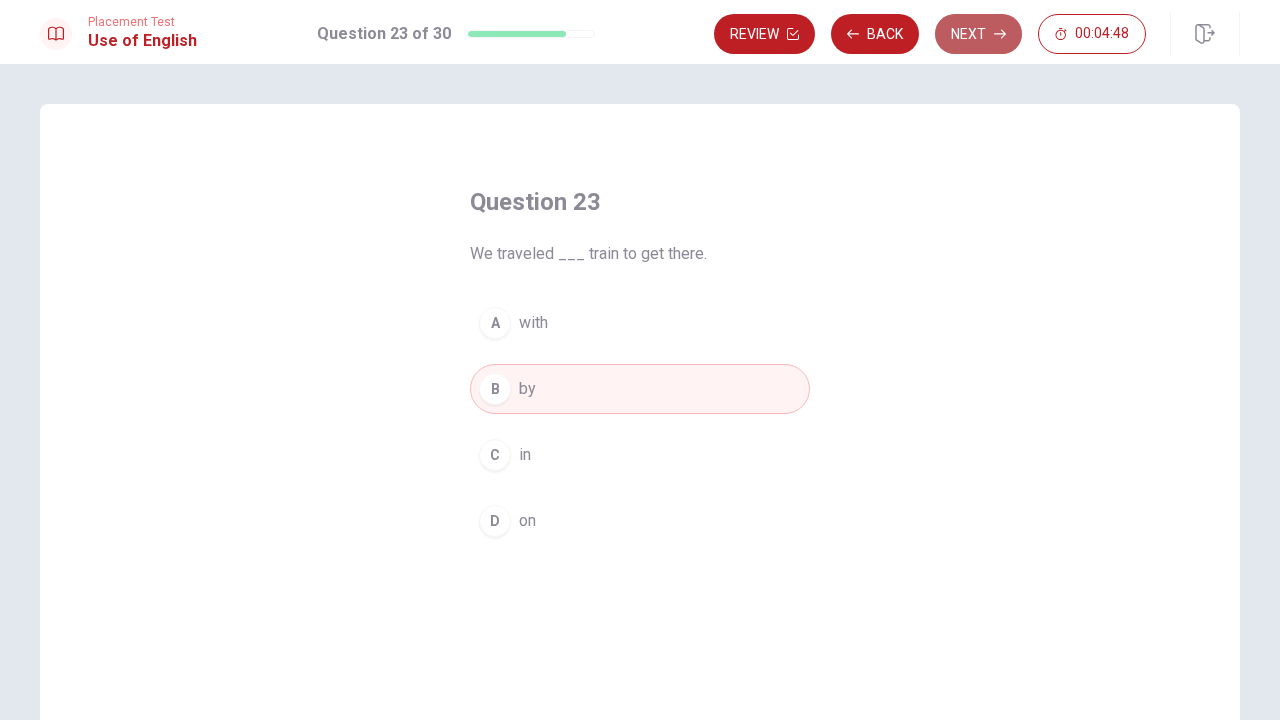 click 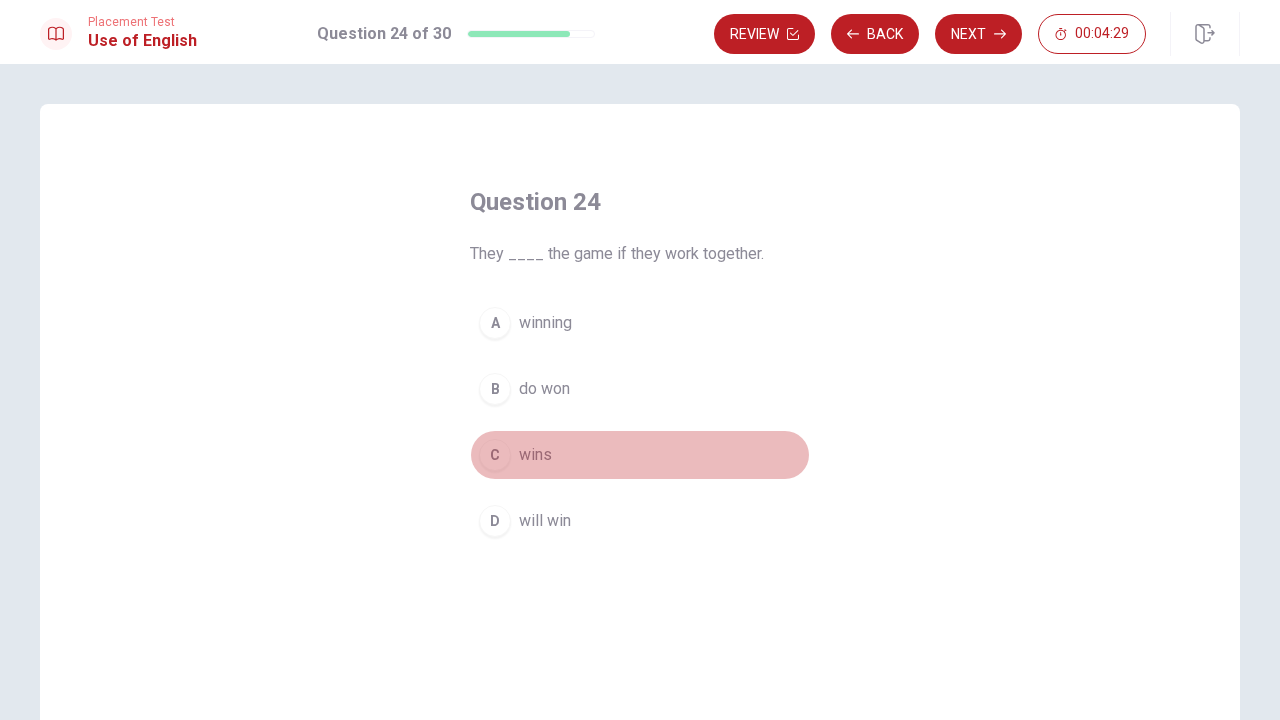 click on "wins" at bounding box center [535, 455] 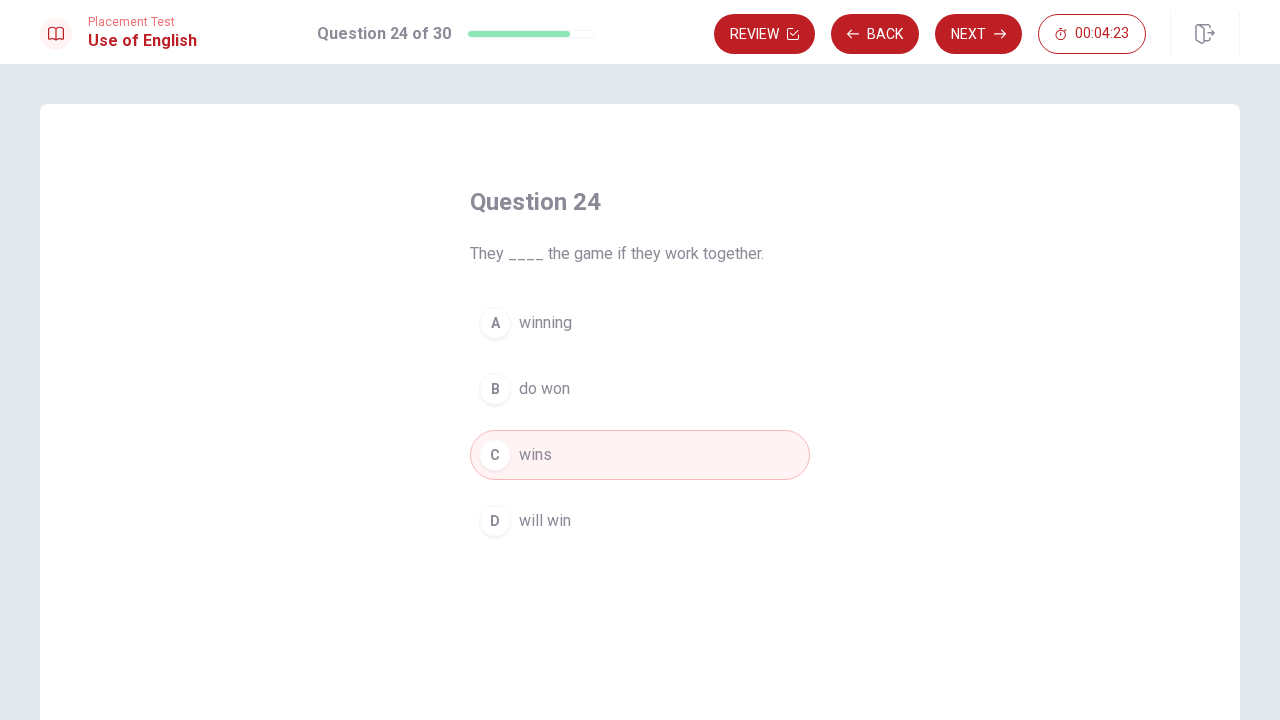 click on "will win" at bounding box center (545, 521) 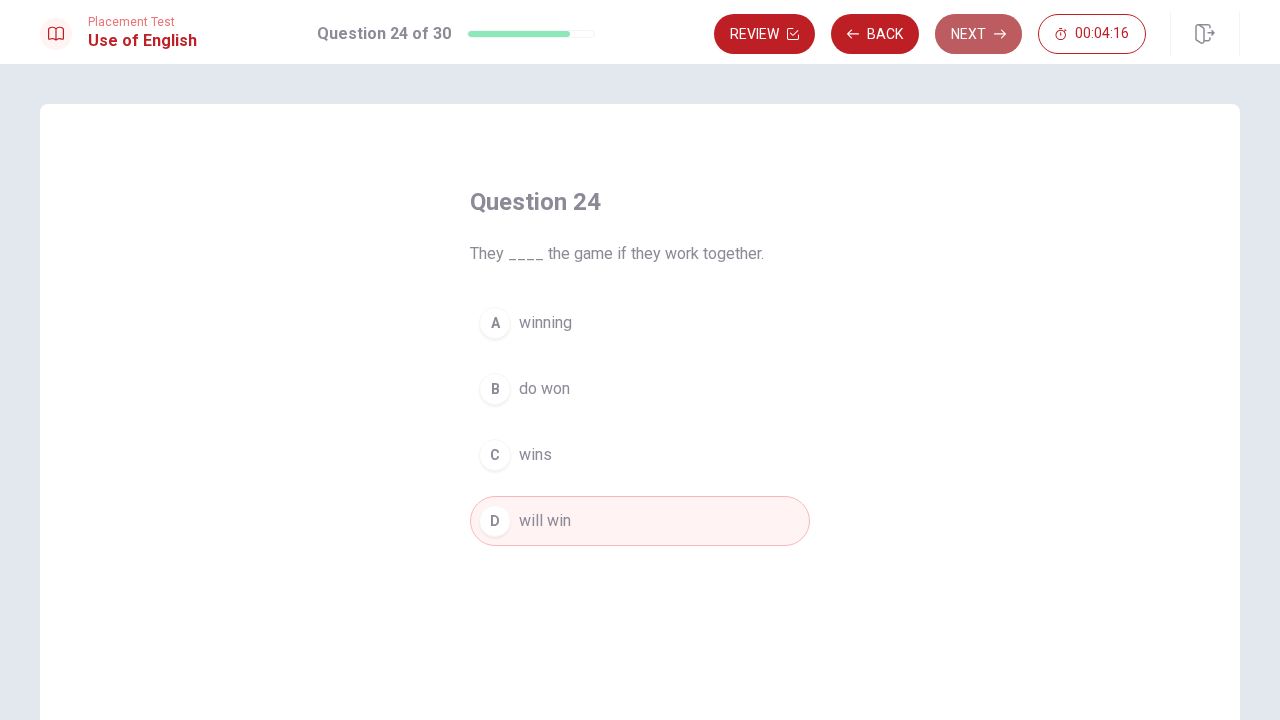 click on "Next" at bounding box center [978, 34] 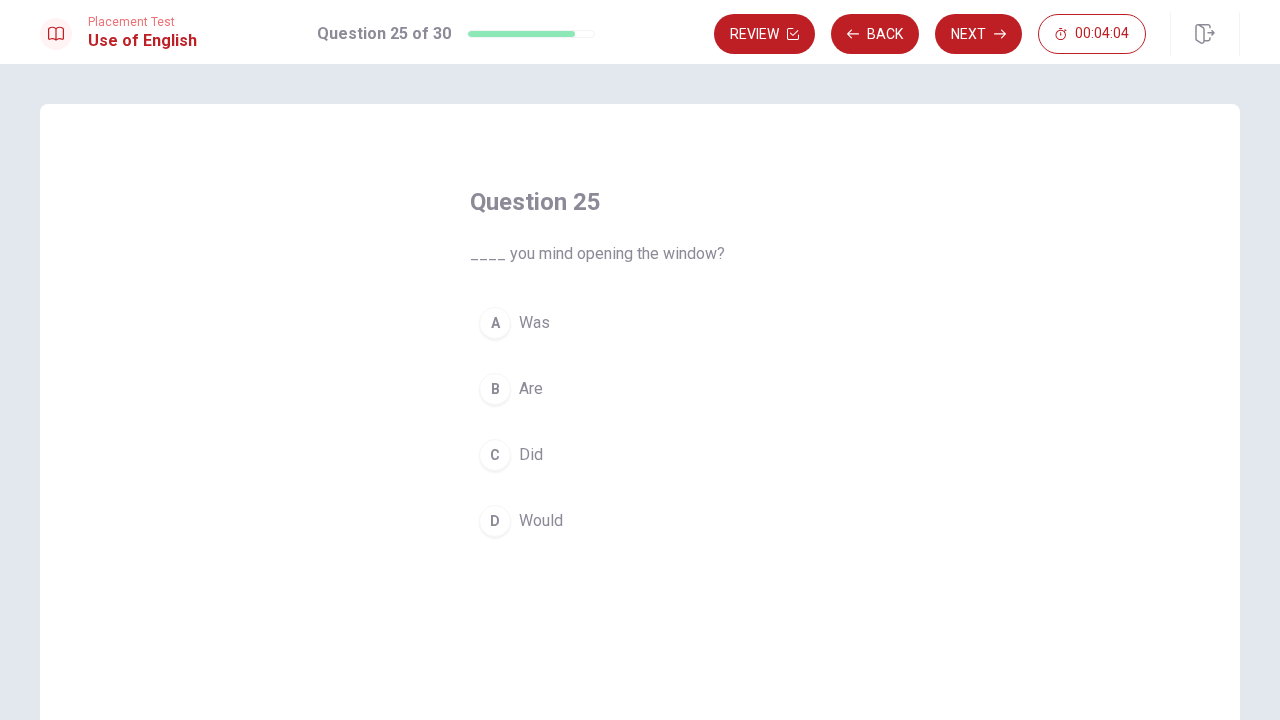 click on "D Would" at bounding box center [640, 521] 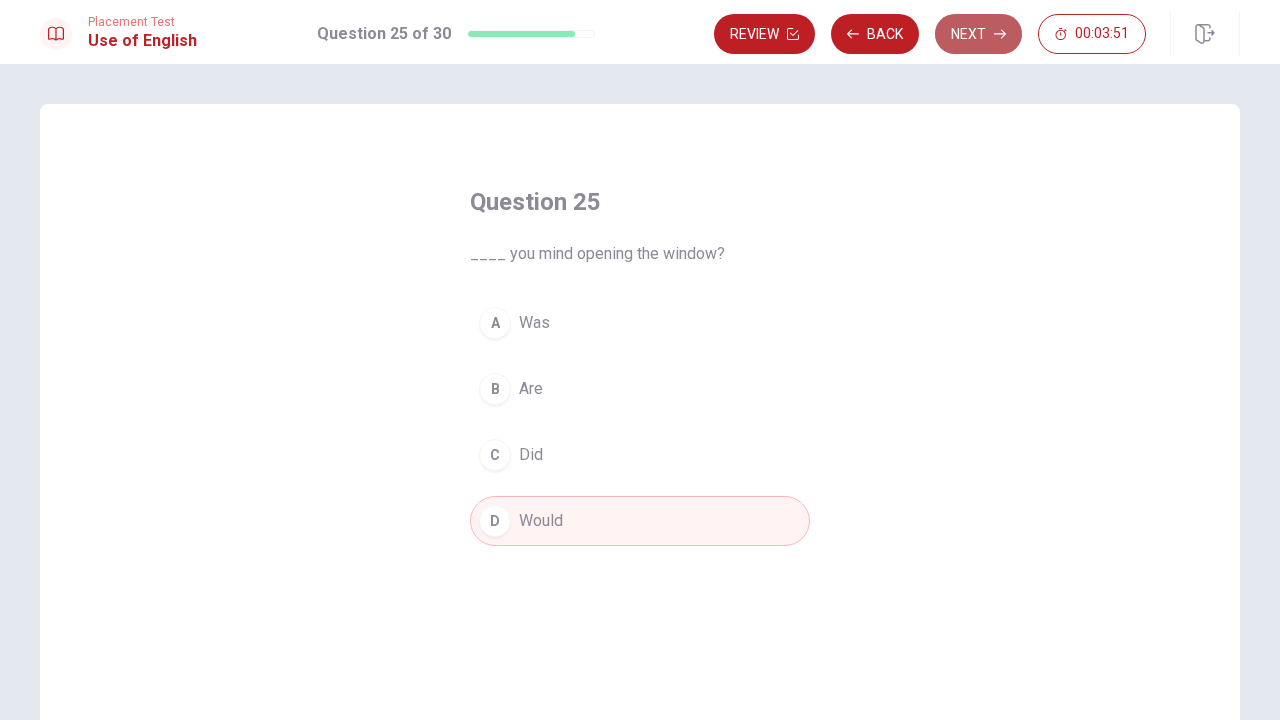 click on "Next" at bounding box center (978, 34) 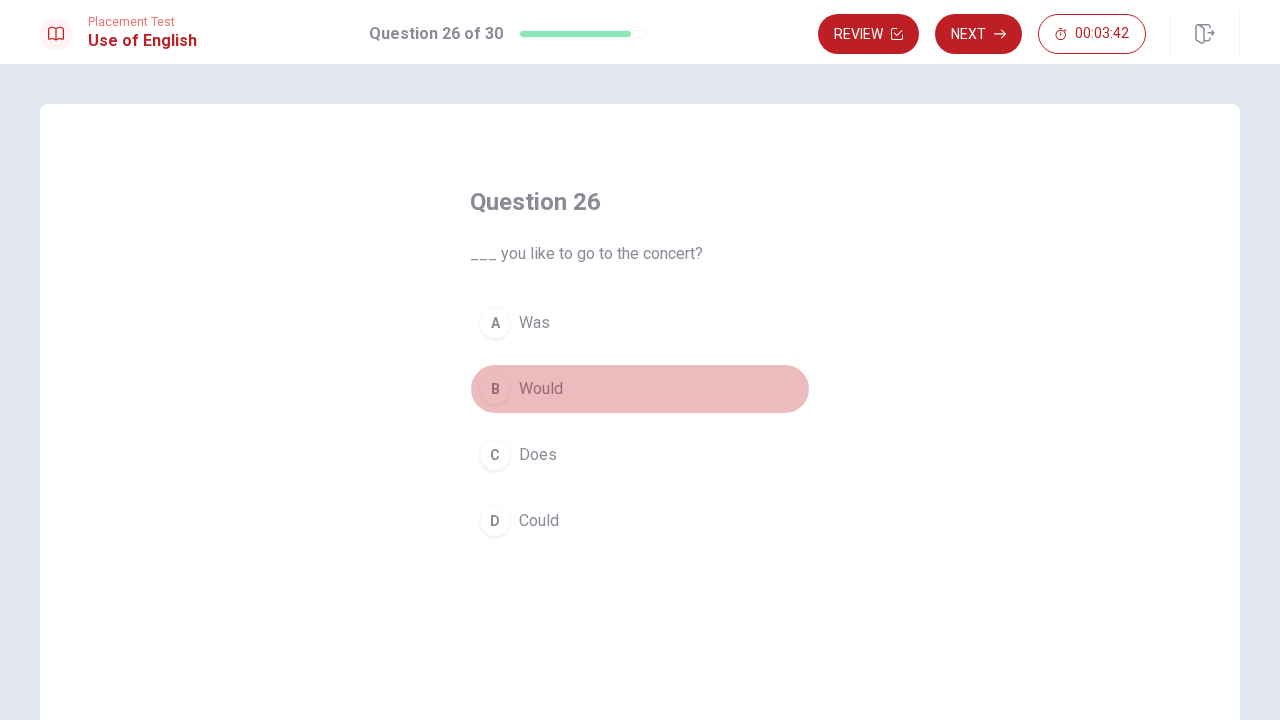 click on "Would" at bounding box center [541, 389] 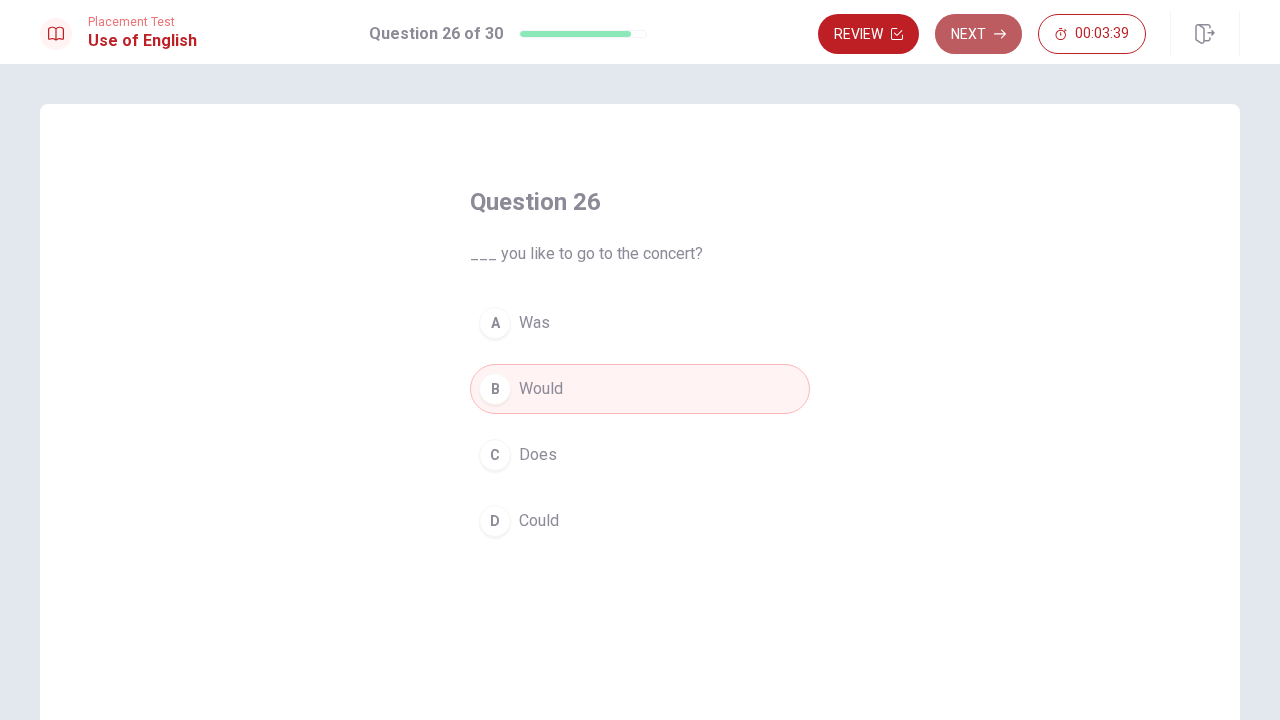 click on "Next" at bounding box center (978, 34) 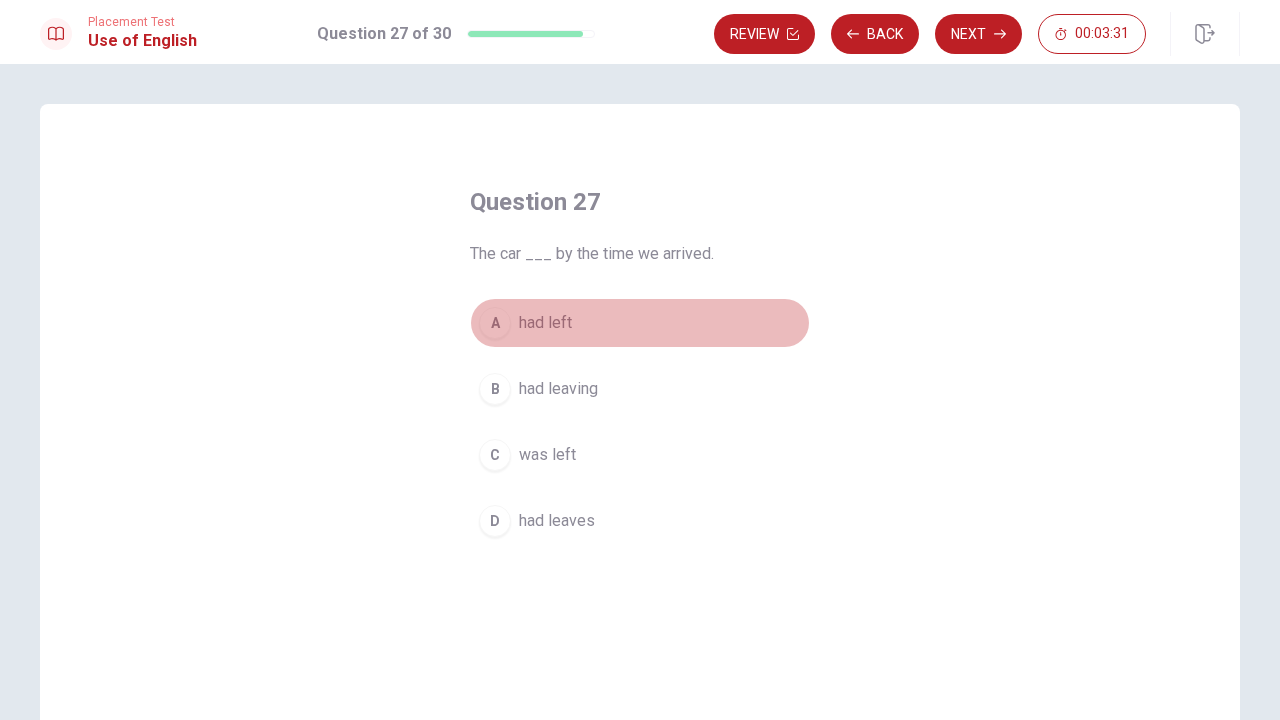 click on "had left" at bounding box center [545, 323] 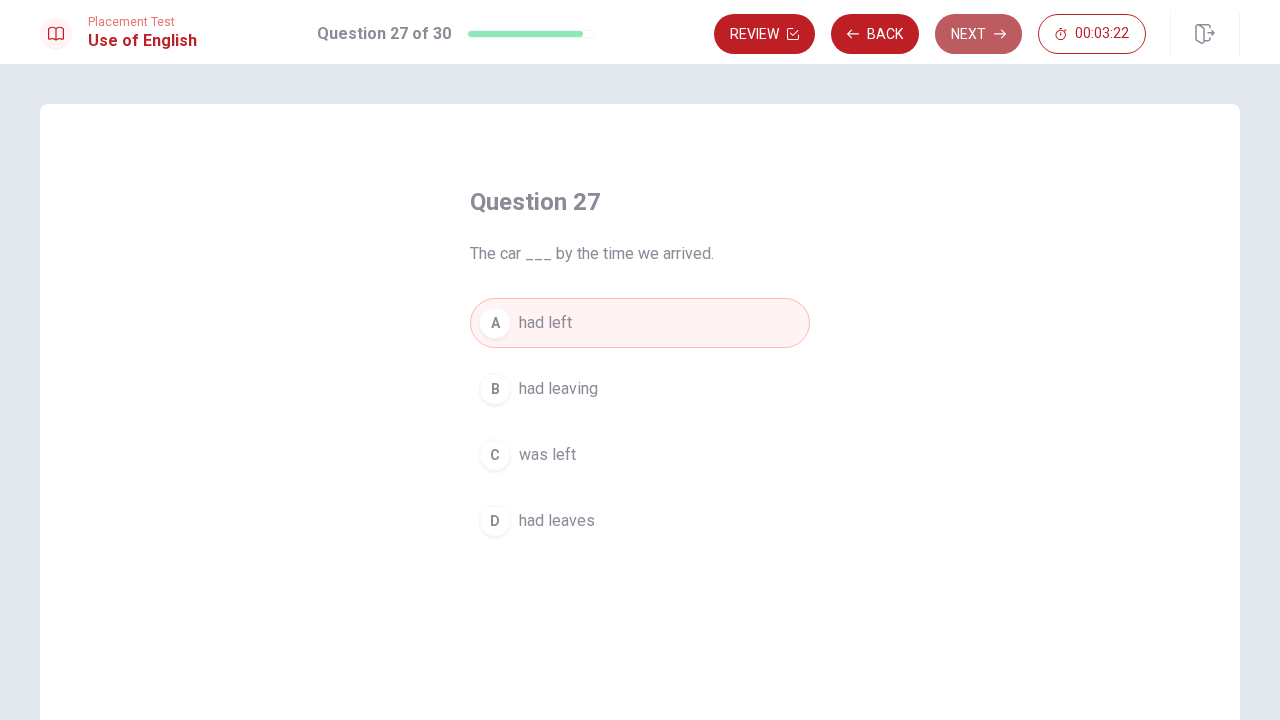 click on "Next" at bounding box center [978, 34] 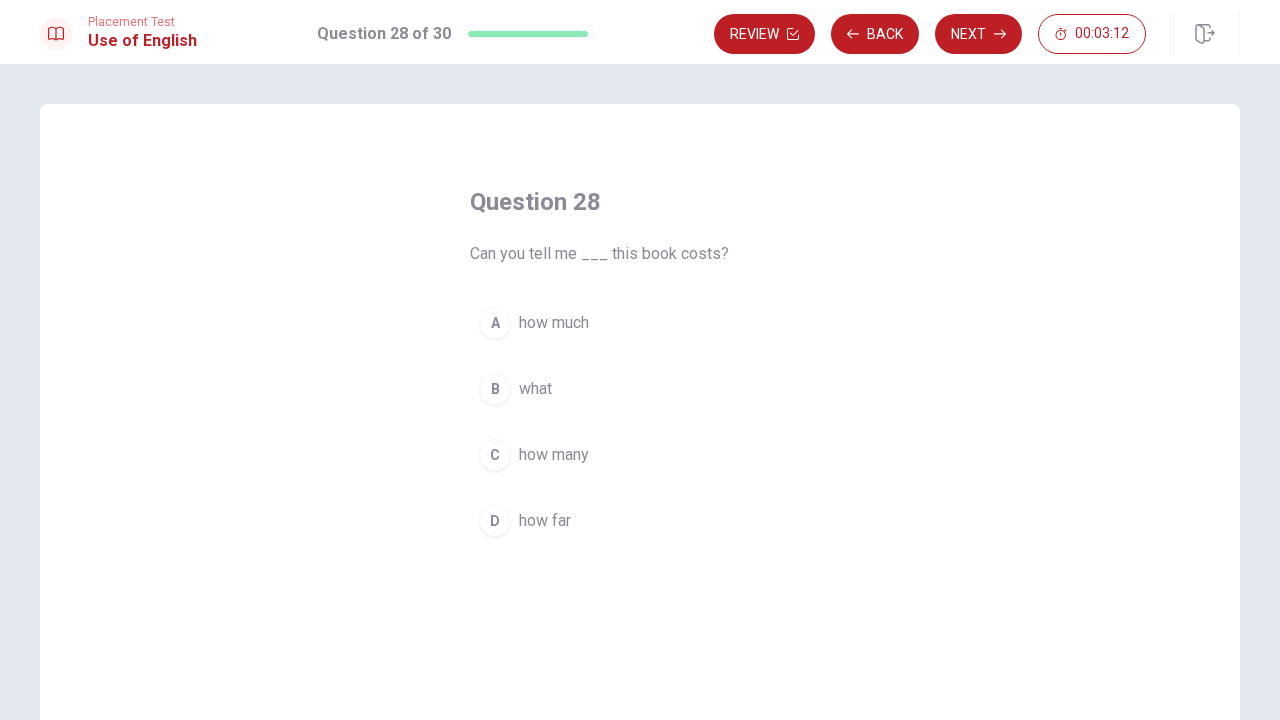 click on "how much" at bounding box center (554, 323) 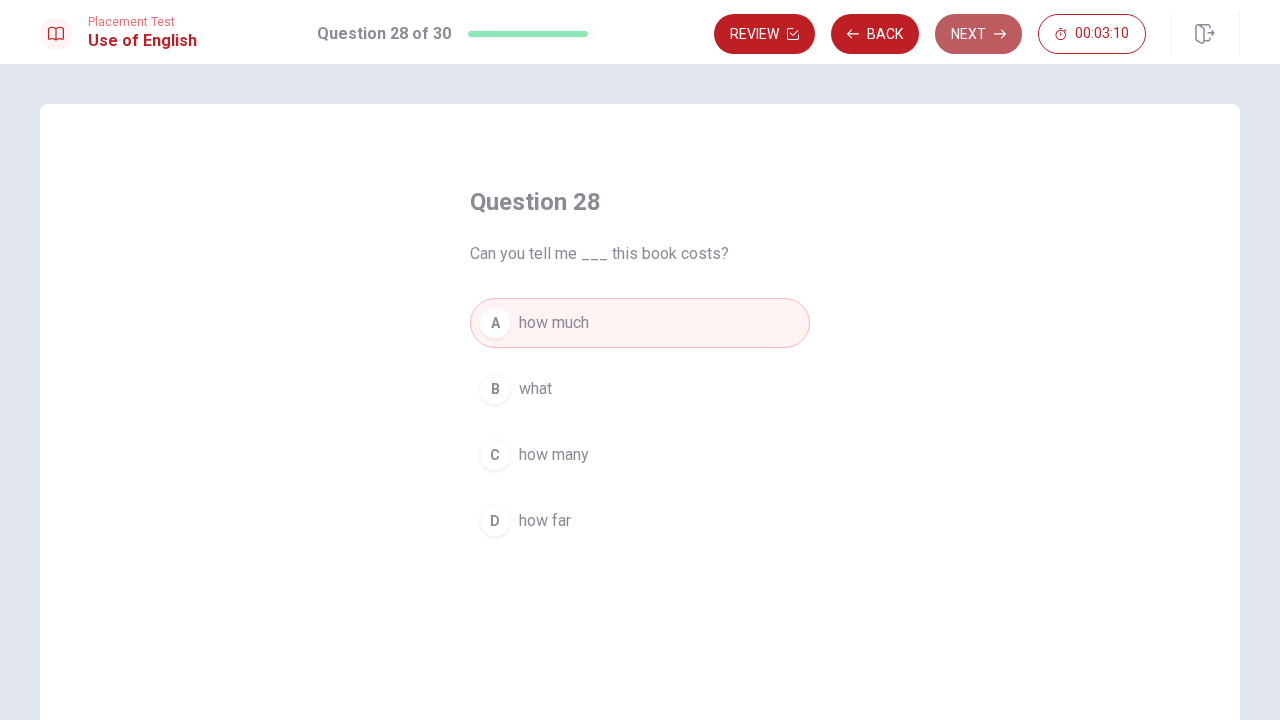 click on "Next" at bounding box center (978, 34) 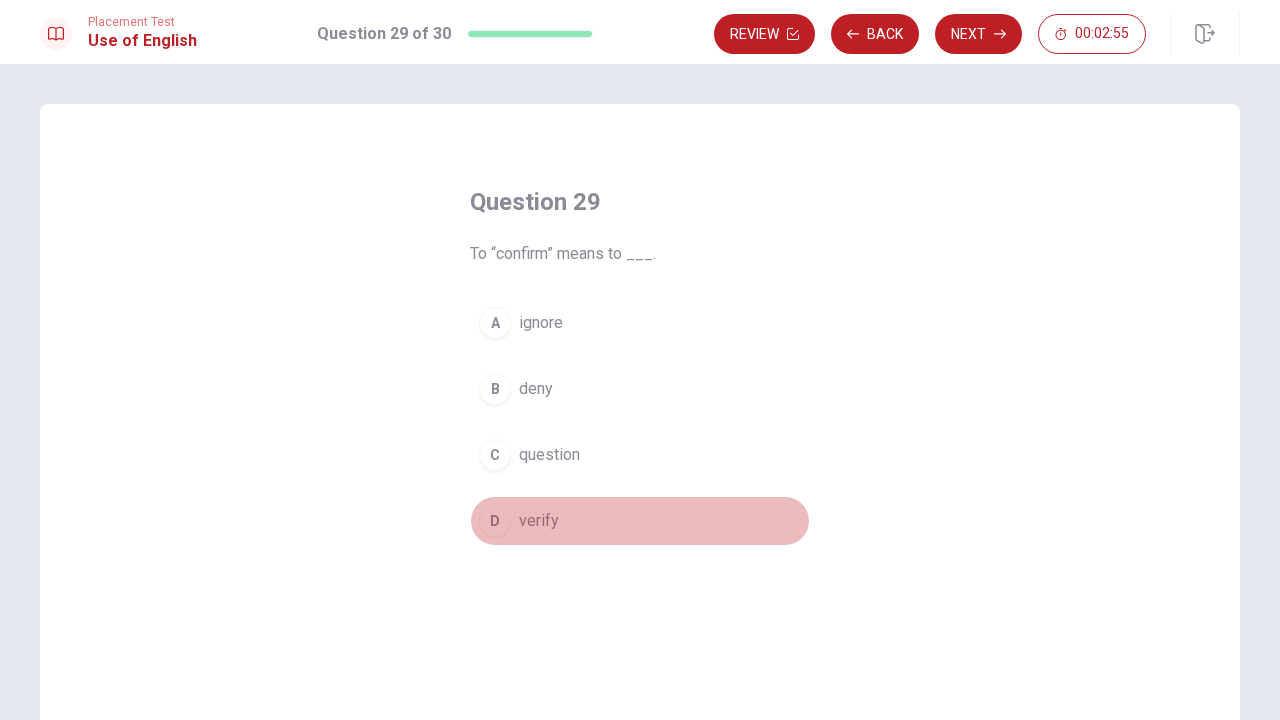 click on "verify" at bounding box center (539, 521) 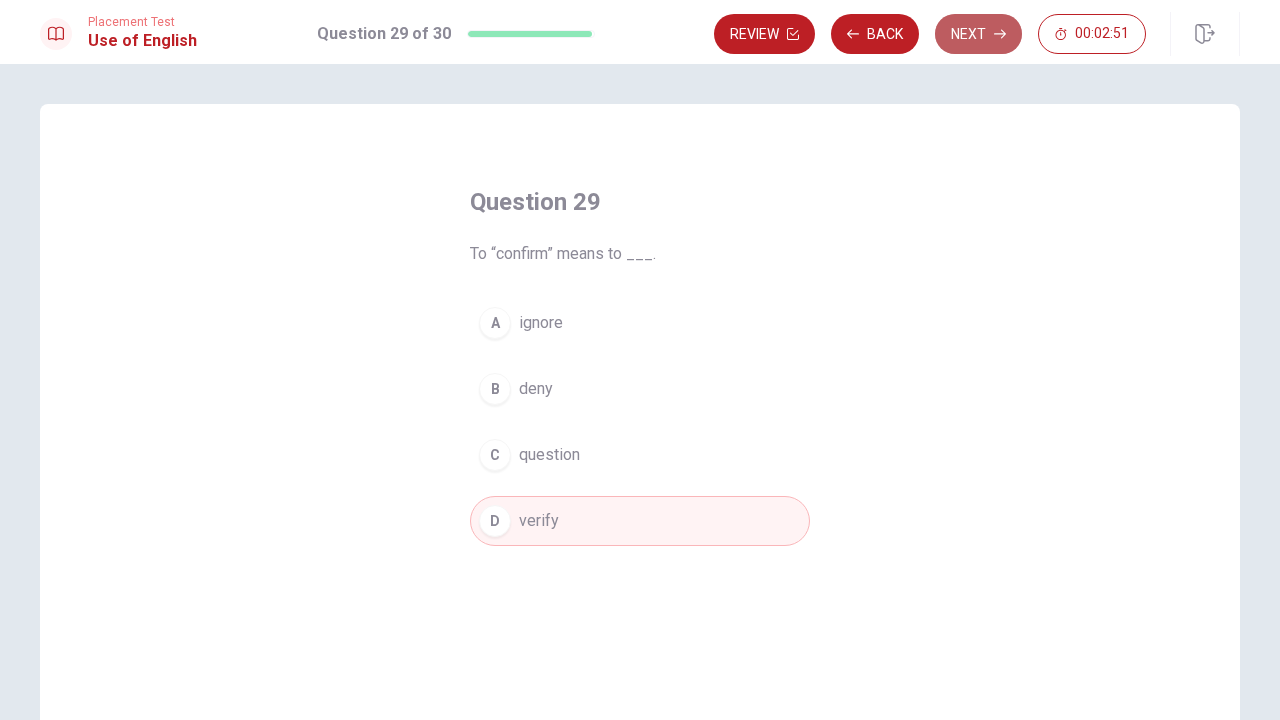 click on "Next" at bounding box center [978, 34] 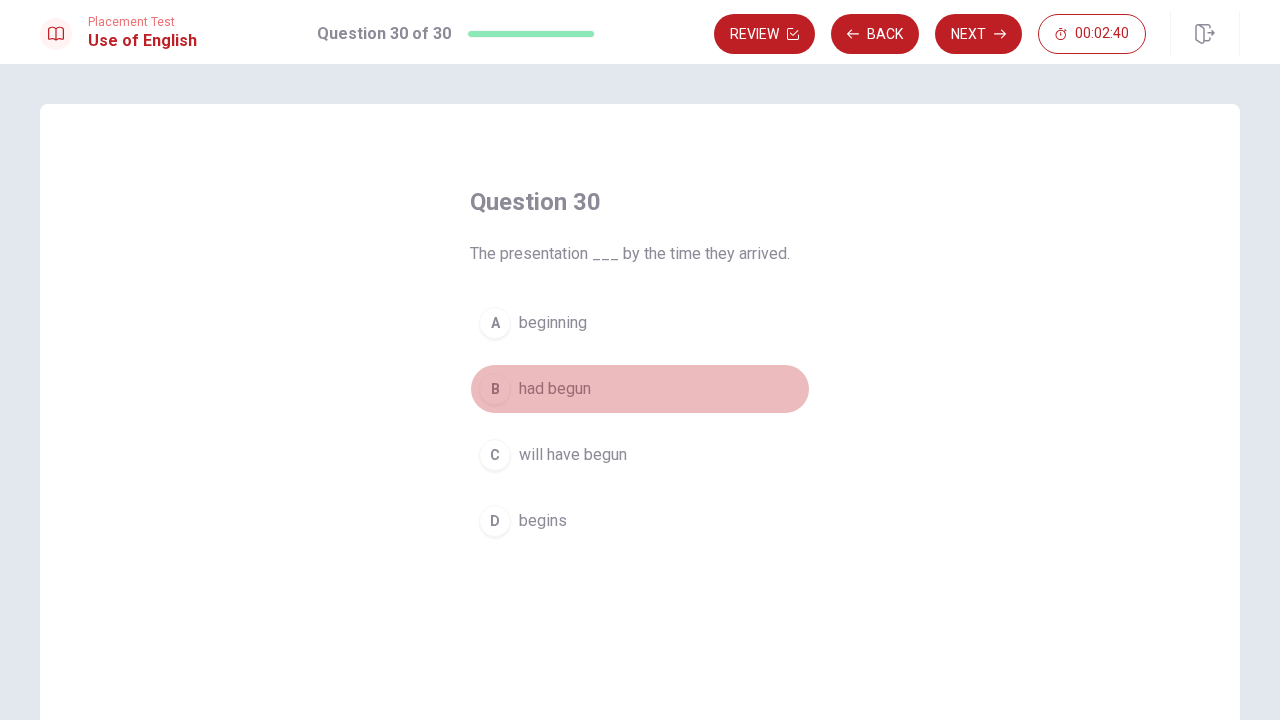 click on "had begun" at bounding box center (555, 389) 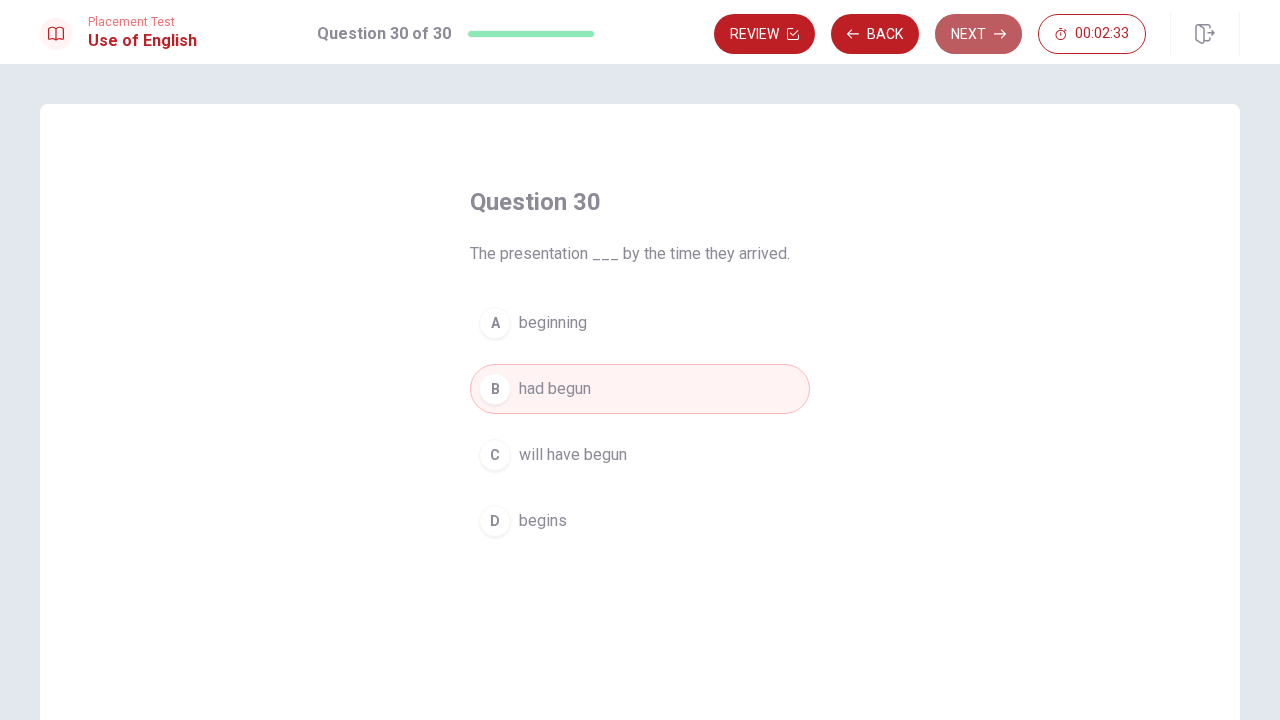 click on "Next" at bounding box center [978, 34] 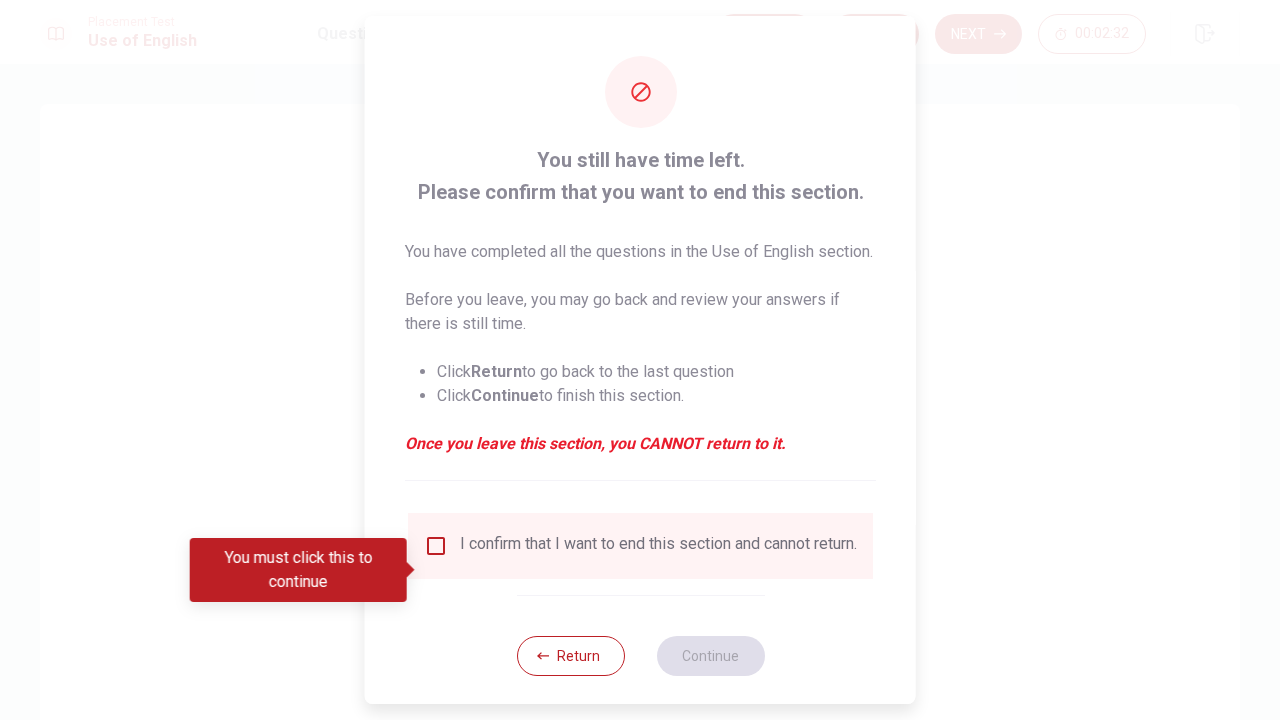 scroll, scrollTop: 50, scrollLeft: 0, axis: vertical 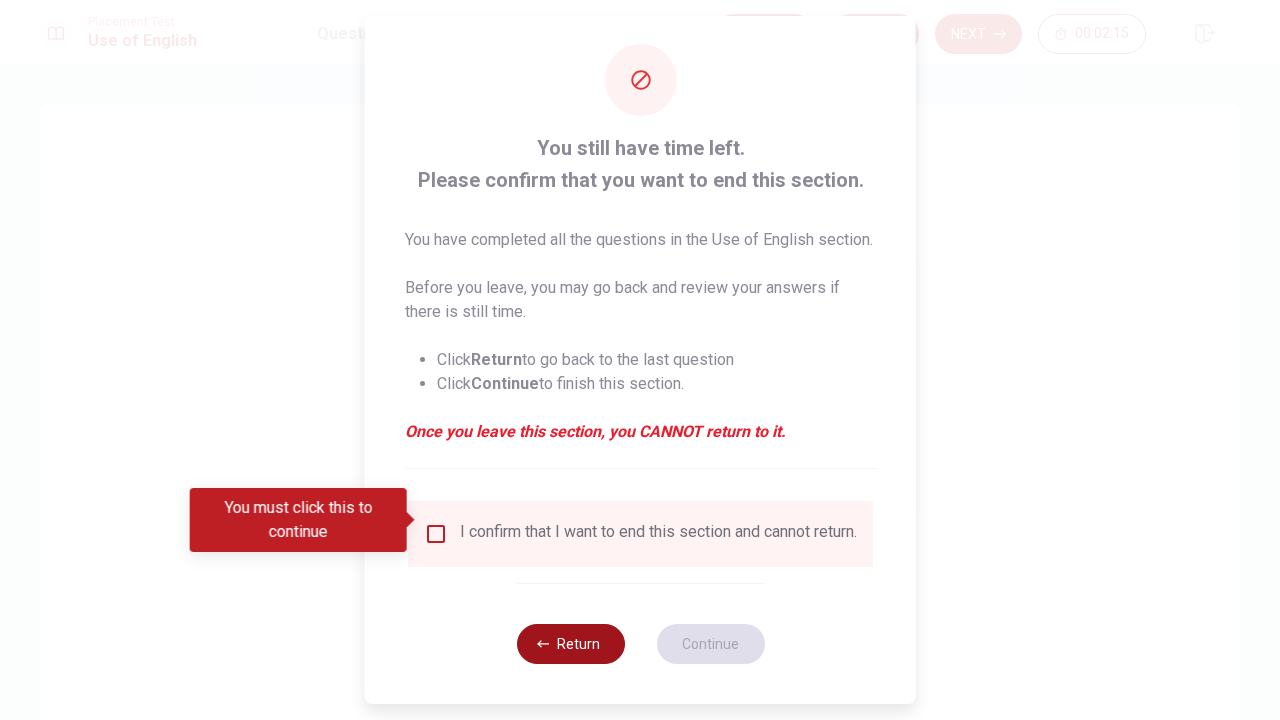 click on "Return" at bounding box center (570, 644) 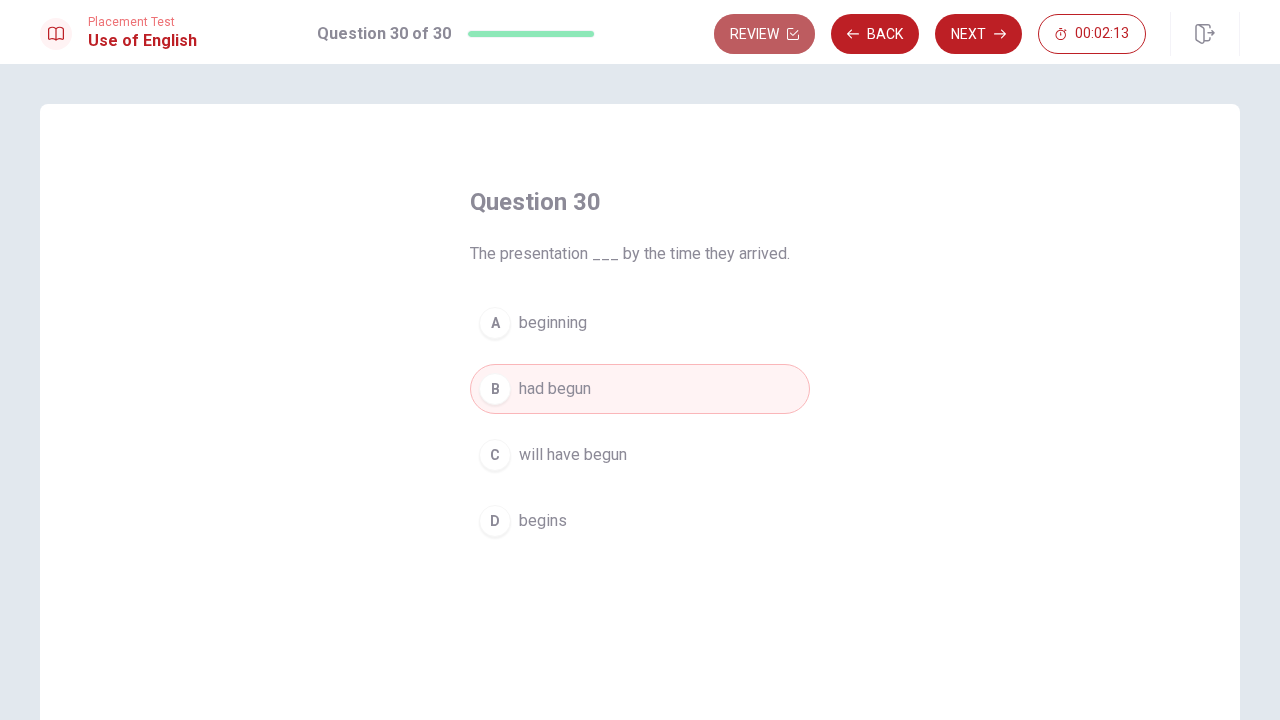 click on "Review" at bounding box center (764, 34) 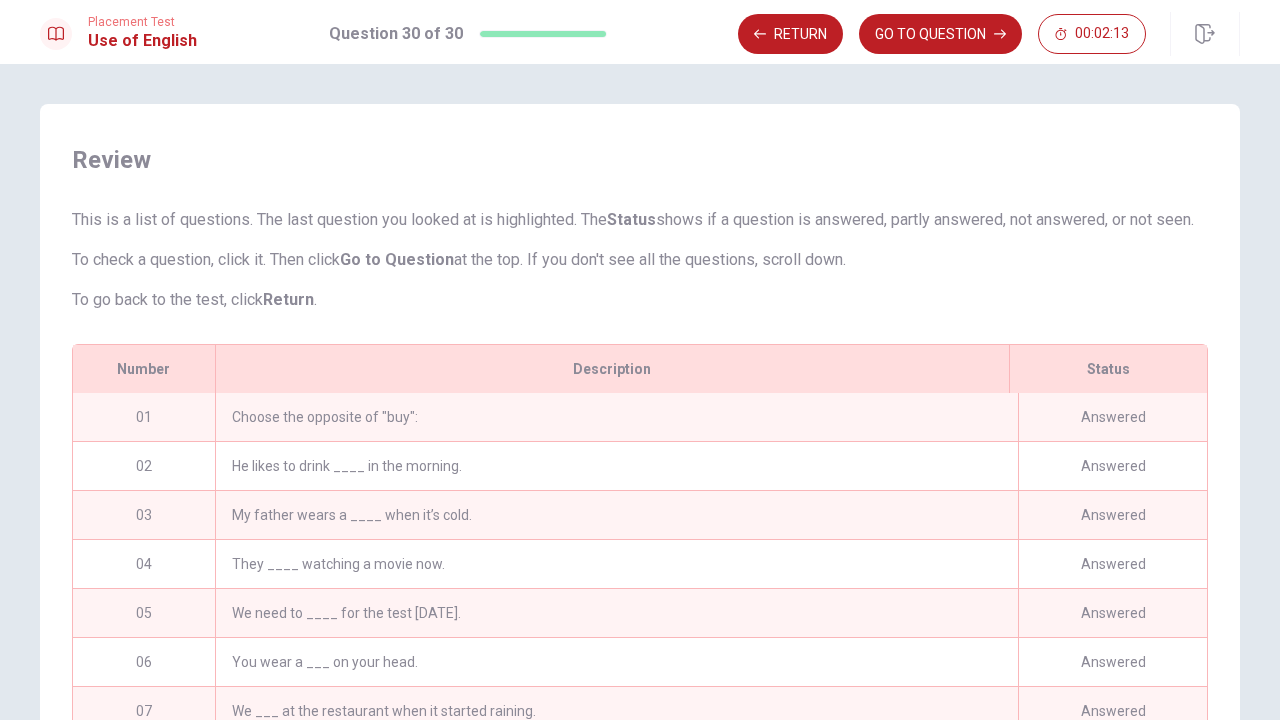 scroll, scrollTop: 224, scrollLeft: 0, axis: vertical 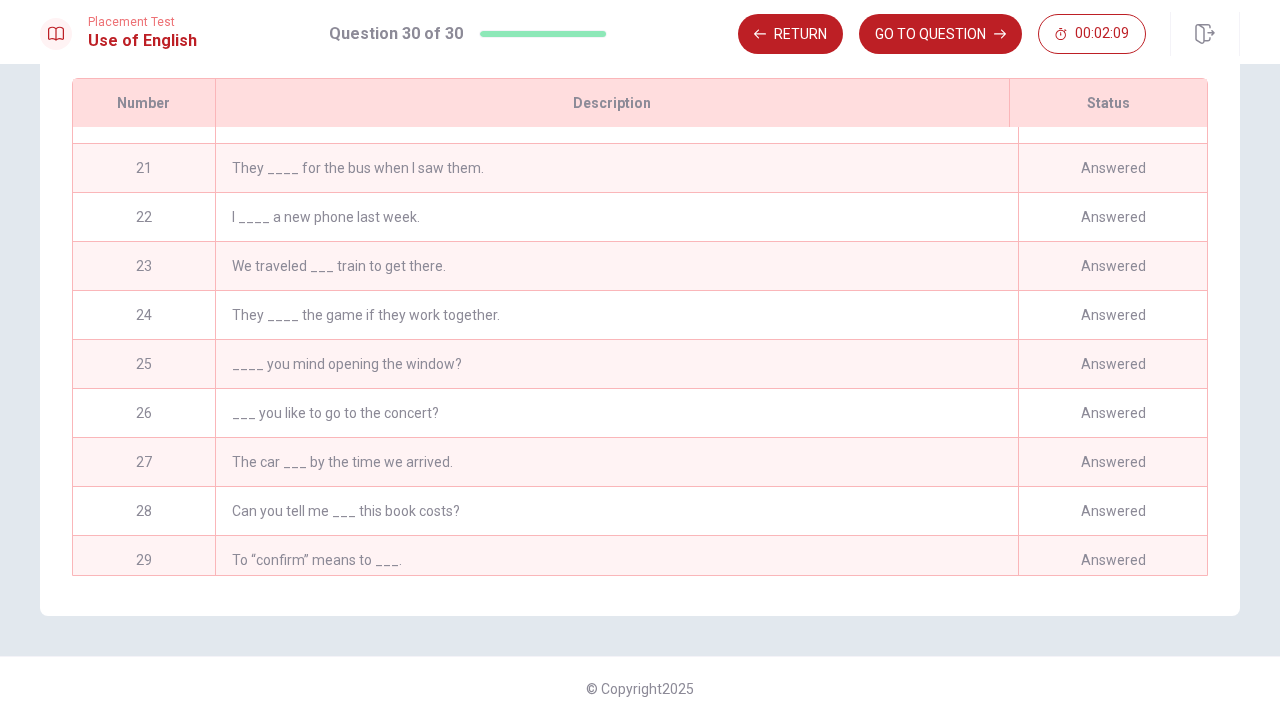 click on "They ____ the game if they work together." at bounding box center [616, 315] 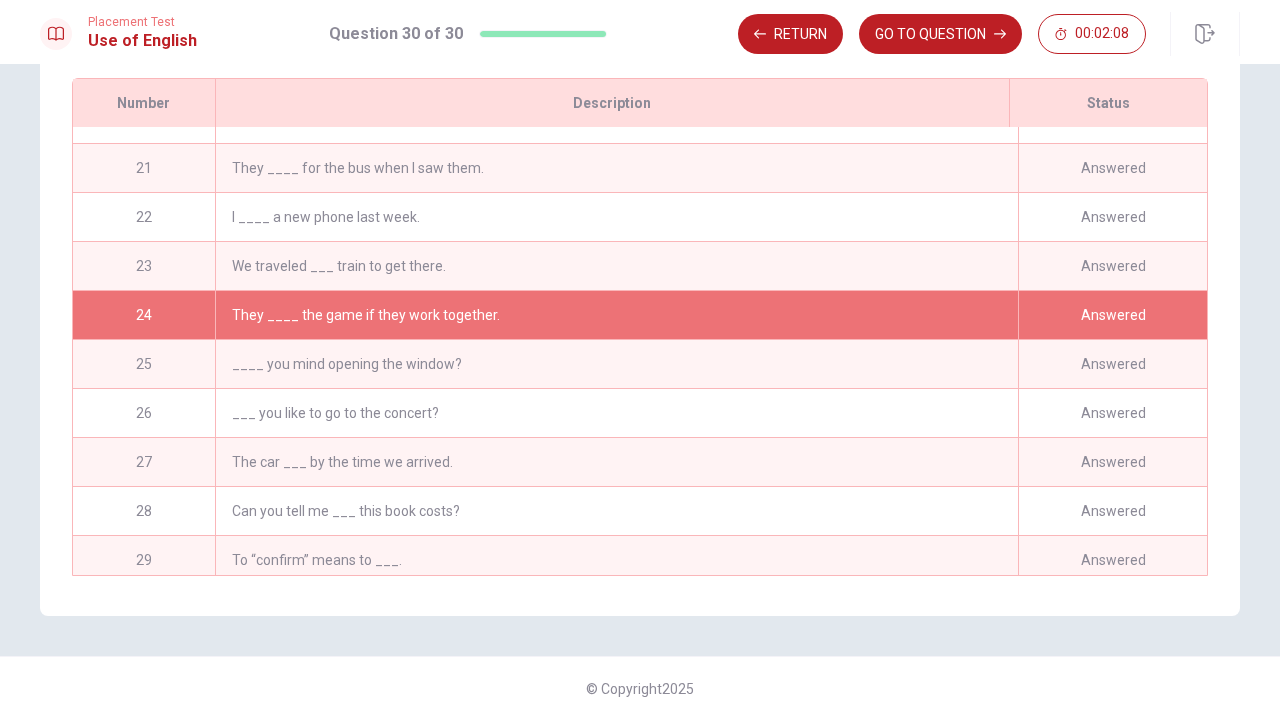 click on "They ____ the game if they work together." at bounding box center [616, 315] 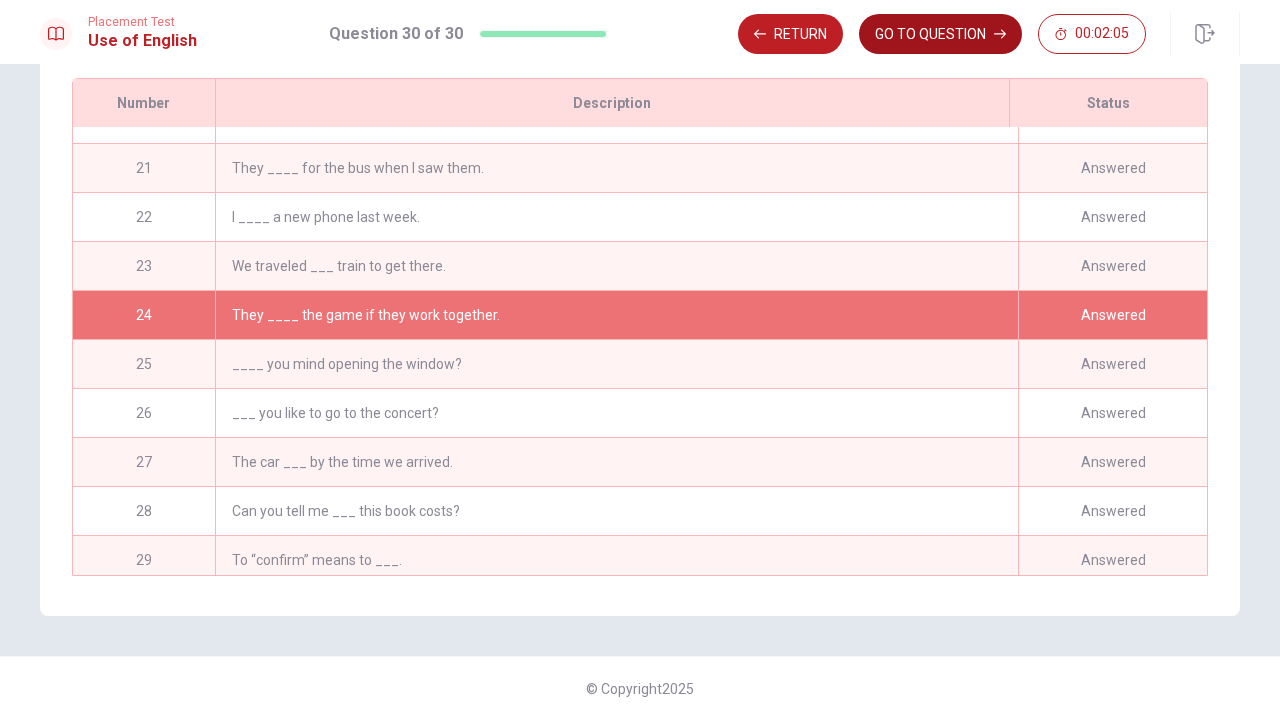 click on "GO TO QUESTION" at bounding box center (940, 34) 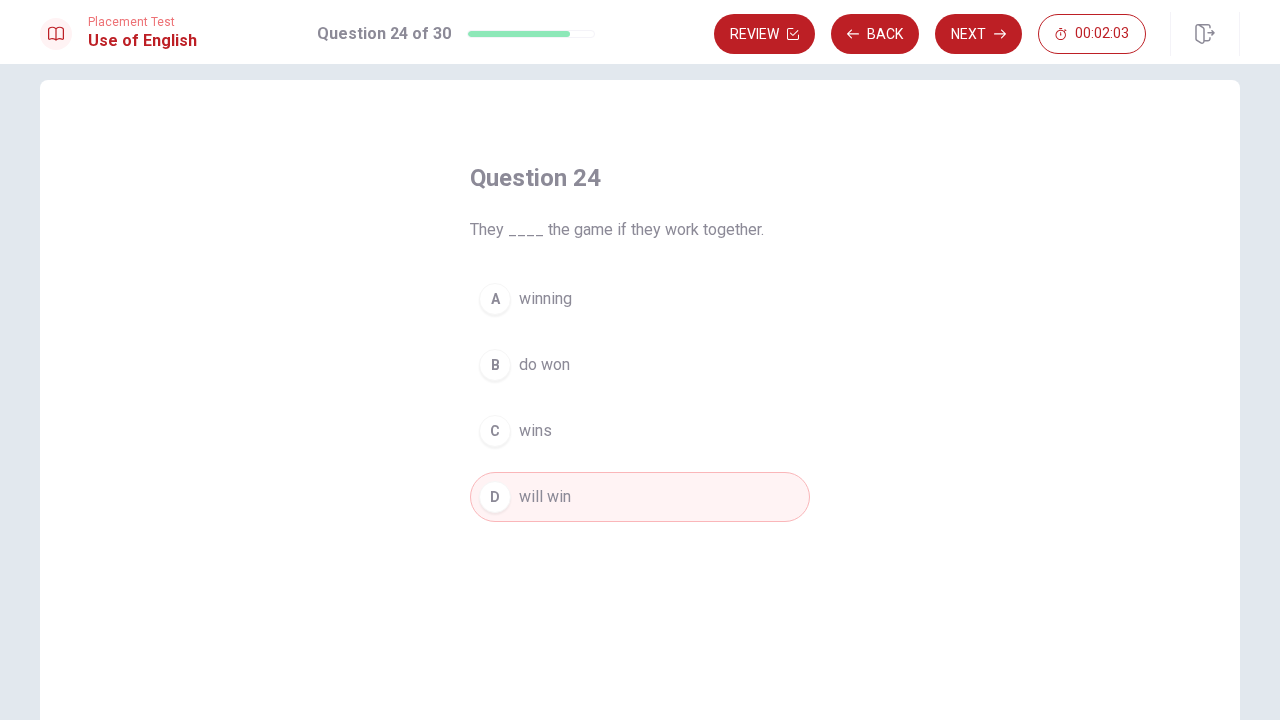 scroll, scrollTop: 20, scrollLeft: 0, axis: vertical 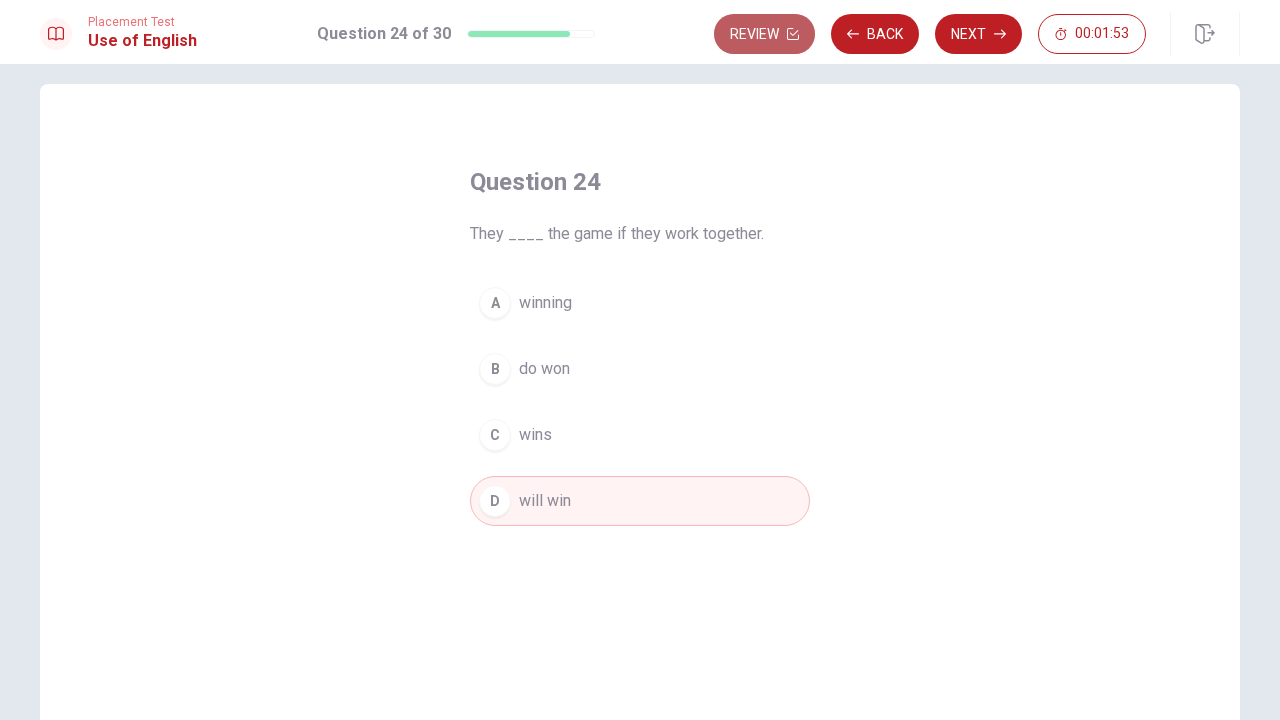 click on "Review" at bounding box center (764, 34) 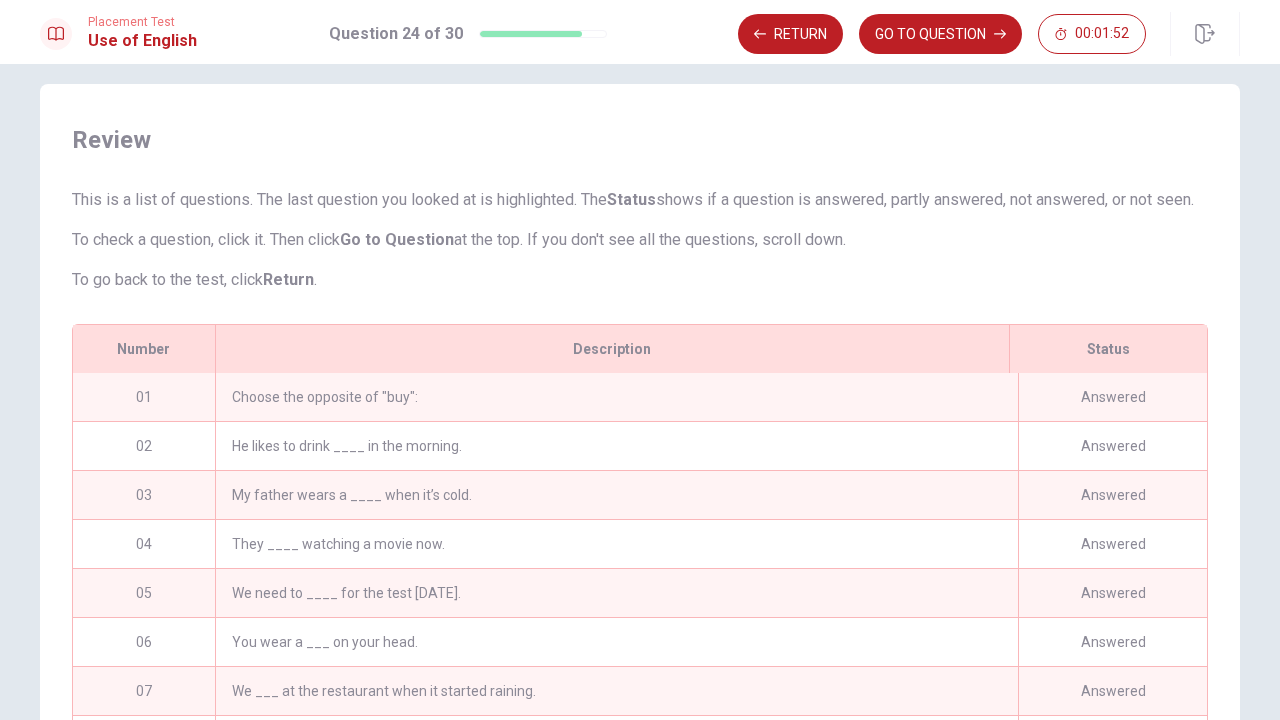 scroll, scrollTop: 253, scrollLeft: 0, axis: vertical 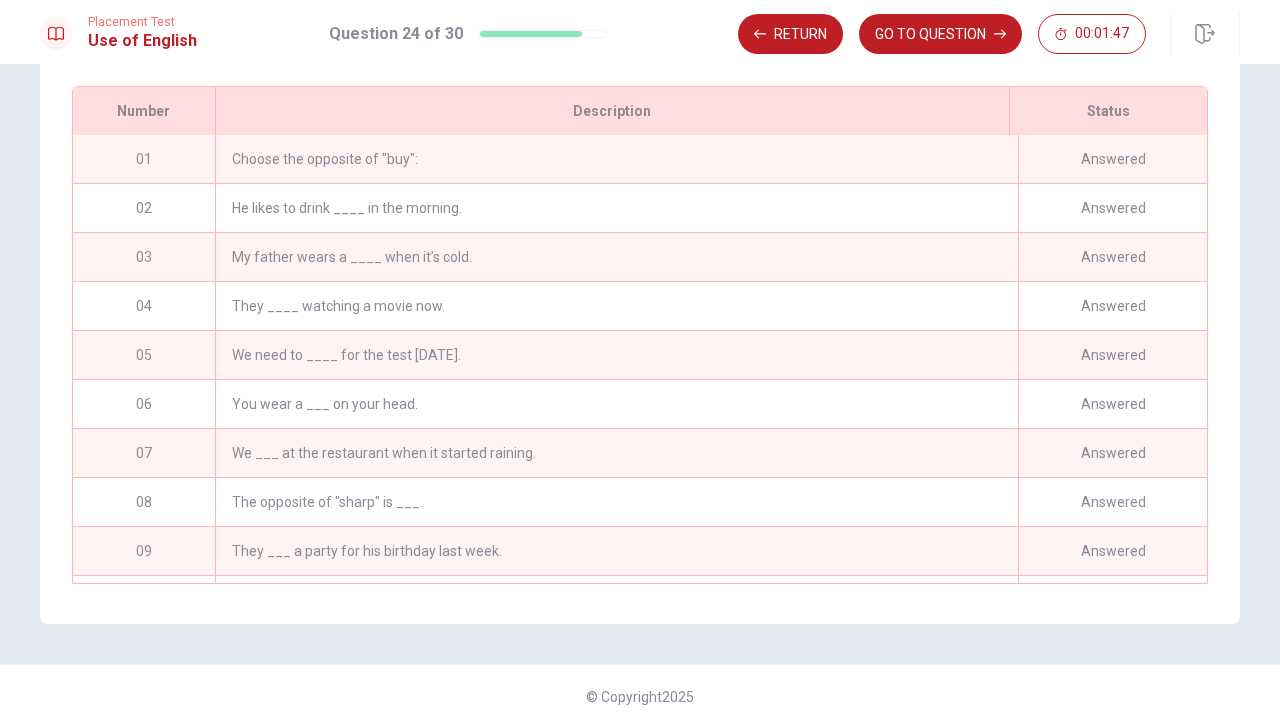 click on "Choose the opposite of "buy":" at bounding box center [616, 159] 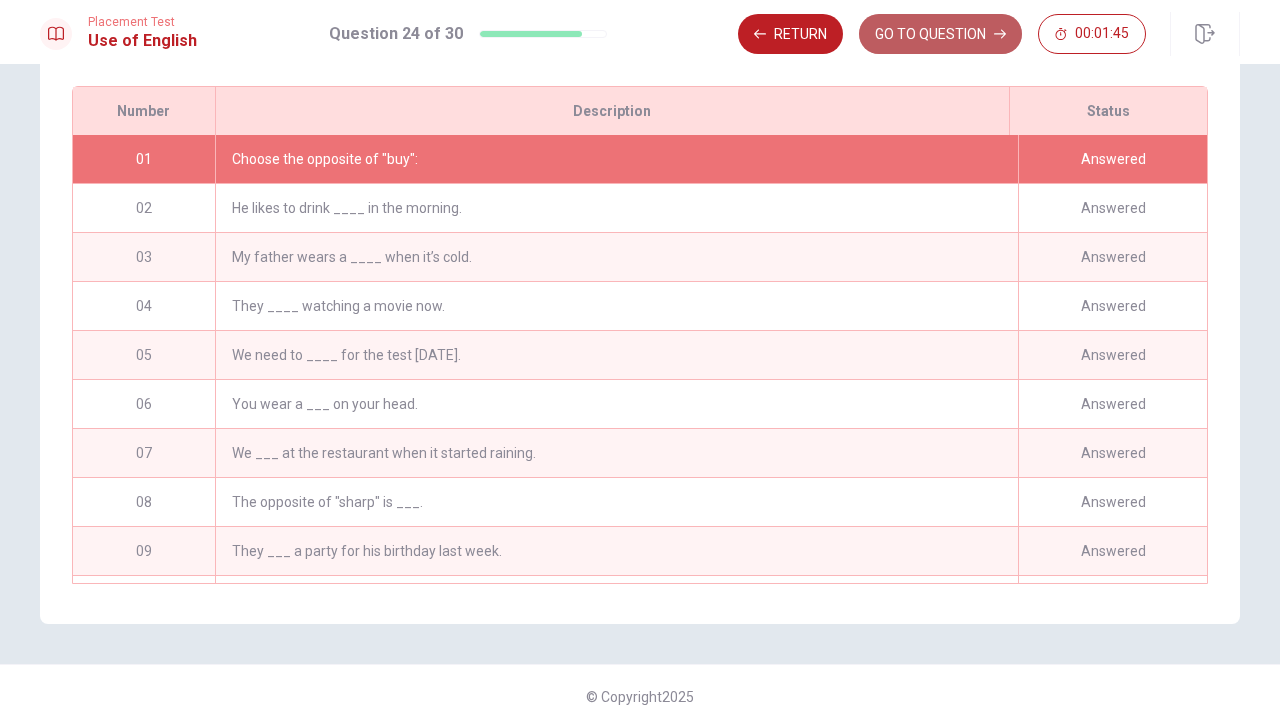 click on "GO TO QUESTION" at bounding box center [940, 34] 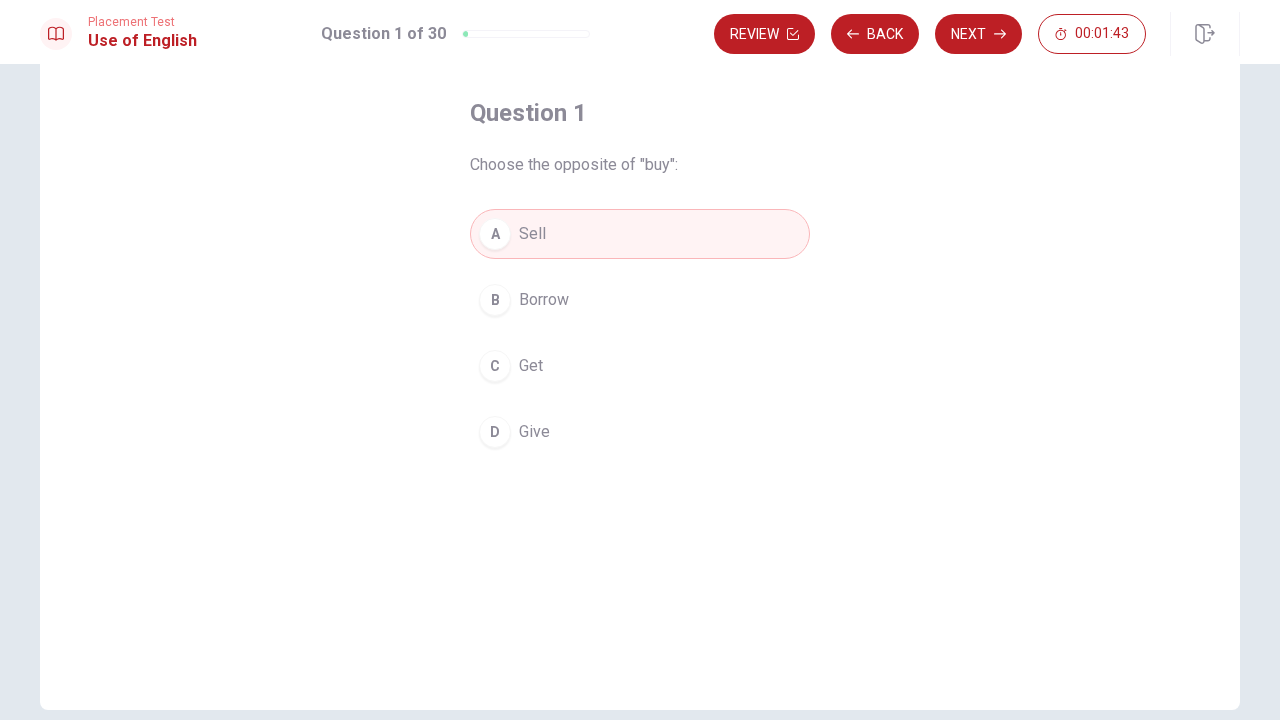 scroll, scrollTop: 90, scrollLeft: 0, axis: vertical 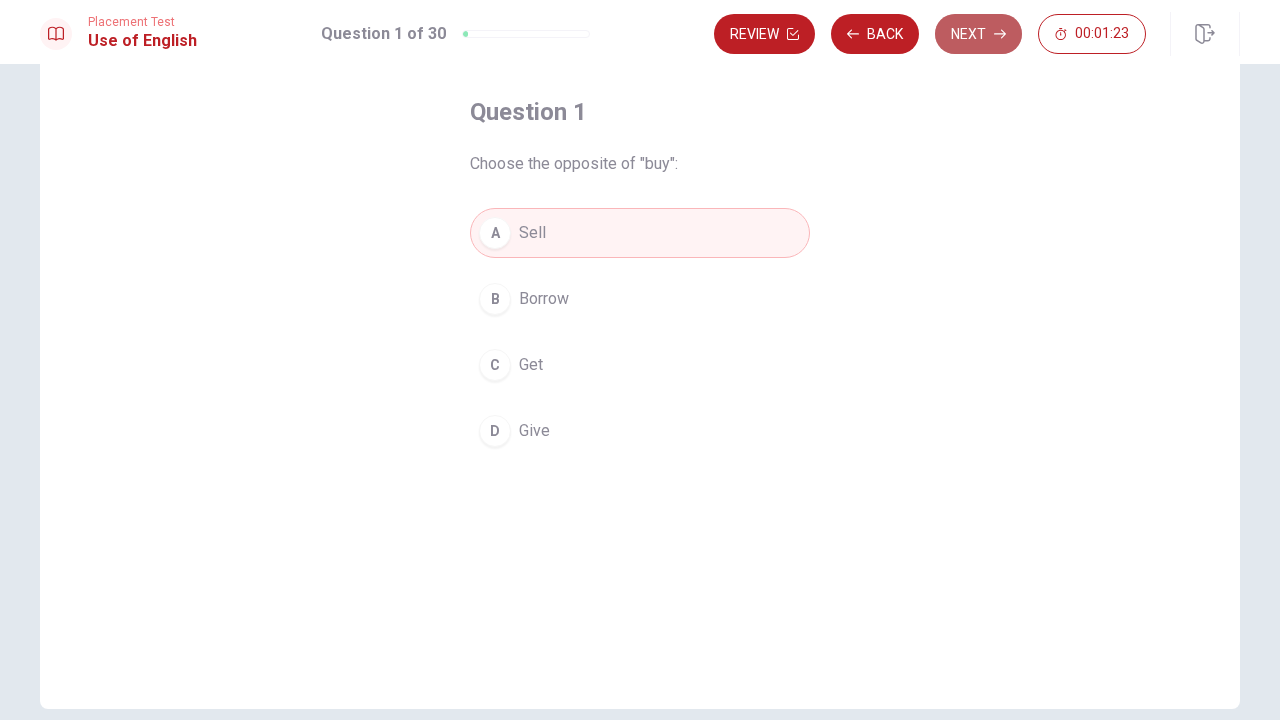 click on "Next" at bounding box center (978, 34) 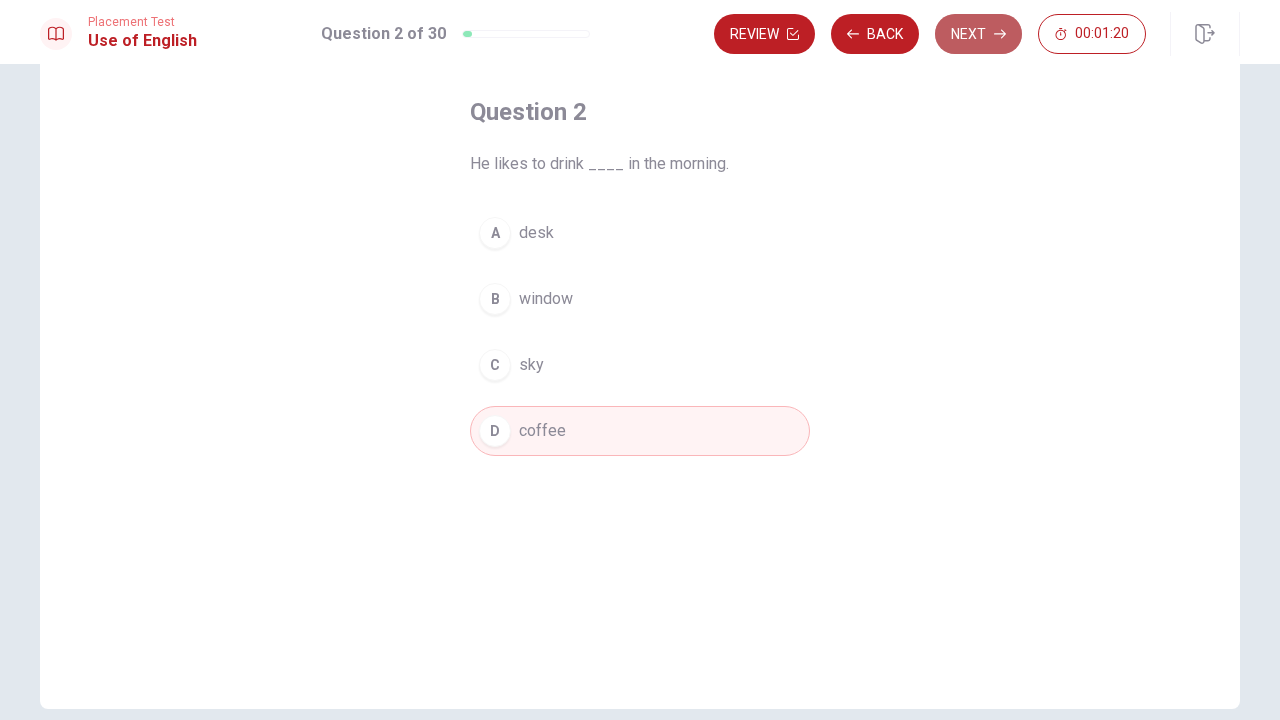 click on "Next" at bounding box center (978, 34) 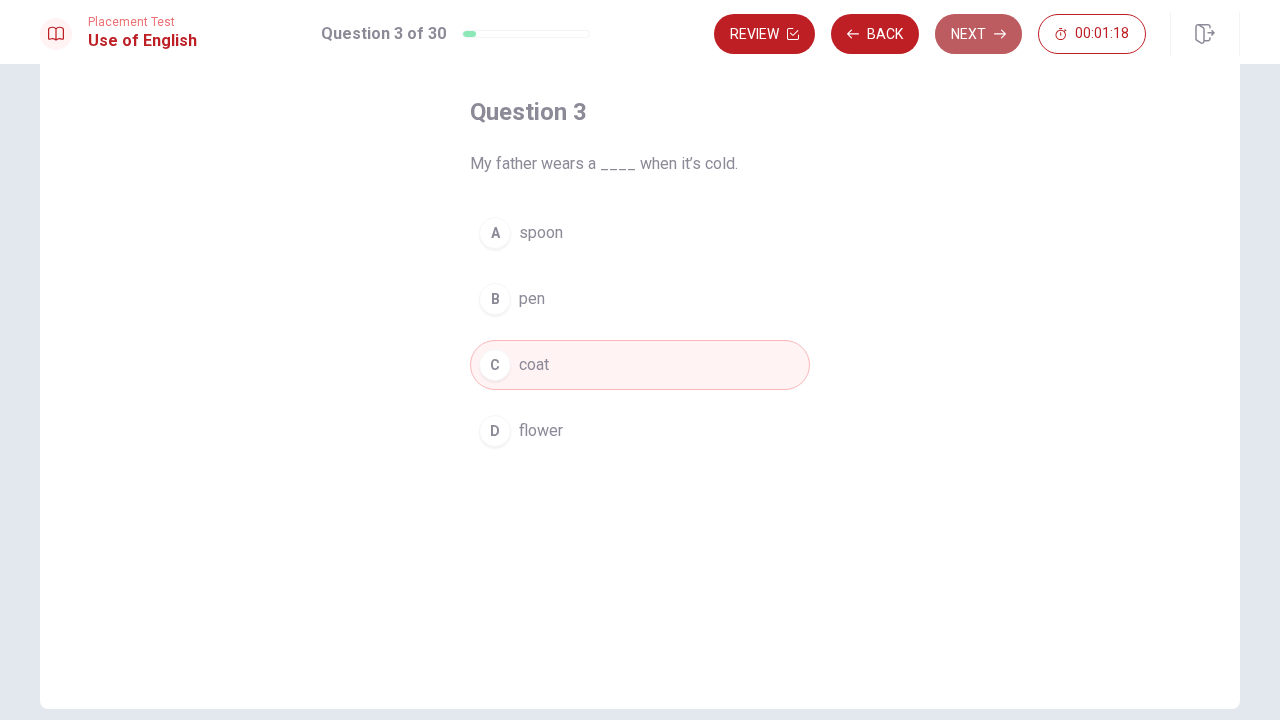 click on "Next" at bounding box center (978, 34) 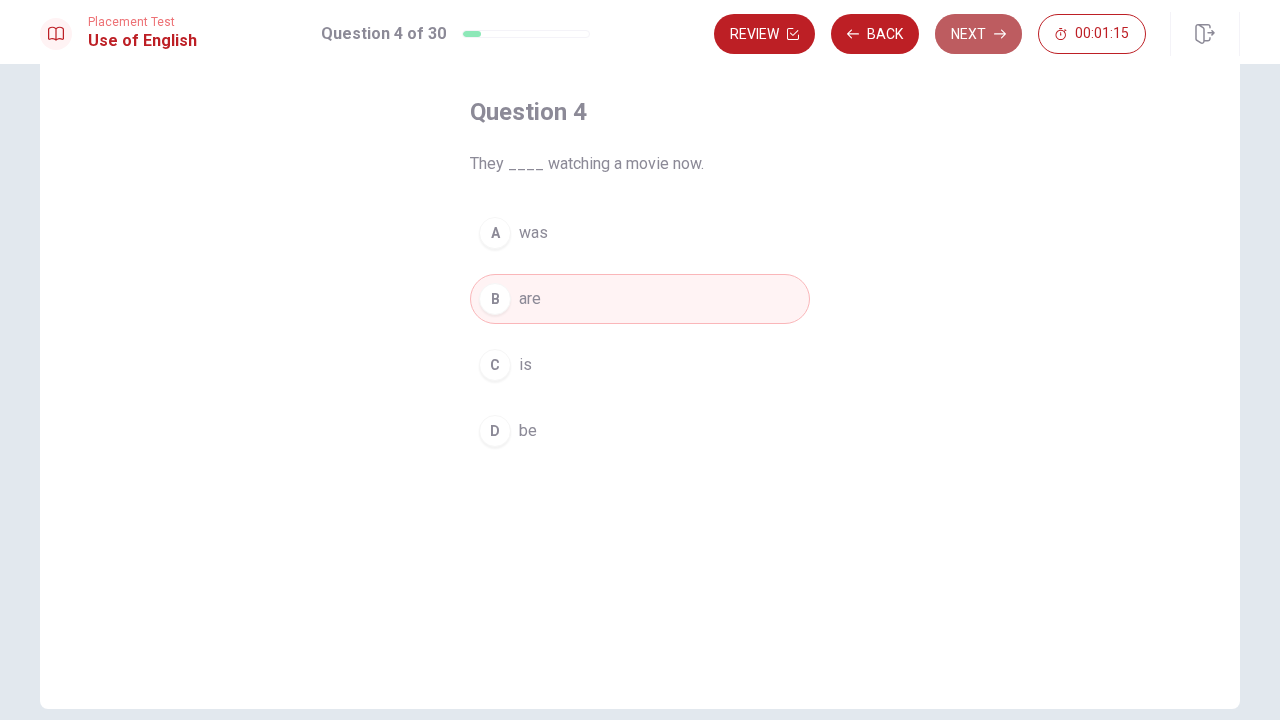 click on "Next" at bounding box center (978, 34) 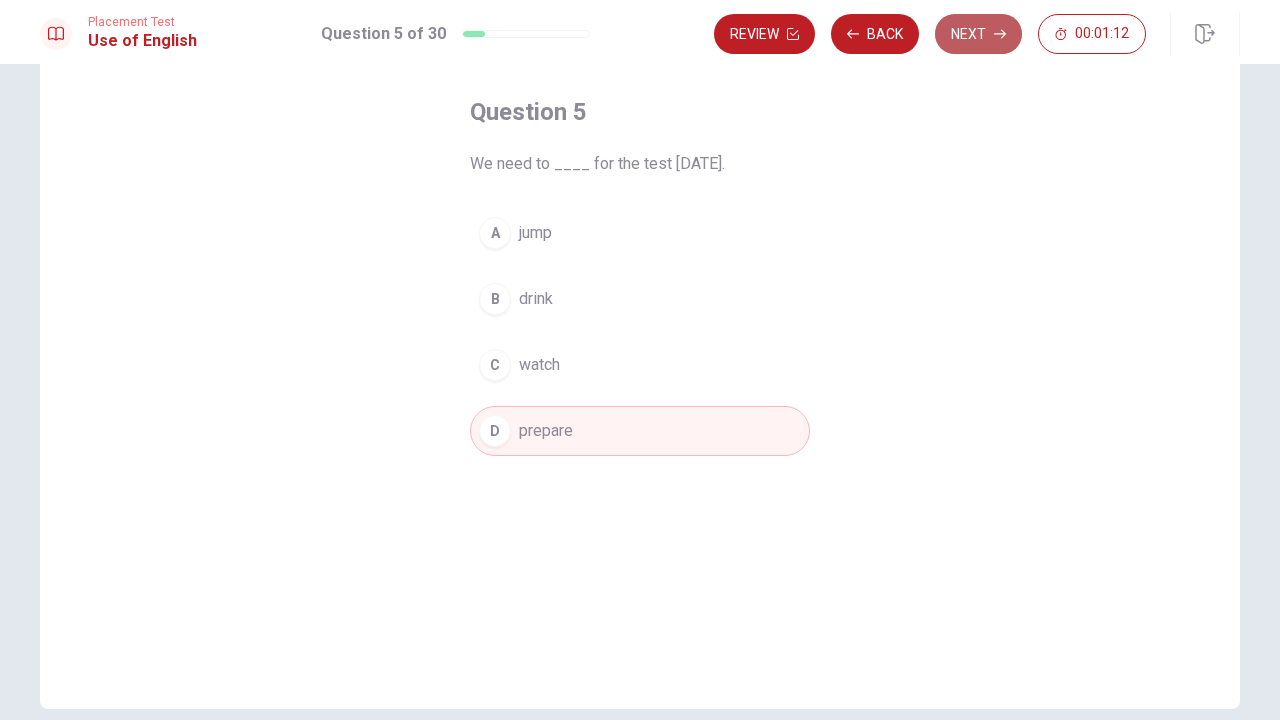 click on "Next" at bounding box center (978, 34) 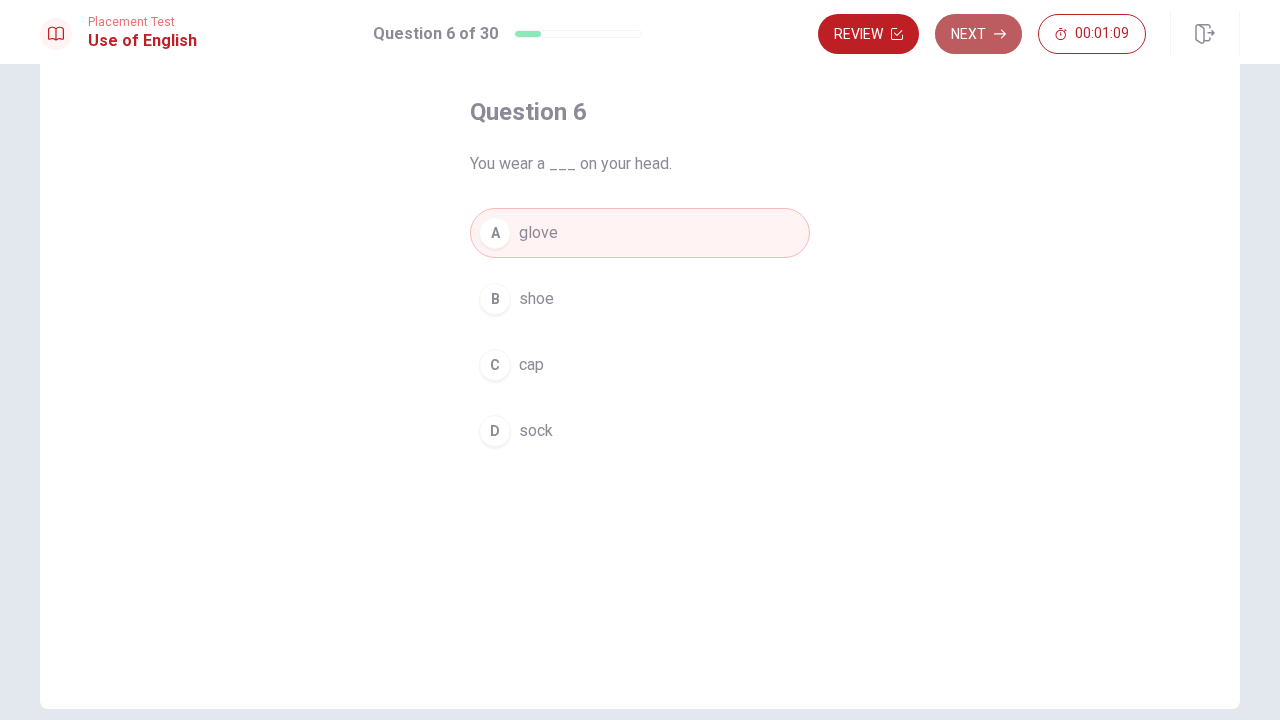 click on "Next" at bounding box center (978, 34) 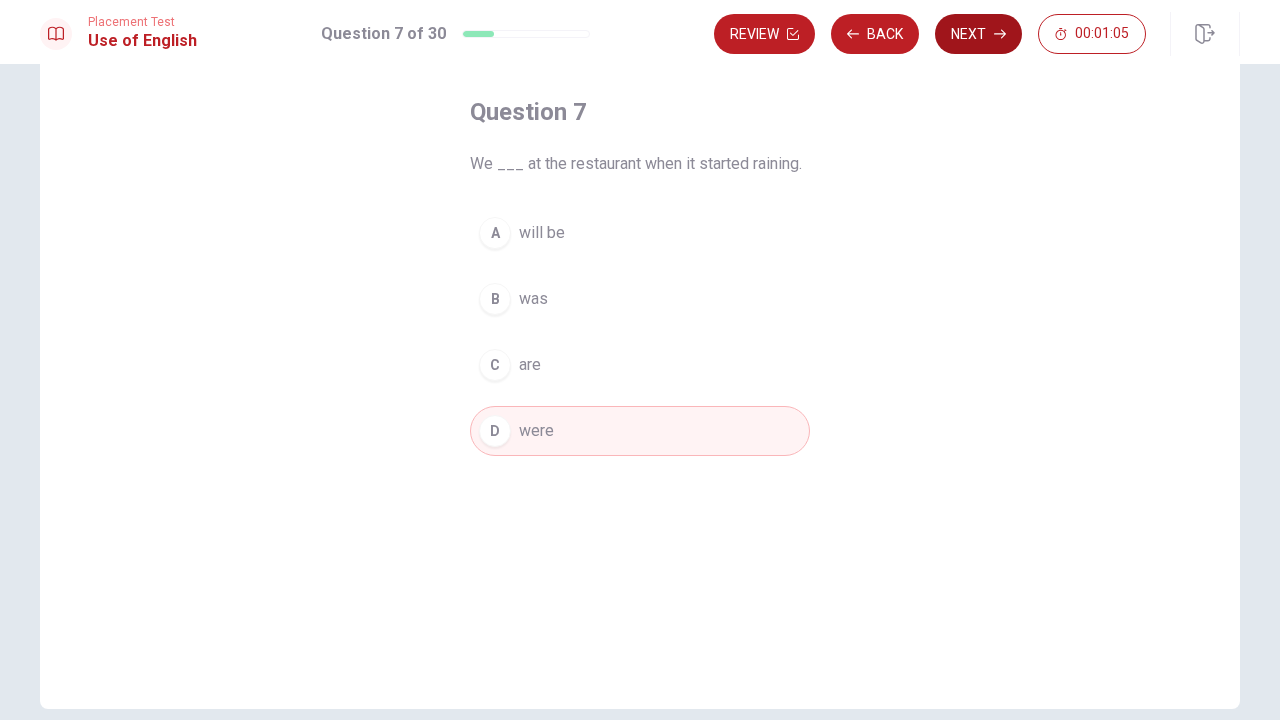 click on "Next" at bounding box center (978, 34) 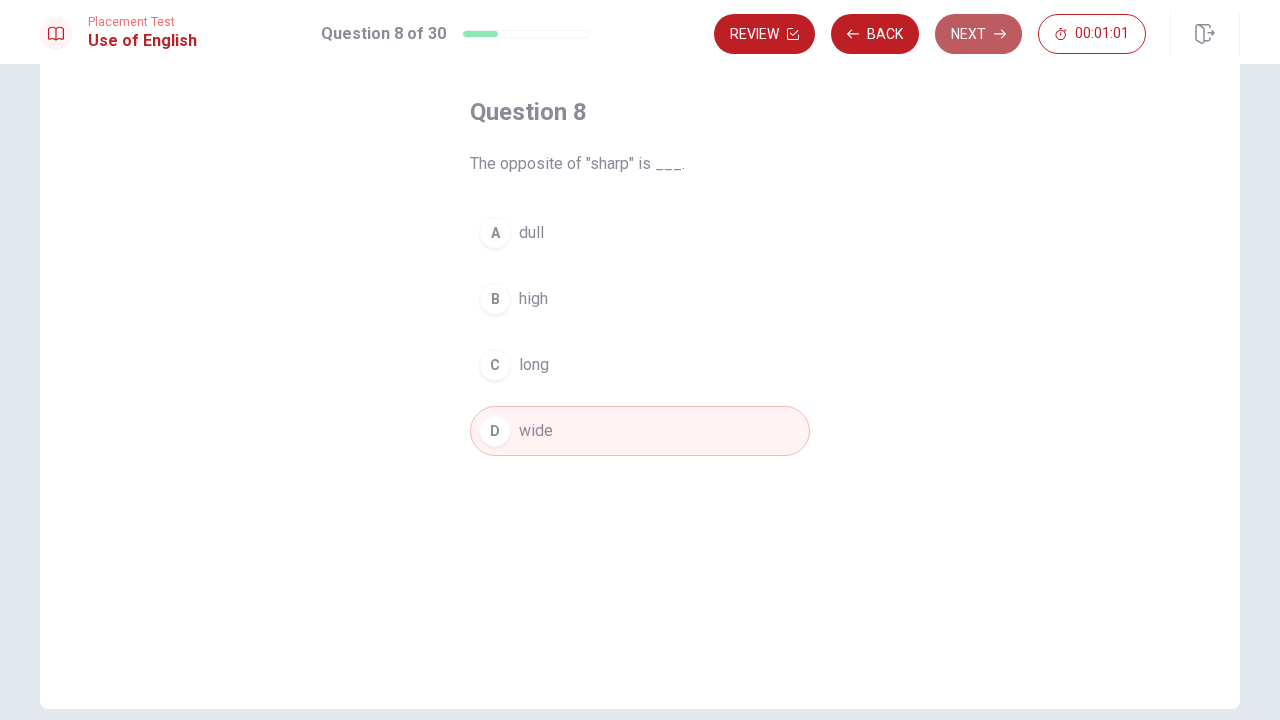 click on "Next" at bounding box center [978, 34] 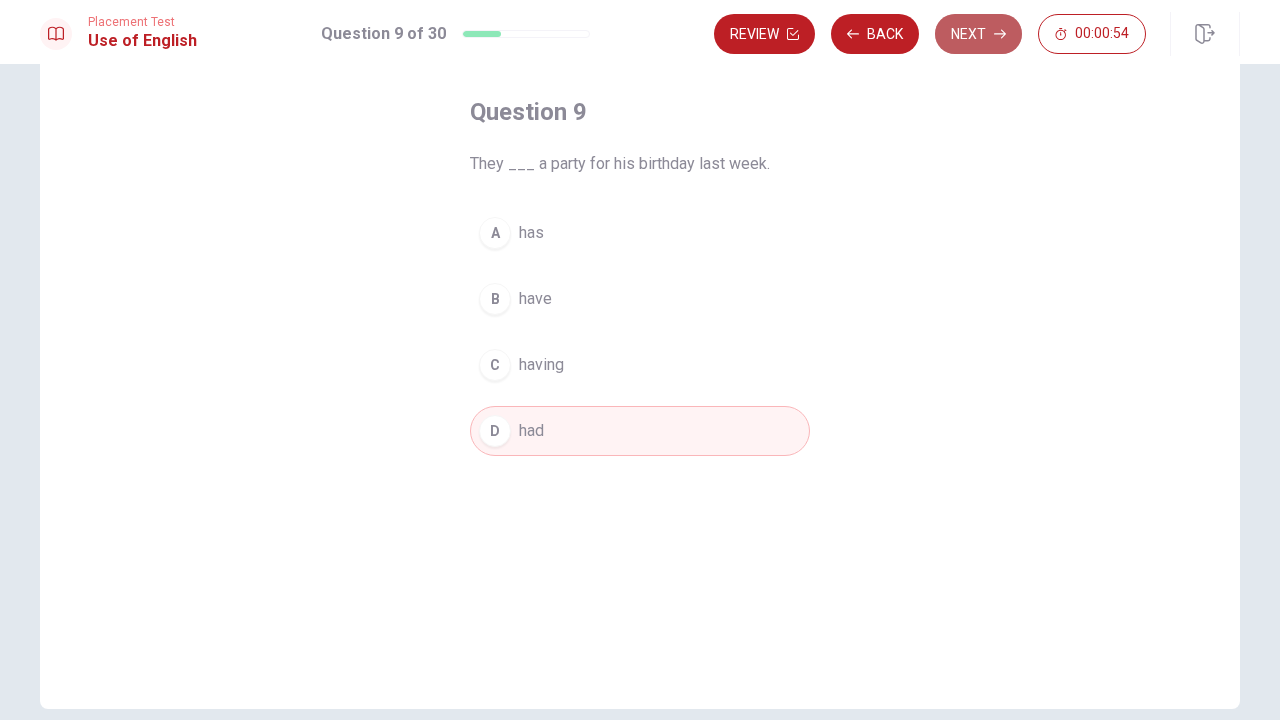 click on "Next" at bounding box center [978, 34] 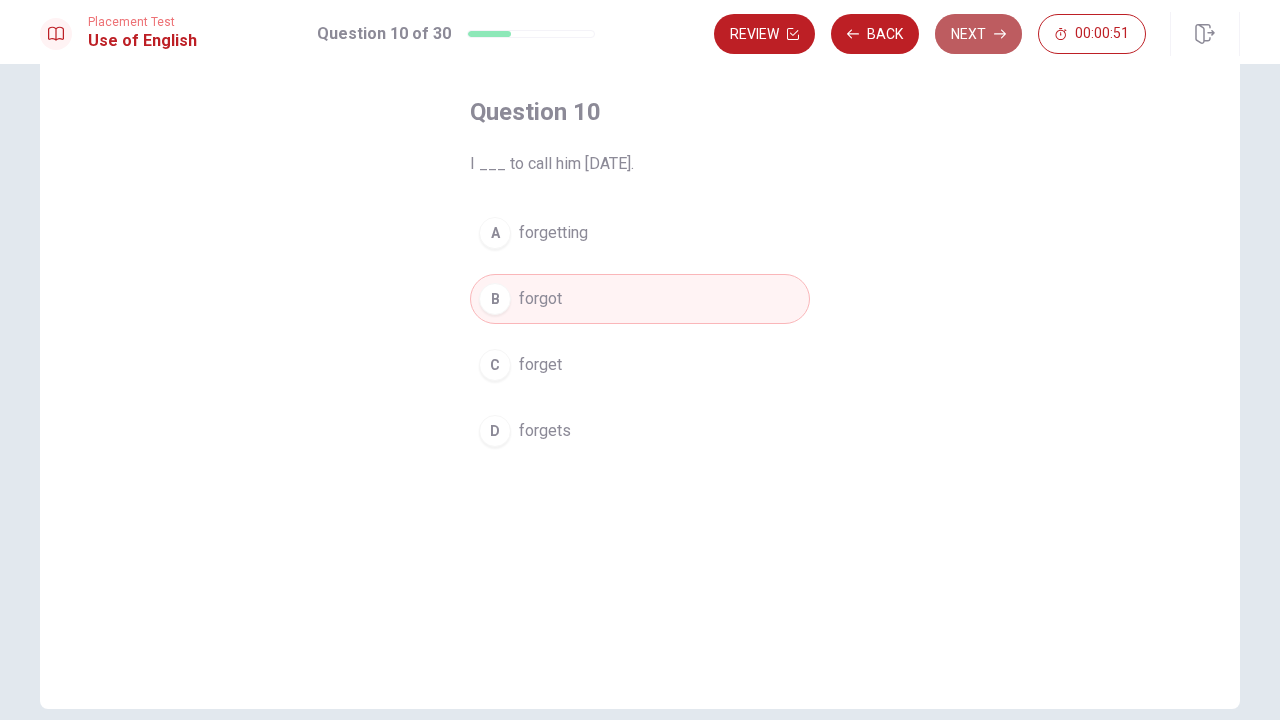 click on "Next" at bounding box center (978, 34) 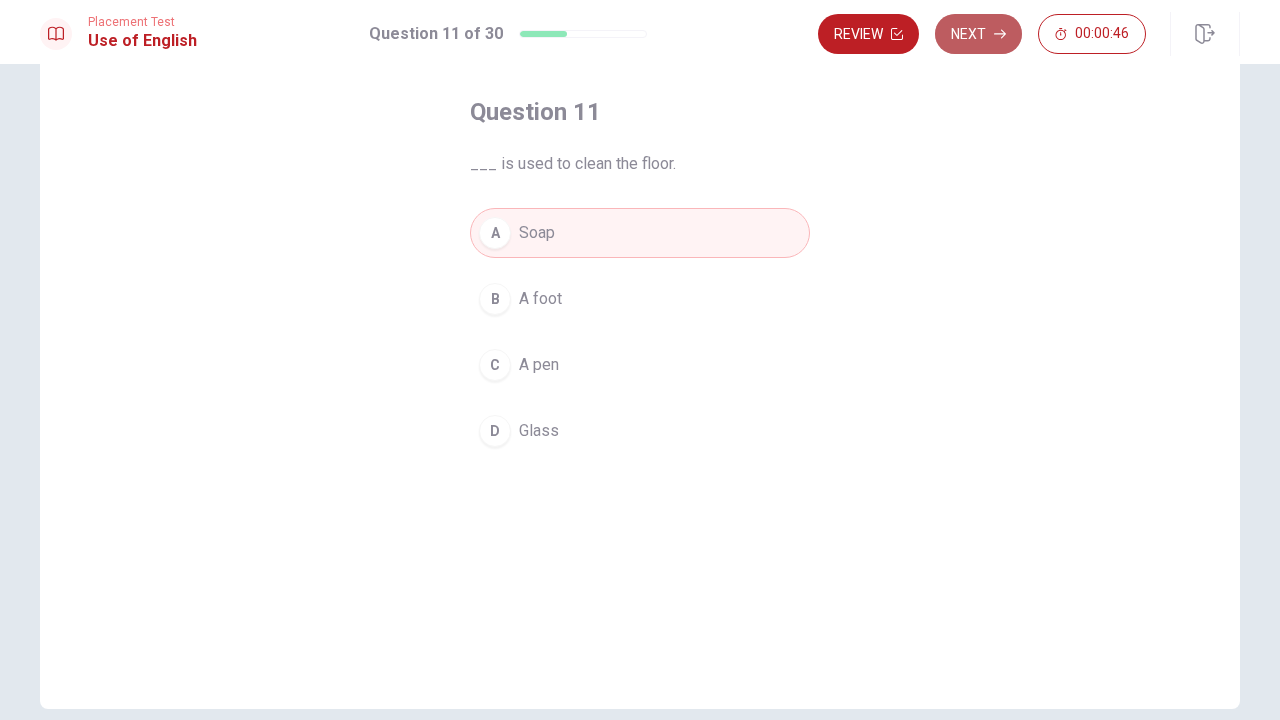 click on "Next" at bounding box center (978, 34) 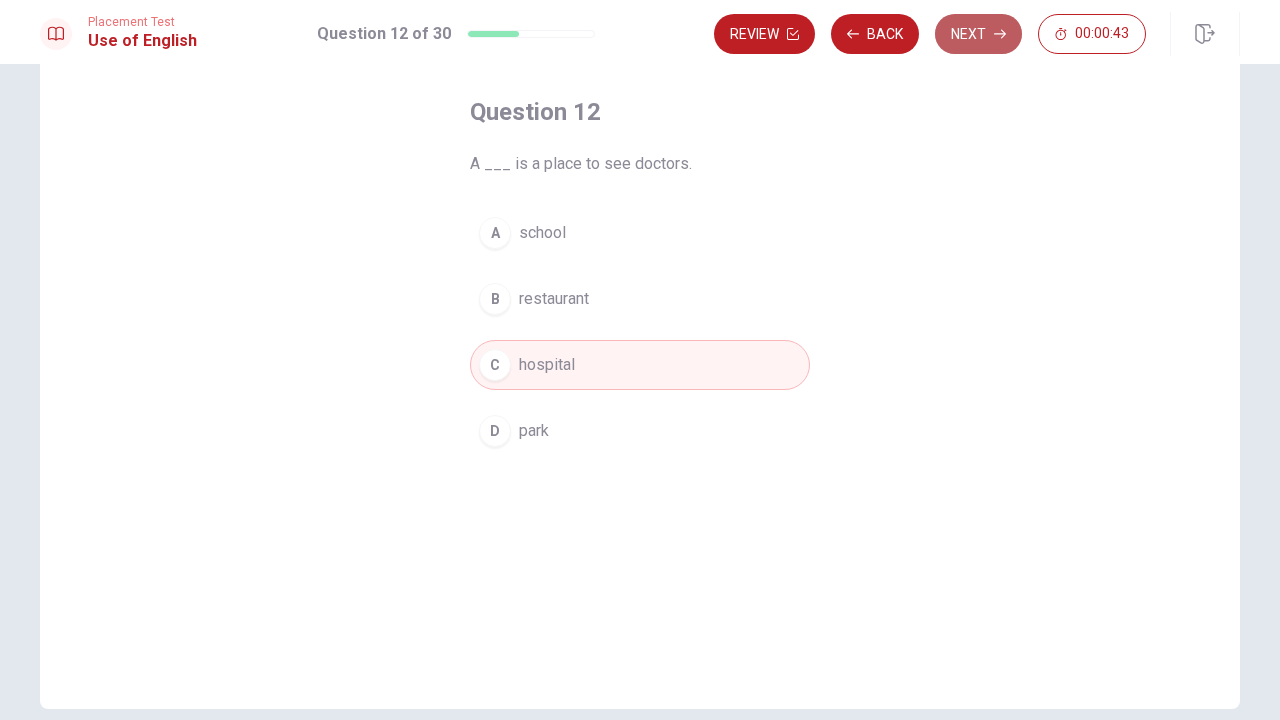 click on "Next" at bounding box center (978, 34) 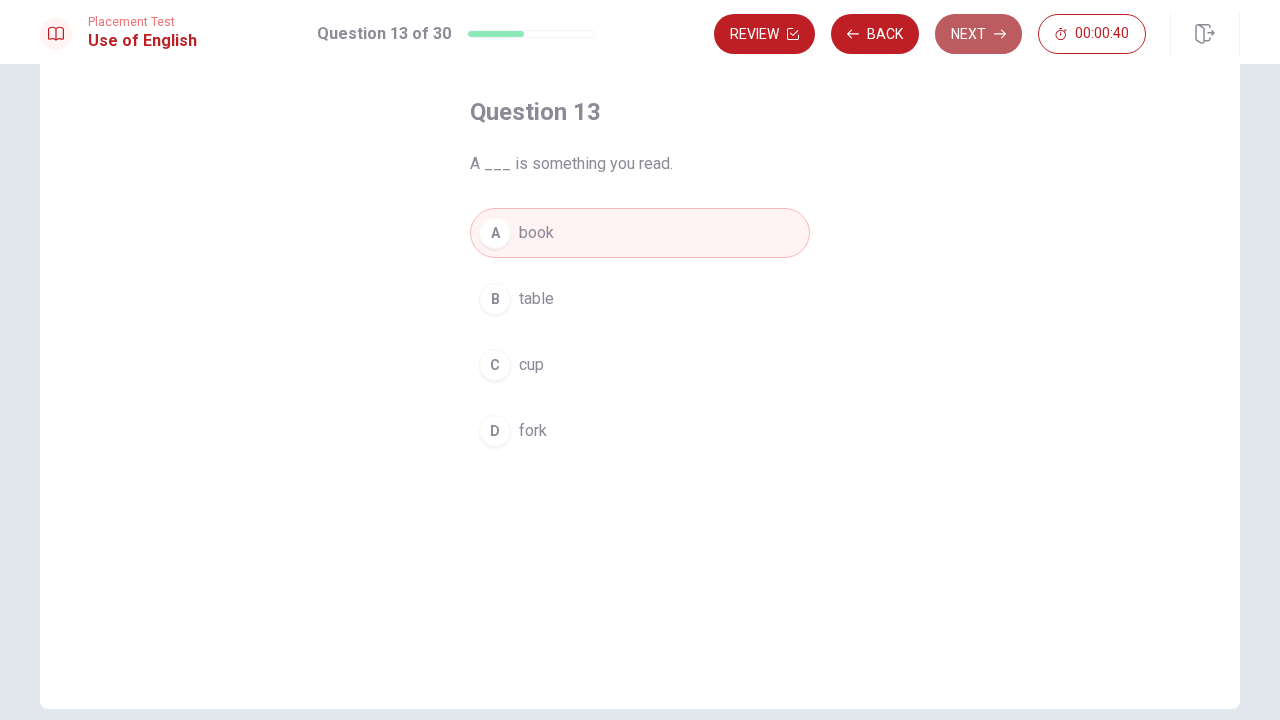 click on "Next" at bounding box center (978, 34) 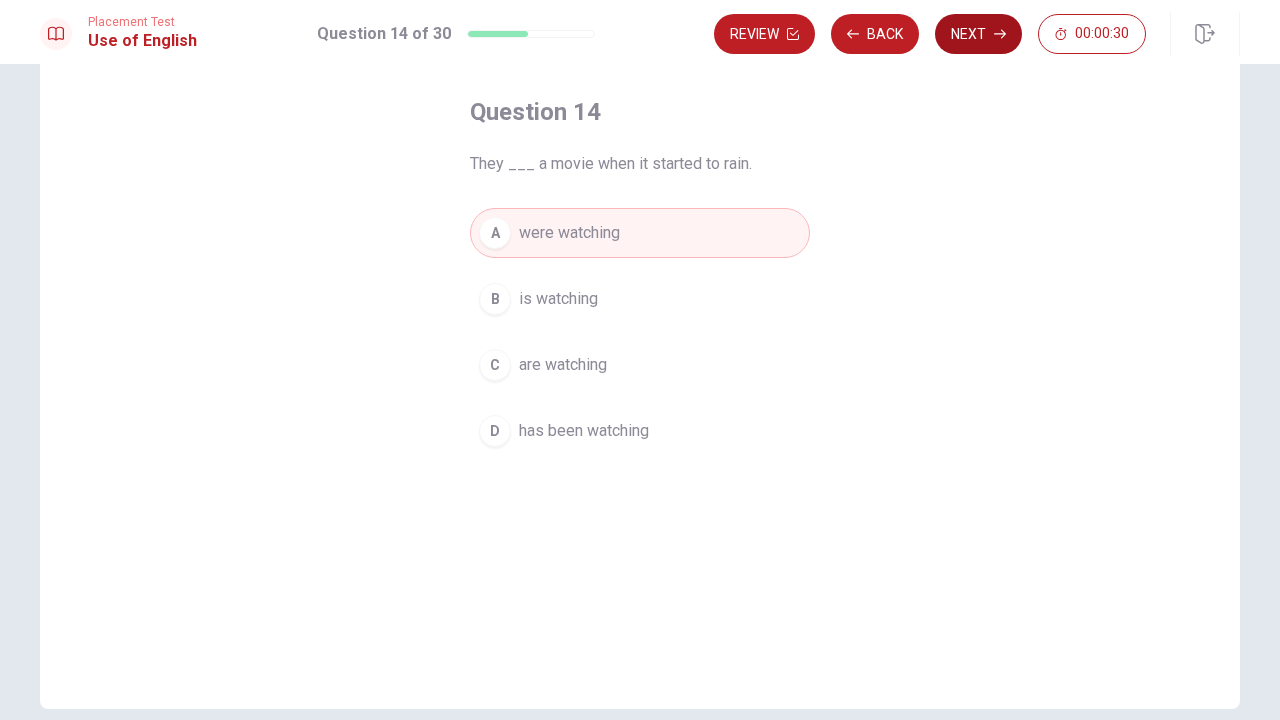 click on "Next" at bounding box center [978, 34] 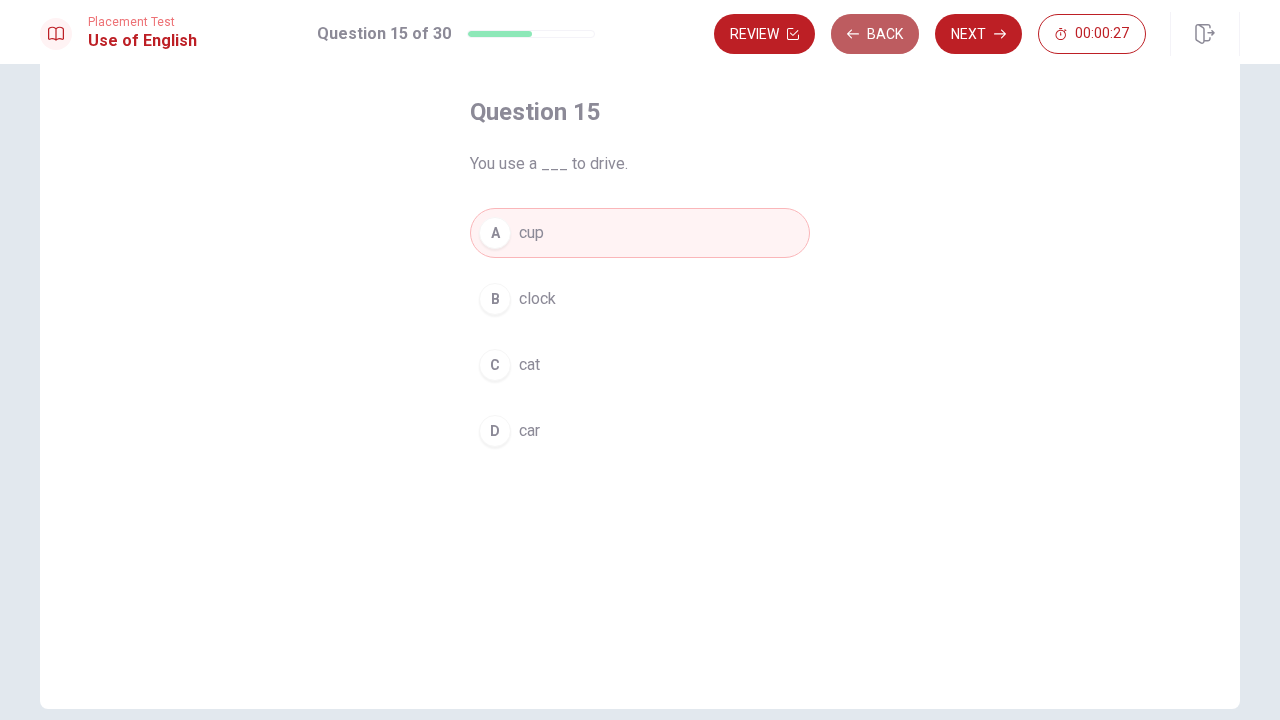 click on "Back" at bounding box center (875, 34) 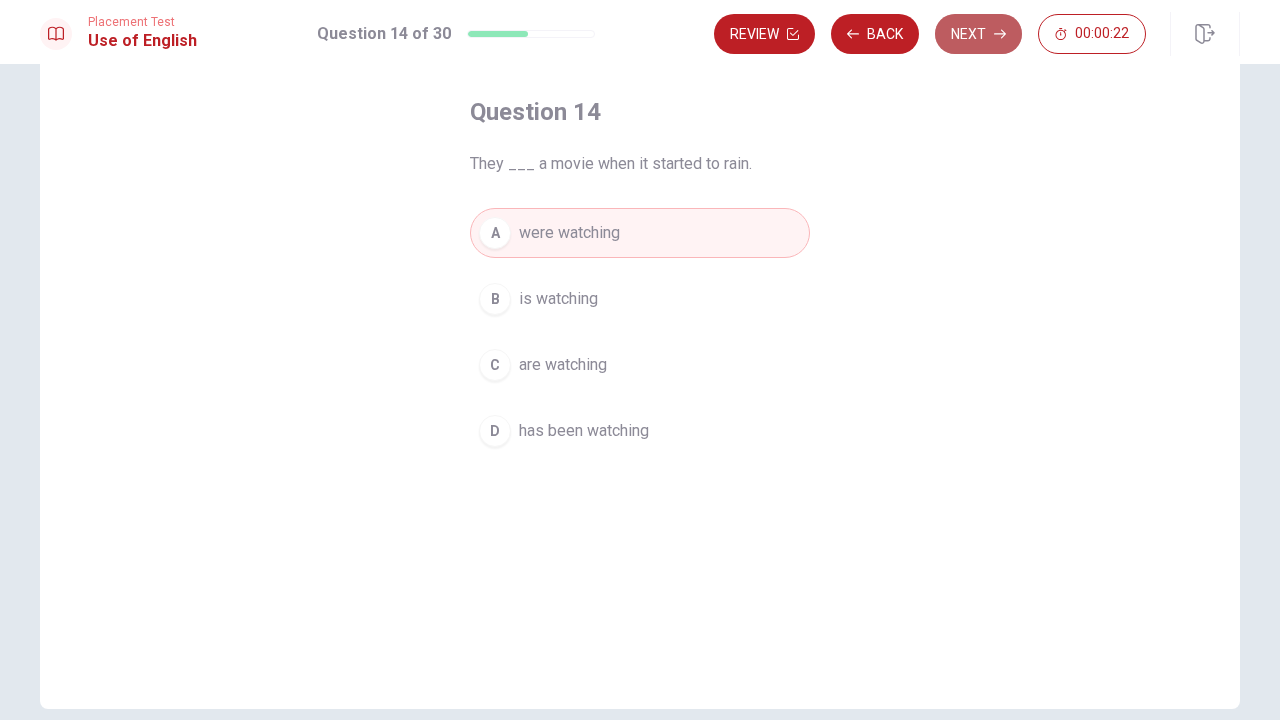 click on "Next" at bounding box center (978, 34) 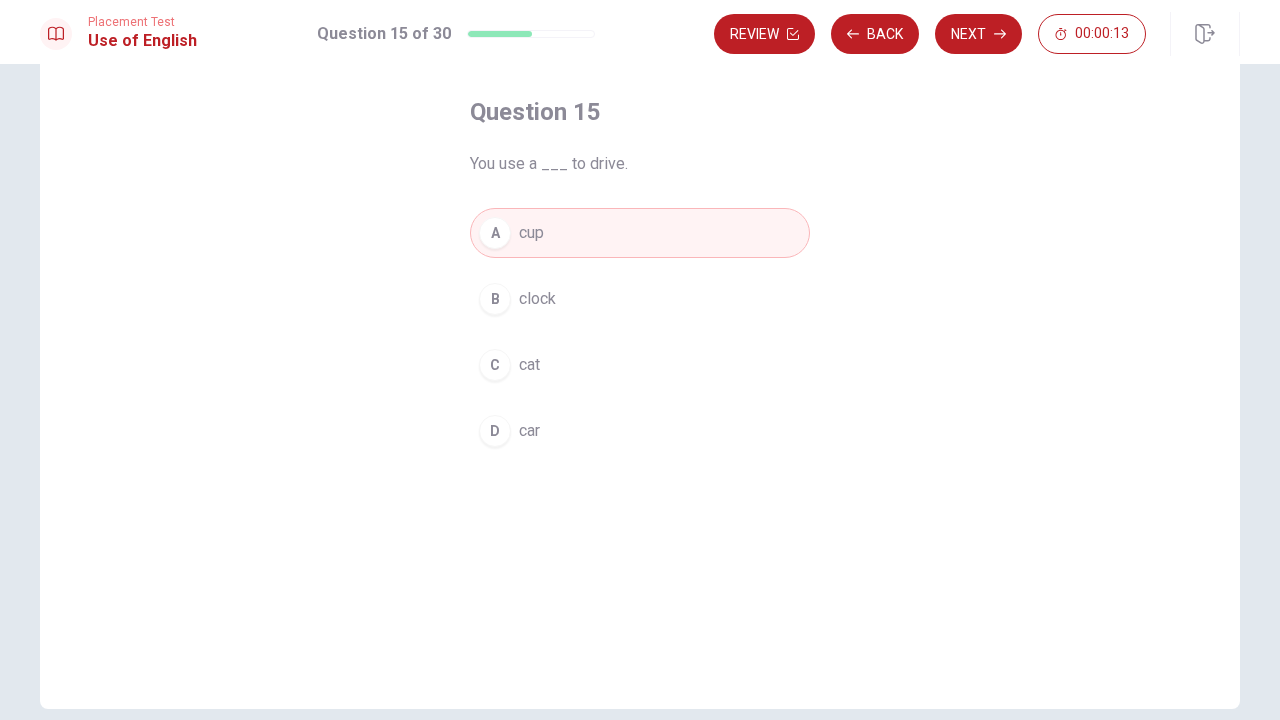 click on "D car" at bounding box center (640, 431) 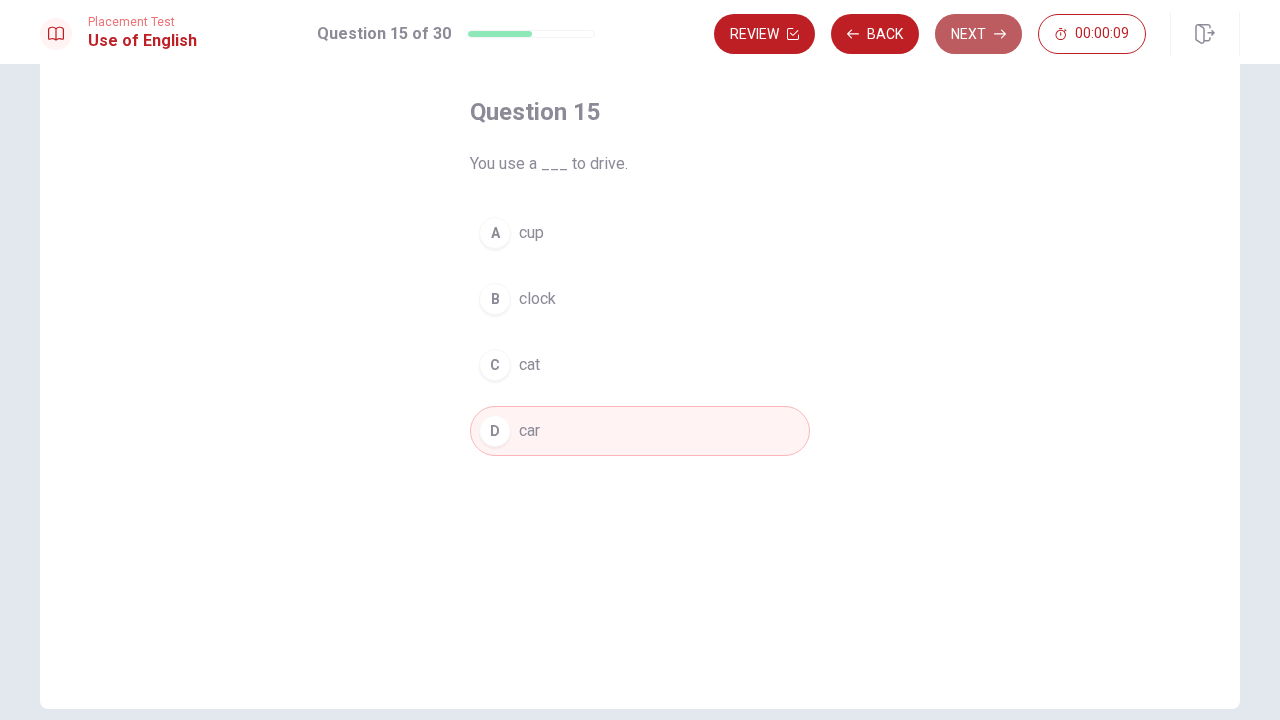 click on "Next" at bounding box center [978, 34] 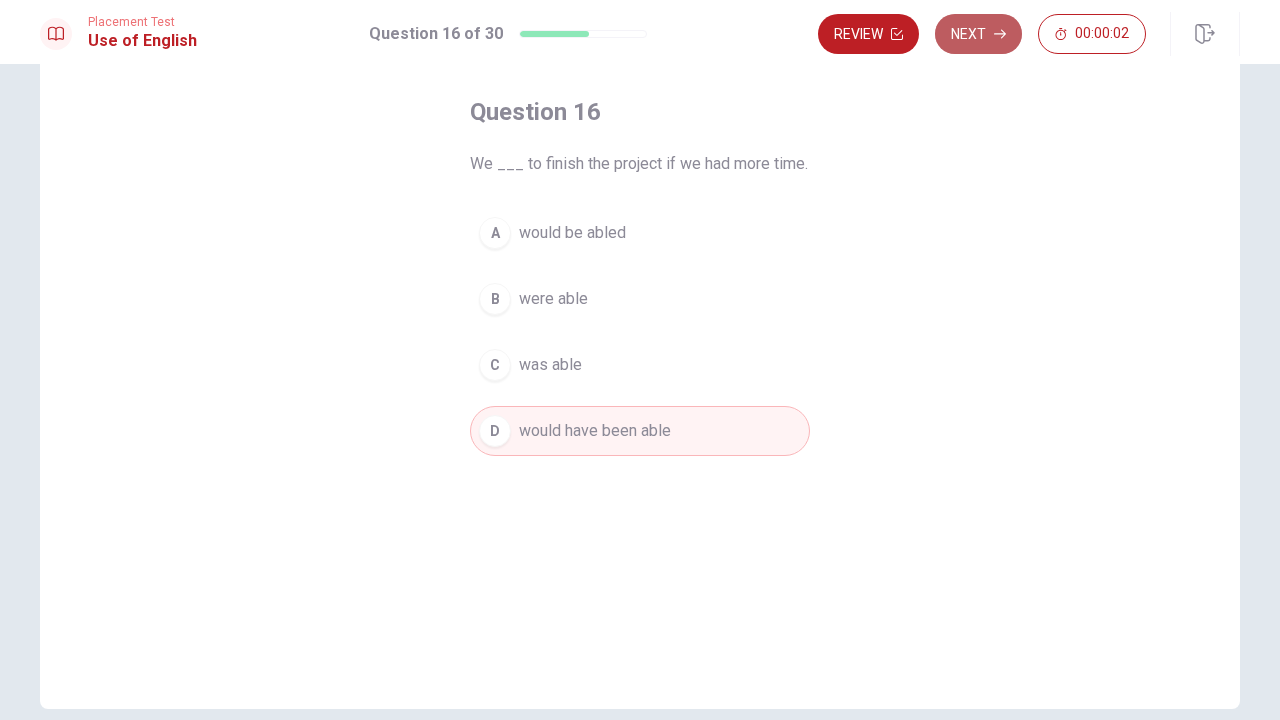 click on "Next" at bounding box center [978, 34] 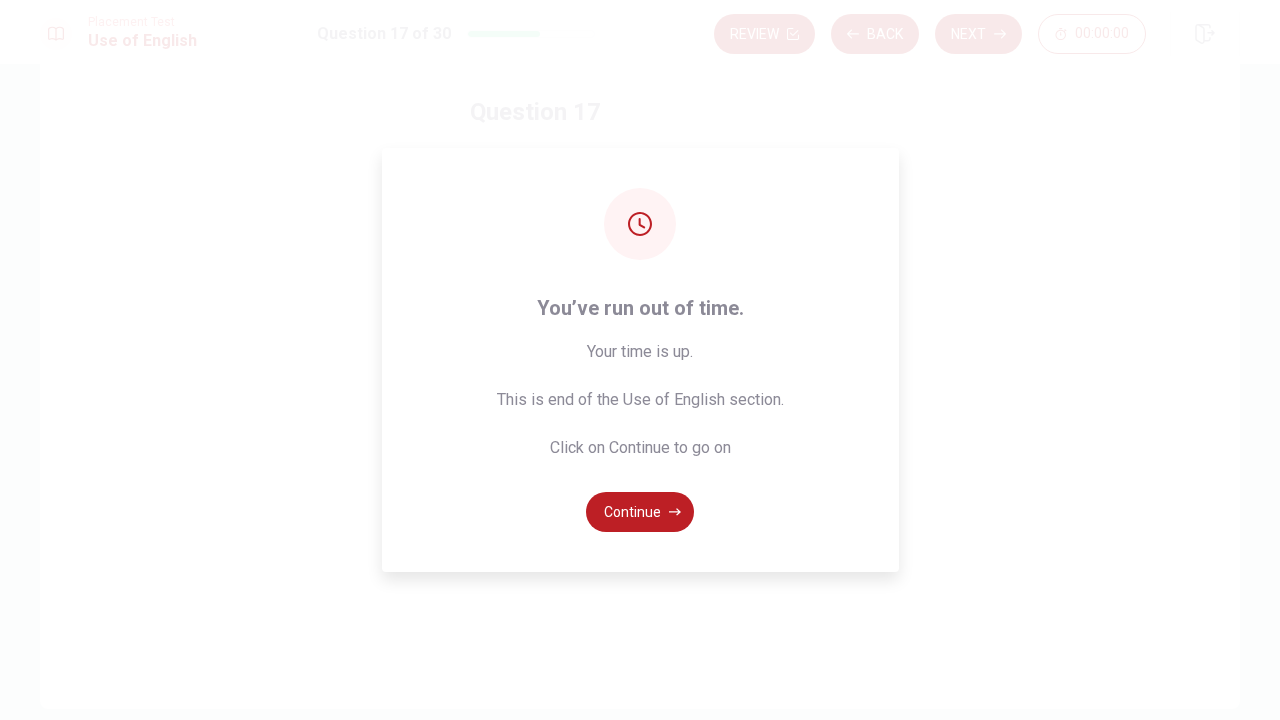 click on "You’ve run out of time. Your time is up. This is end of the Use of English section. Click on Continue to go on Continue" at bounding box center [640, 360] 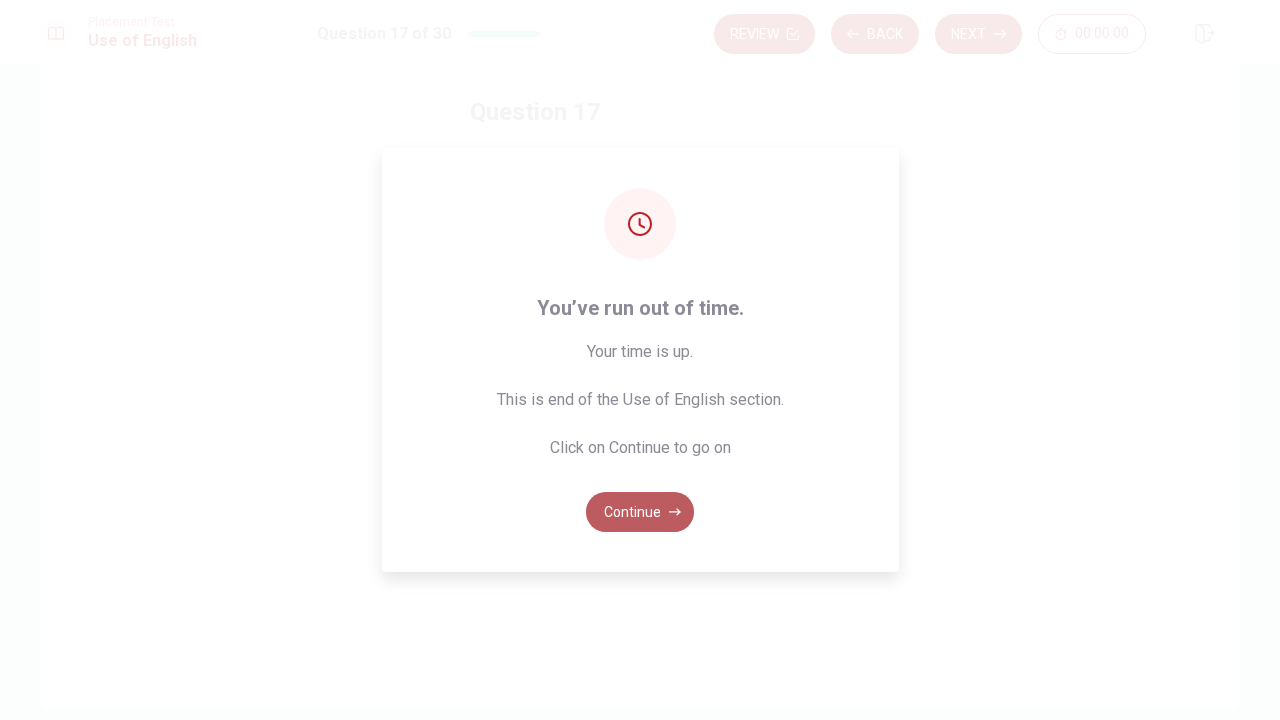 click on "Continue" at bounding box center [640, 512] 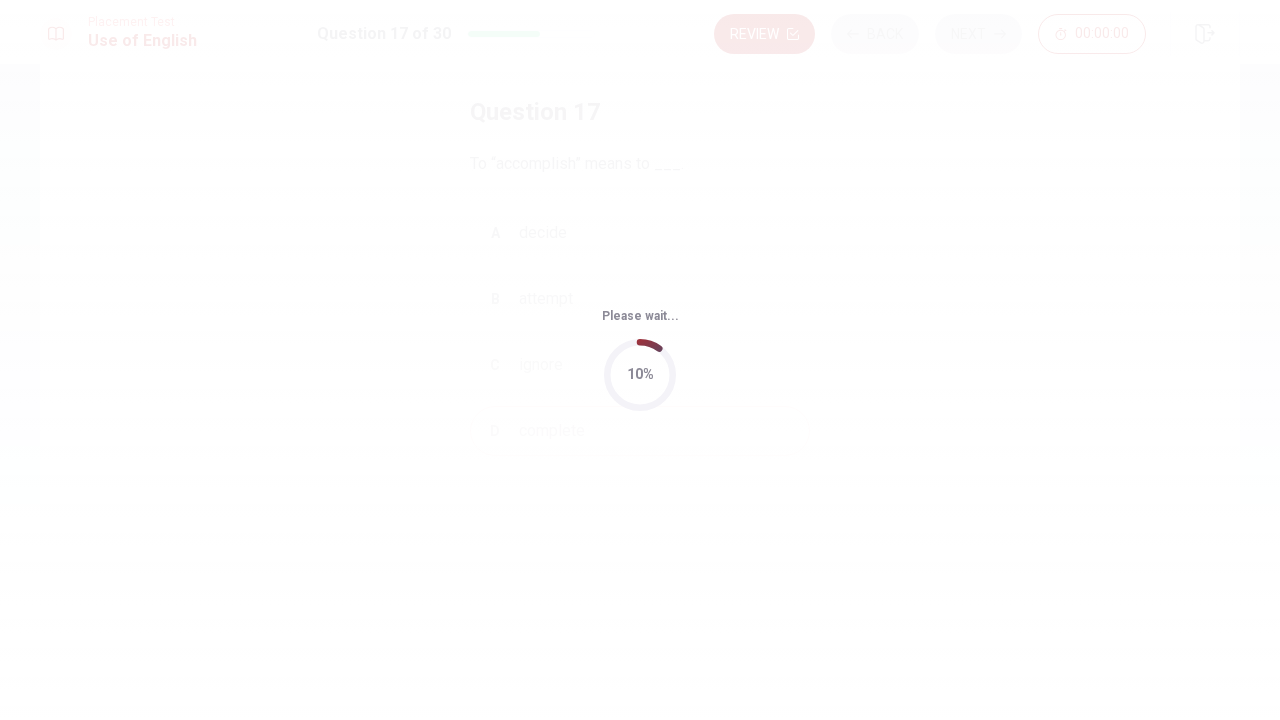 scroll, scrollTop: 0, scrollLeft: 0, axis: both 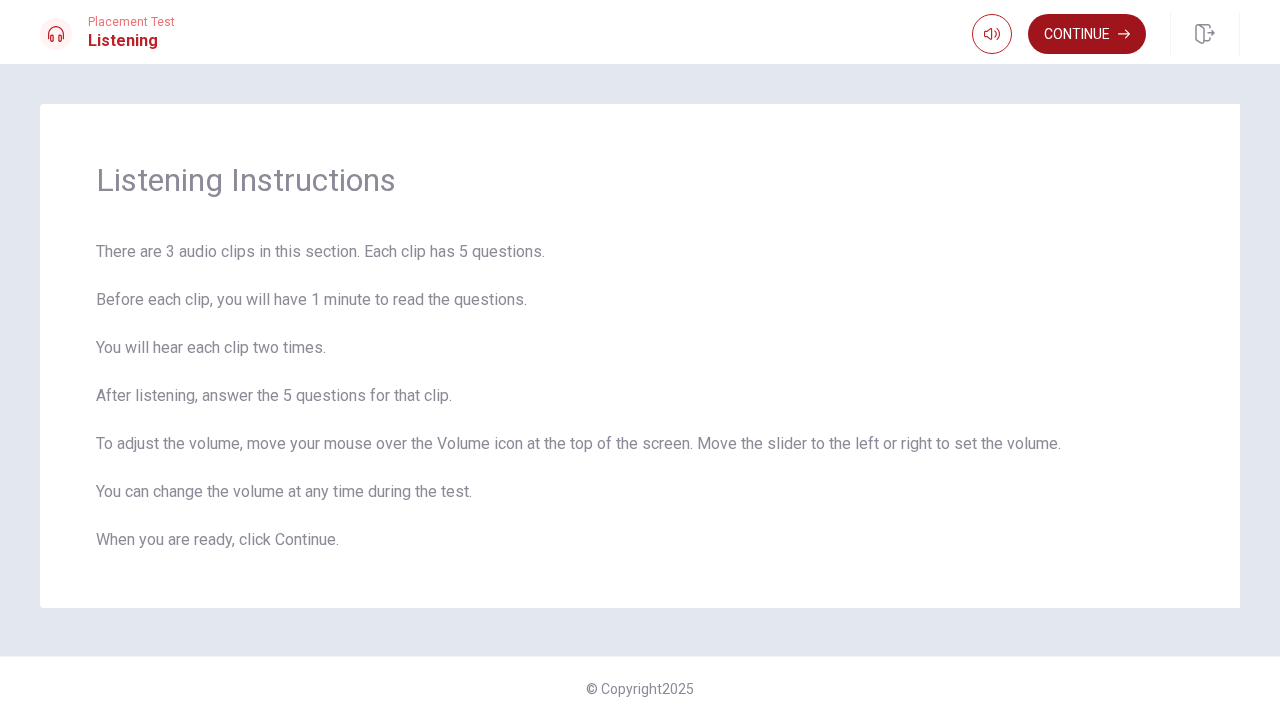 click on "Continue" at bounding box center (1087, 34) 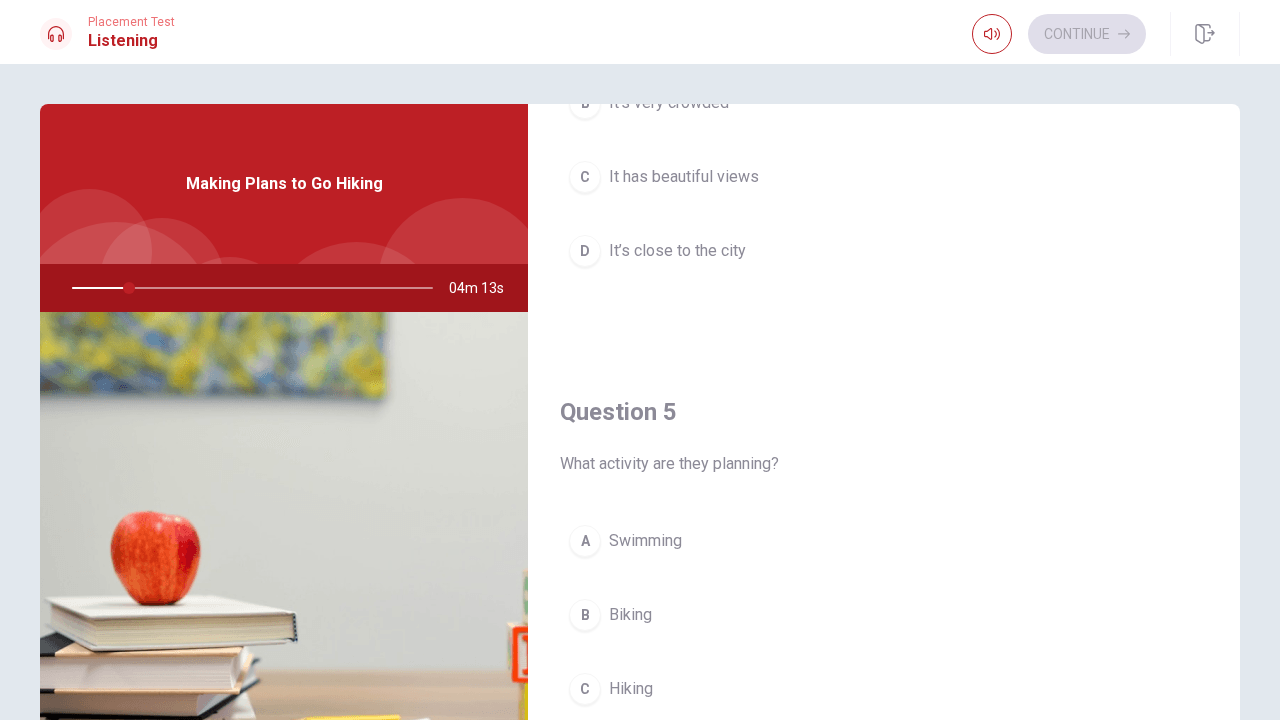 scroll, scrollTop: 1851, scrollLeft: 0, axis: vertical 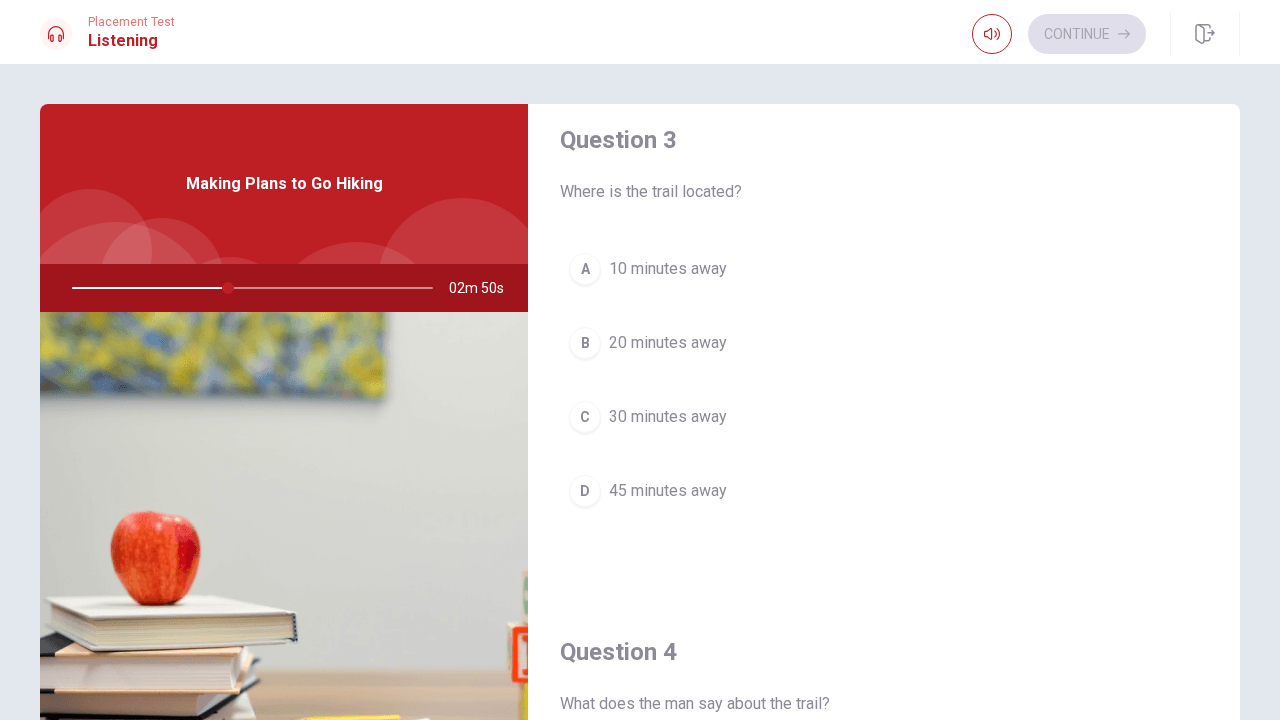 click on "C" at bounding box center [585, 417] 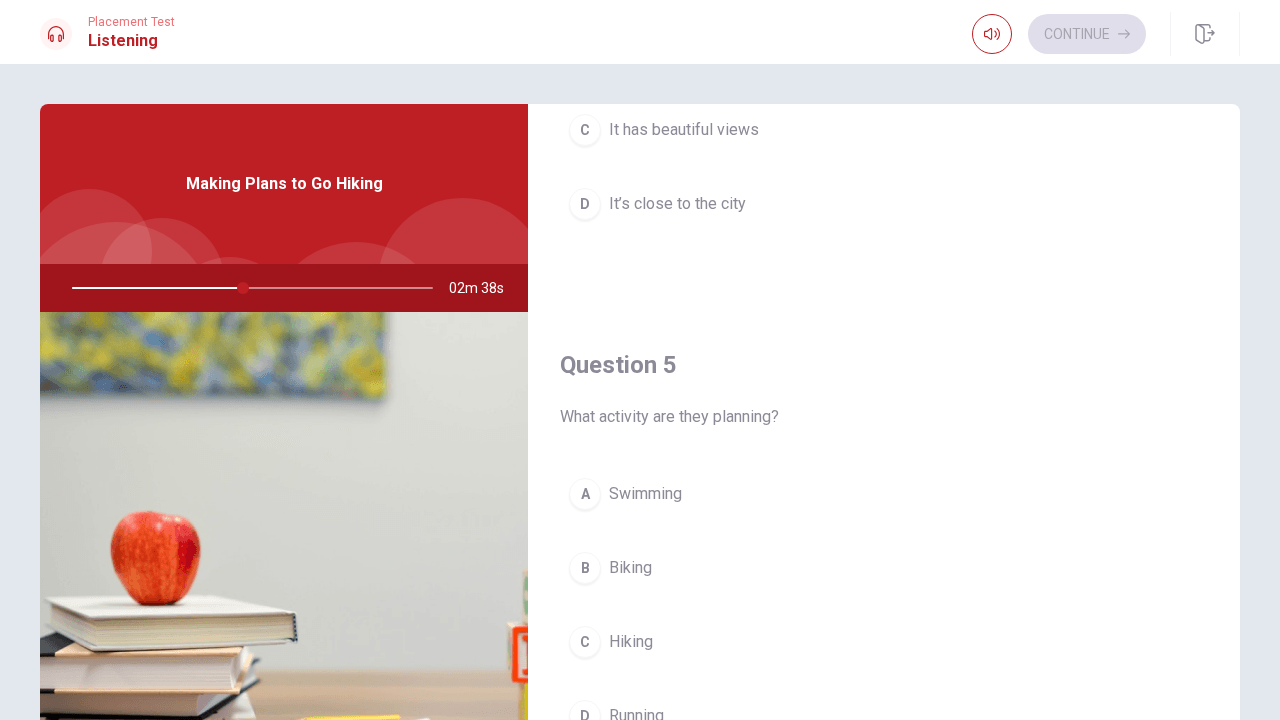 scroll, scrollTop: 1851, scrollLeft: 0, axis: vertical 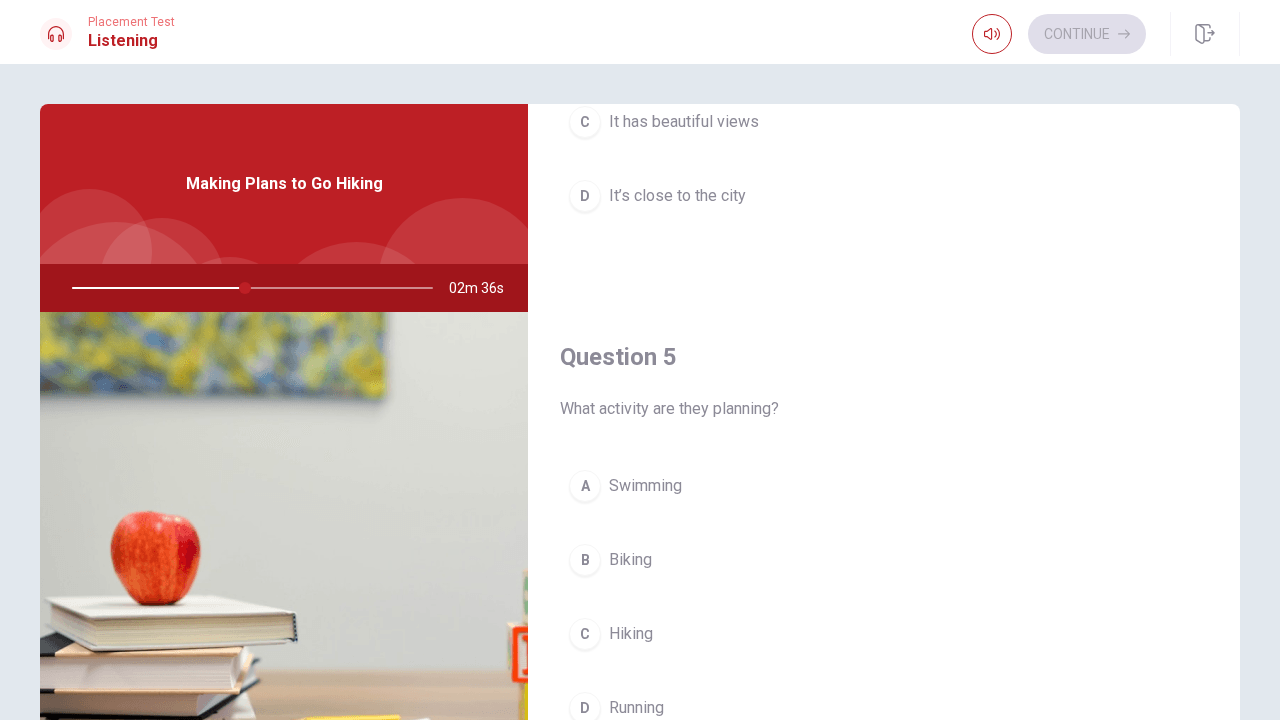 click on "C" at bounding box center [585, 634] 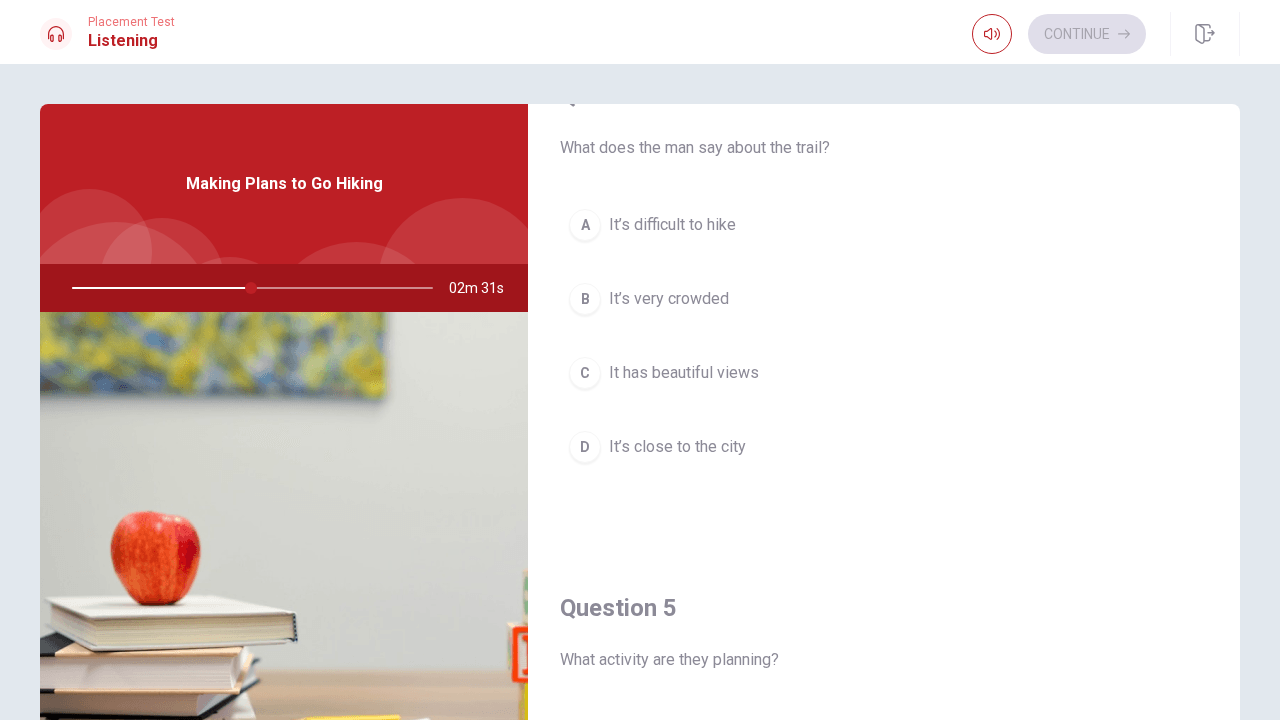 scroll, scrollTop: 1598, scrollLeft: 0, axis: vertical 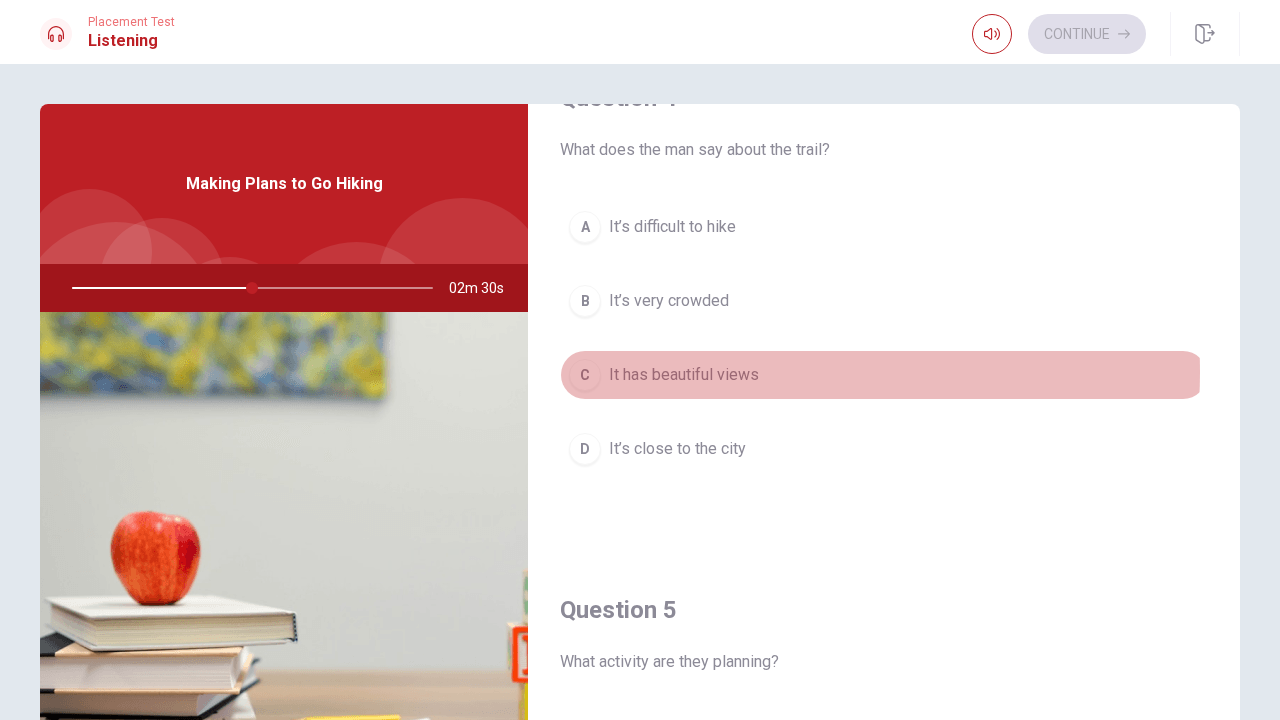 click on "It has beautiful views" at bounding box center (684, 375) 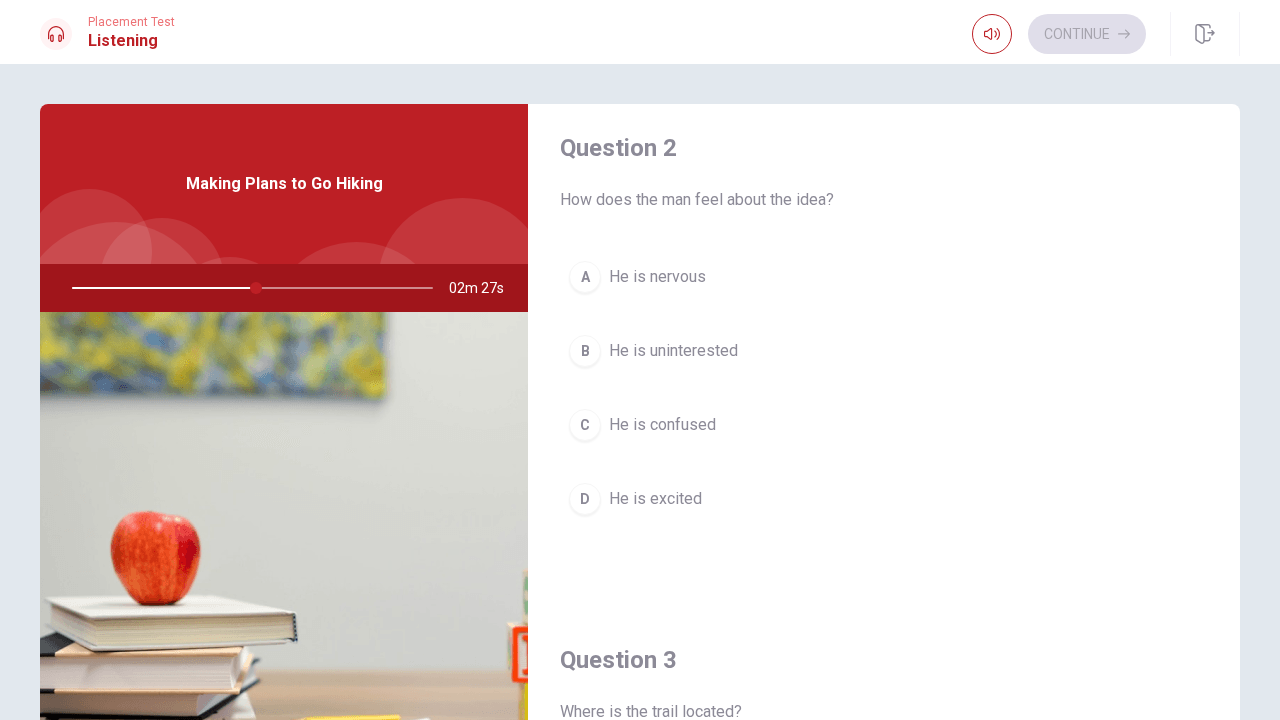 scroll, scrollTop: 523, scrollLeft: 0, axis: vertical 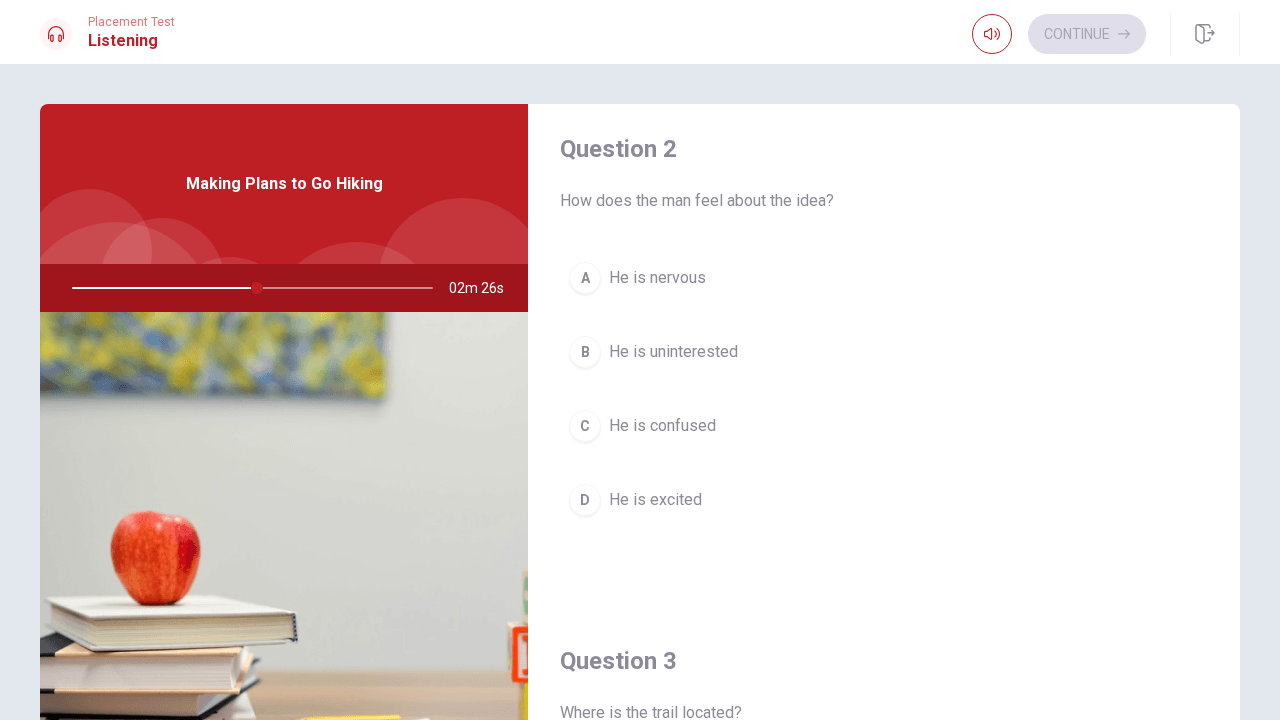 drag, startPoint x: 673, startPoint y: 494, endPoint x: 1071, endPoint y: 167, distance: 515.10486 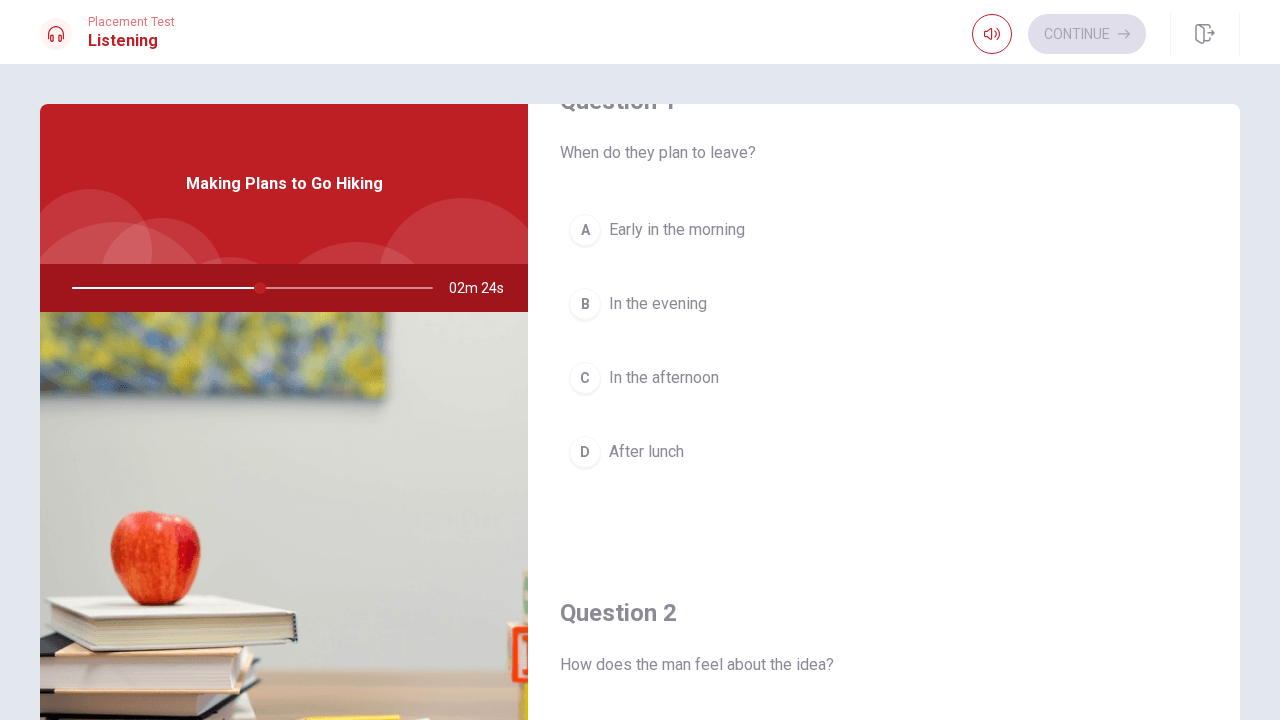 scroll, scrollTop: 55, scrollLeft: 0, axis: vertical 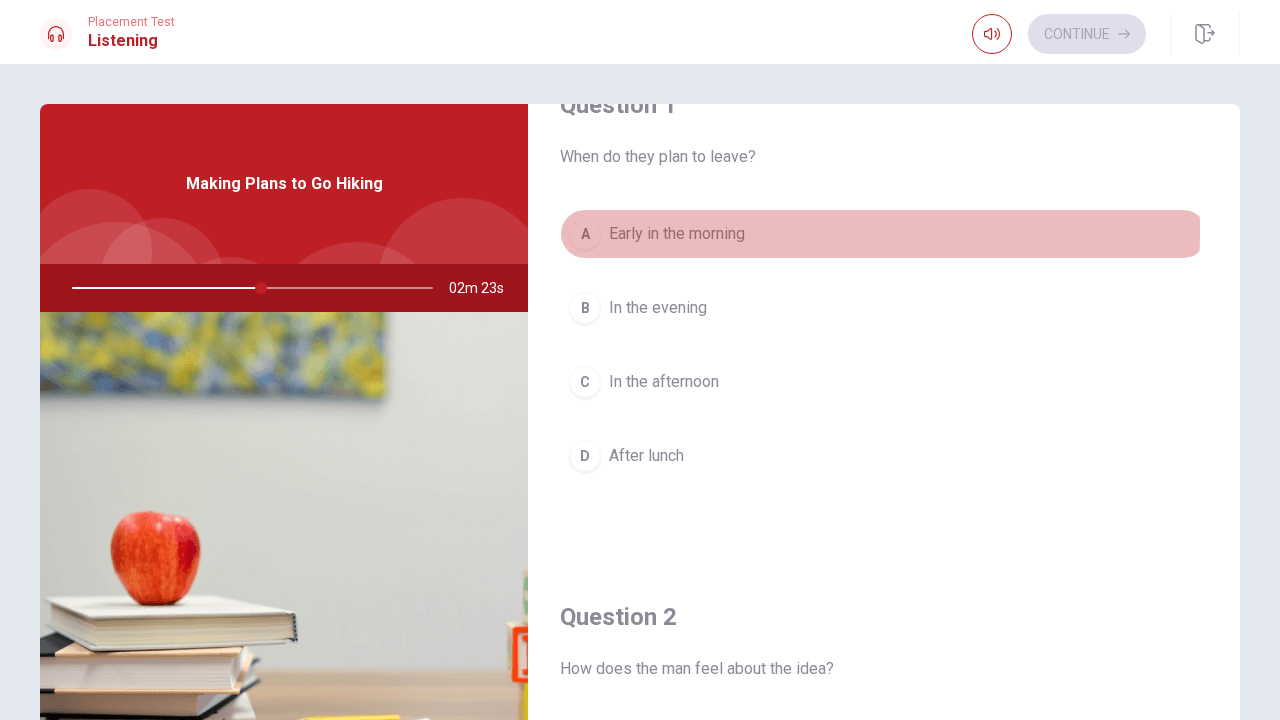 click on "Early in the morning" at bounding box center [677, 234] 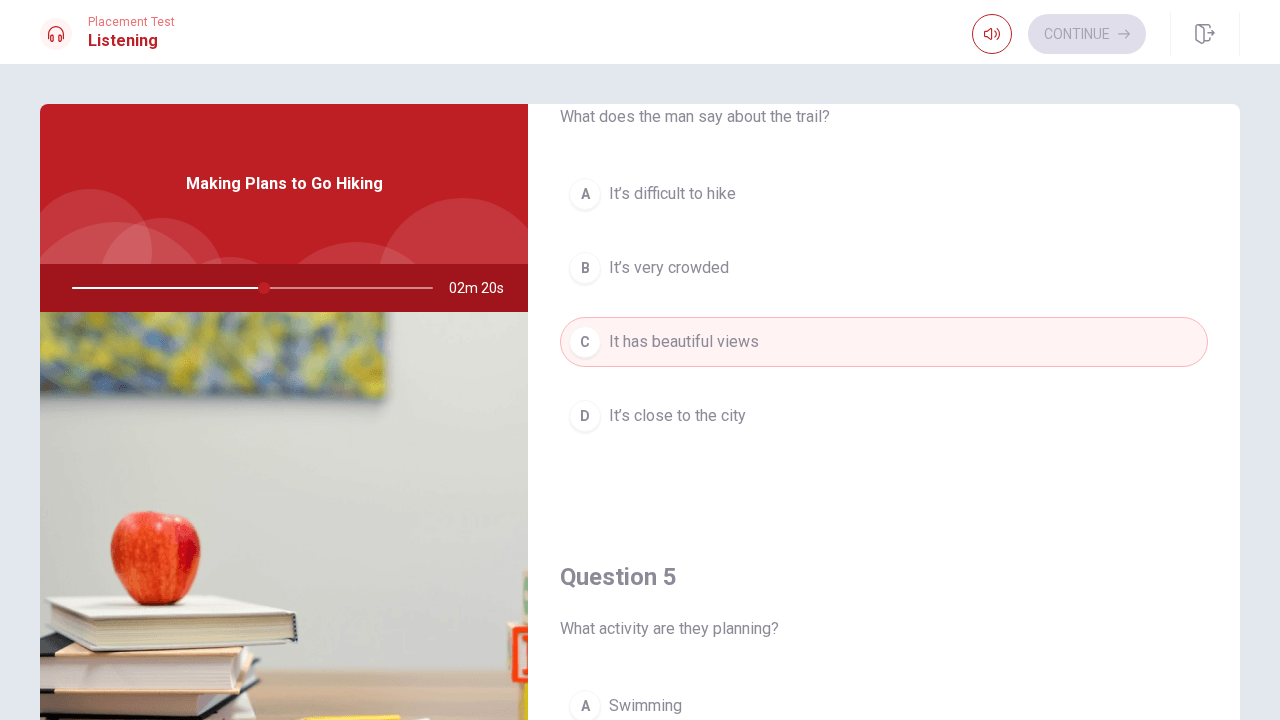 scroll, scrollTop: 1851, scrollLeft: 0, axis: vertical 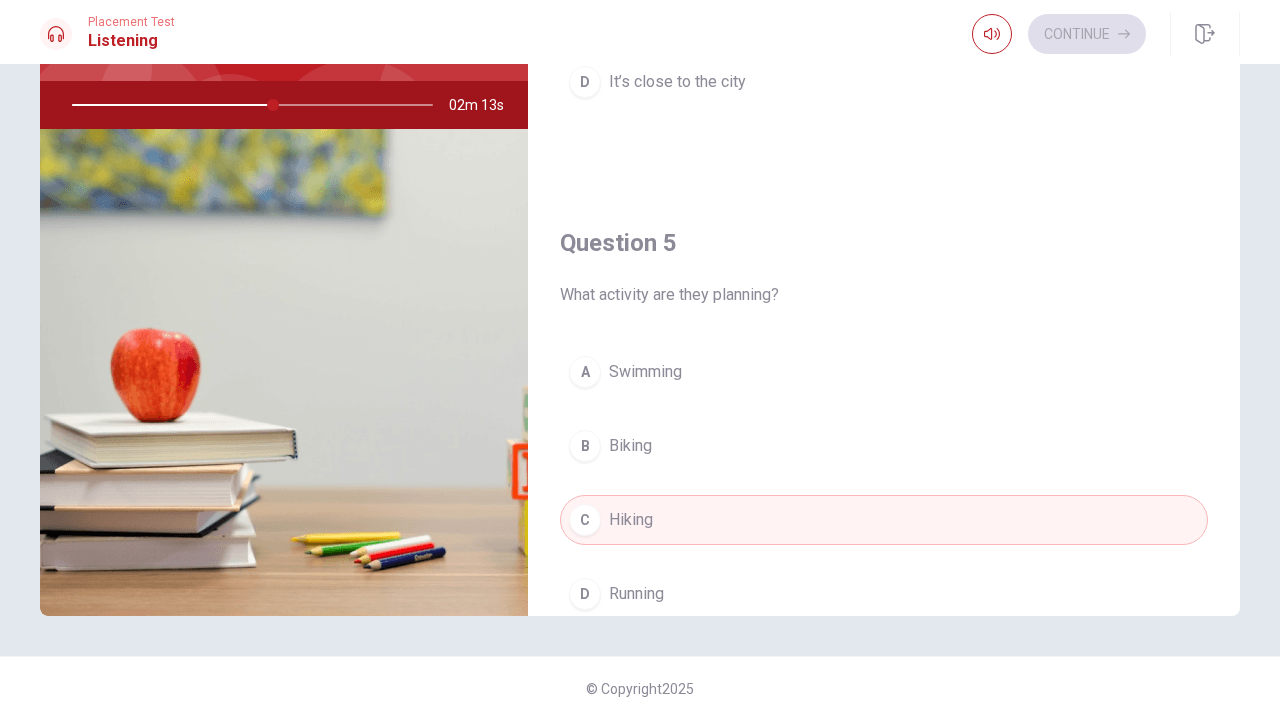 click on "Continue" at bounding box center (1059, 34) 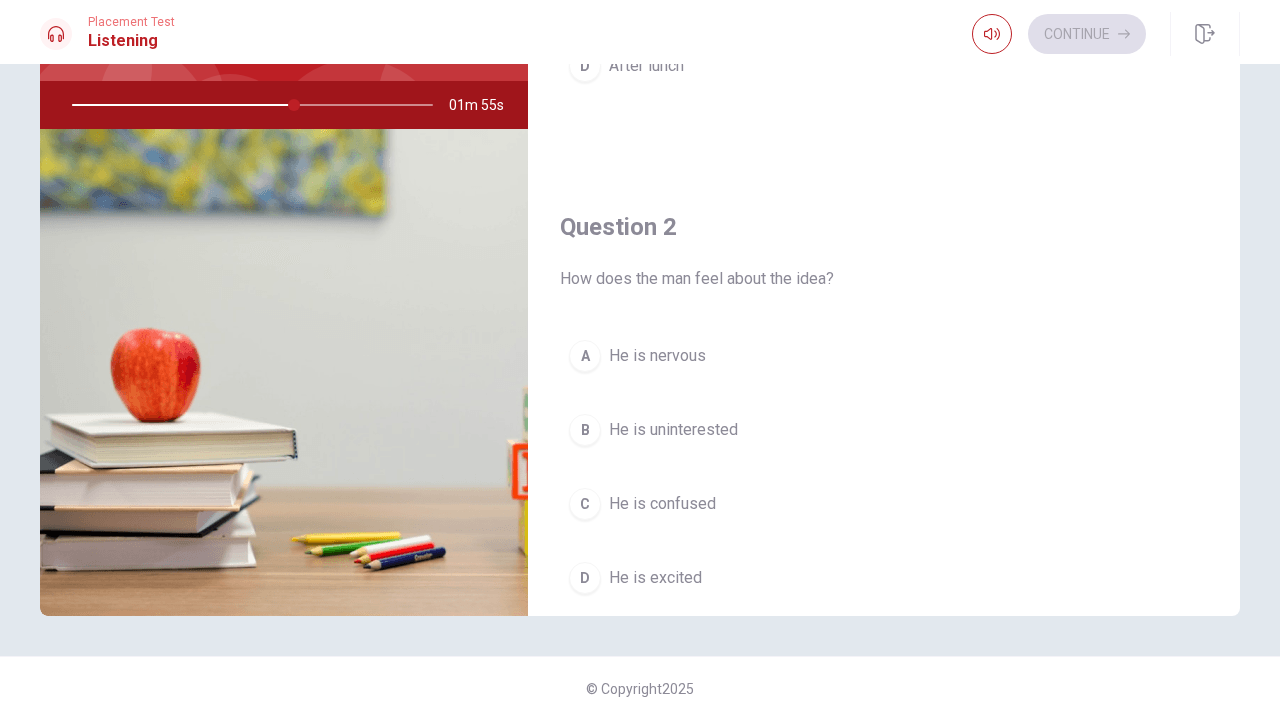 scroll, scrollTop: 374, scrollLeft: 0, axis: vertical 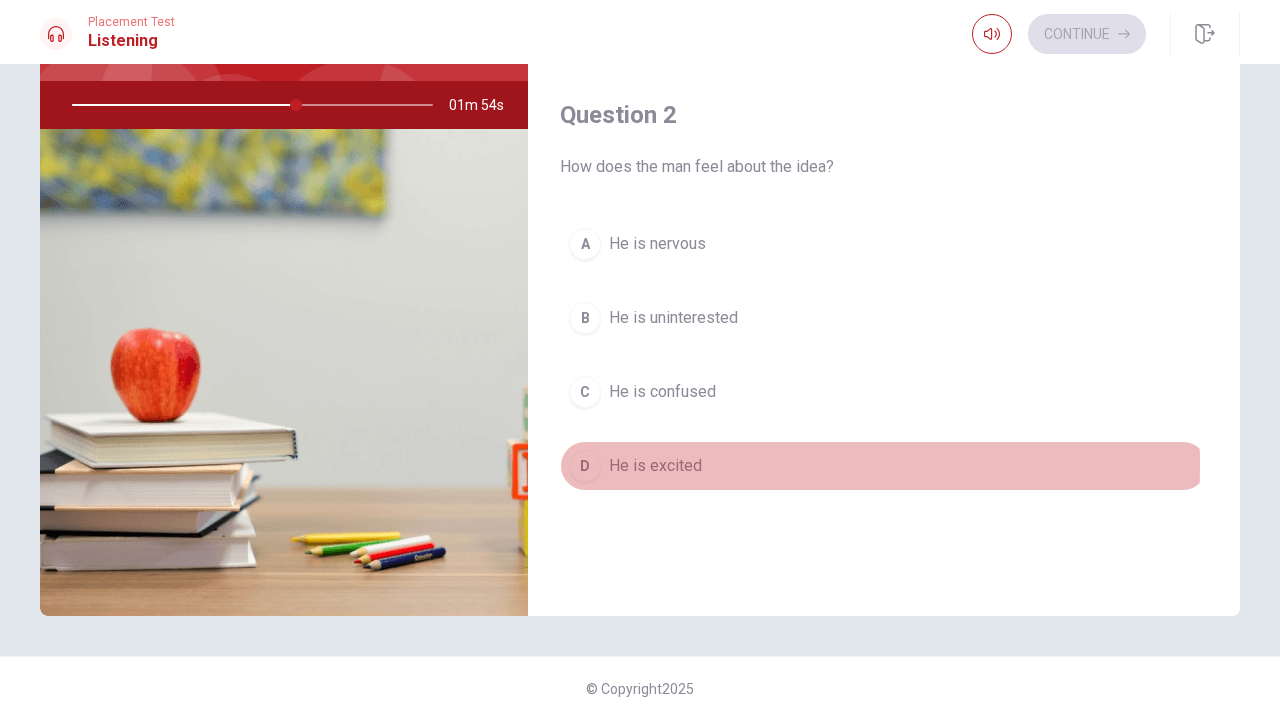 click on "He is excited" at bounding box center (655, 466) 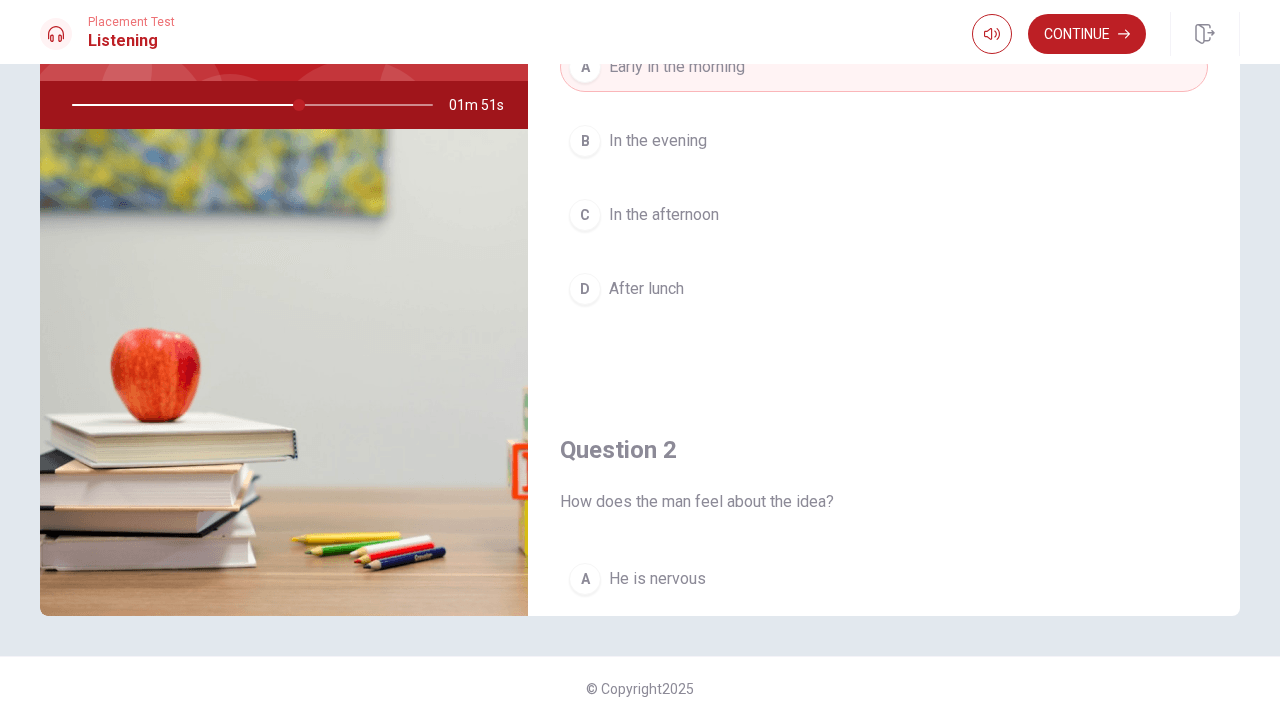 scroll, scrollTop: 0, scrollLeft: 0, axis: both 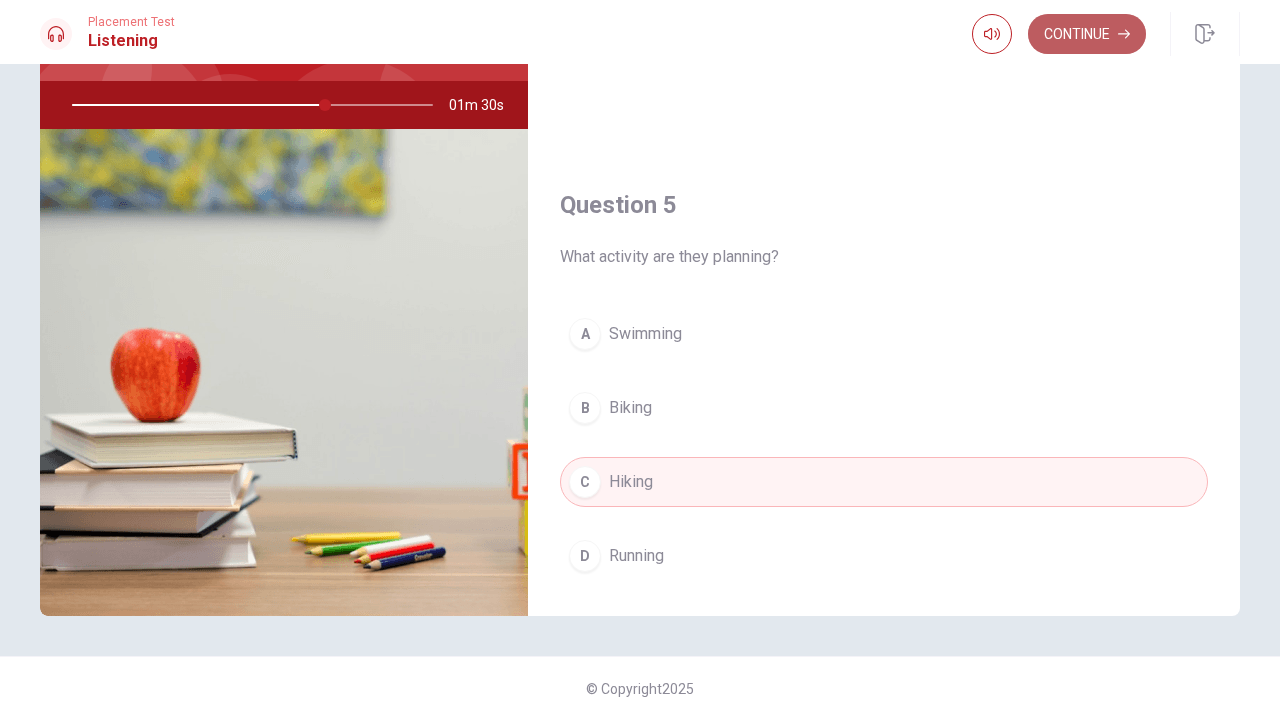 click on "Continue" at bounding box center [1087, 34] 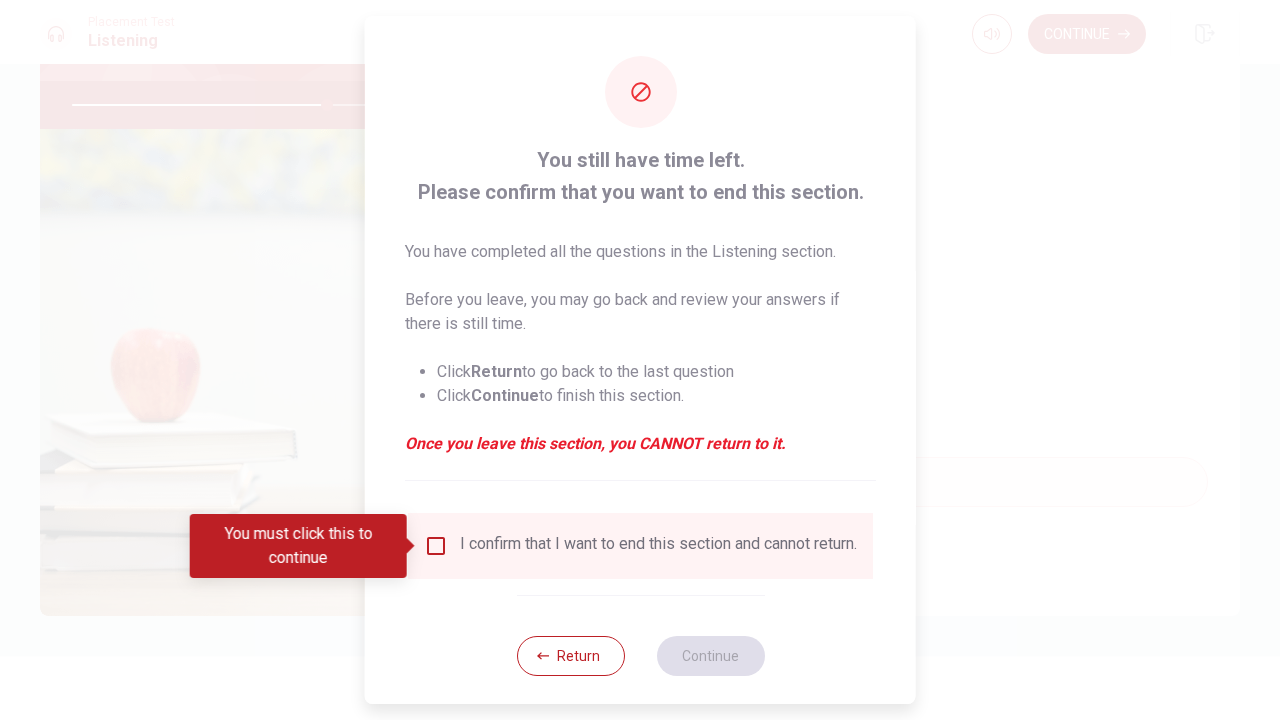 click at bounding box center (640, 360) 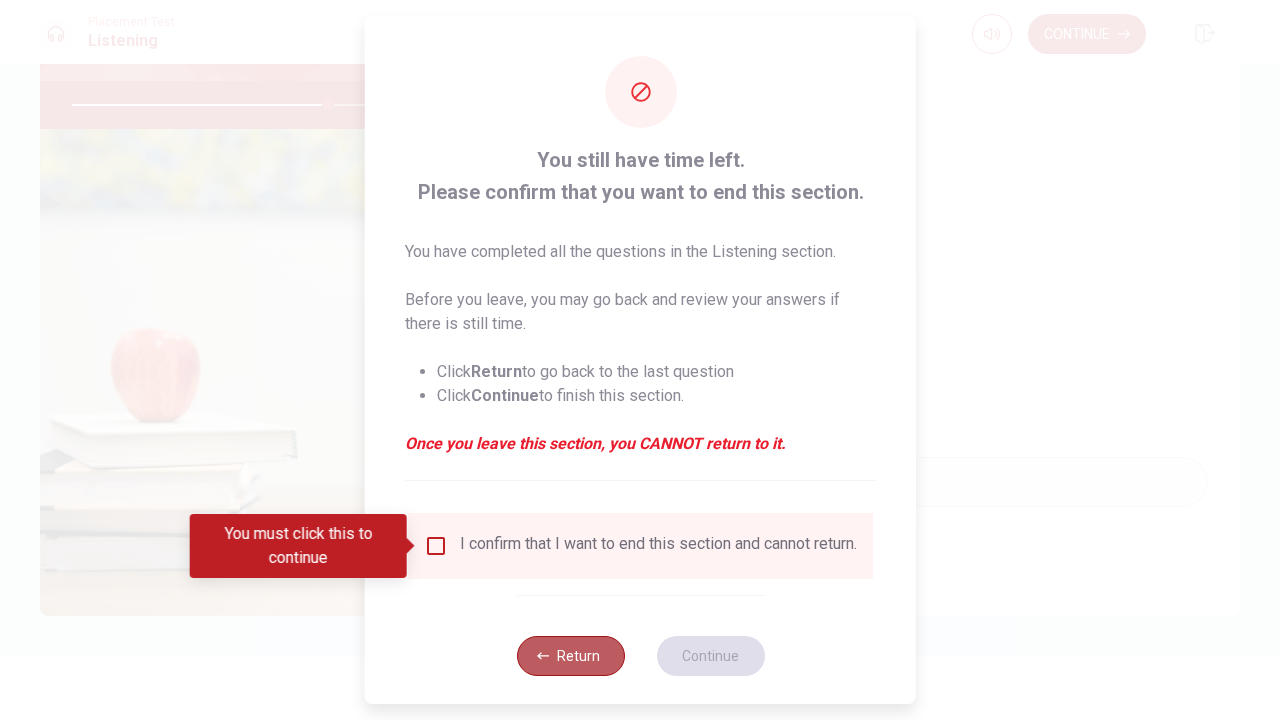 click on "Return" at bounding box center [570, 656] 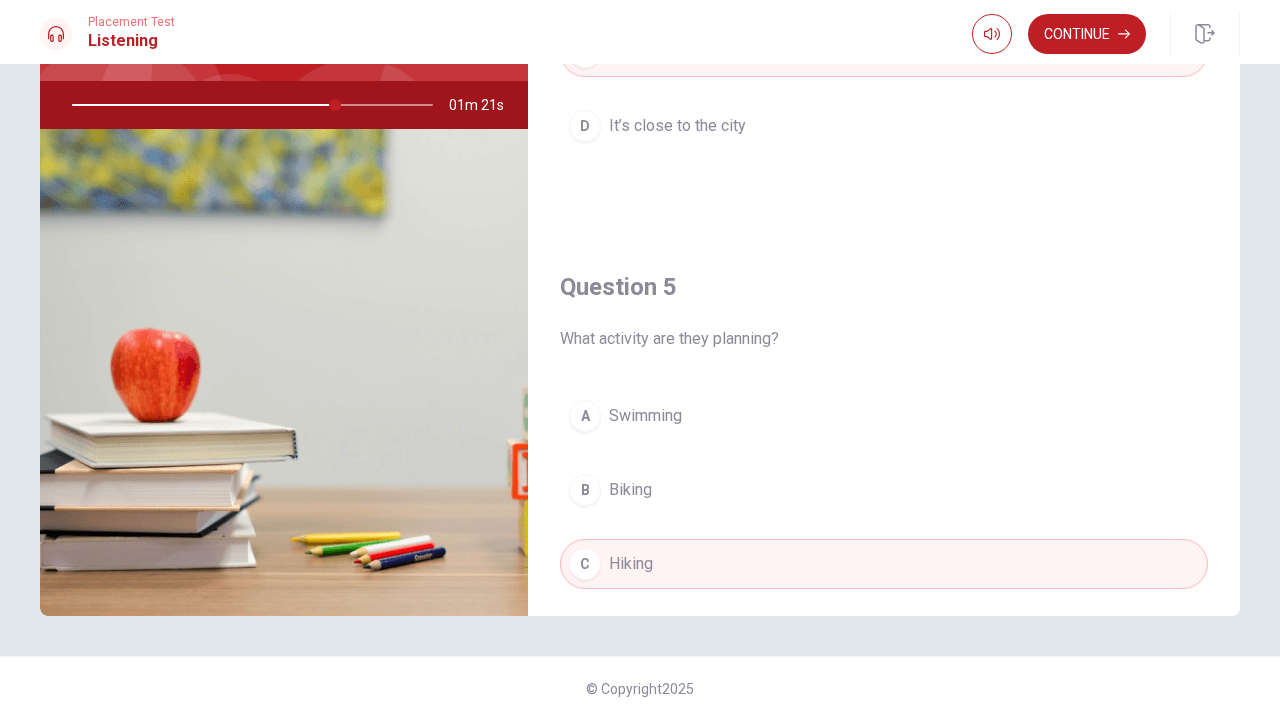 scroll, scrollTop: 1737, scrollLeft: 0, axis: vertical 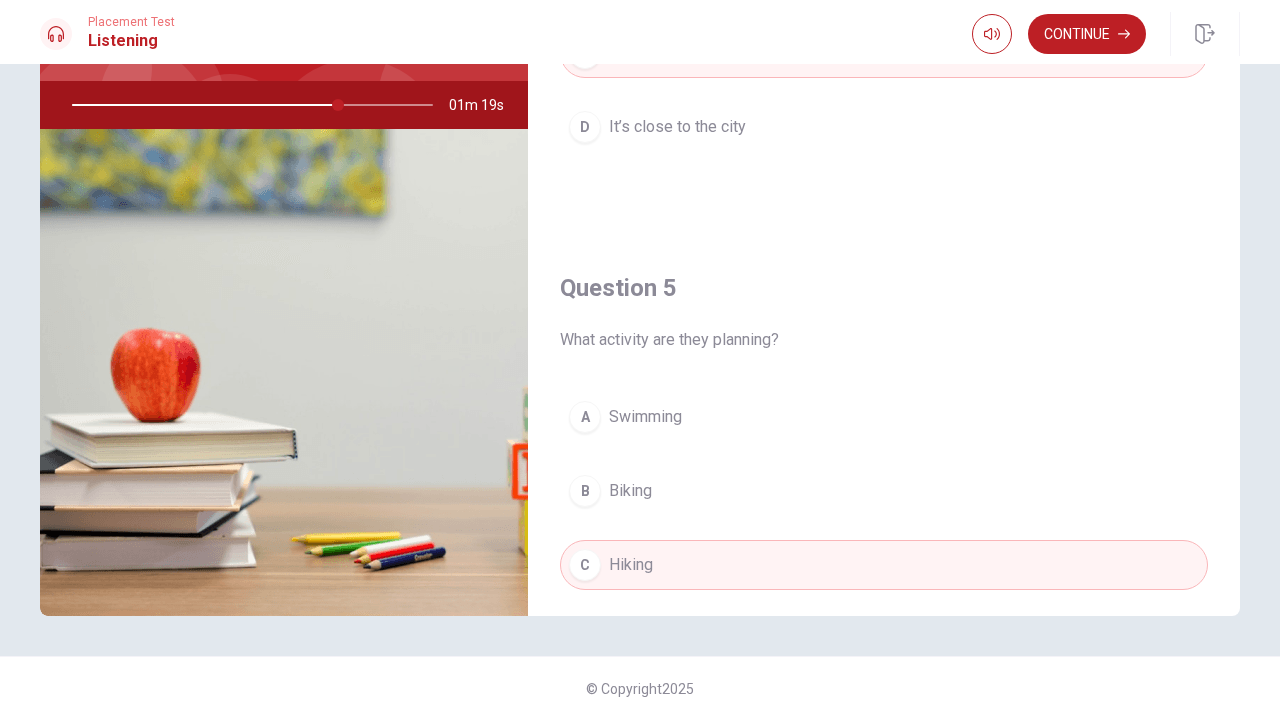 click at bounding box center (248, 105) 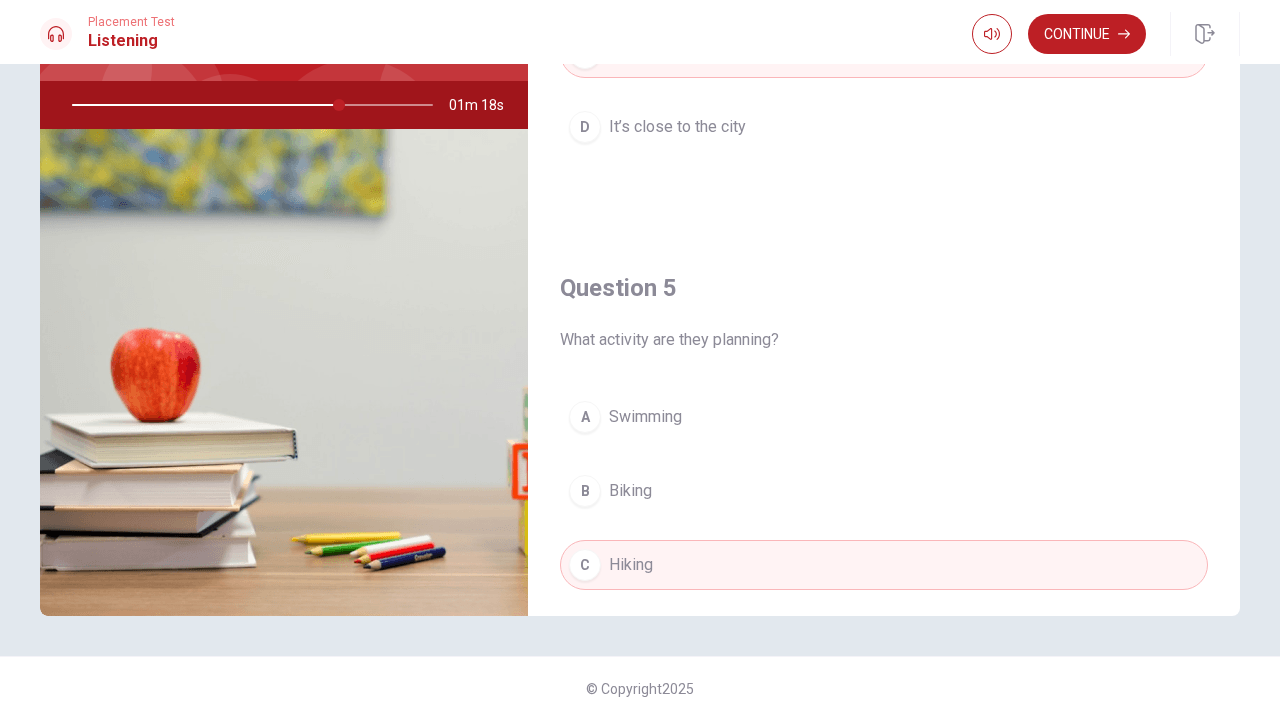click at bounding box center (248, 105) 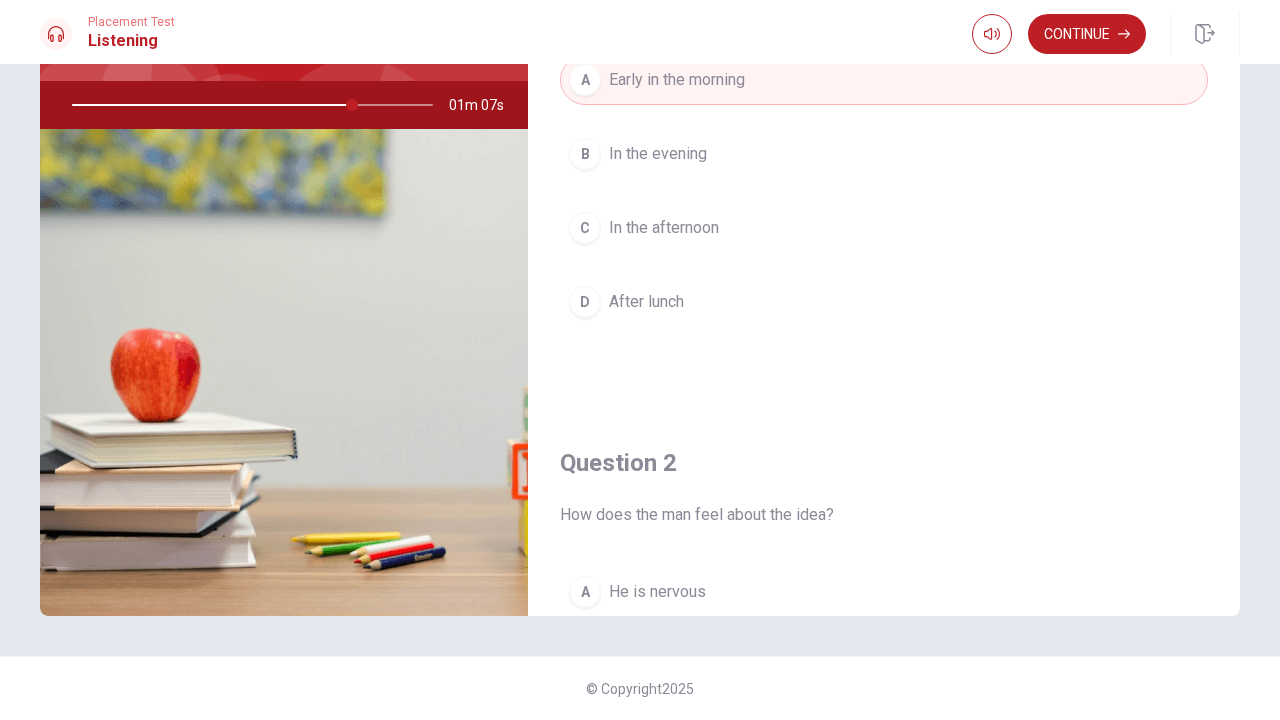 scroll, scrollTop: 0, scrollLeft: 0, axis: both 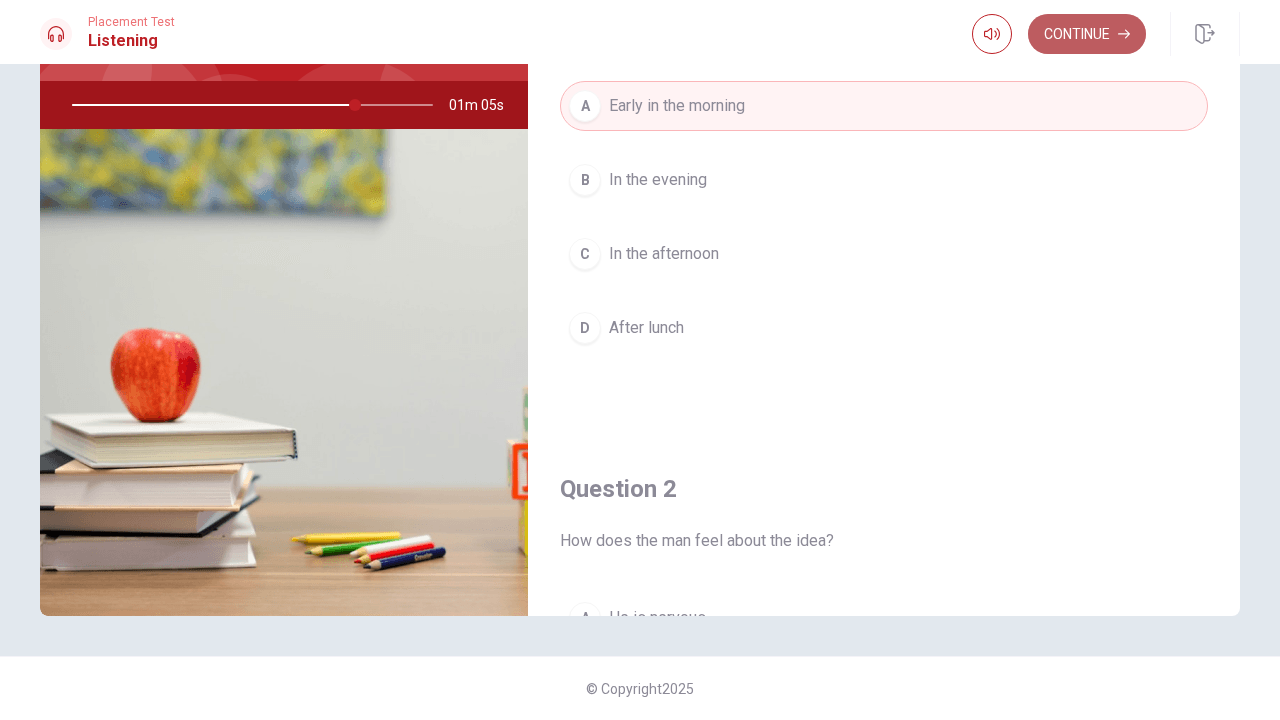 click on "Continue" at bounding box center (1087, 34) 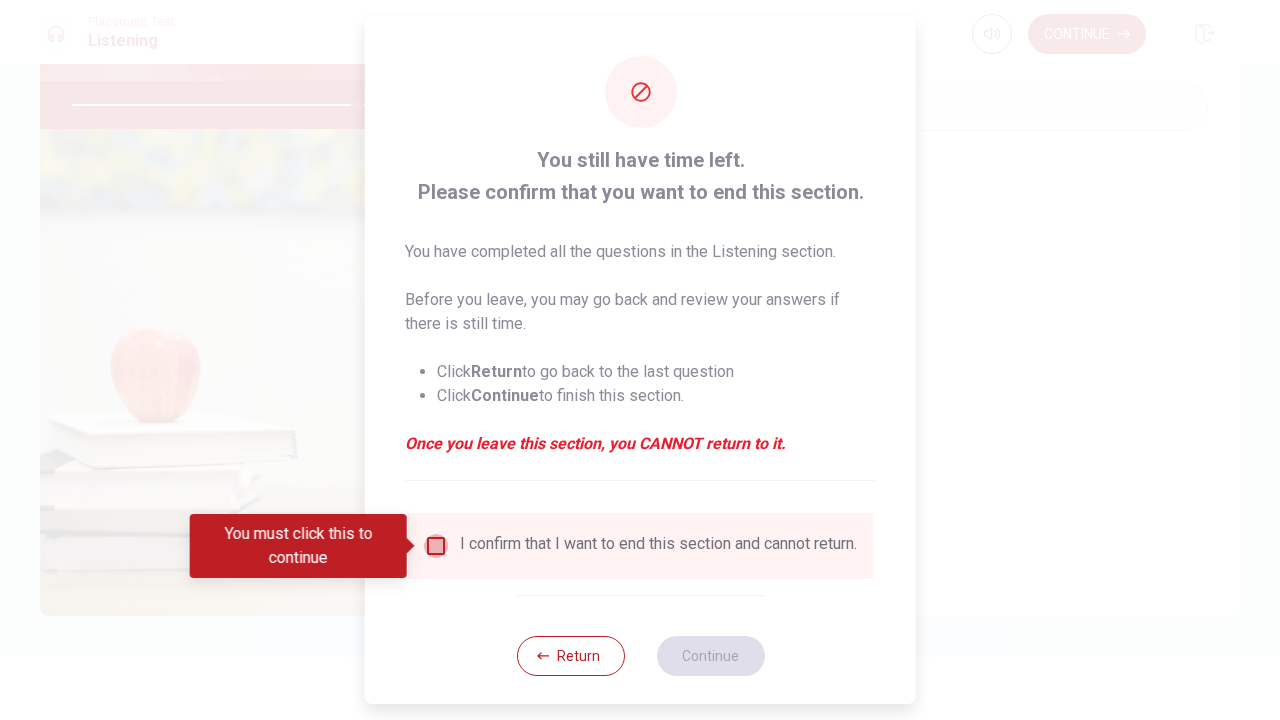 click at bounding box center (436, 546) 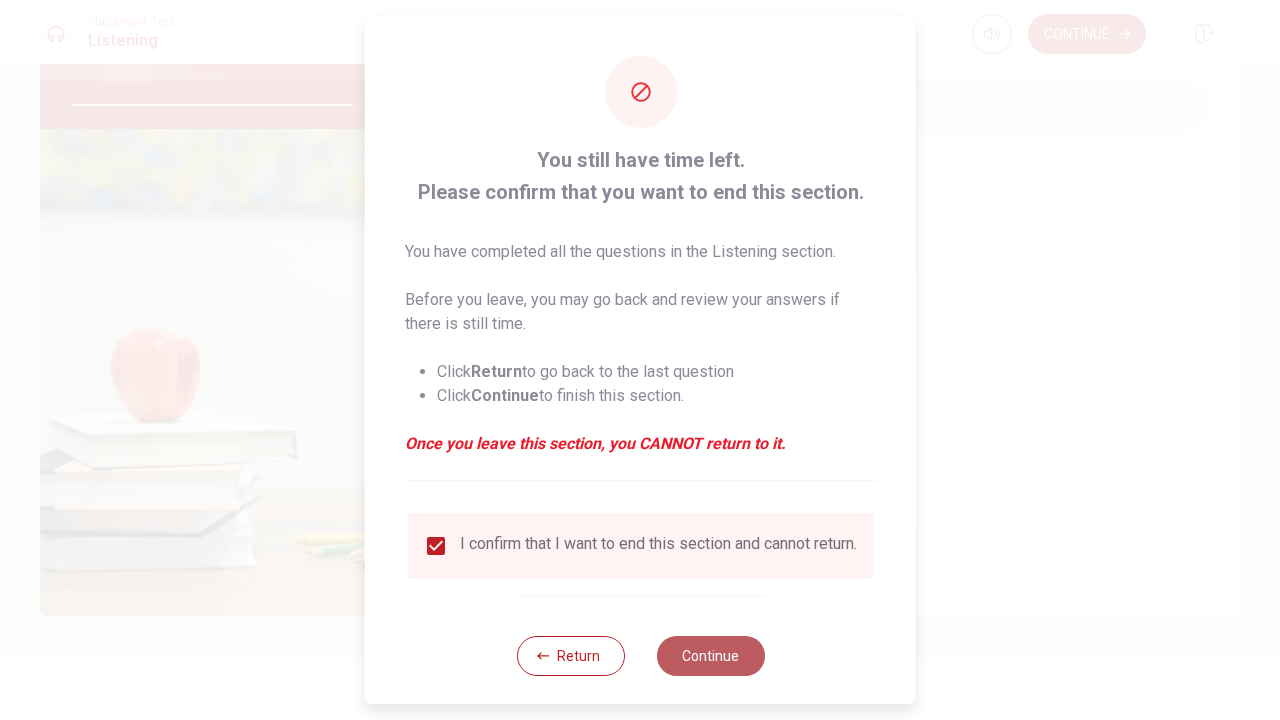 click on "Continue" at bounding box center [710, 656] 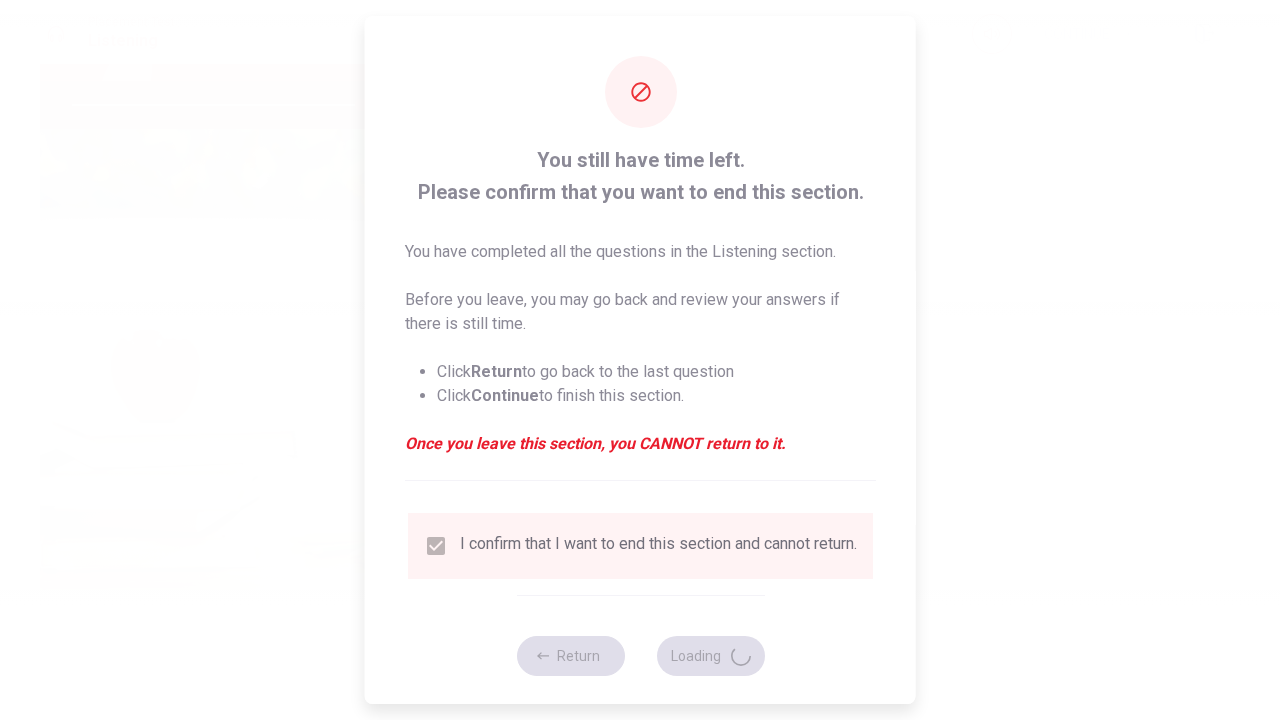 type on "80" 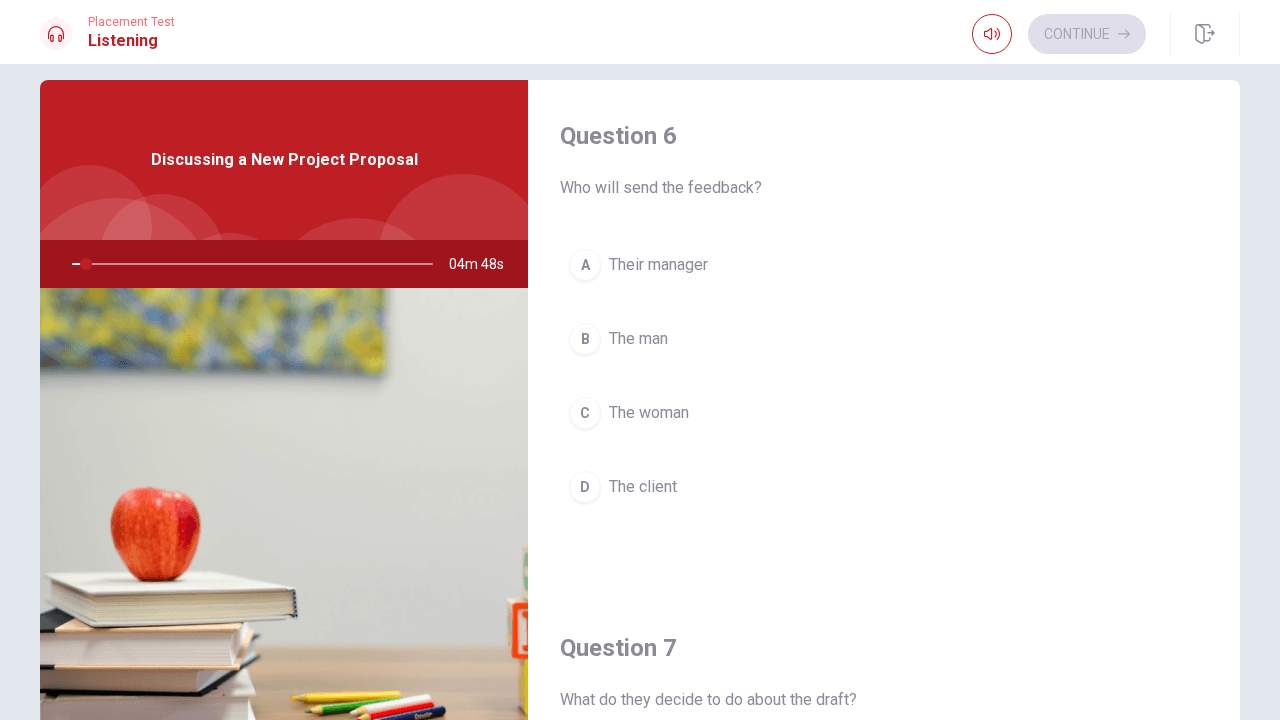 scroll, scrollTop: 183, scrollLeft: 0, axis: vertical 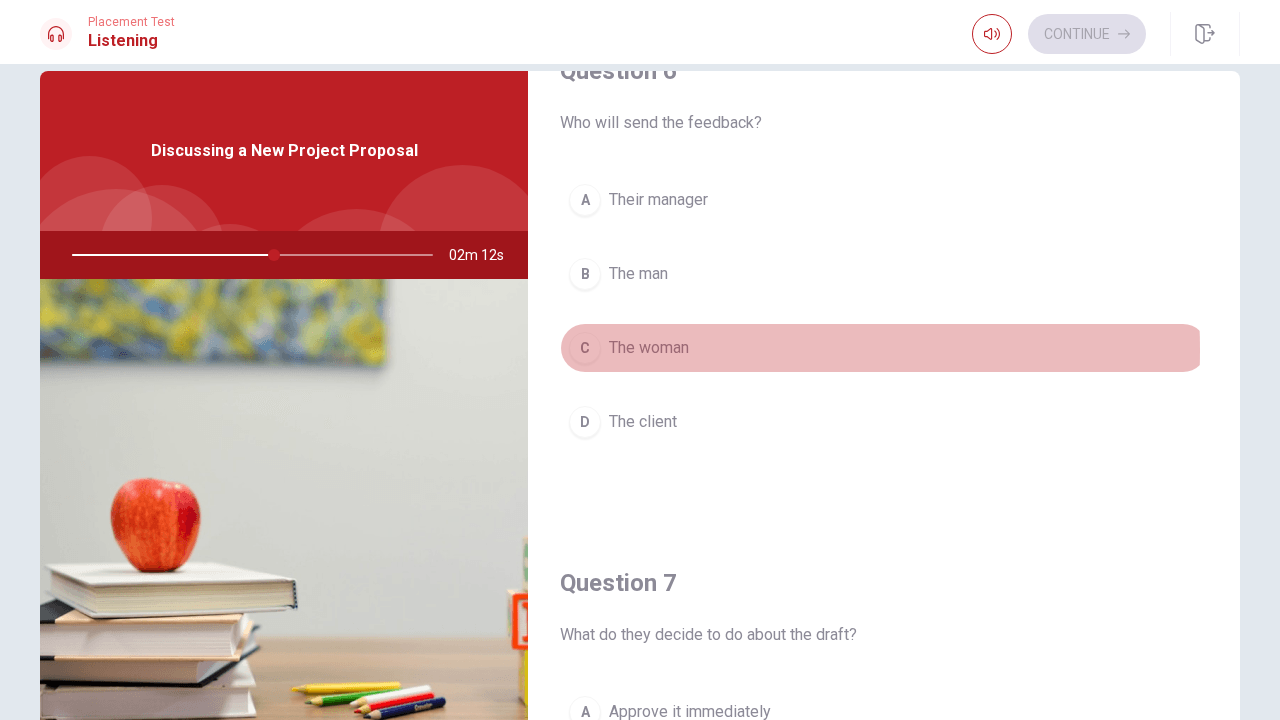 click on "The woman" at bounding box center (649, 348) 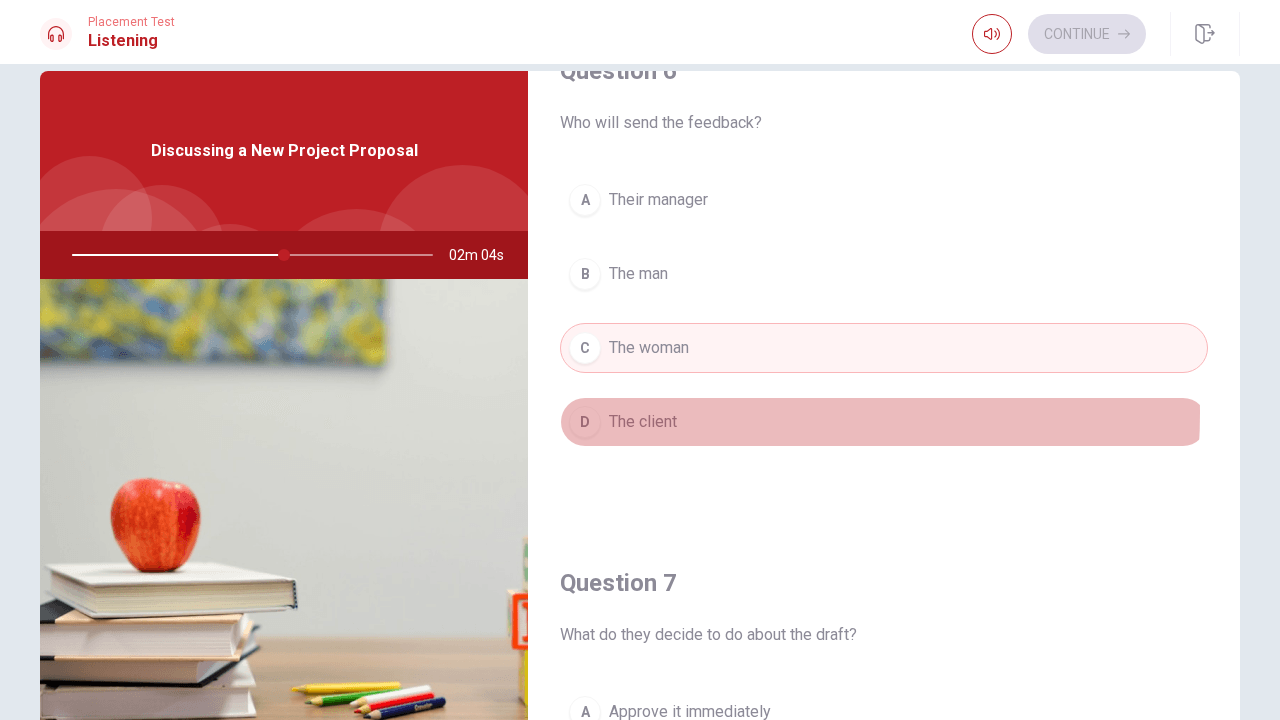 click on "D The client" at bounding box center (884, 422) 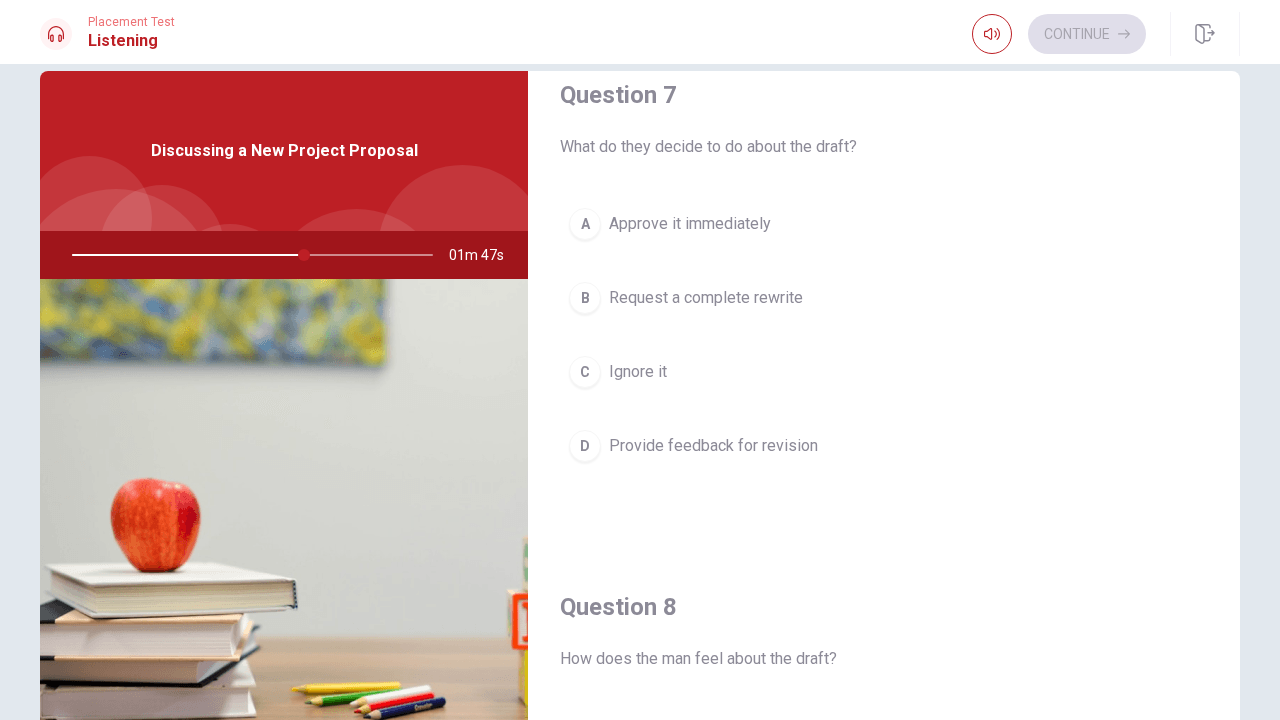scroll, scrollTop: 548, scrollLeft: 0, axis: vertical 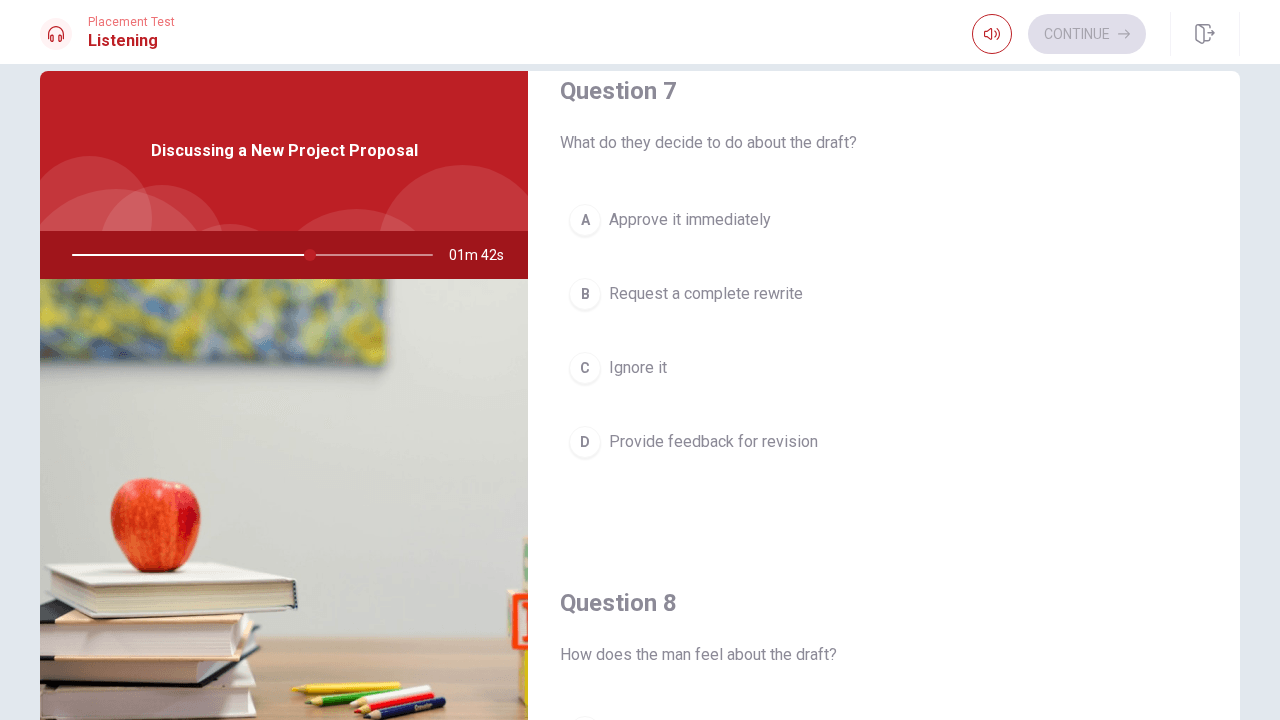 click on "Provide feedback for revision" at bounding box center (713, 442) 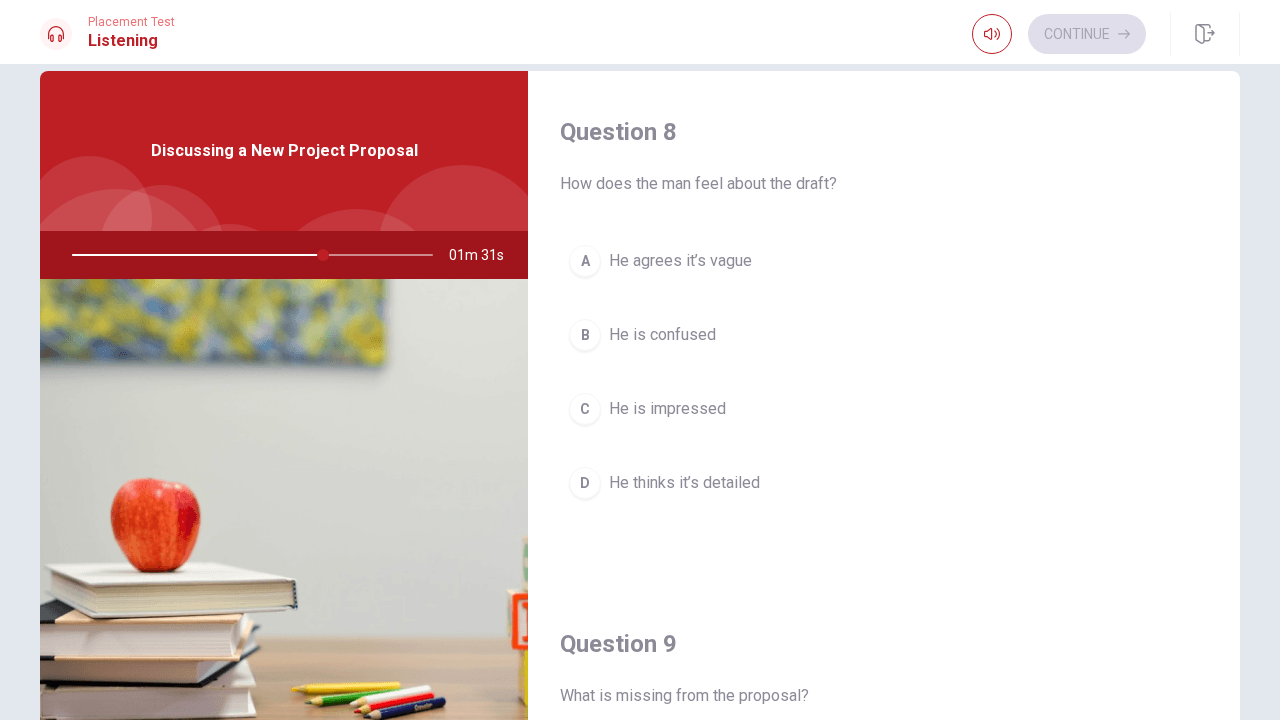 scroll, scrollTop: 1020, scrollLeft: 0, axis: vertical 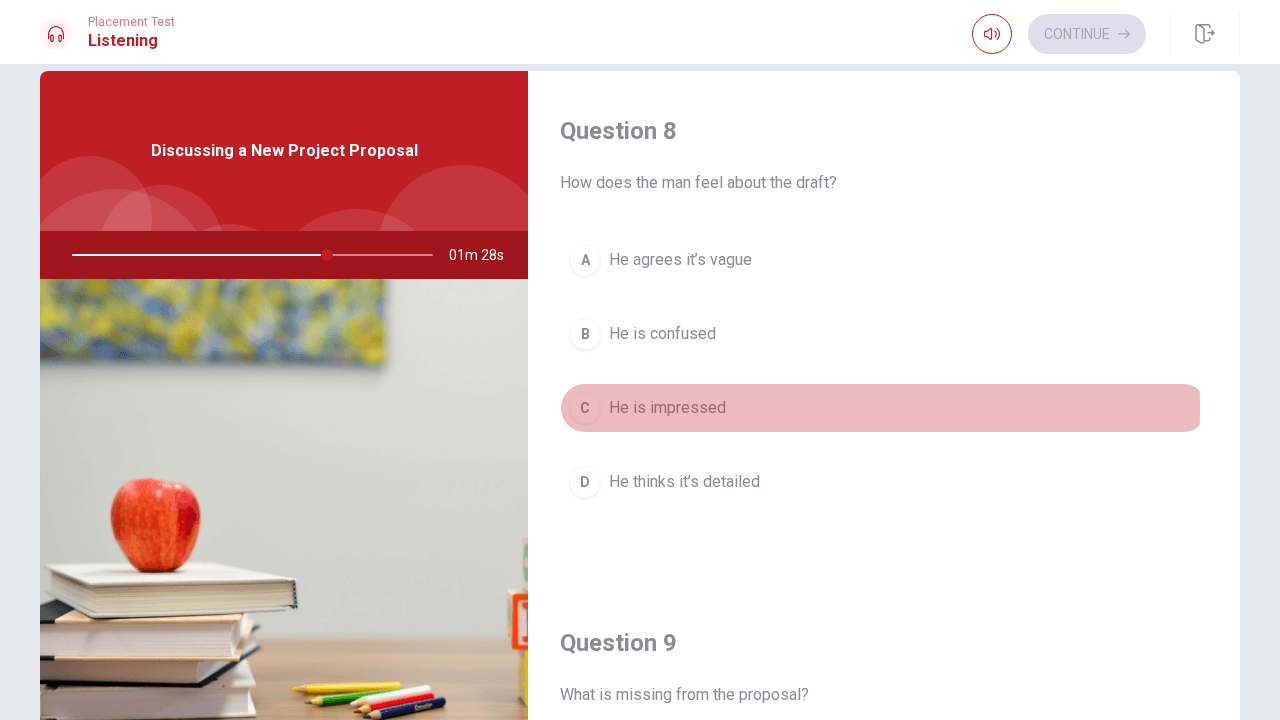 click on "He is impressed" at bounding box center (667, 408) 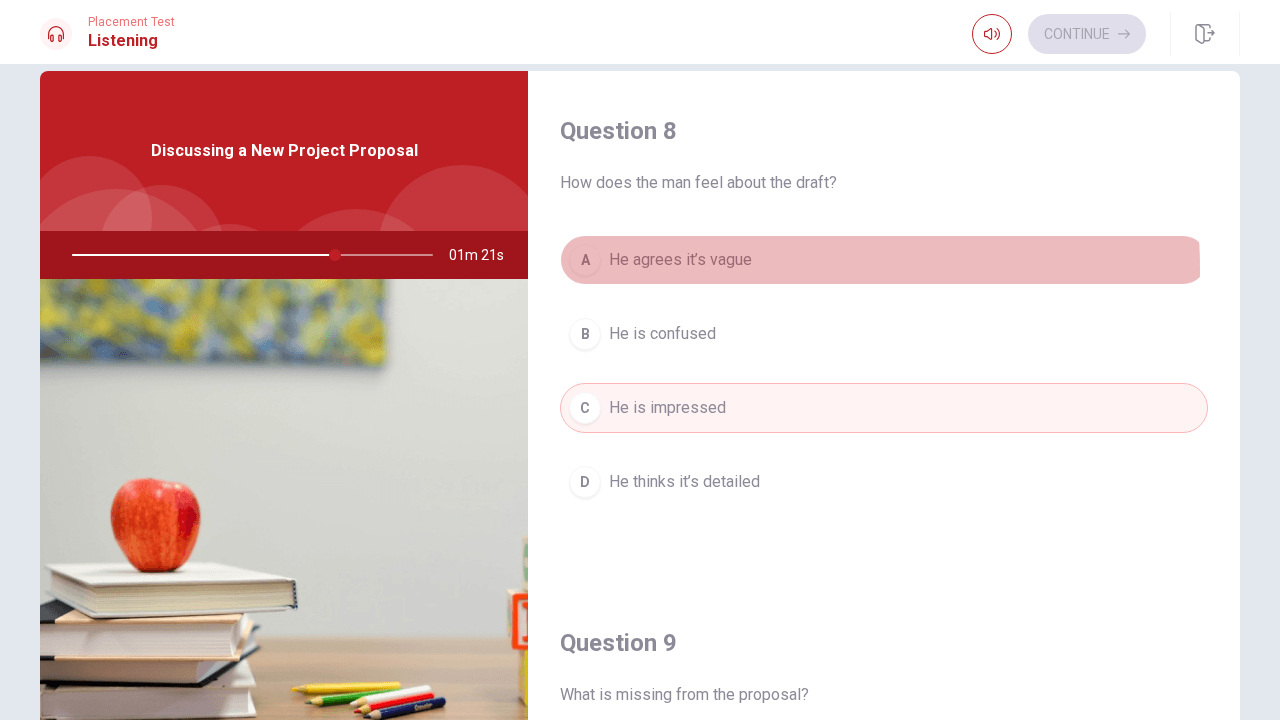 click on "He agrees it’s vague" at bounding box center (680, 260) 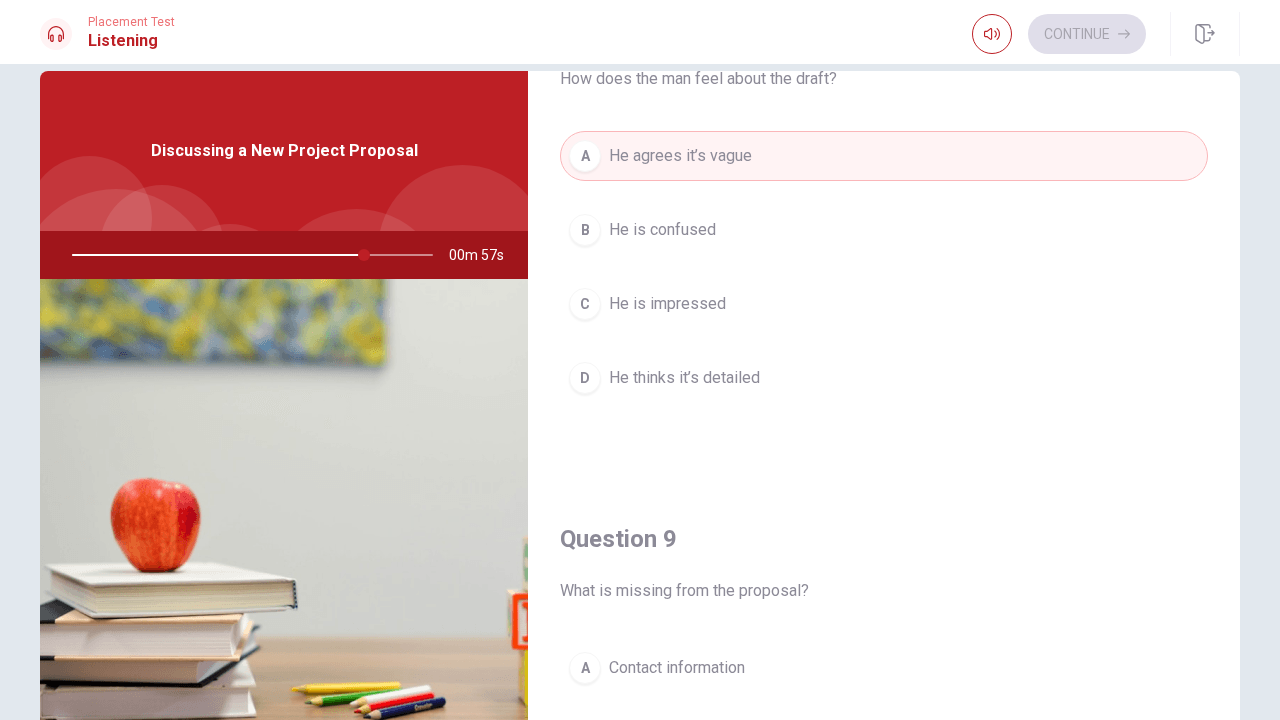 scroll, scrollTop: 1126, scrollLeft: 0, axis: vertical 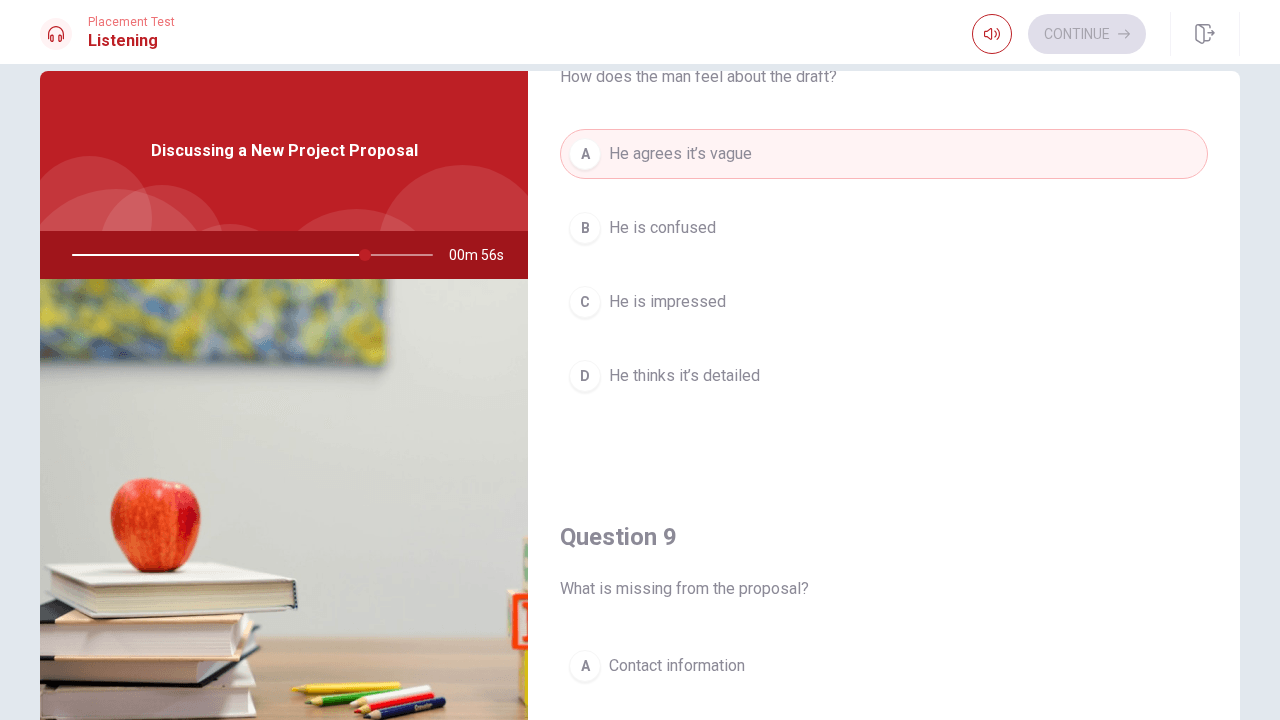 click on "He thinks it’s detailed" at bounding box center [684, 376] 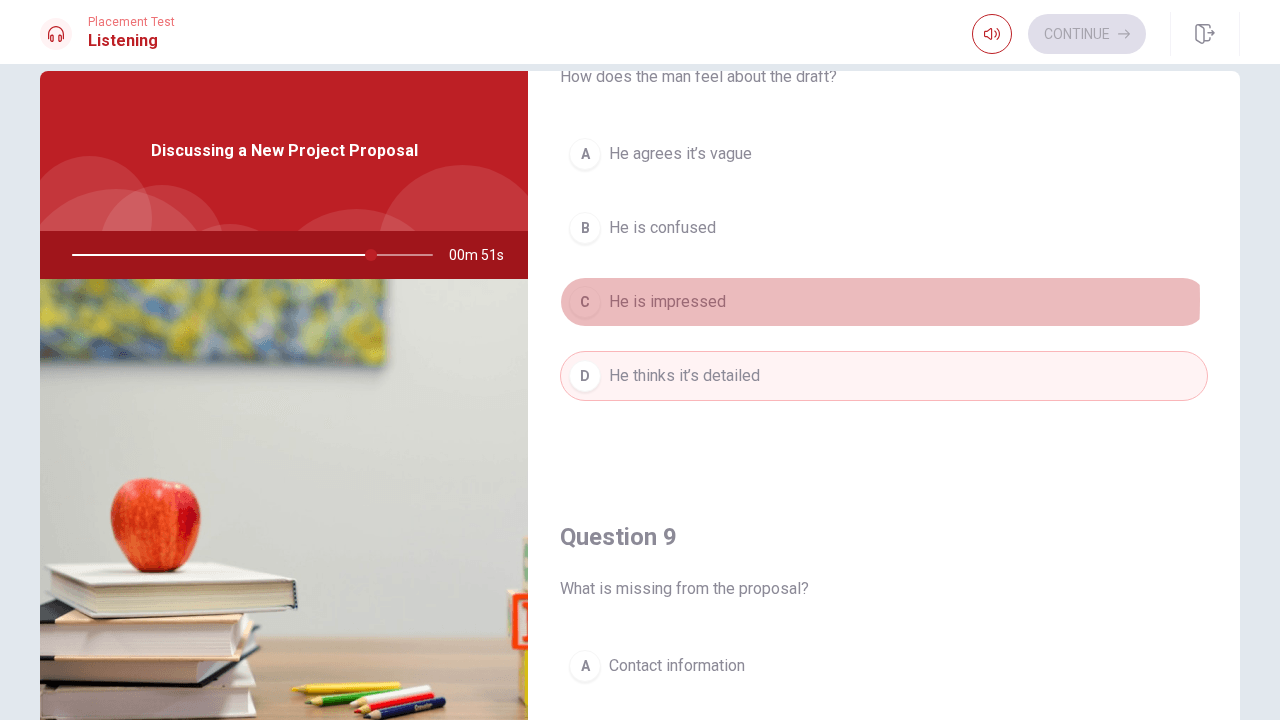 click on "C He is impressed" at bounding box center [884, 302] 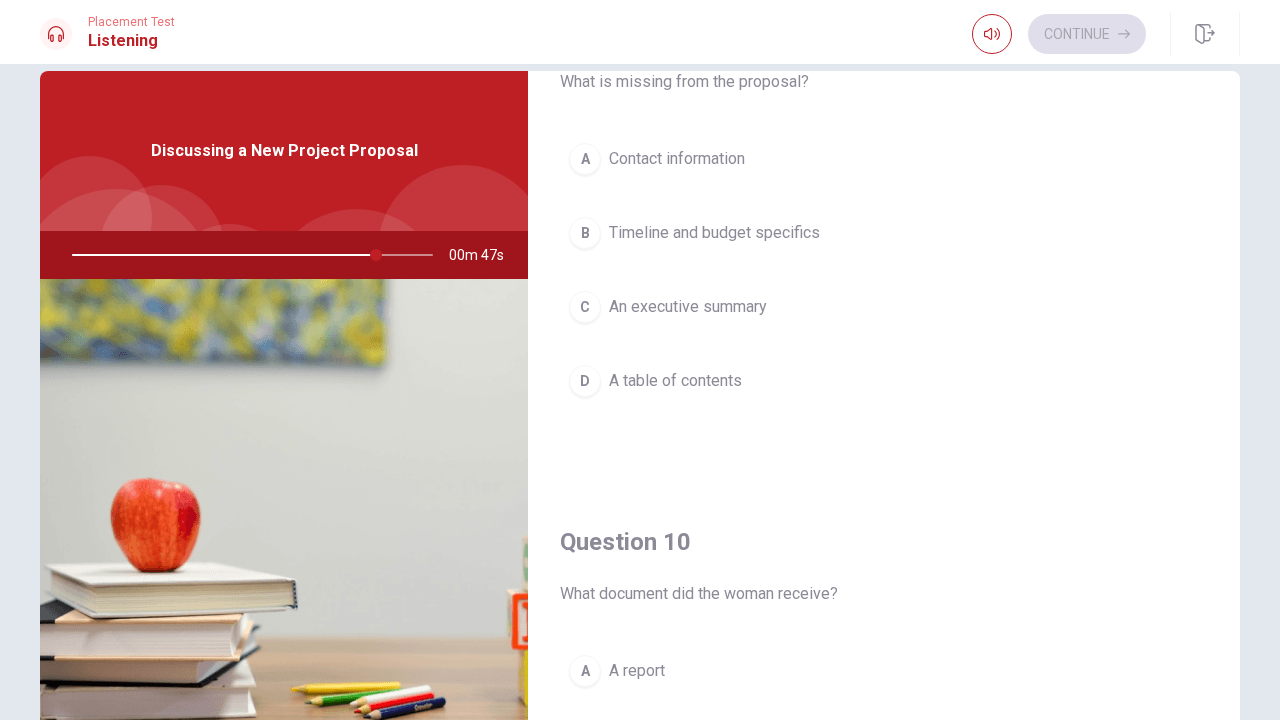 scroll, scrollTop: 1575, scrollLeft: 0, axis: vertical 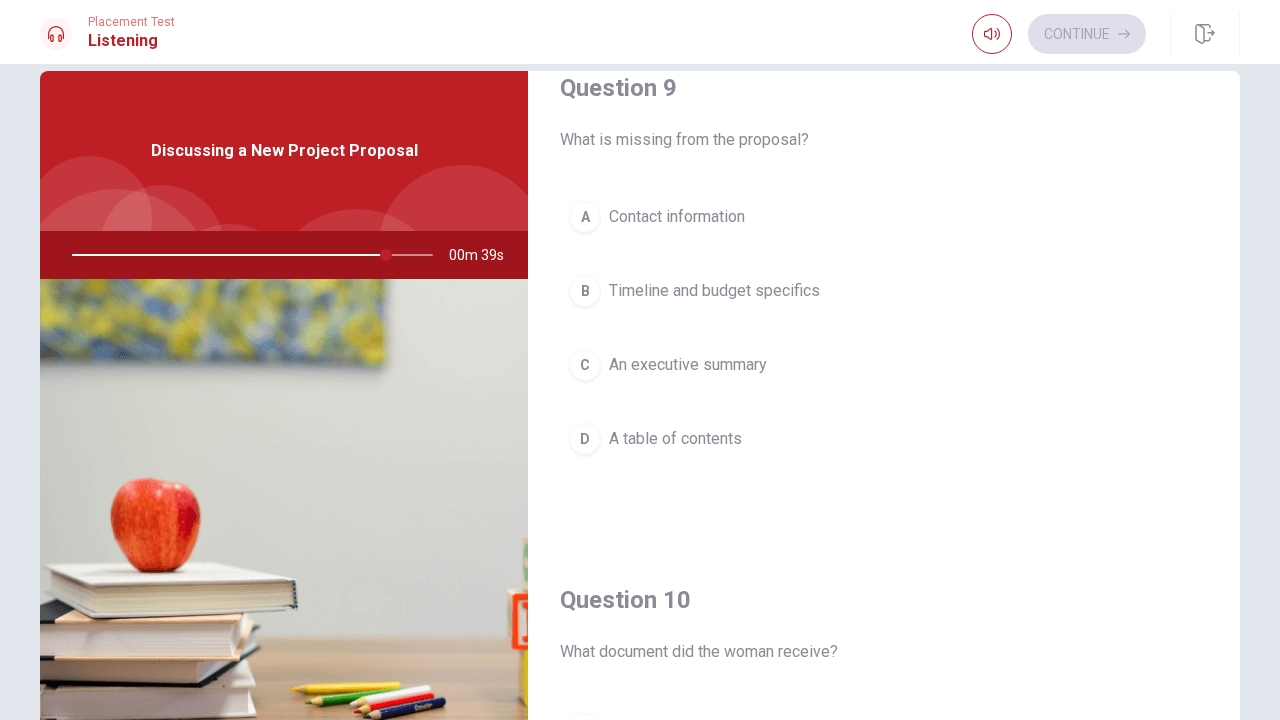 click on "An executive summary" at bounding box center (688, 365) 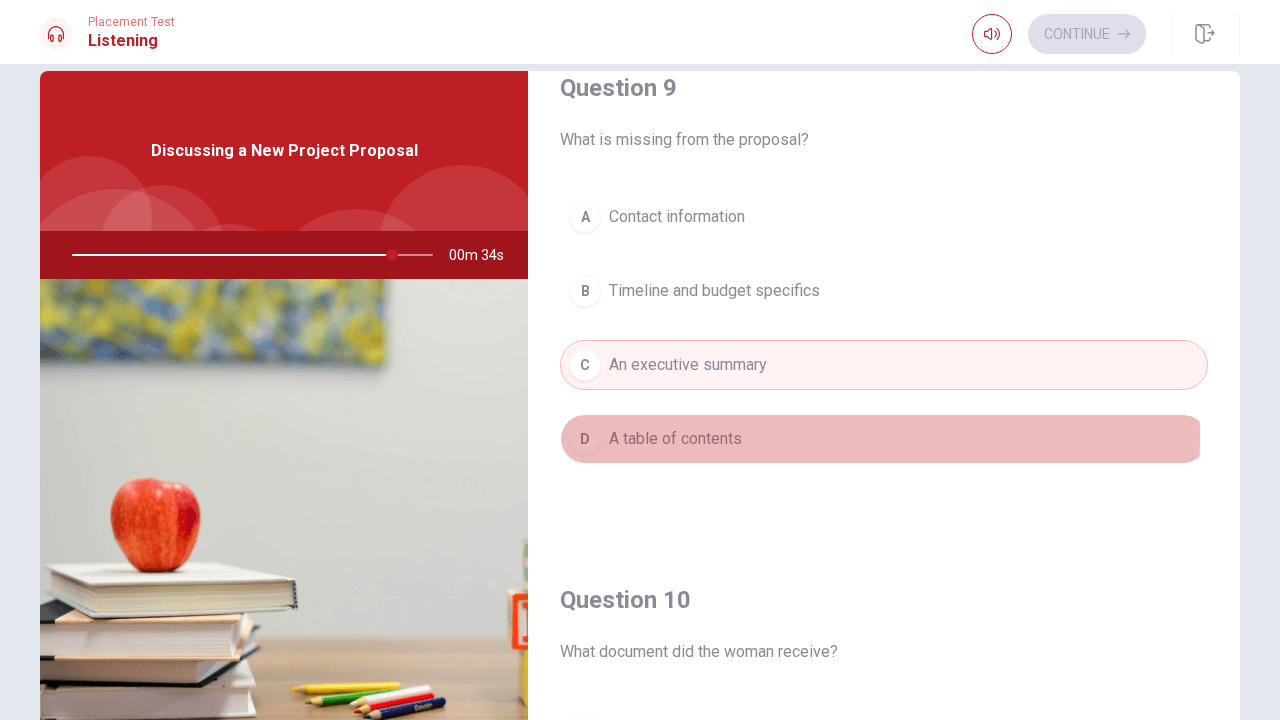 click on "A table of contents" at bounding box center (675, 439) 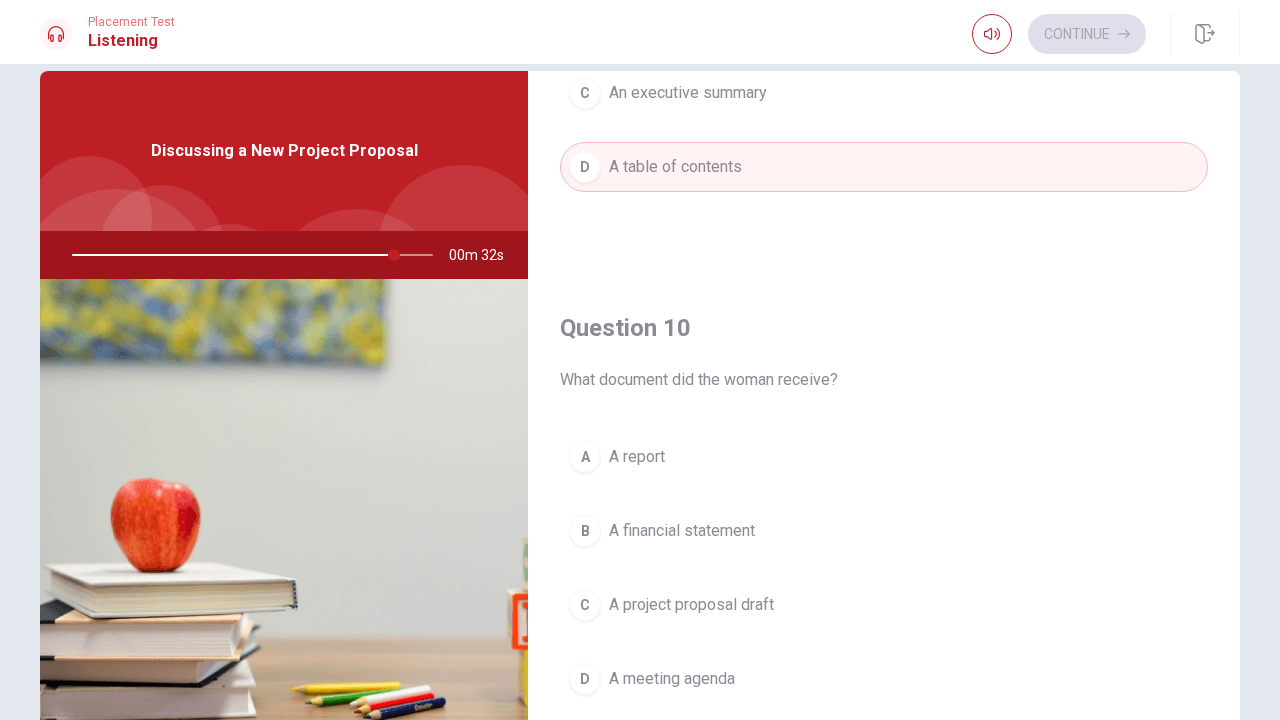 scroll, scrollTop: 1851, scrollLeft: 0, axis: vertical 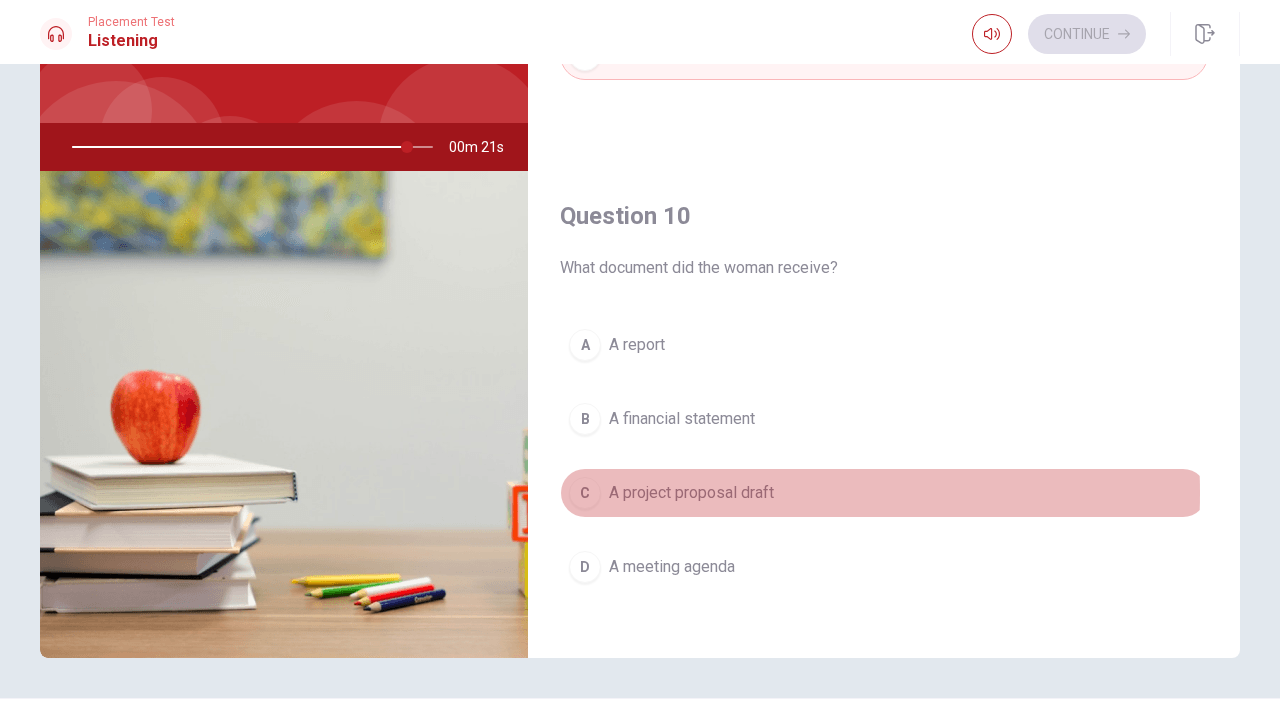click on "A project proposal draft" at bounding box center (691, 493) 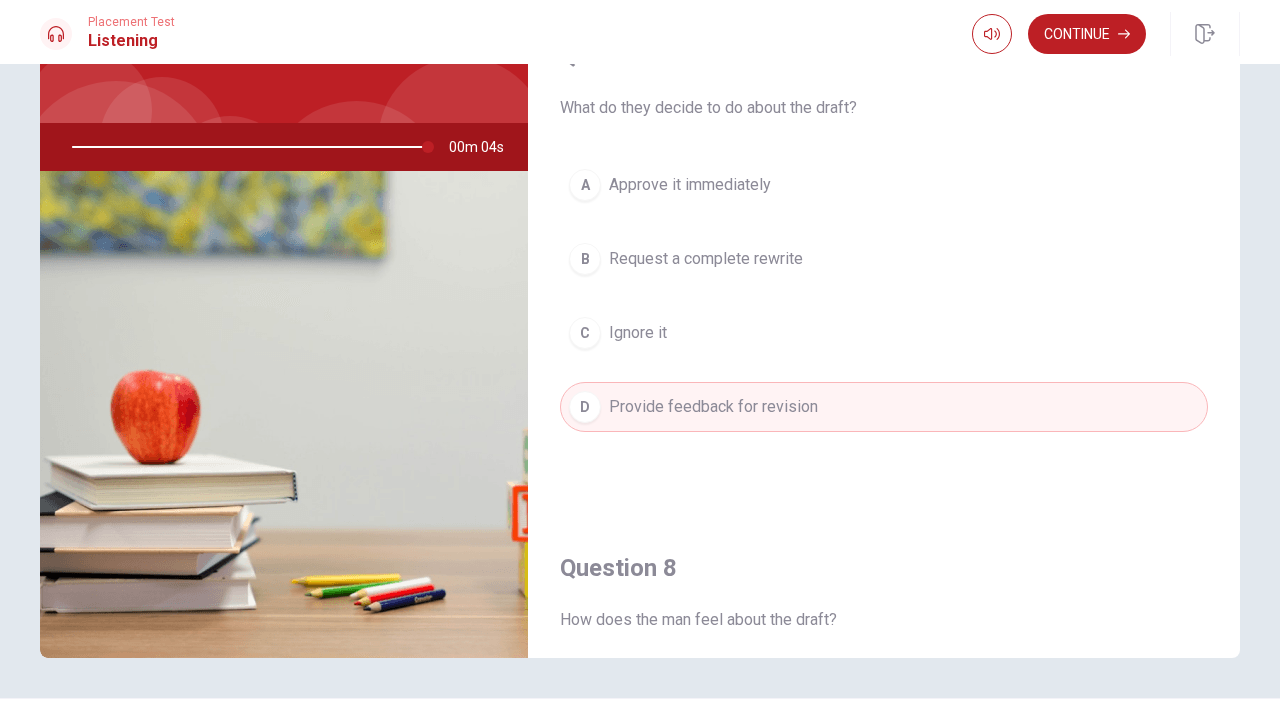 scroll, scrollTop: 471, scrollLeft: 0, axis: vertical 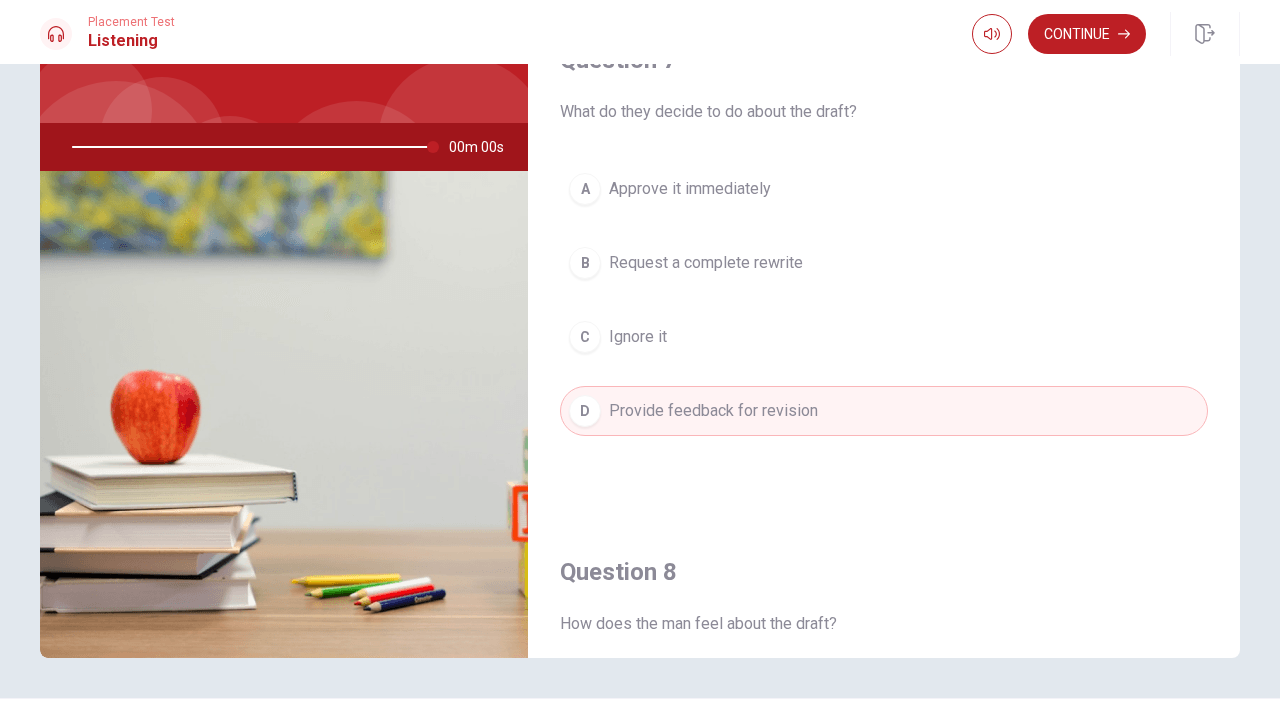 type on "0" 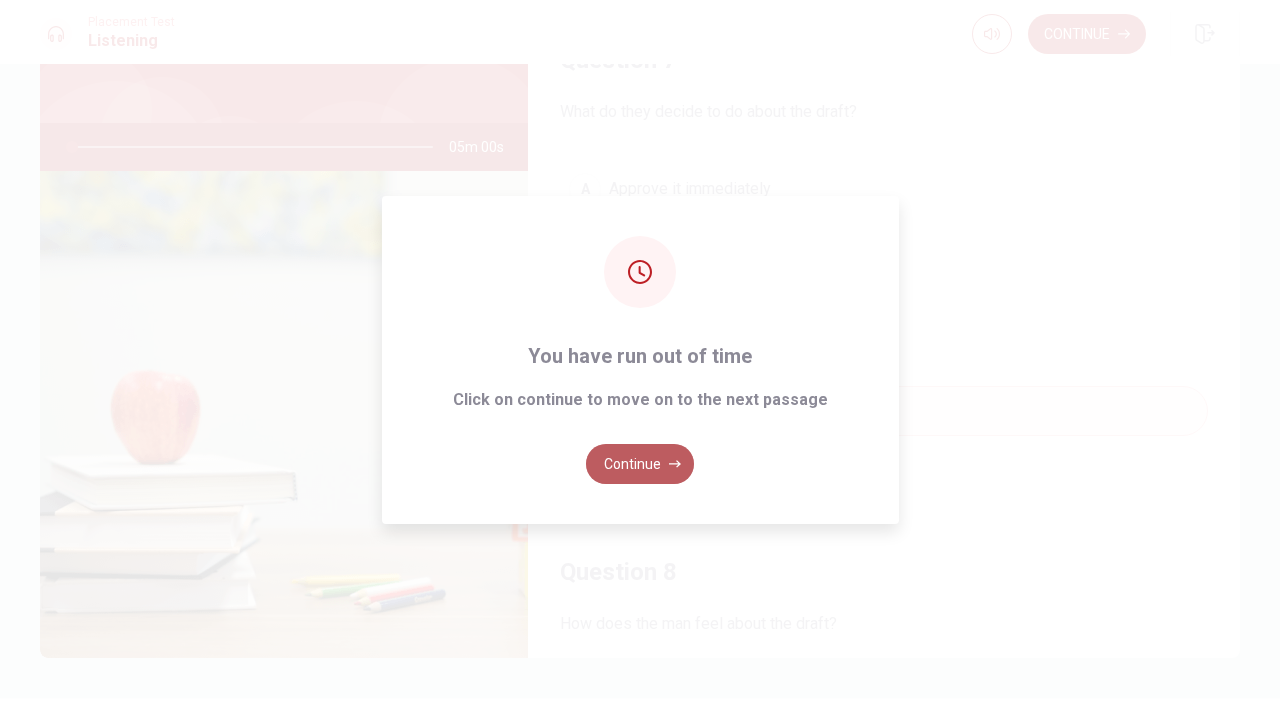 click on "Continue" at bounding box center (640, 464) 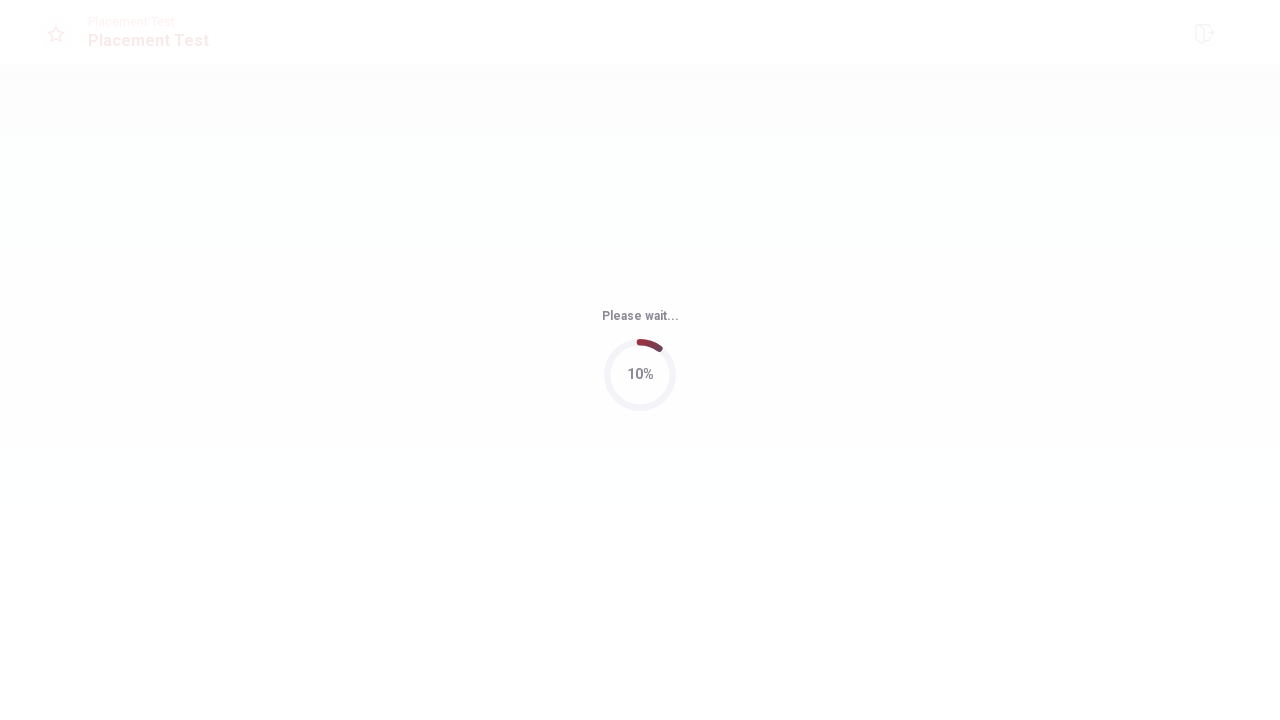 scroll, scrollTop: 0, scrollLeft: 0, axis: both 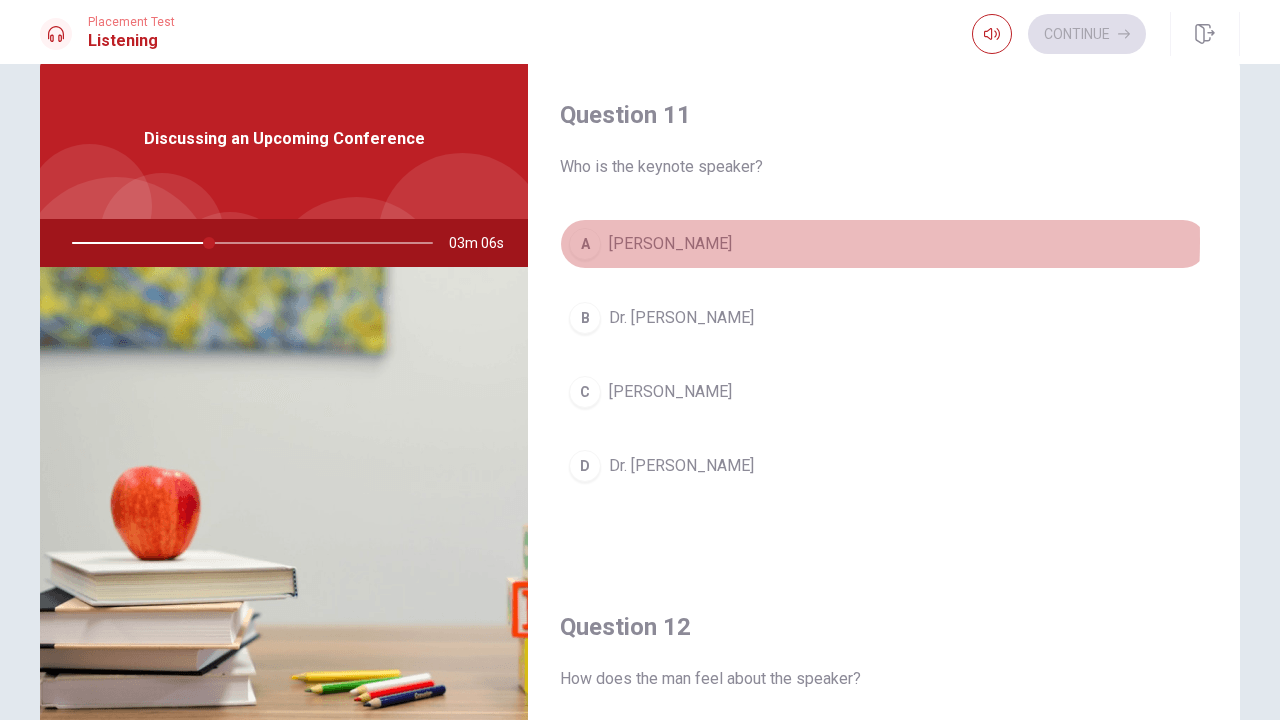 click on "[PERSON_NAME]" at bounding box center (670, 244) 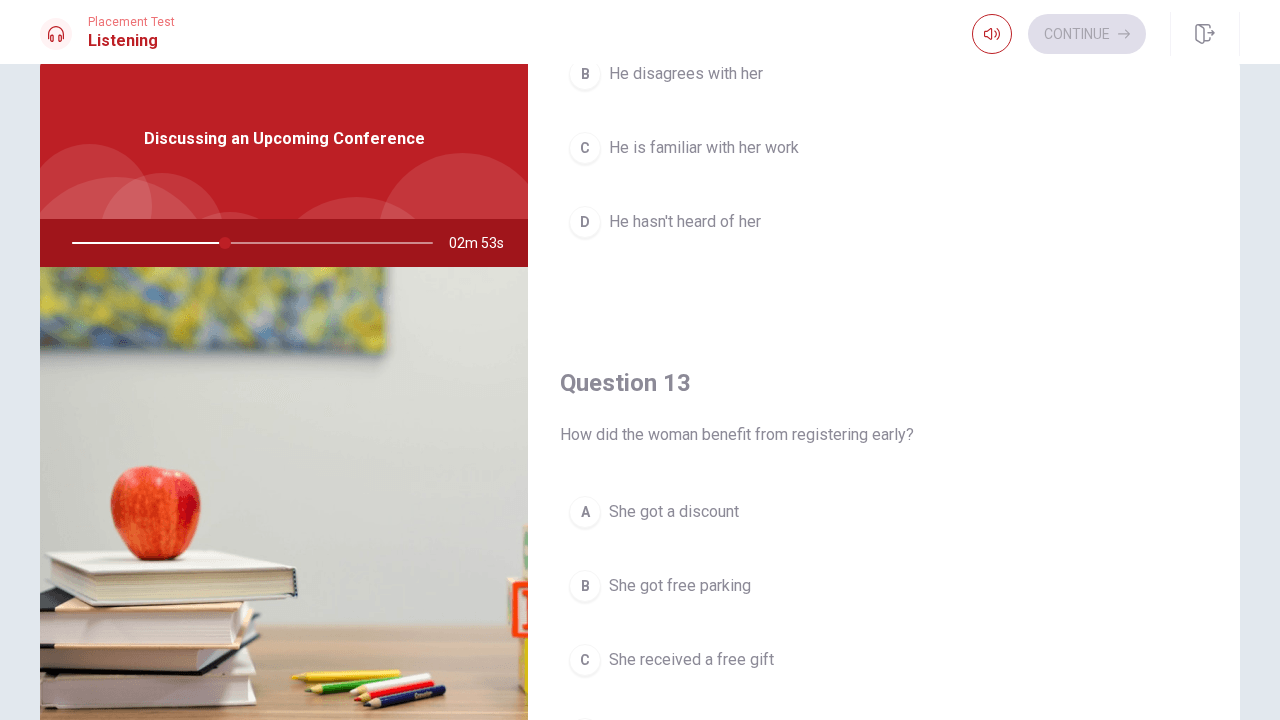 scroll, scrollTop: 755, scrollLeft: 0, axis: vertical 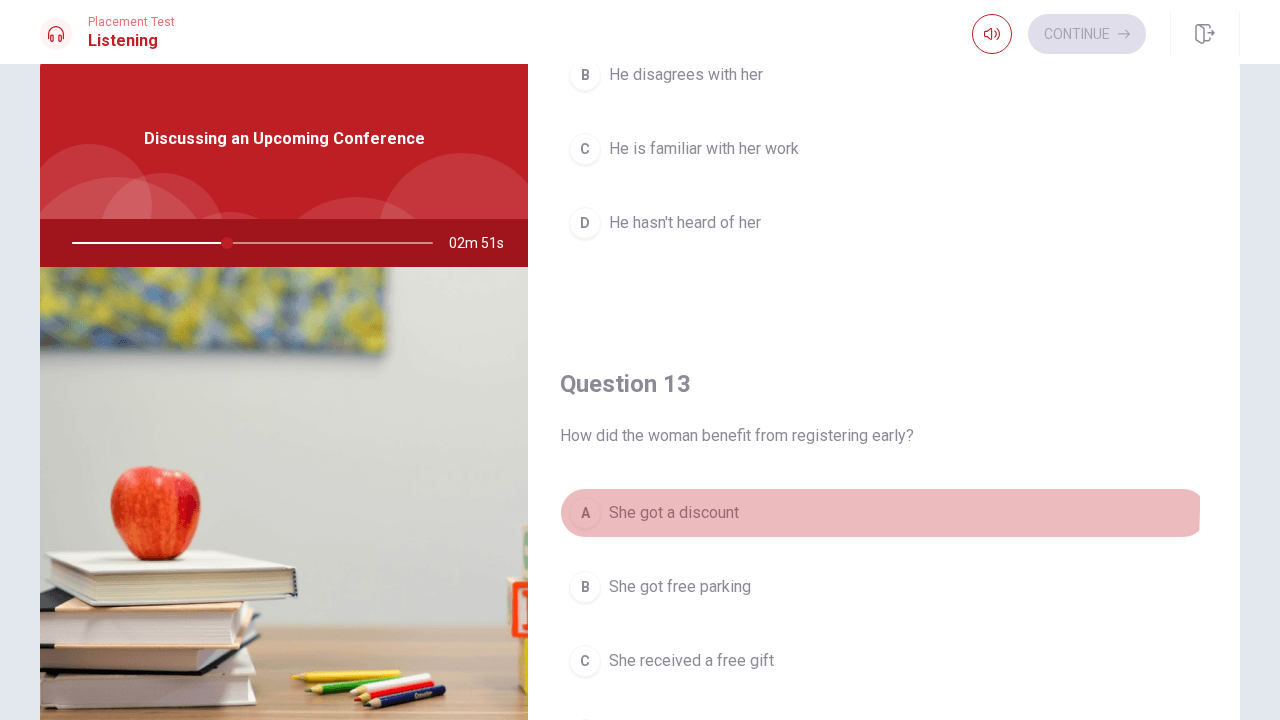 click on "She got a discount" at bounding box center (674, 513) 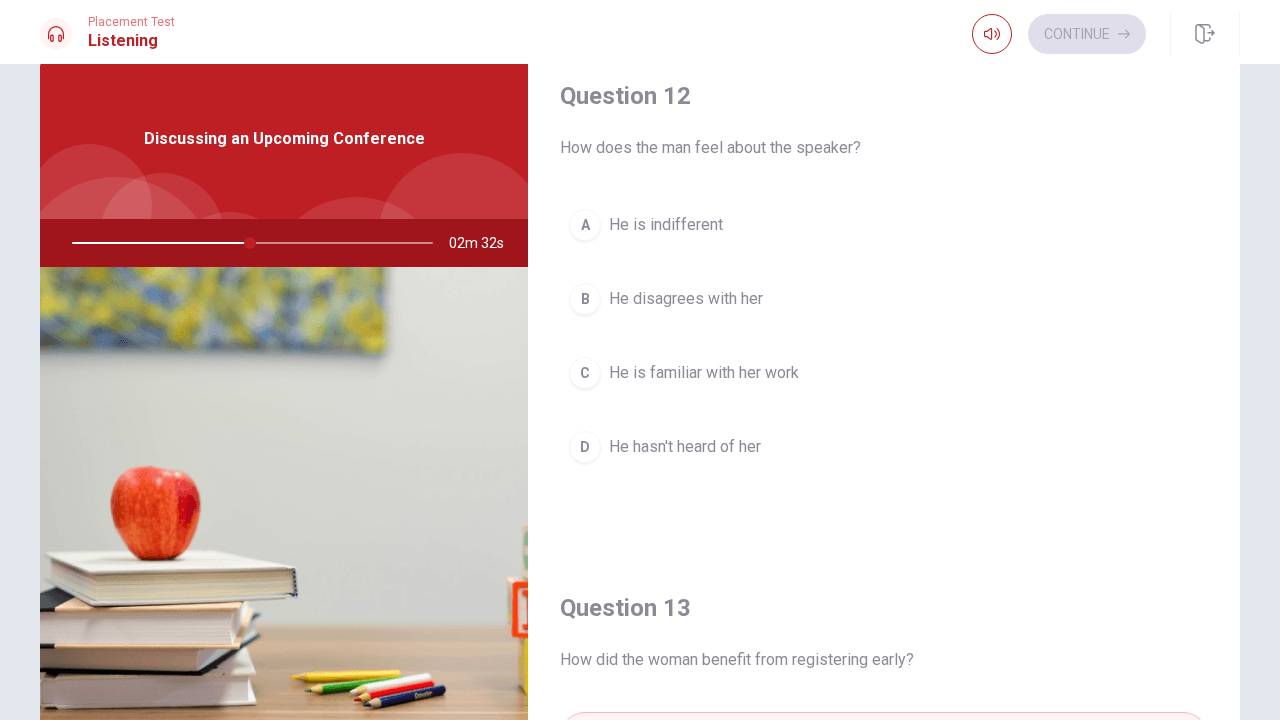 scroll, scrollTop: 547, scrollLeft: 0, axis: vertical 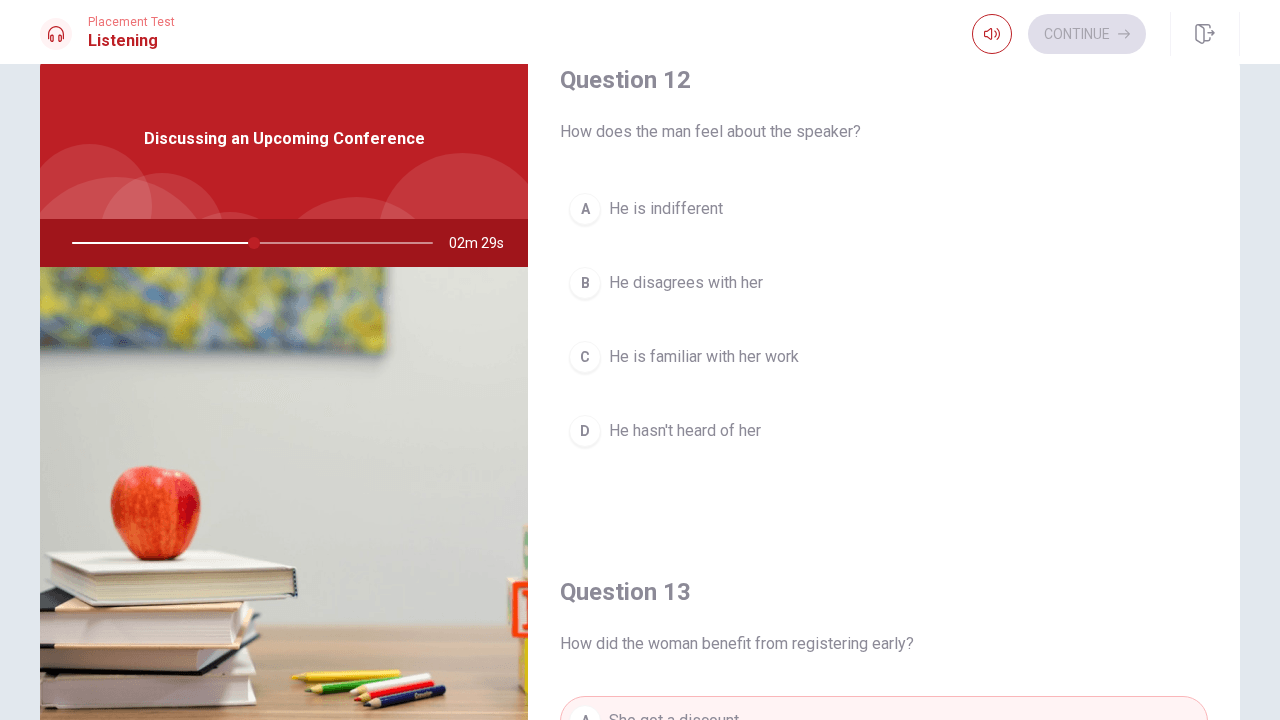 drag, startPoint x: 735, startPoint y: 336, endPoint x: 784, endPoint y: 480, distance: 152.10852 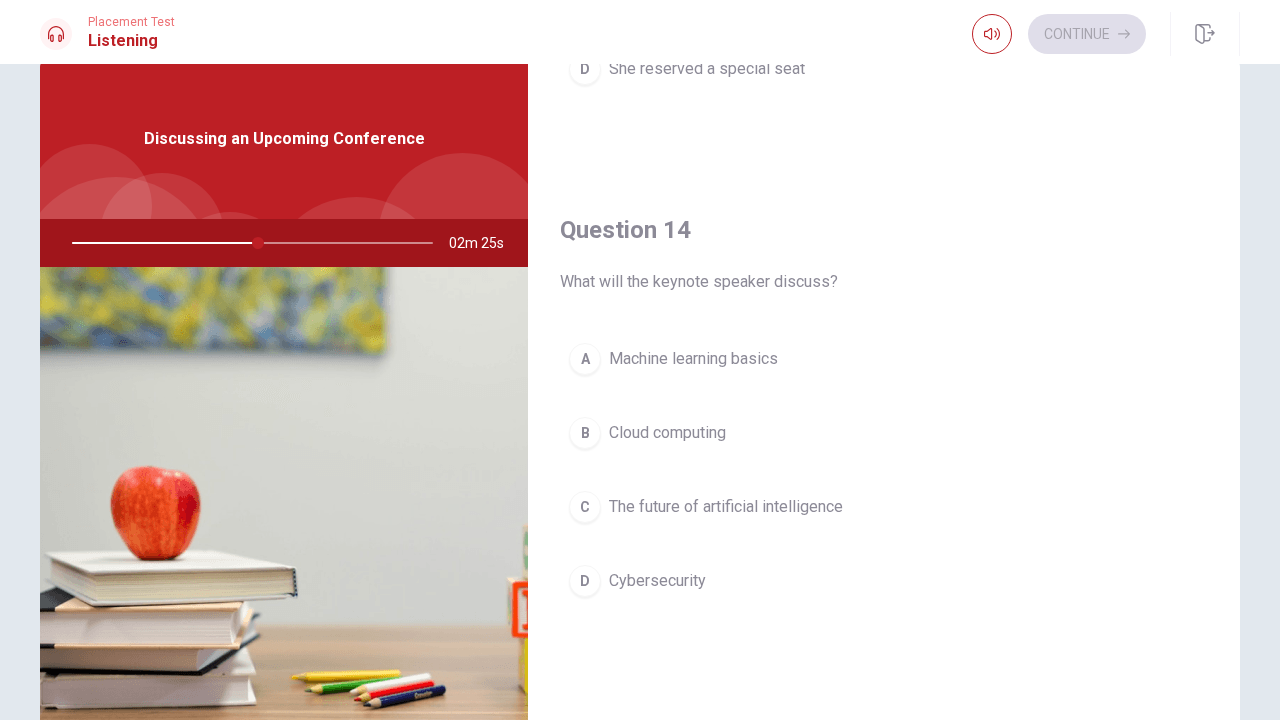 scroll, scrollTop: 1422, scrollLeft: 0, axis: vertical 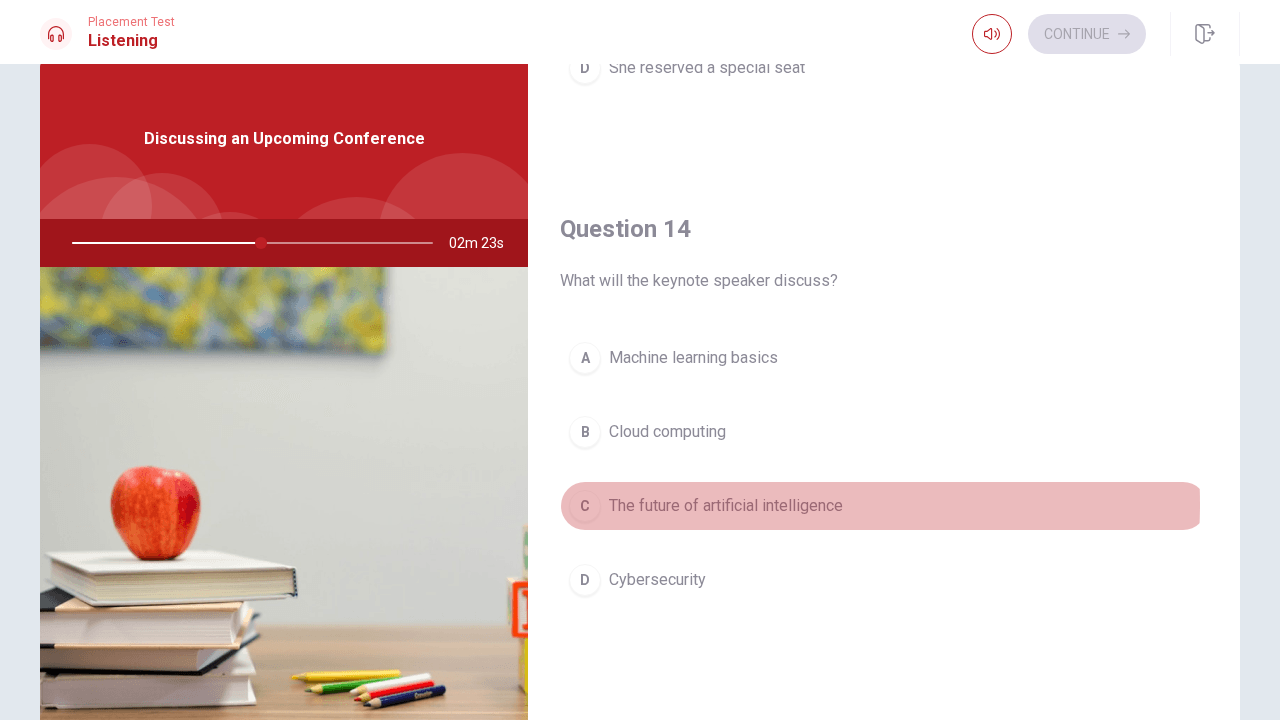 click on "The future of artificial intelligence" at bounding box center (726, 506) 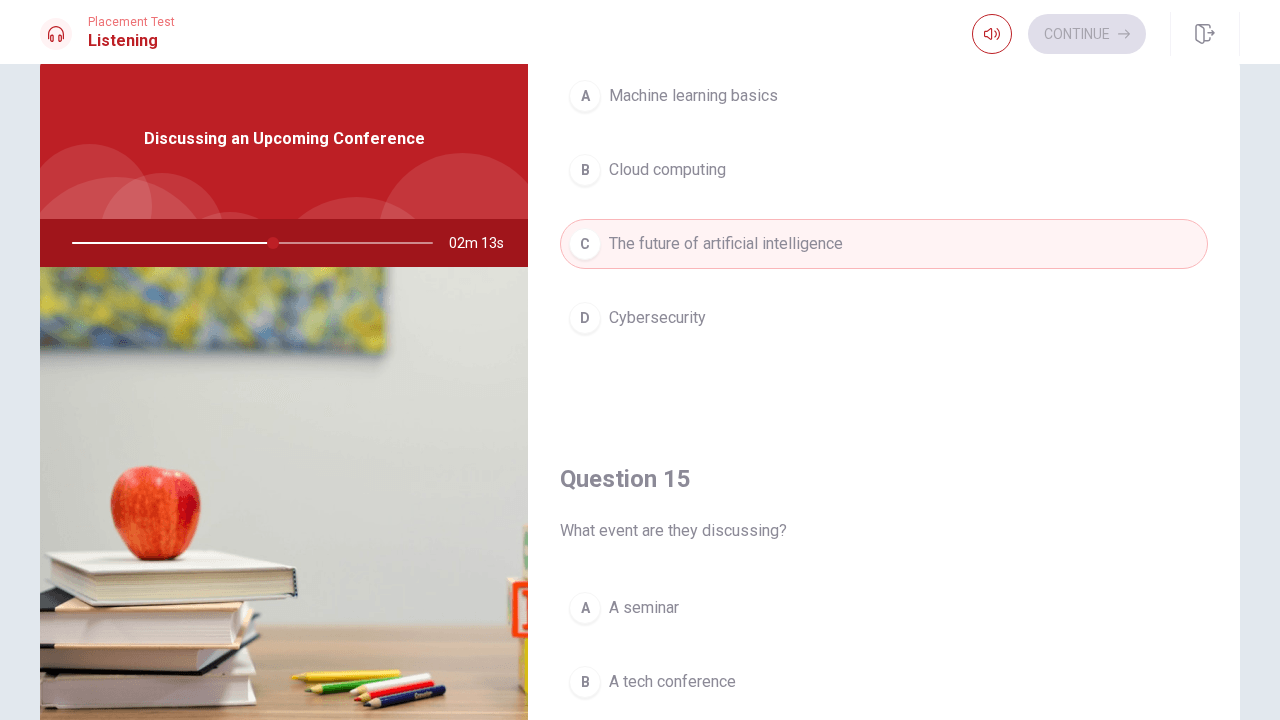 scroll, scrollTop: 1851, scrollLeft: 0, axis: vertical 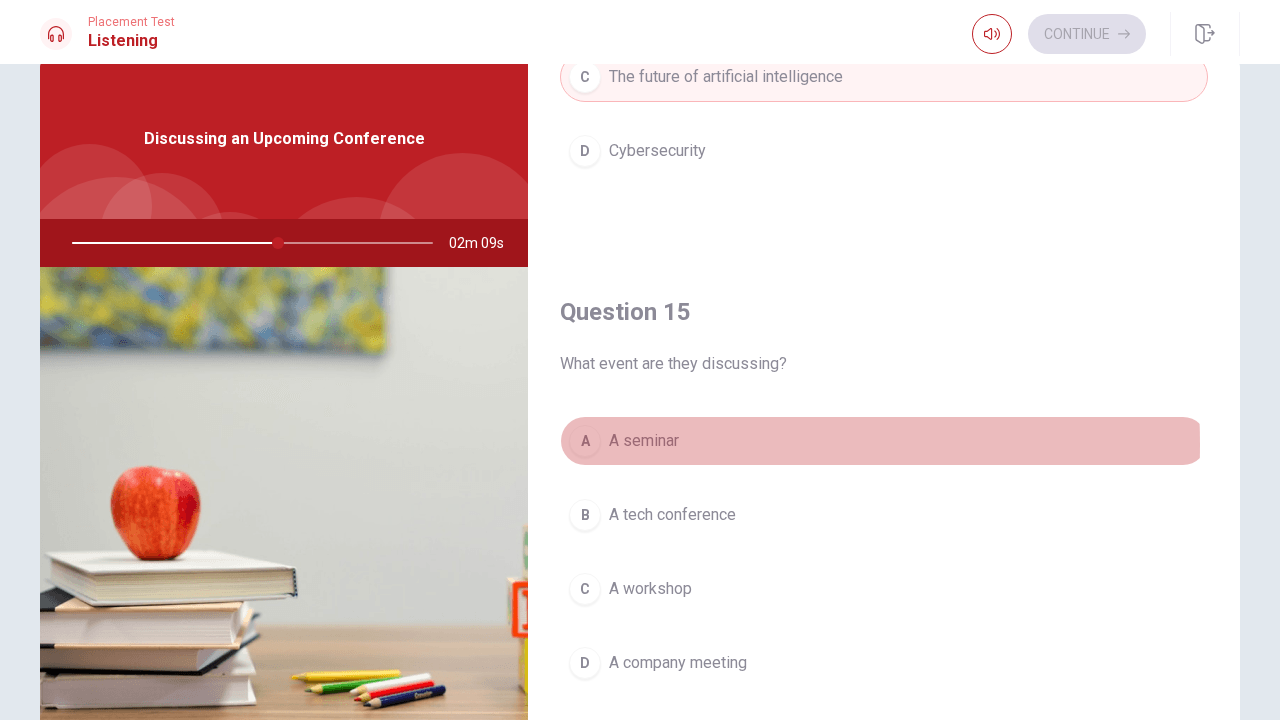 click on "A seminar" at bounding box center (644, 441) 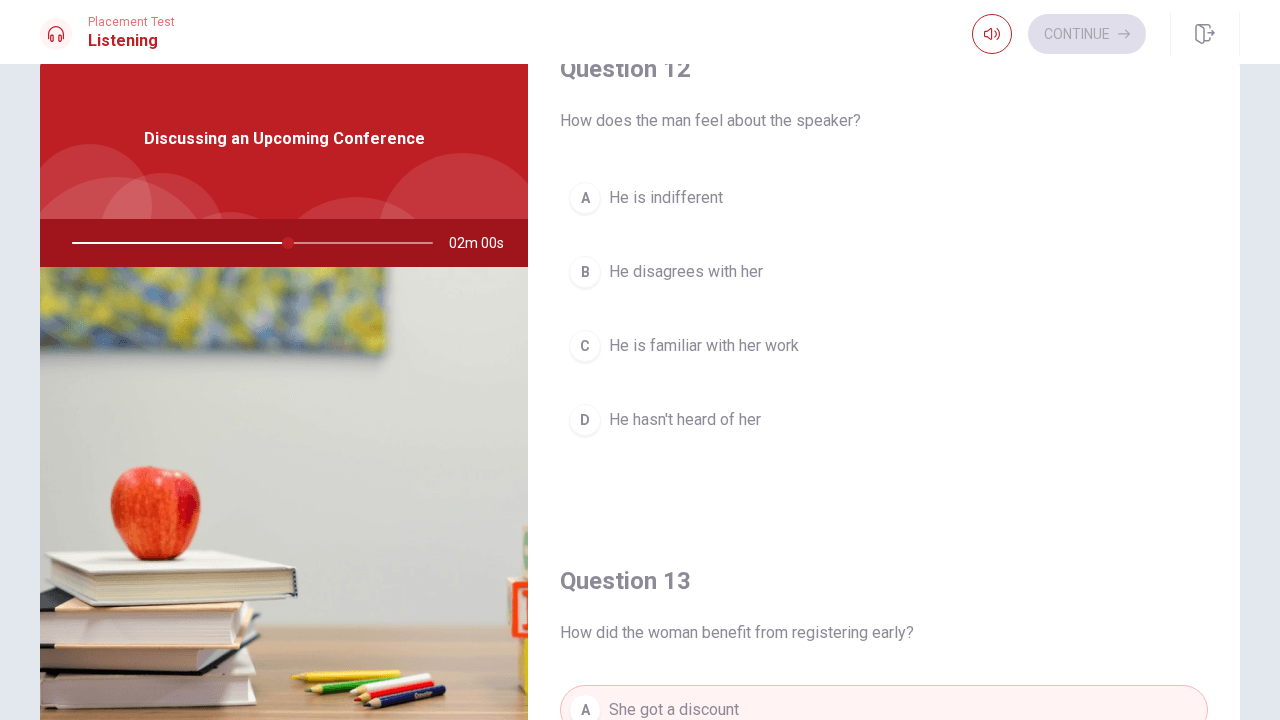 scroll, scrollTop: 473, scrollLeft: 0, axis: vertical 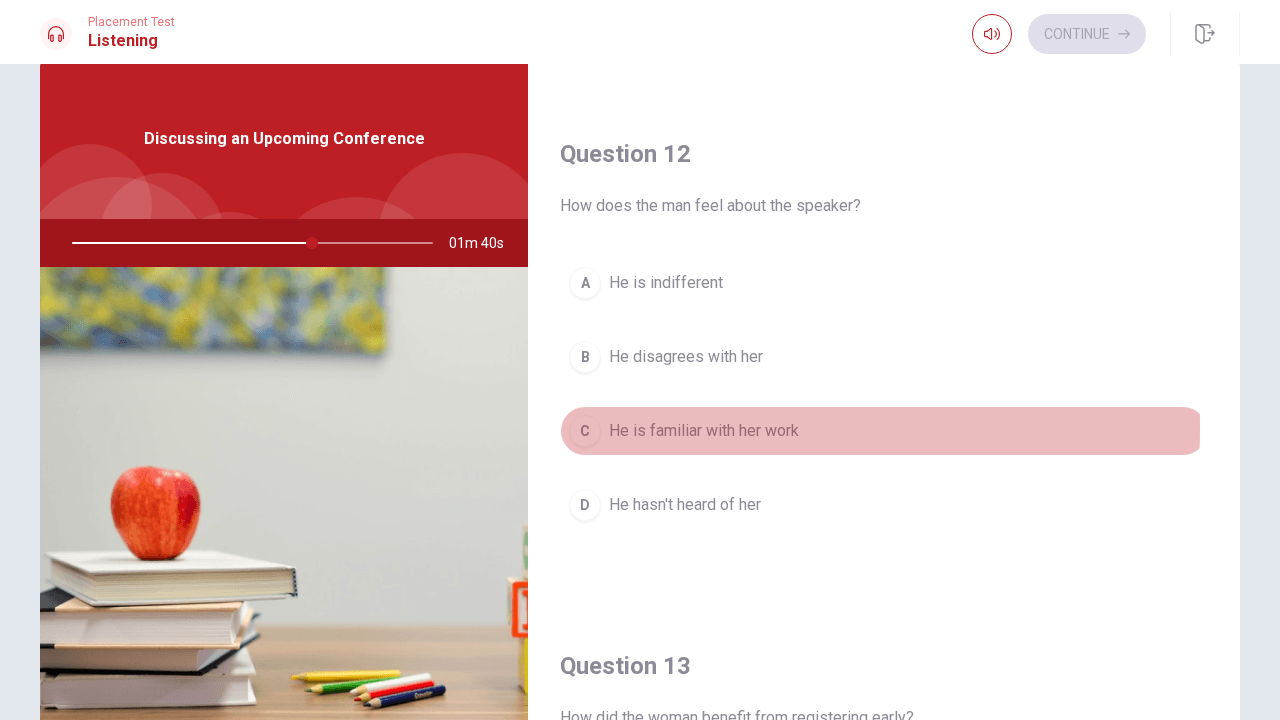 click on "He is familiar with her work" at bounding box center [704, 431] 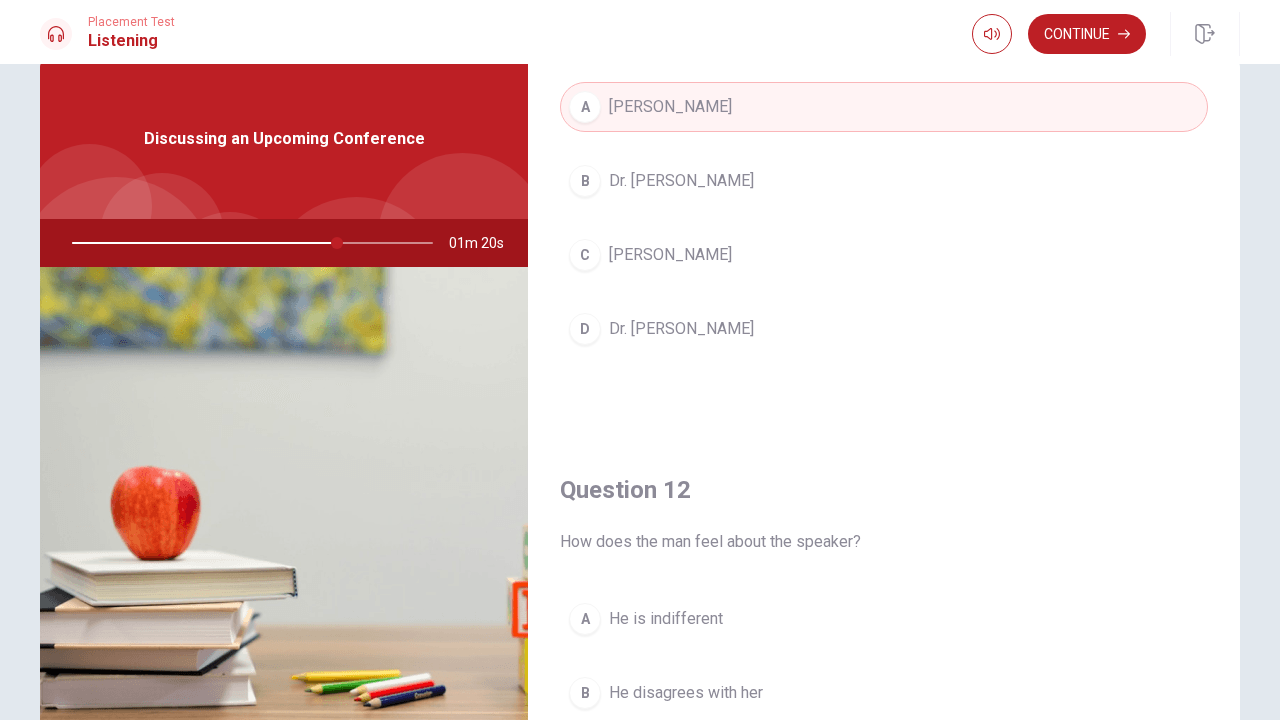 scroll, scrollTop: 136, scrollLeft: 0, axis: vertical 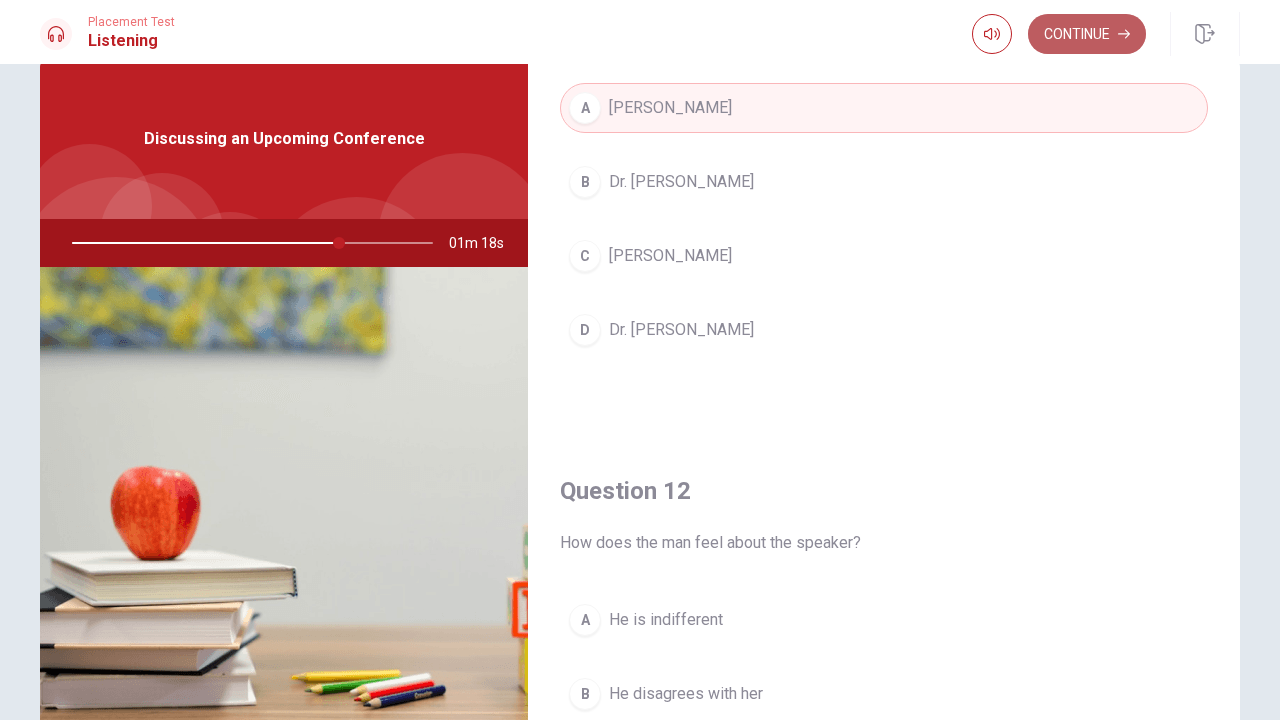 click on "Continue" at bounding box center (1087, 34) 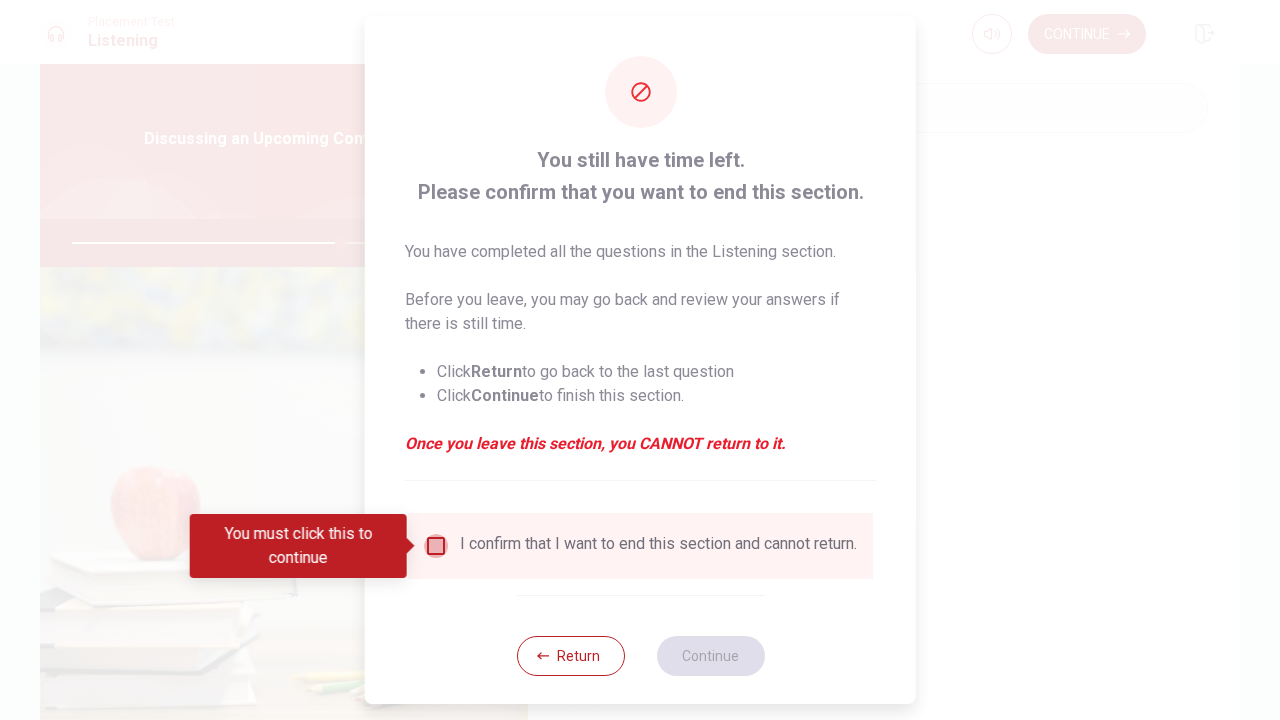 click at bounding box center [436, 546] 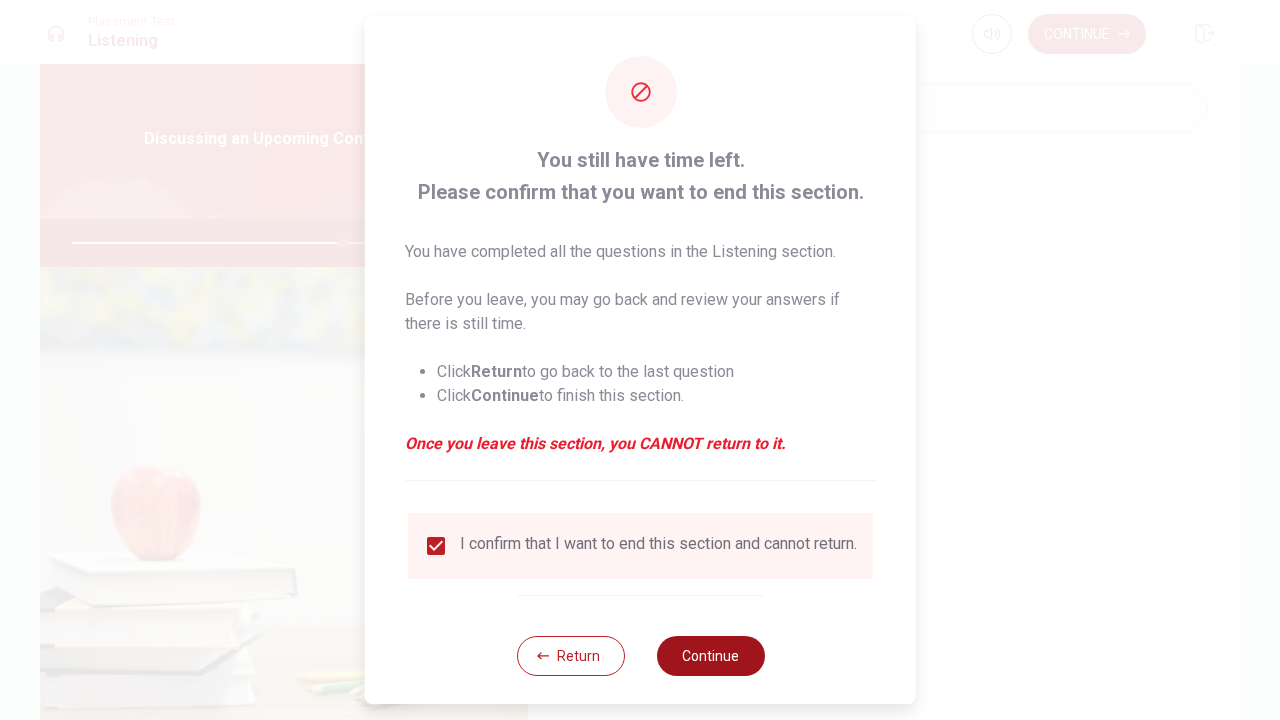click on "Continue" at bounding box center [710, 656] 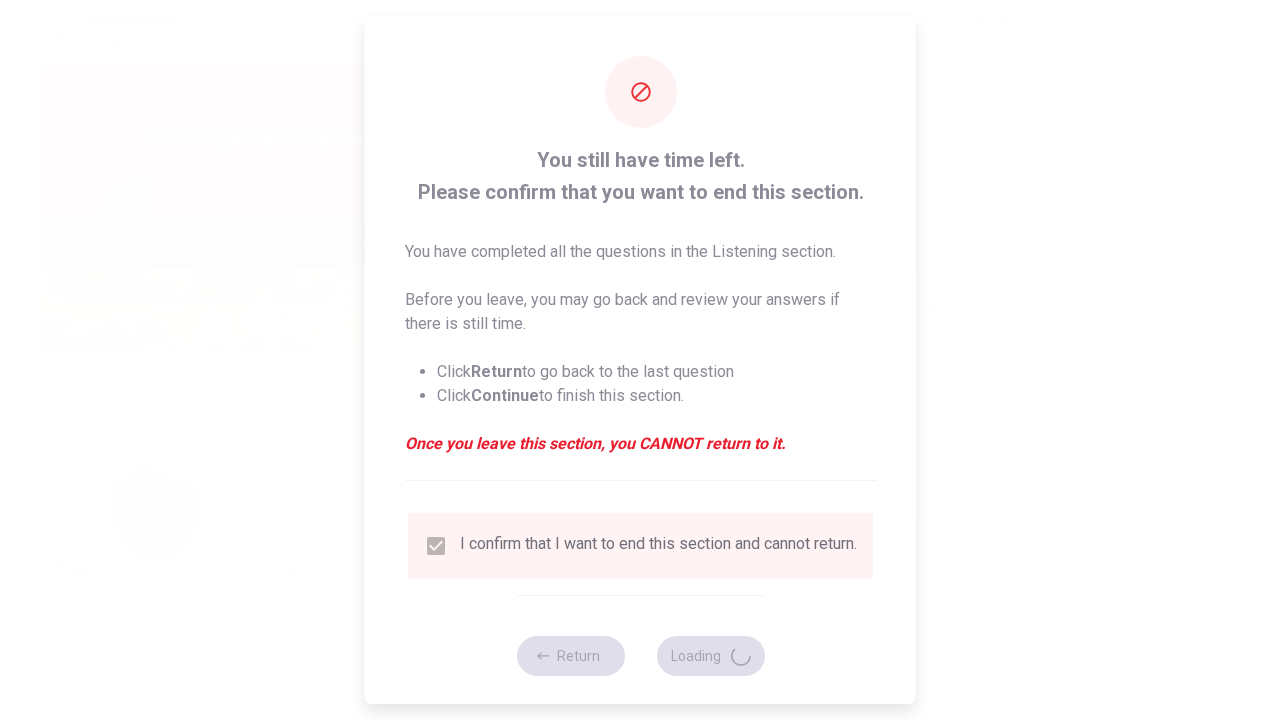 type on "76" 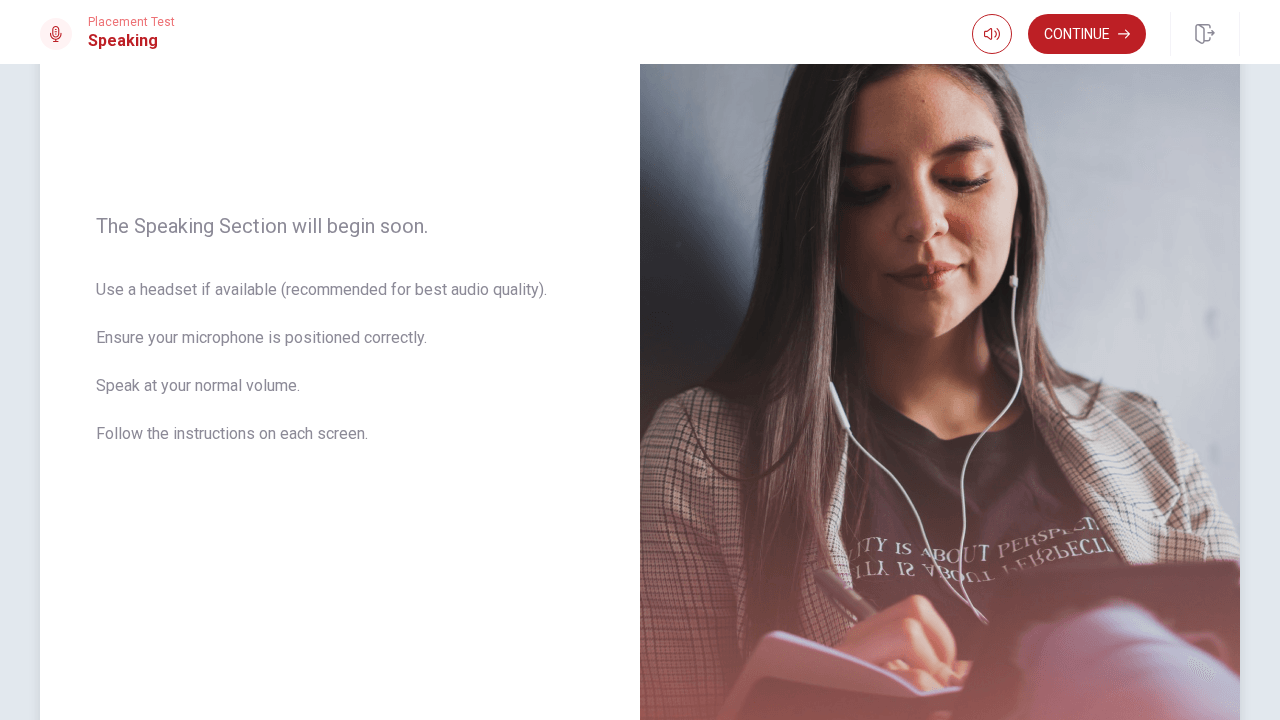 scroll, scrollTop: 199, scrollLeft: 0, axis: vertical 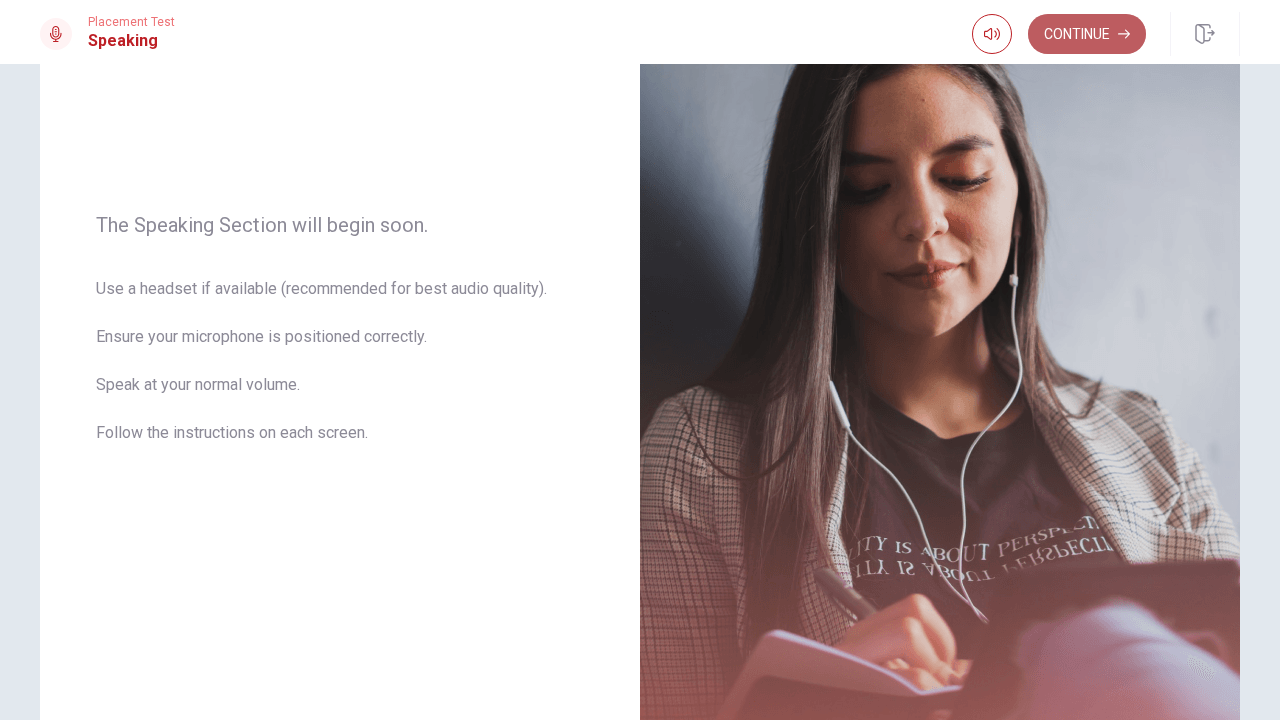 click on "Continue" at bounding box center (1087, 34) 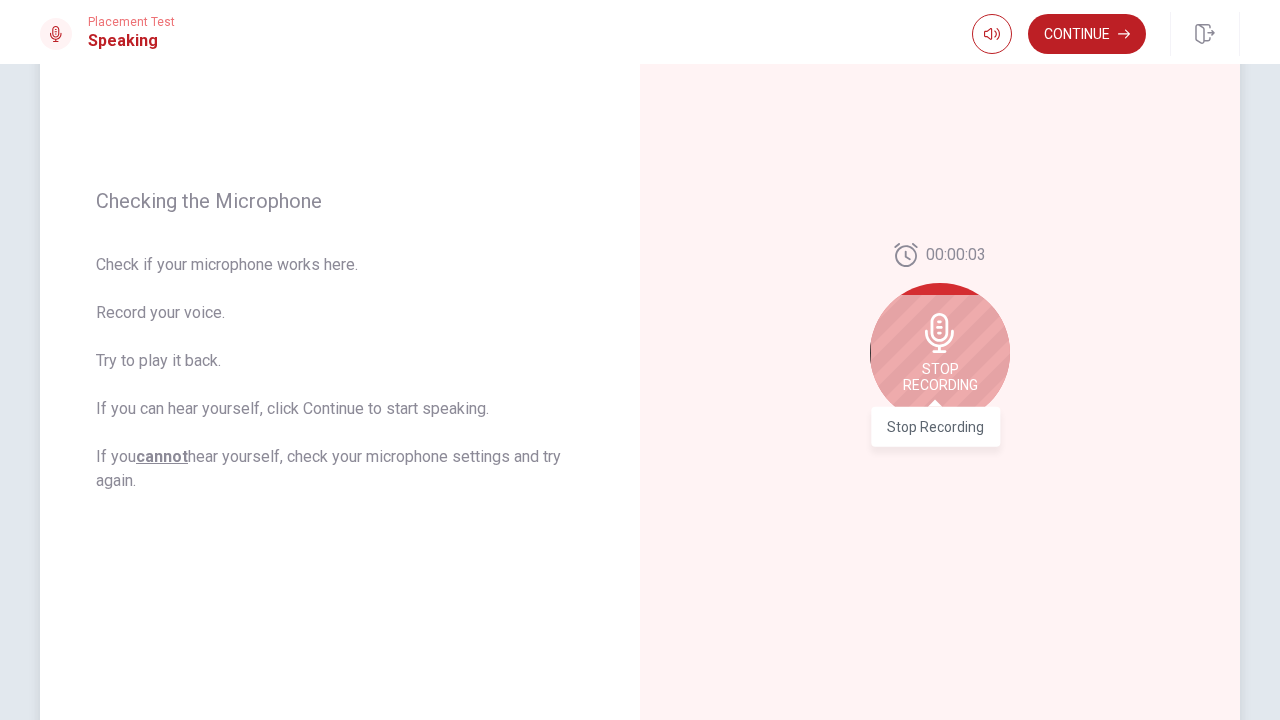 click on "Stop   Recording" at bounding box center (940, 377) 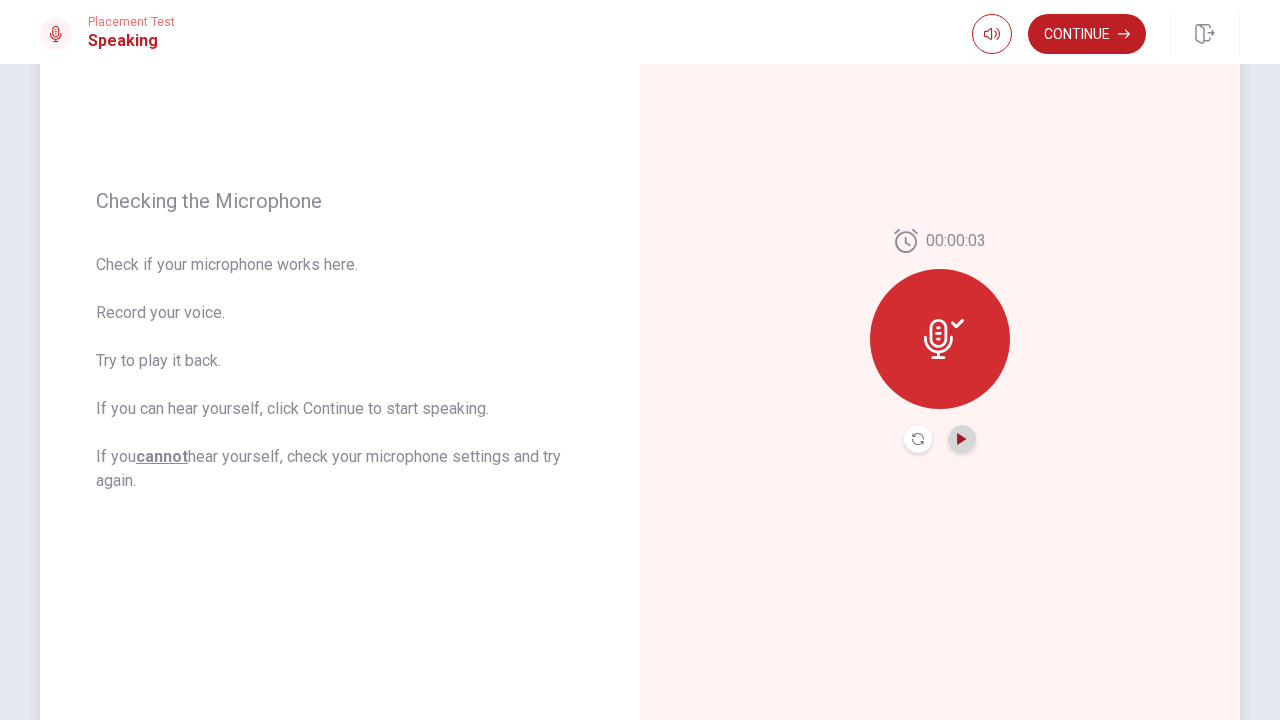 click 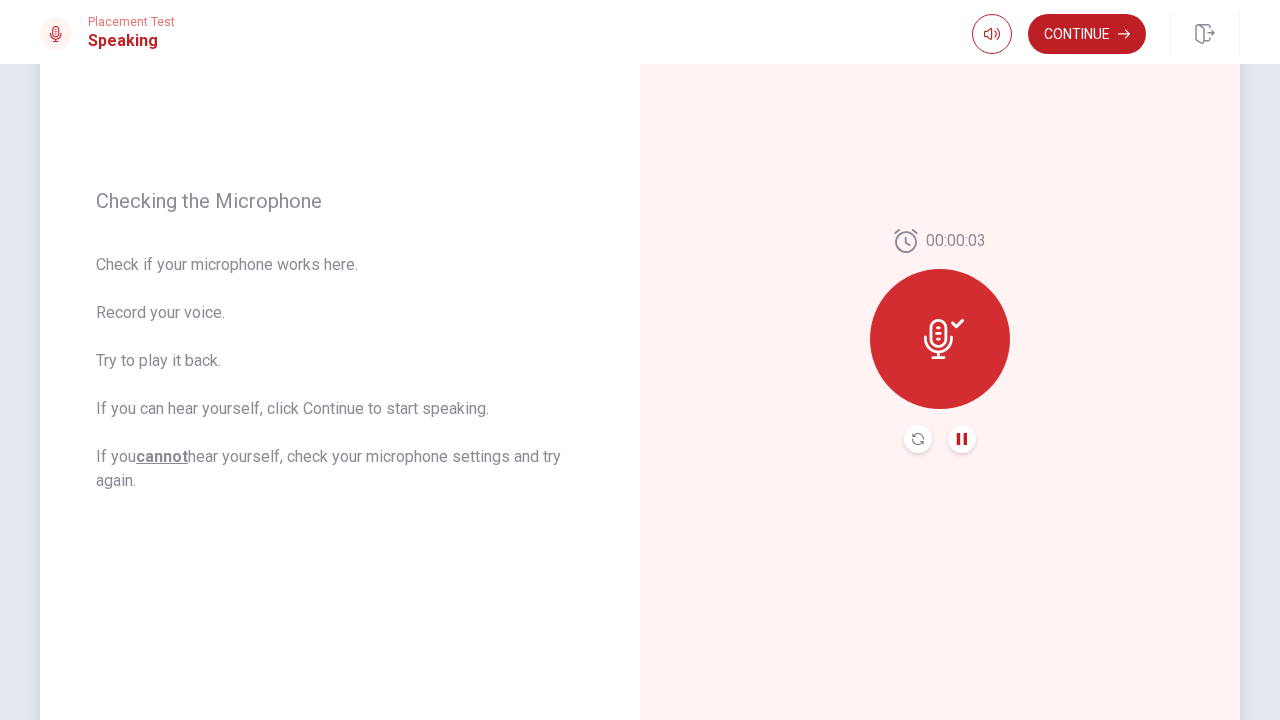 click 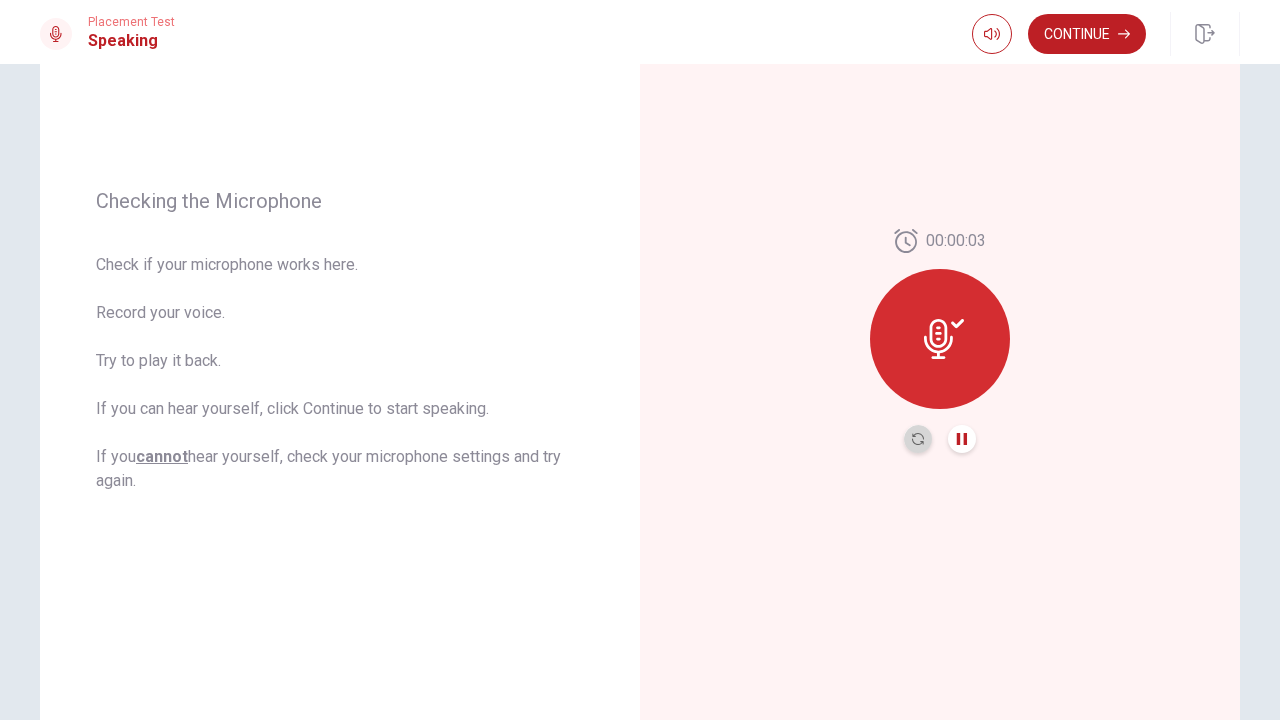 click at bounding box center (918, 439) 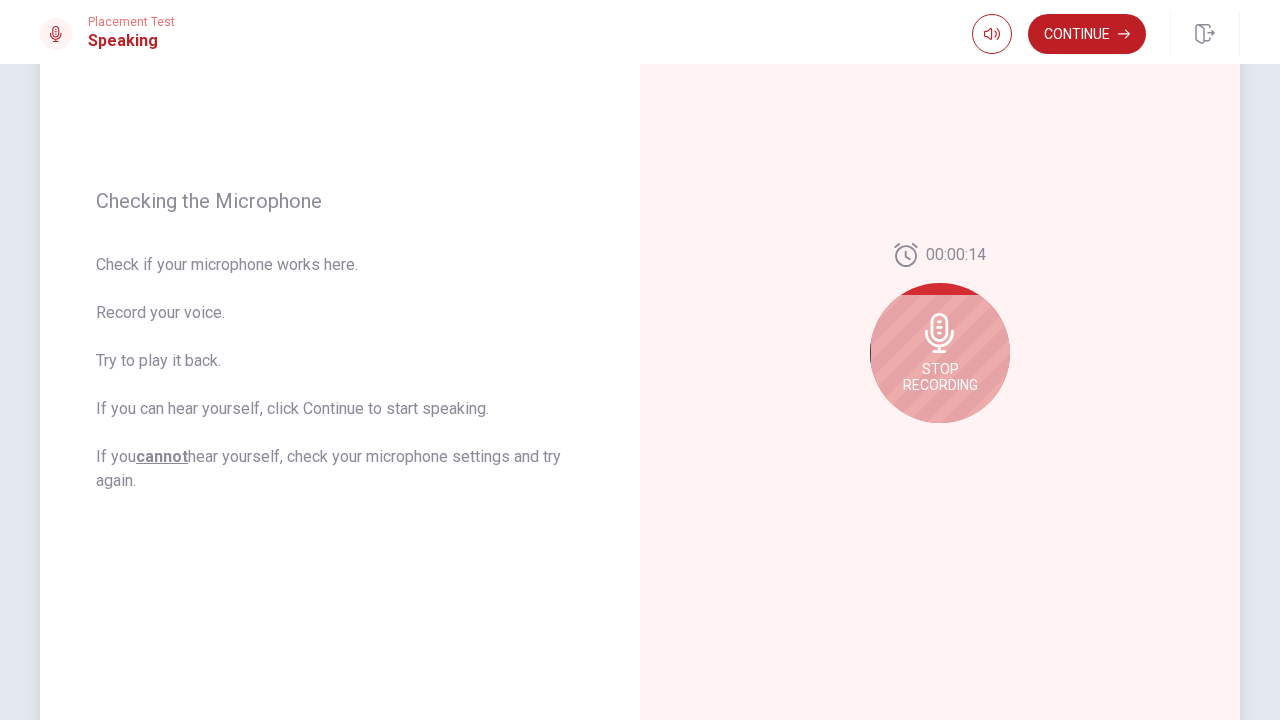 click 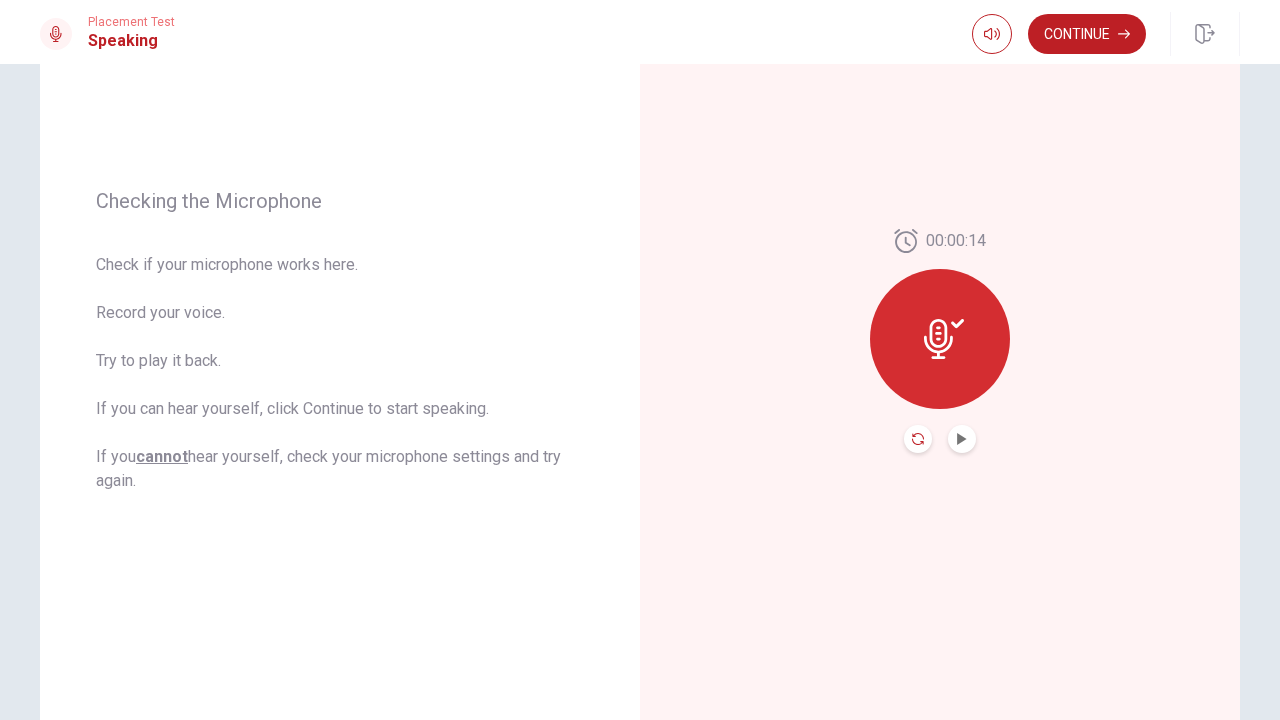 click 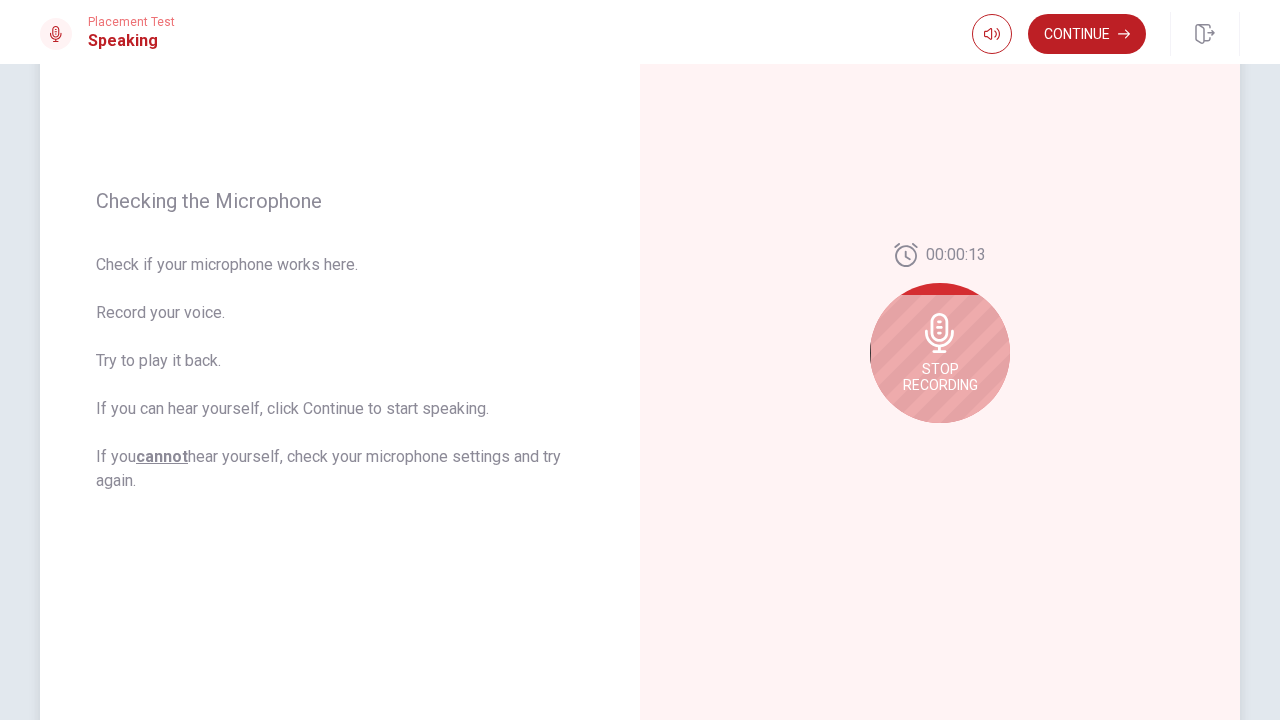 click 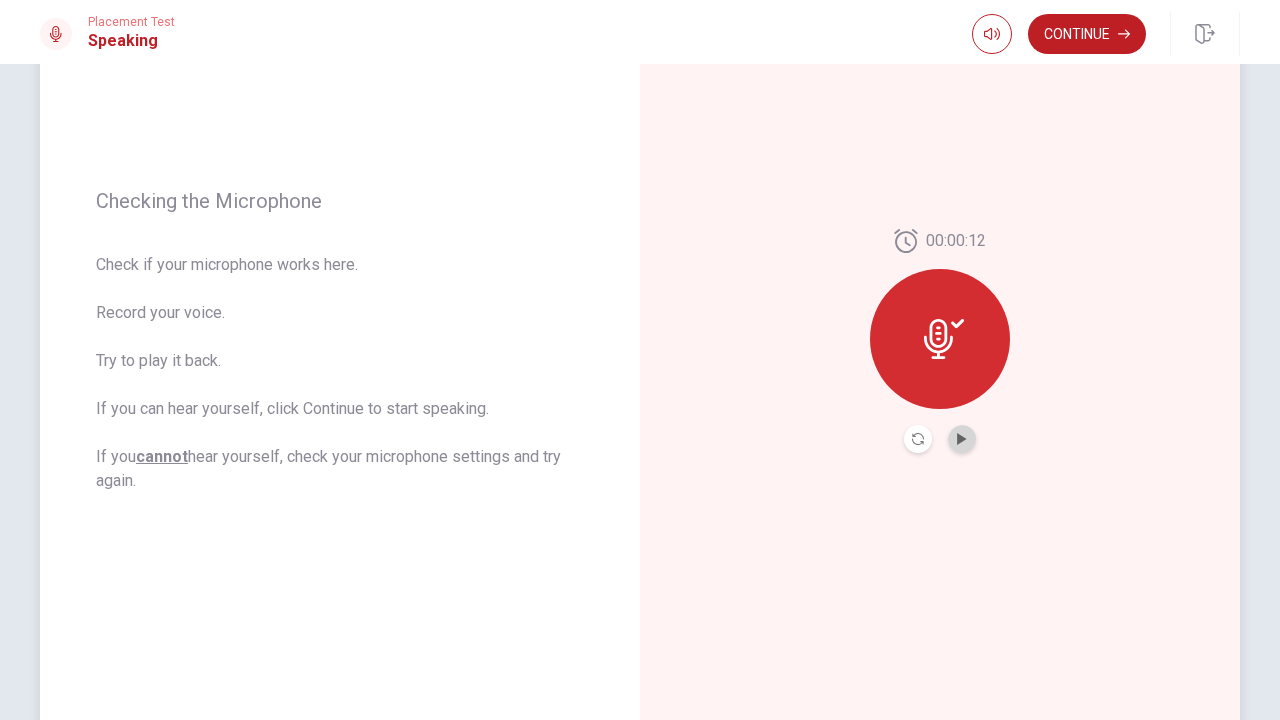 click at bounding box center (962, 439) 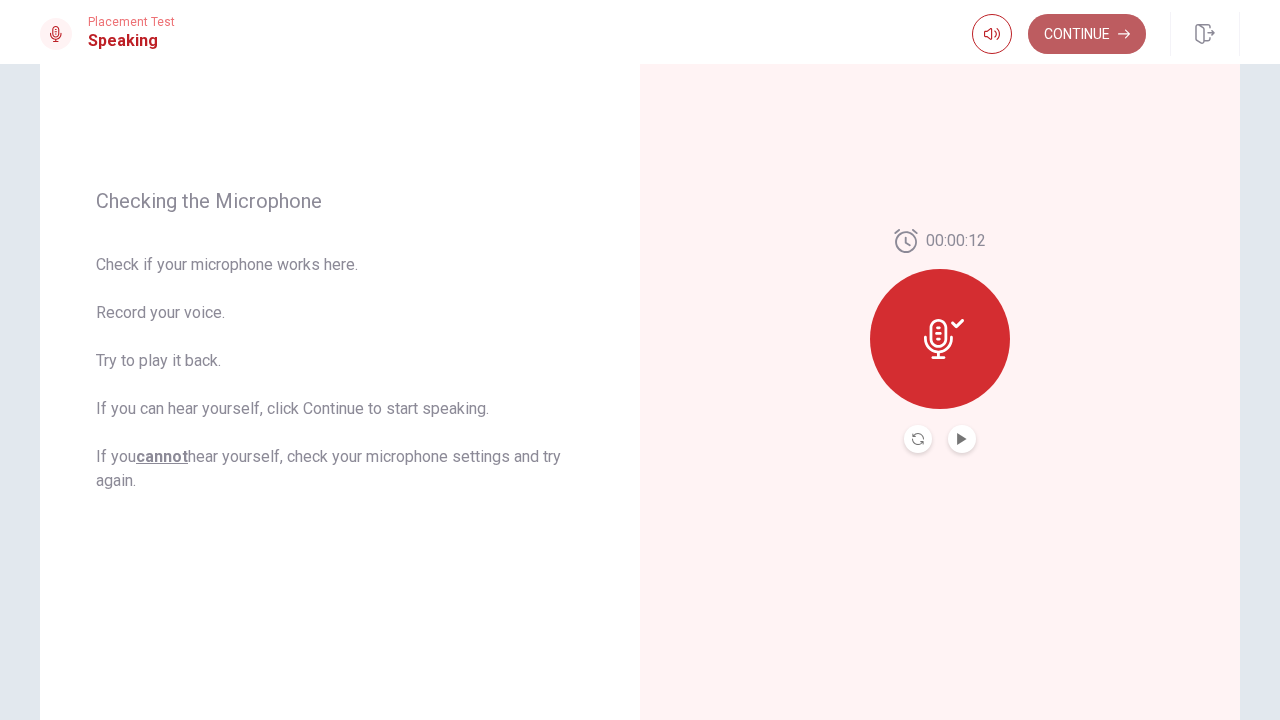 click on "Continue" at bounding box center (1087, 34) 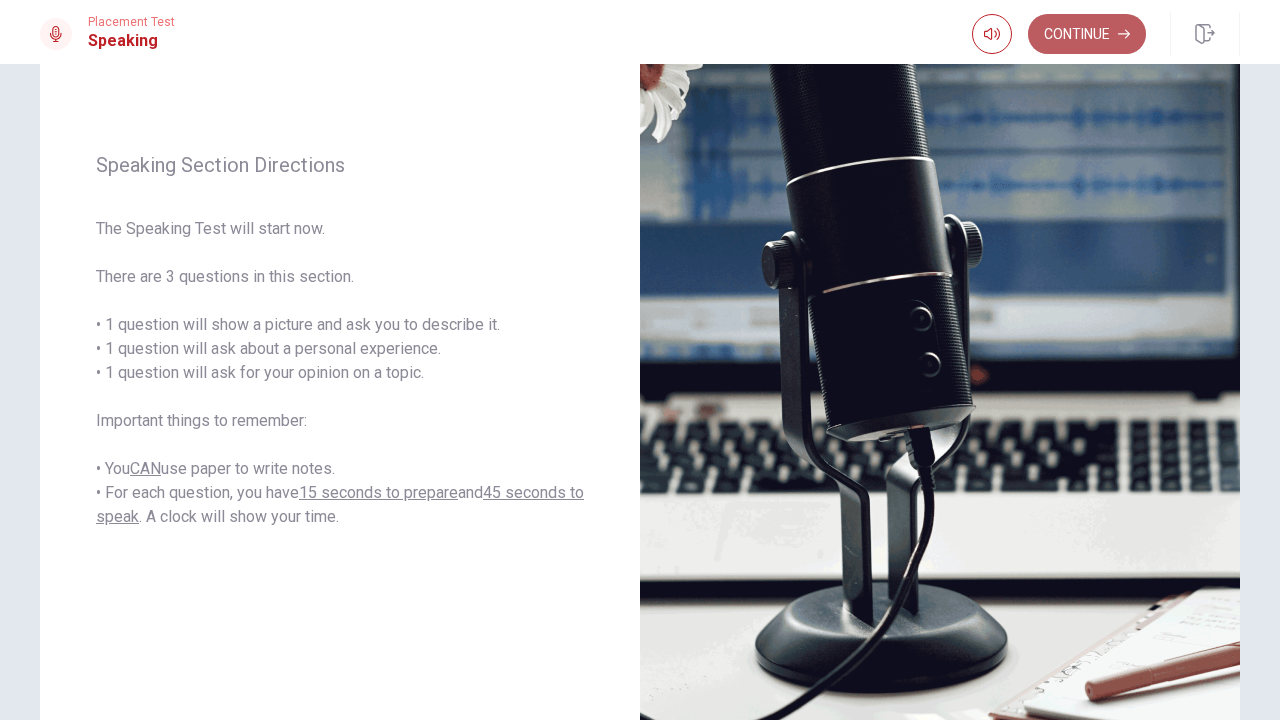 click on "Continue" at bounding box center [1087, 34] 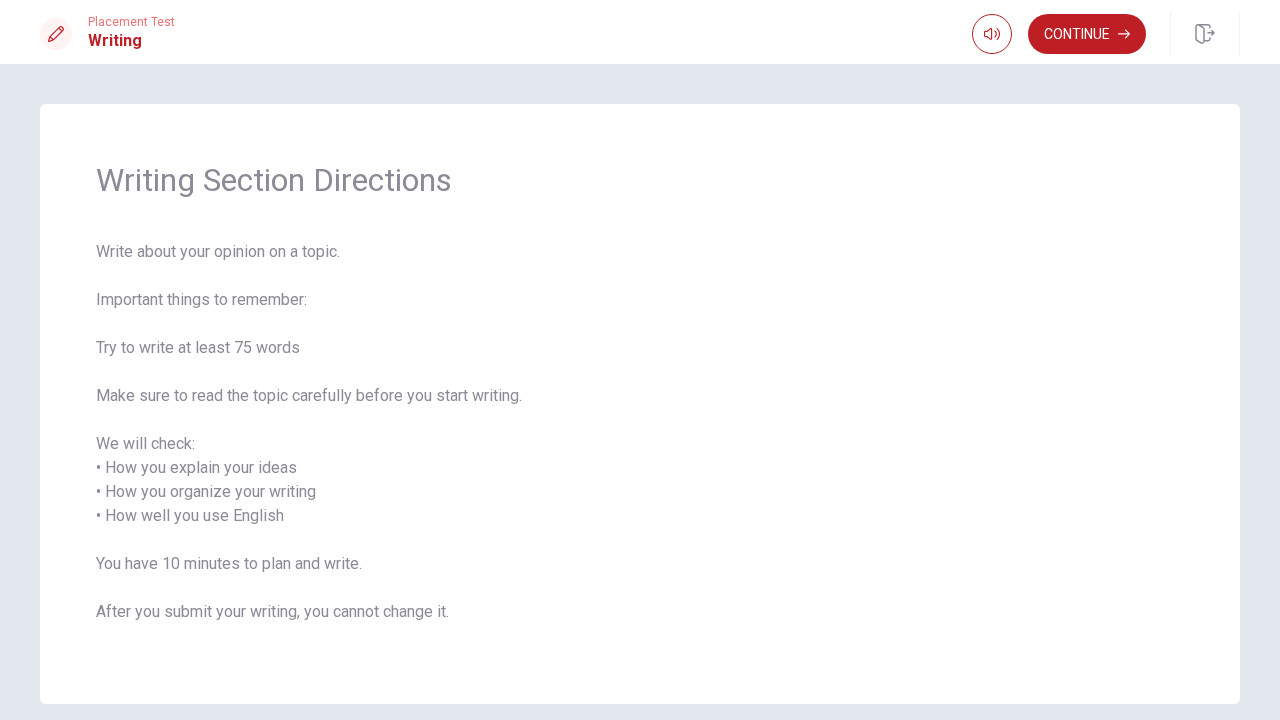 scroll, scrollTop: 88, scrollLeft: 0, axis: vertical 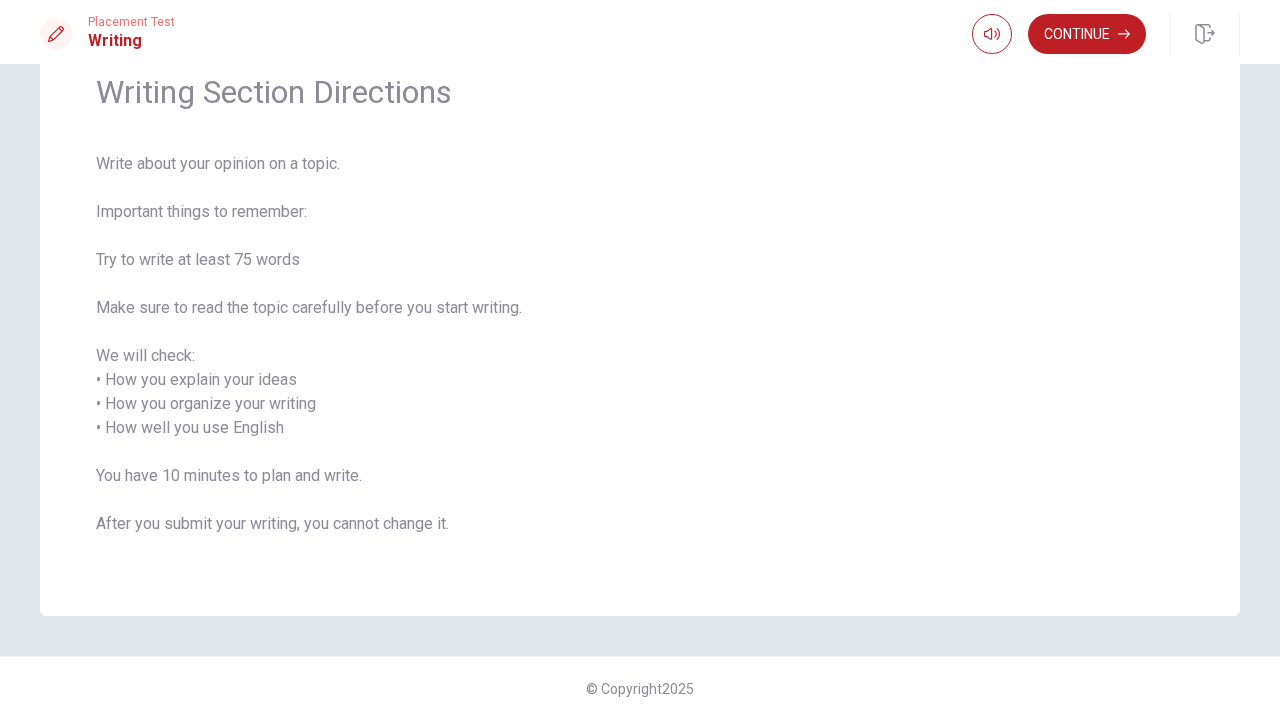drag, startPoint x: 94, startPoint y: 251, endPoint x: 314, endPoint y: 298, distance: 224.96445 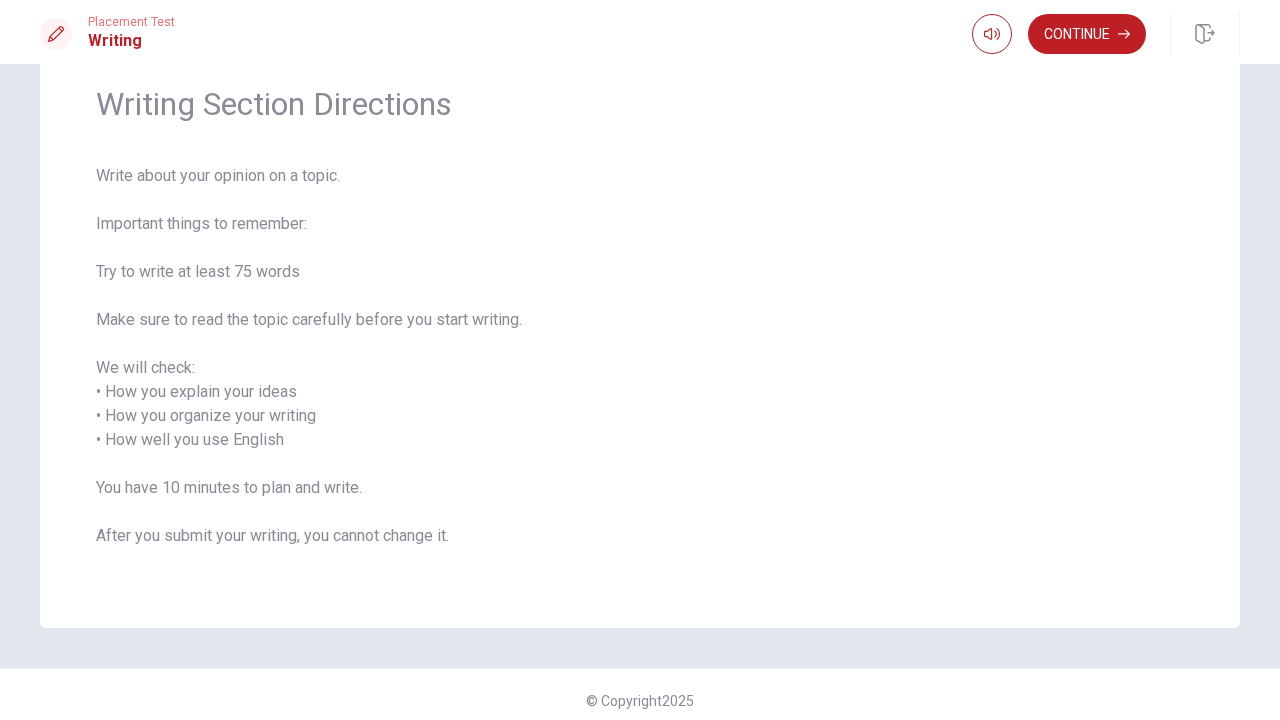 scroll, scrollTop: 68, scrollLeft: 0, axis: vertical 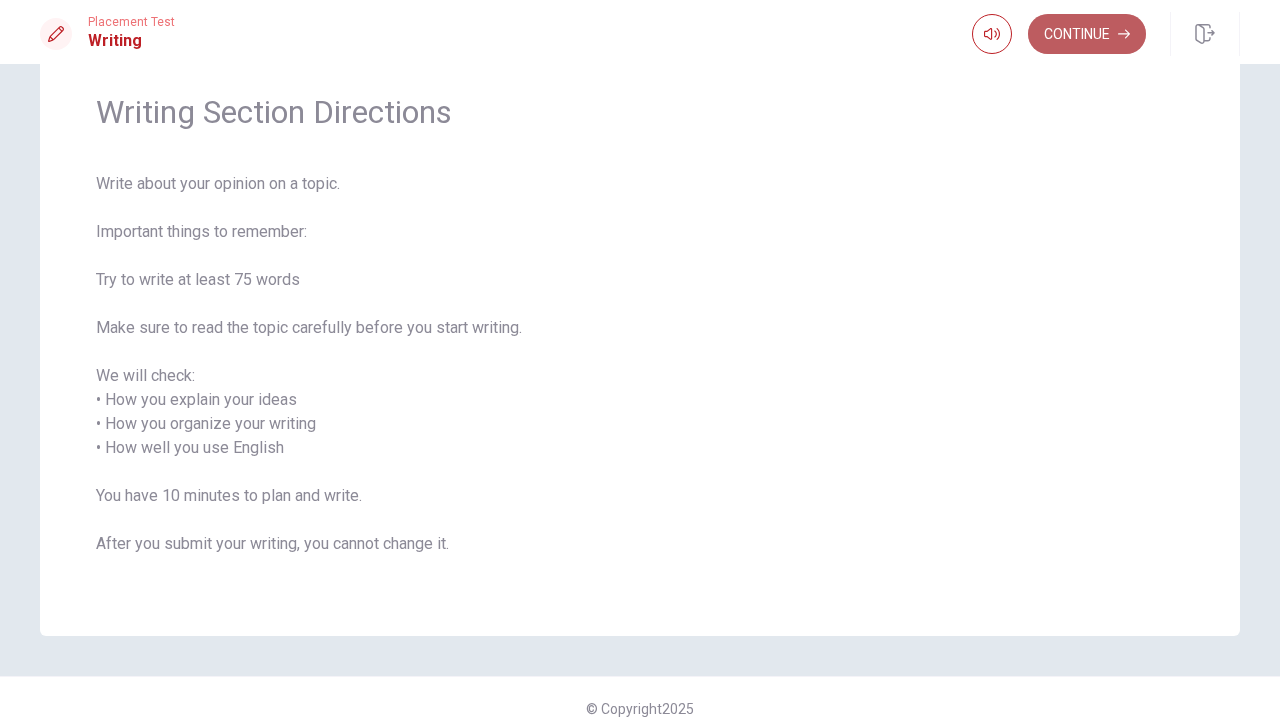 click on "Continue" at bounding box center (1087, 34) 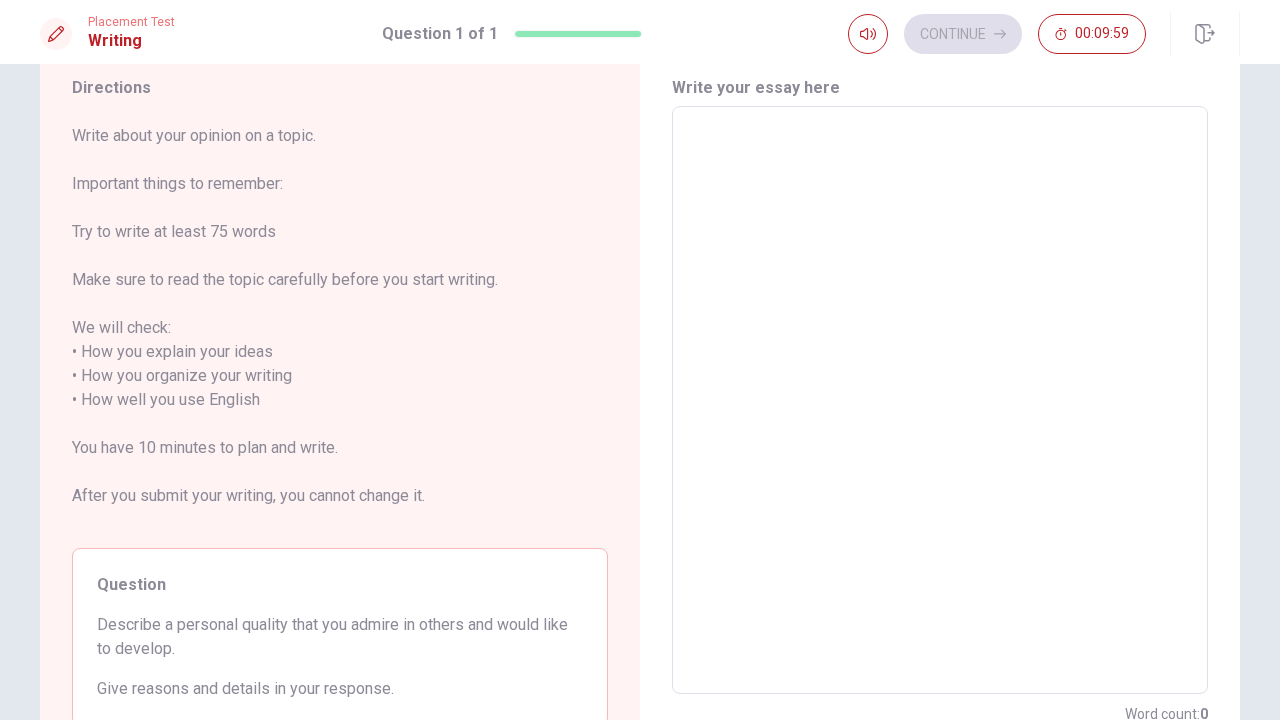 click at bounding box center [940, 400] 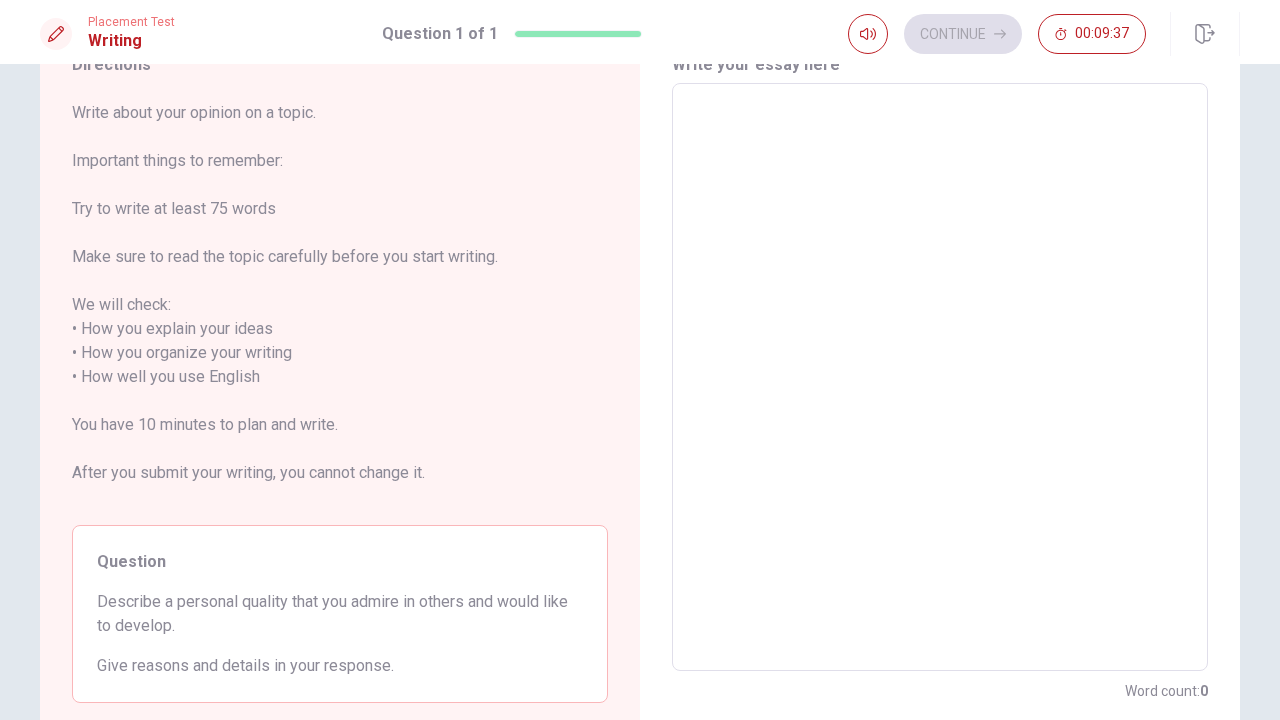 scroll, scrollTop: 89, scrollLeft: 0, axis: vertical 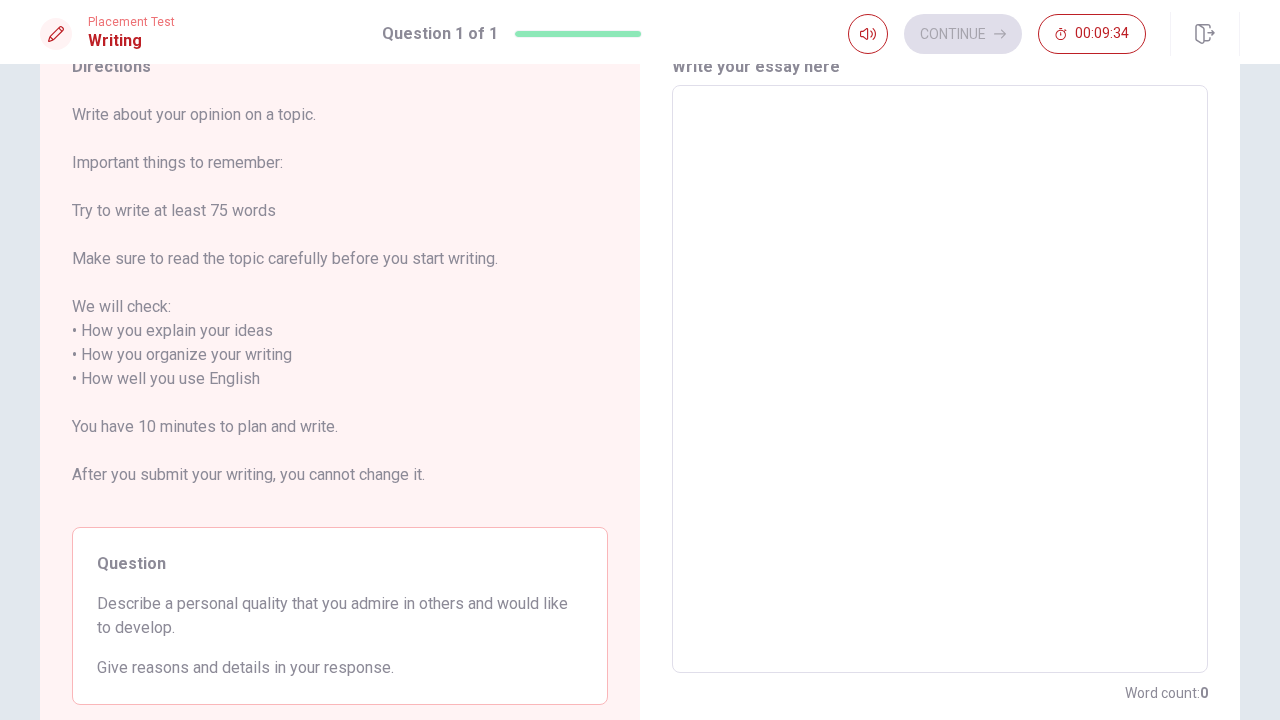 click at bounding box center [940, 379] 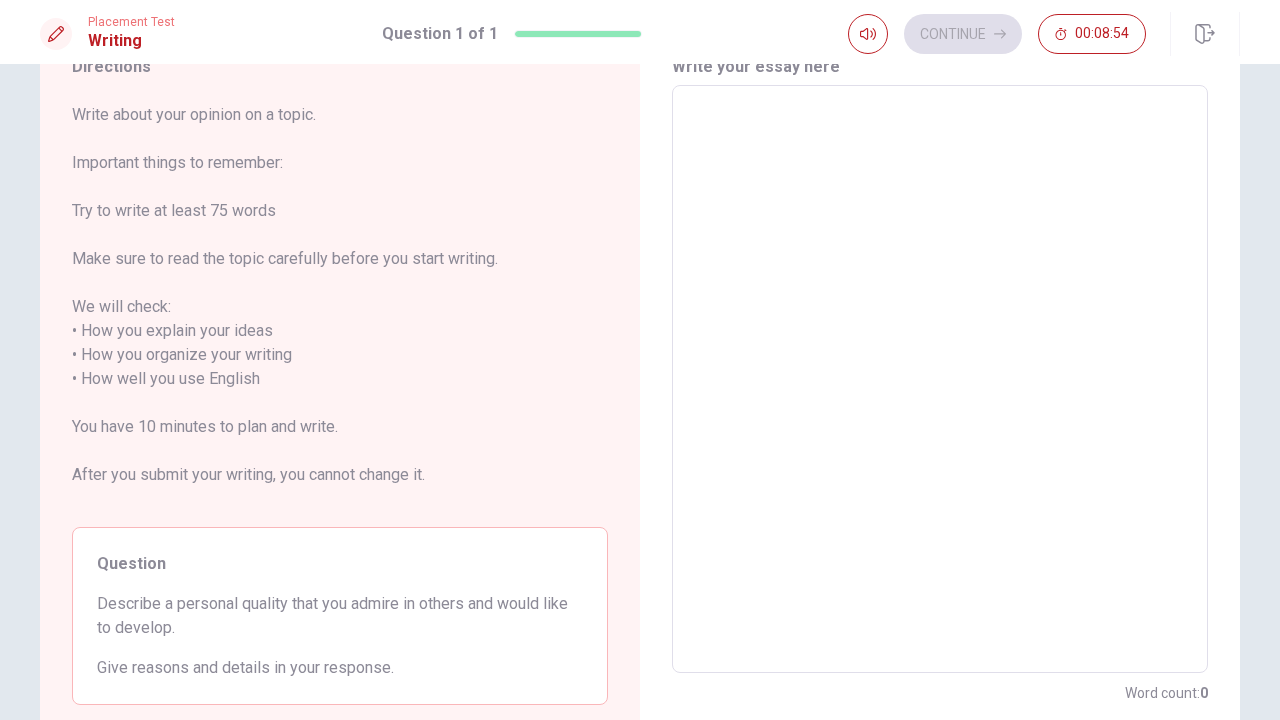 click at bounding box center [940, 379] 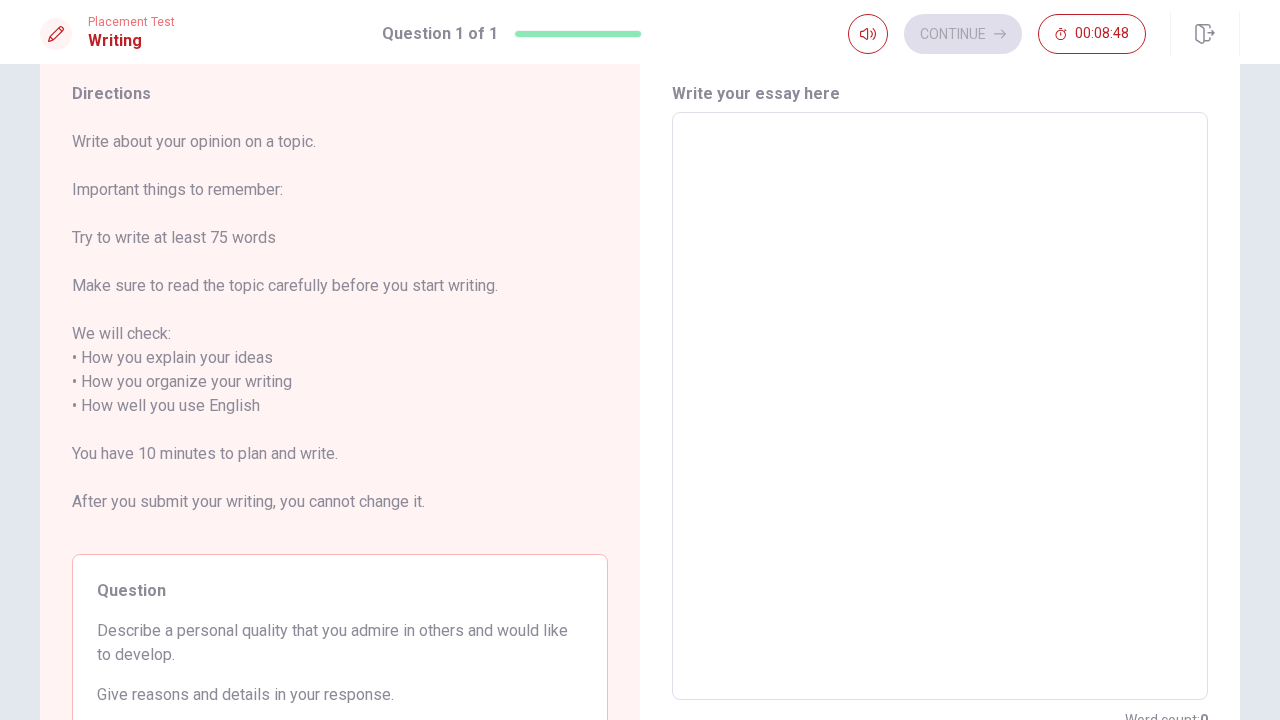 scroll, scrollTop: 60, scrollLeft: 0, axis: vertical 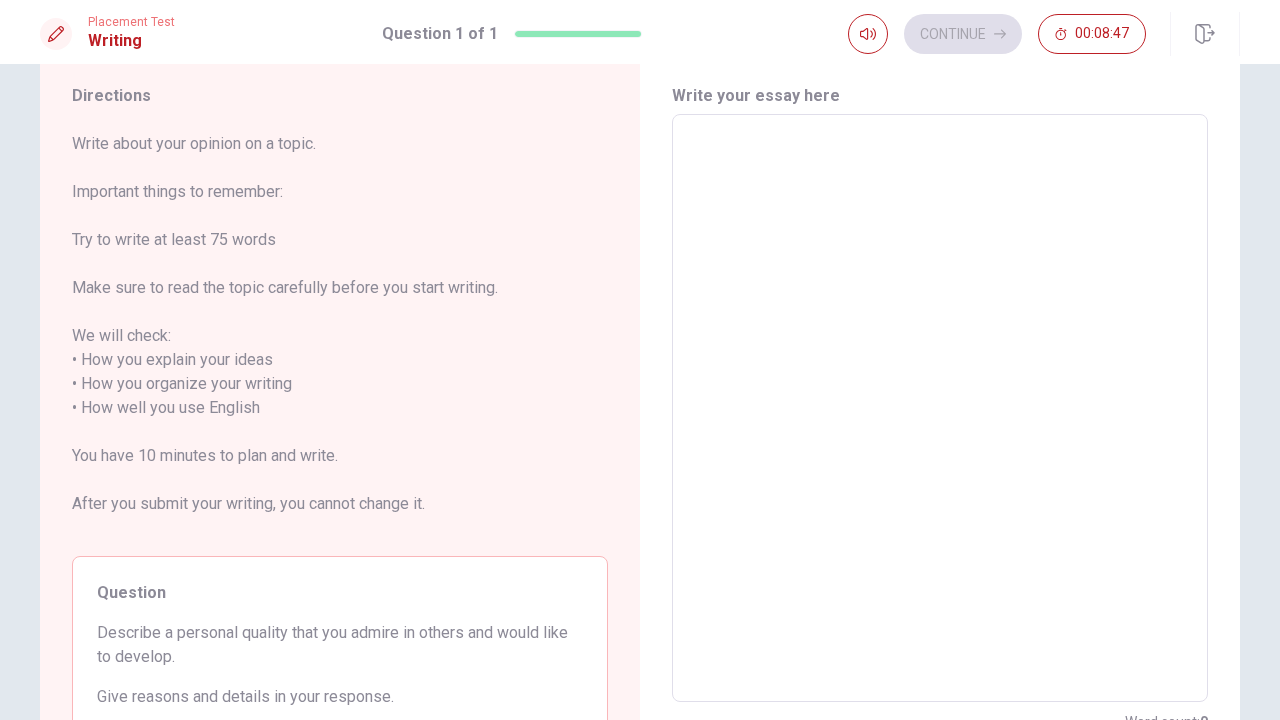 click at bounding box center [940, 408] 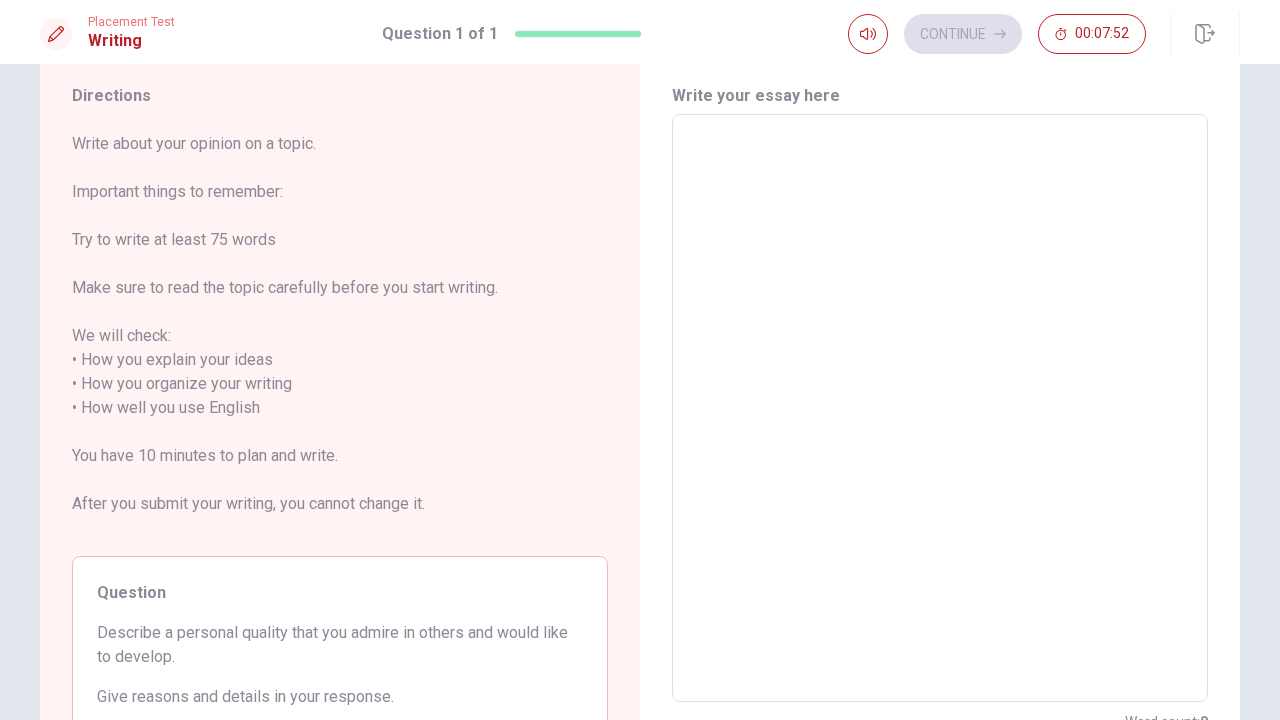 type on "I" 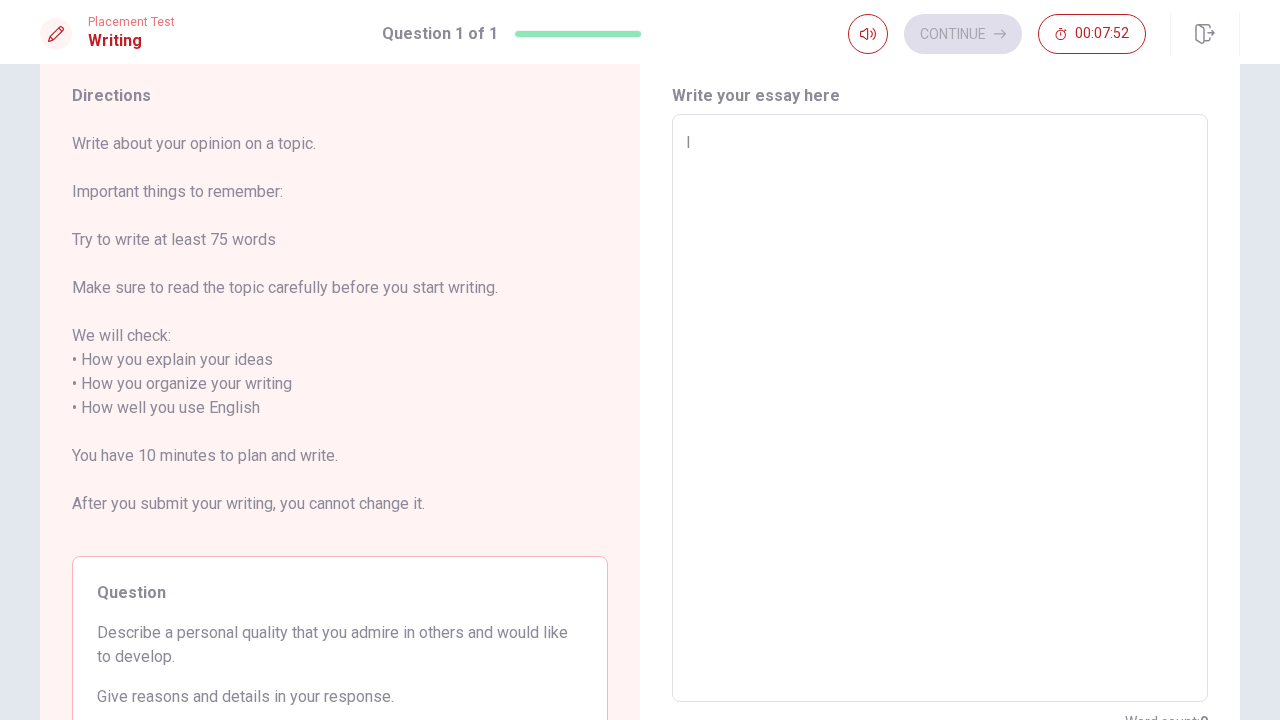 type on "x" 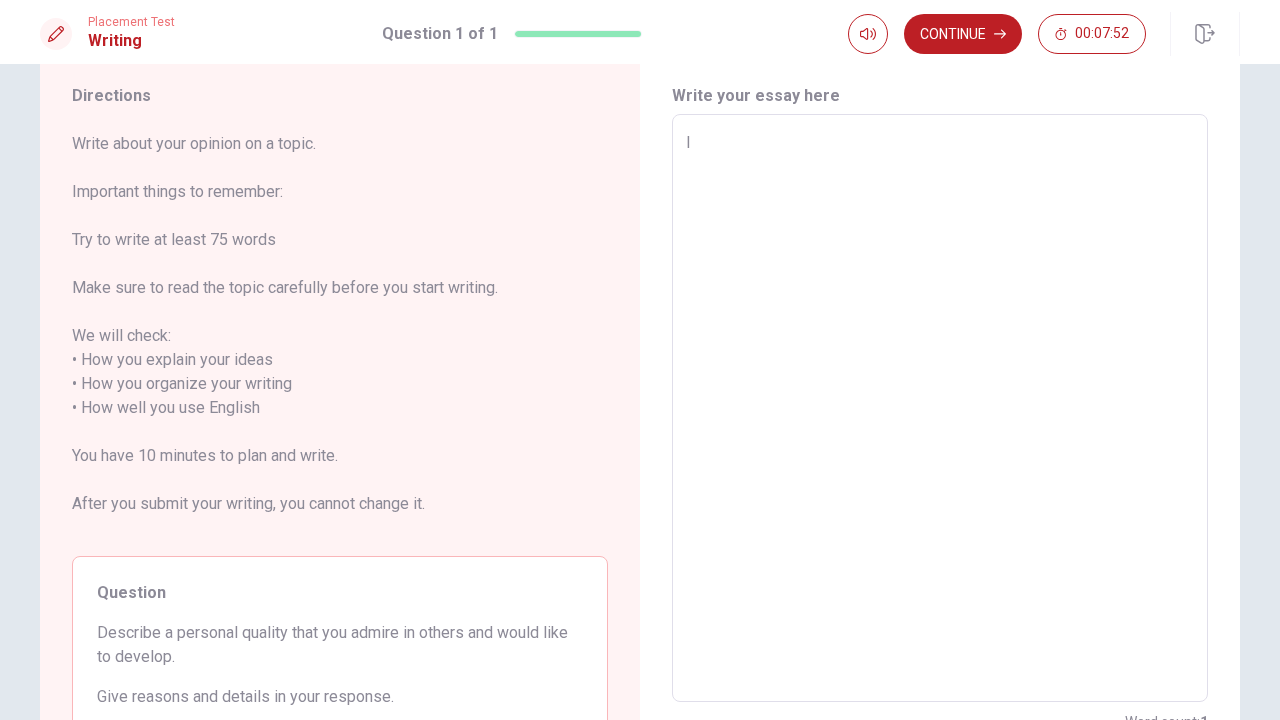 type on "I" 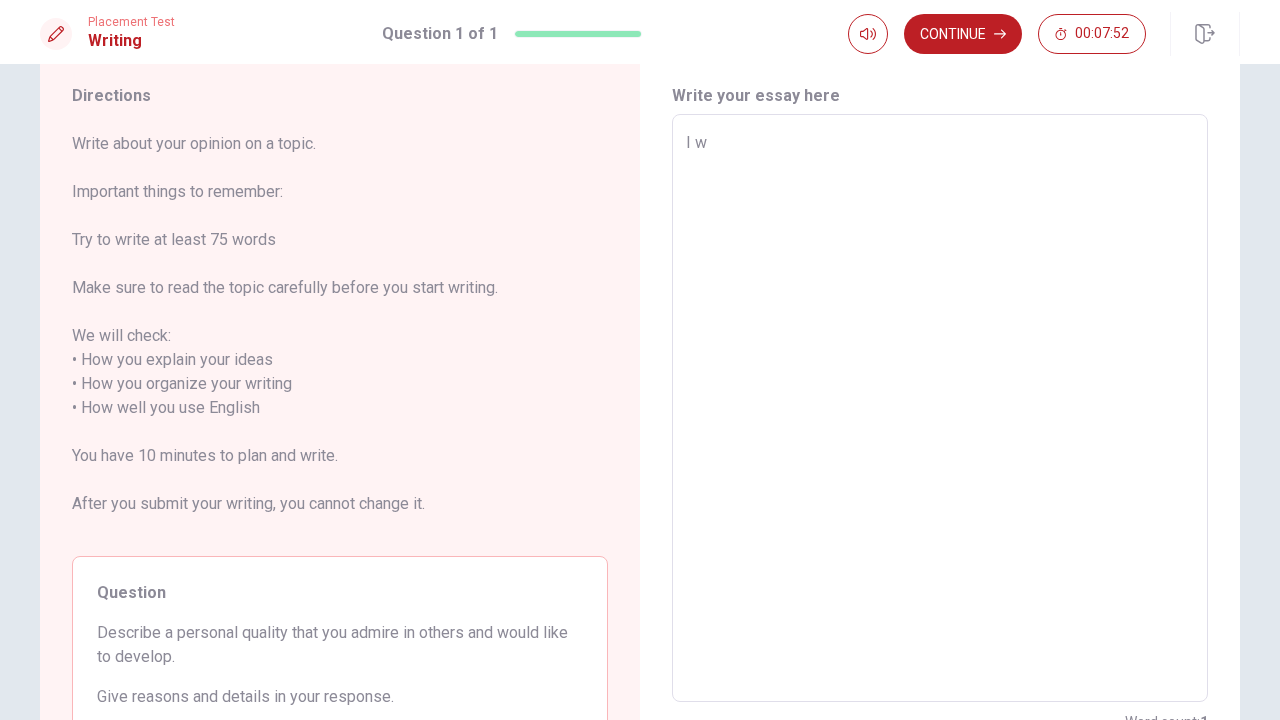 type on "x" 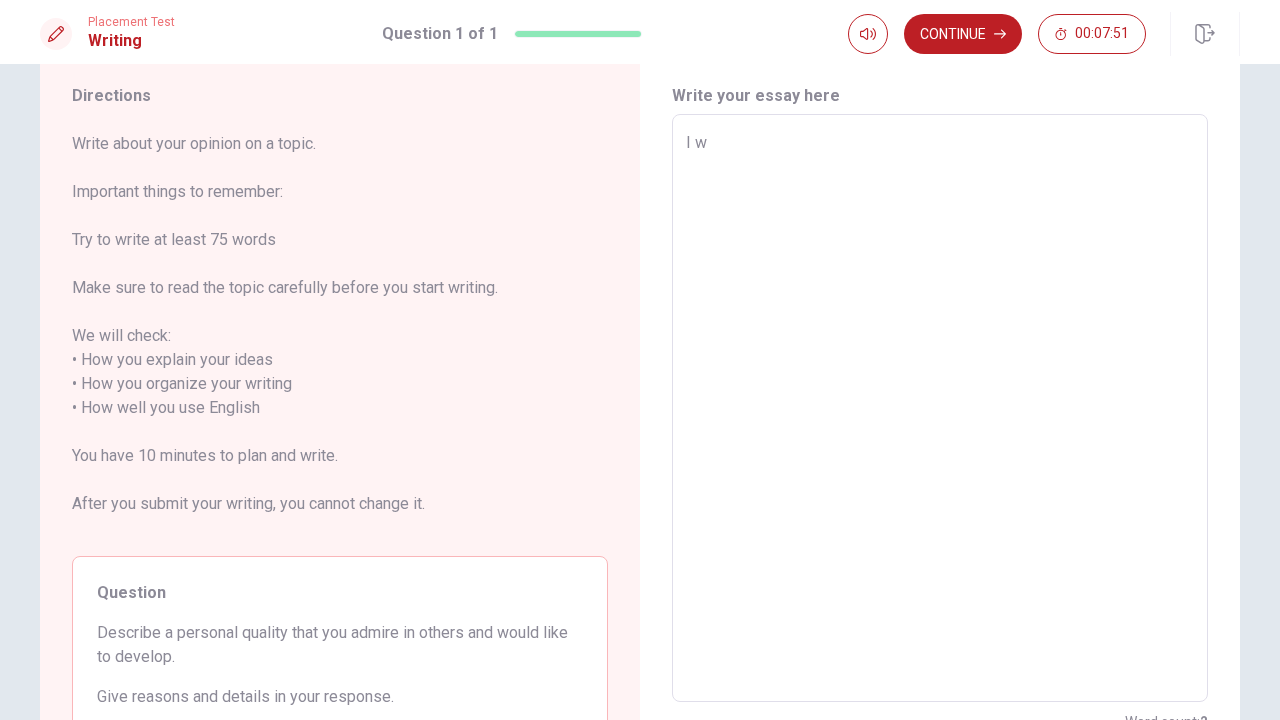type on "I wa" 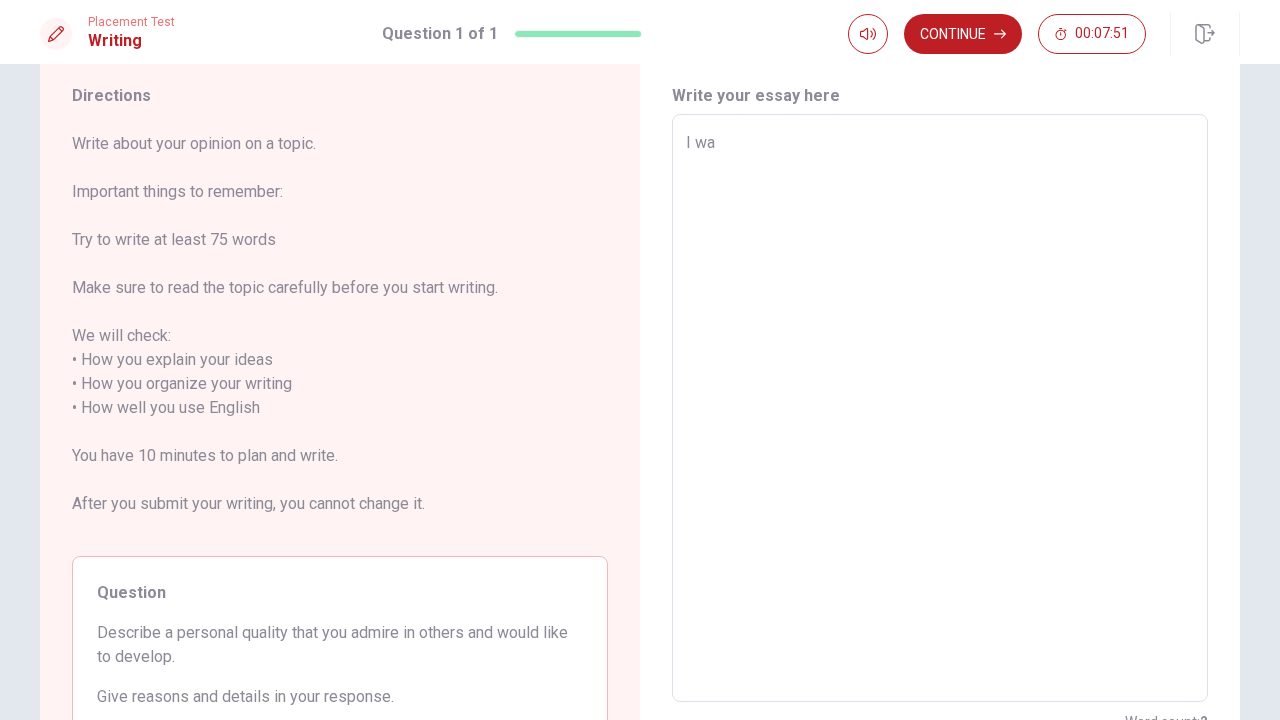type on "I wan" 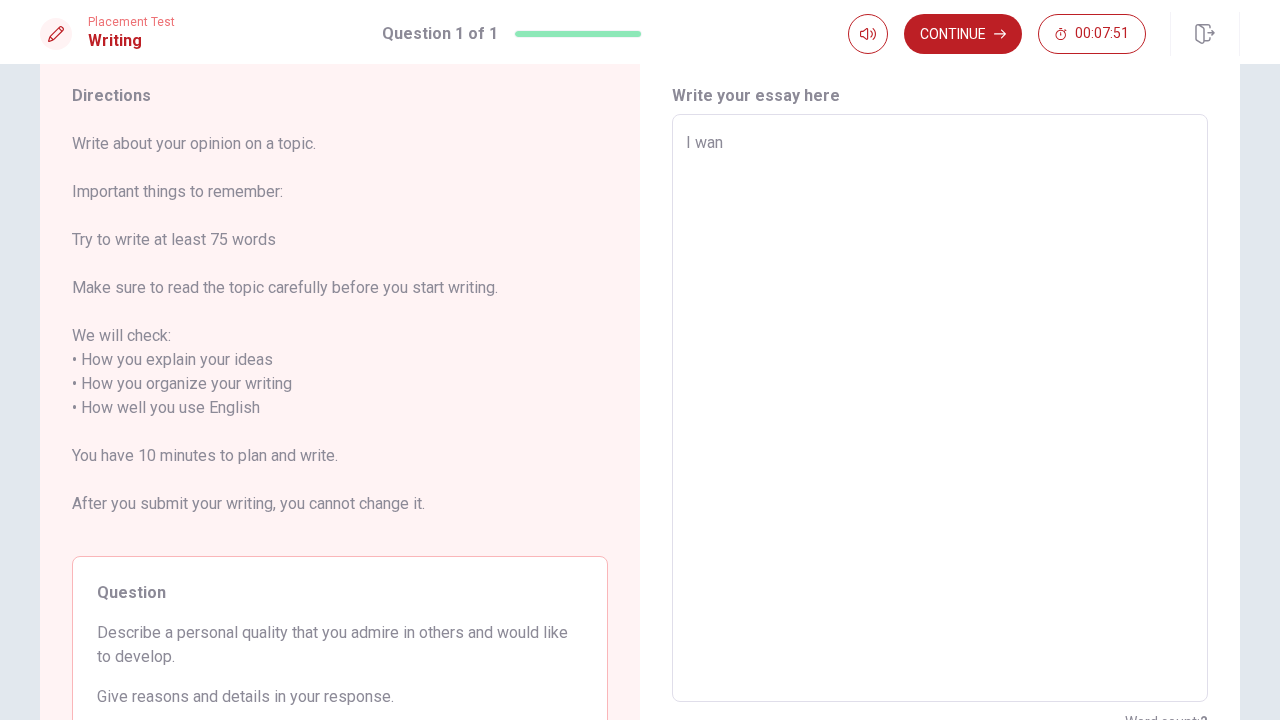 type on "x" 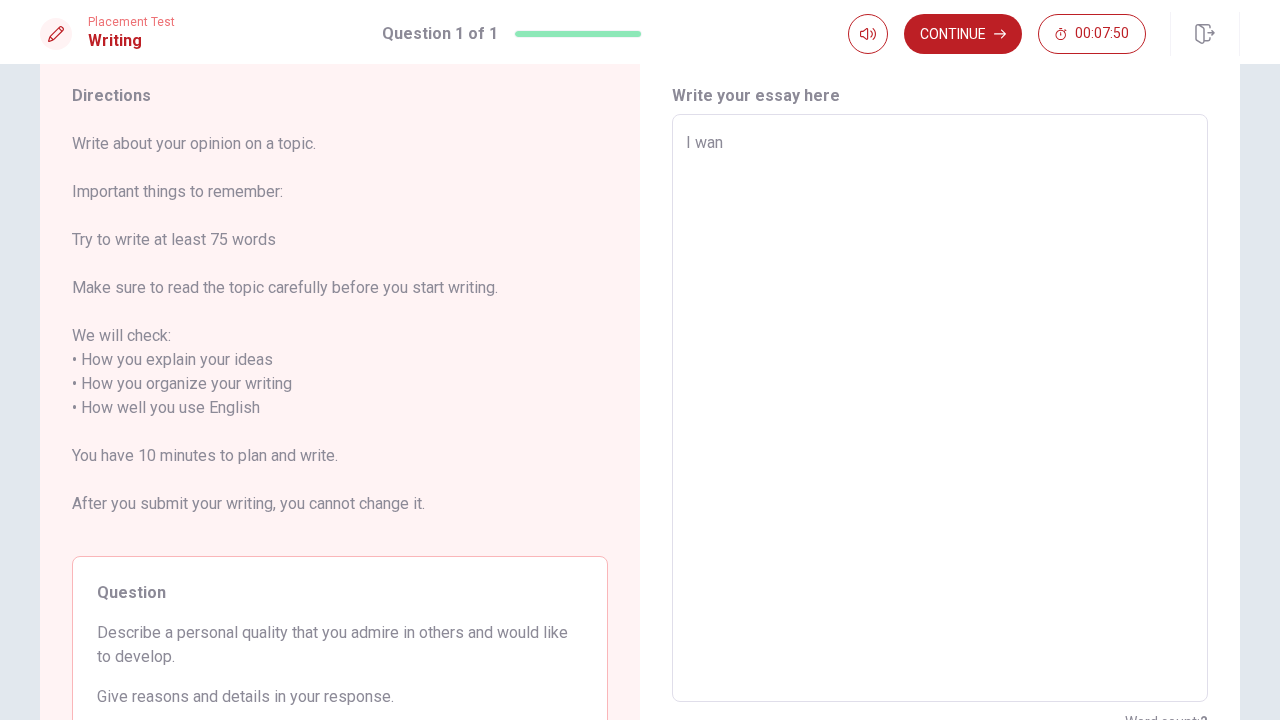 type on "I want" 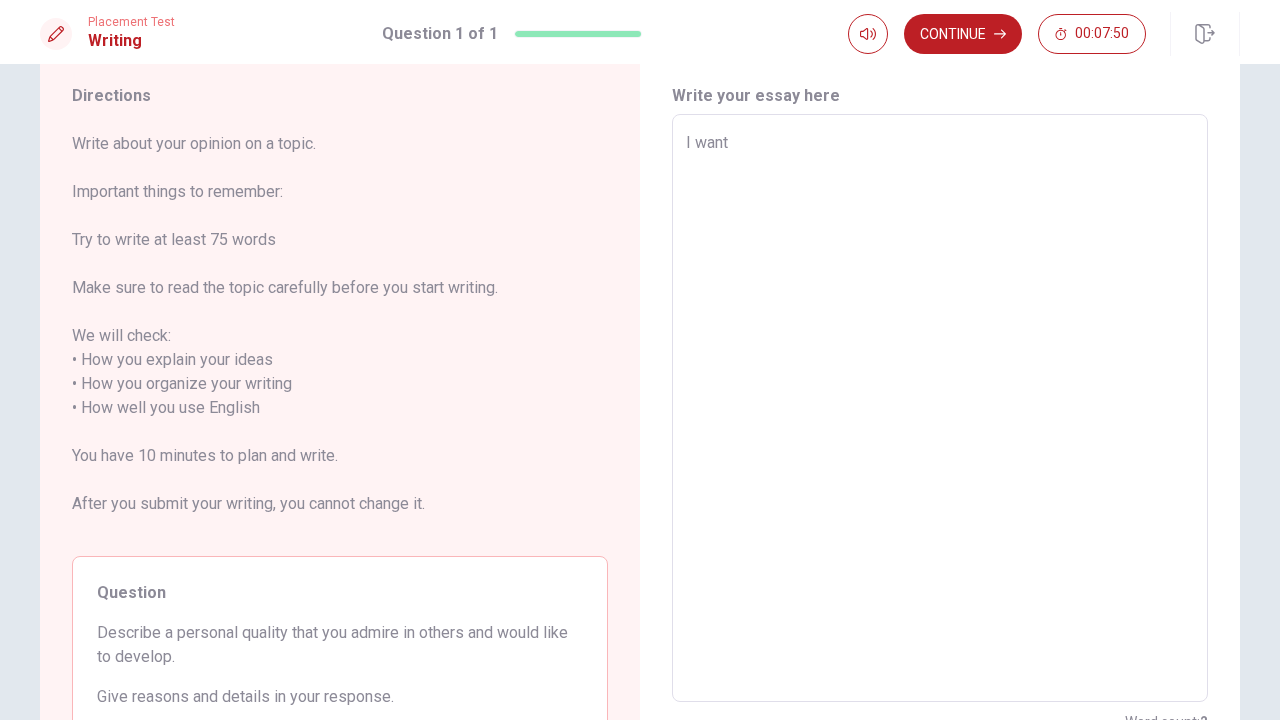 type on "x" 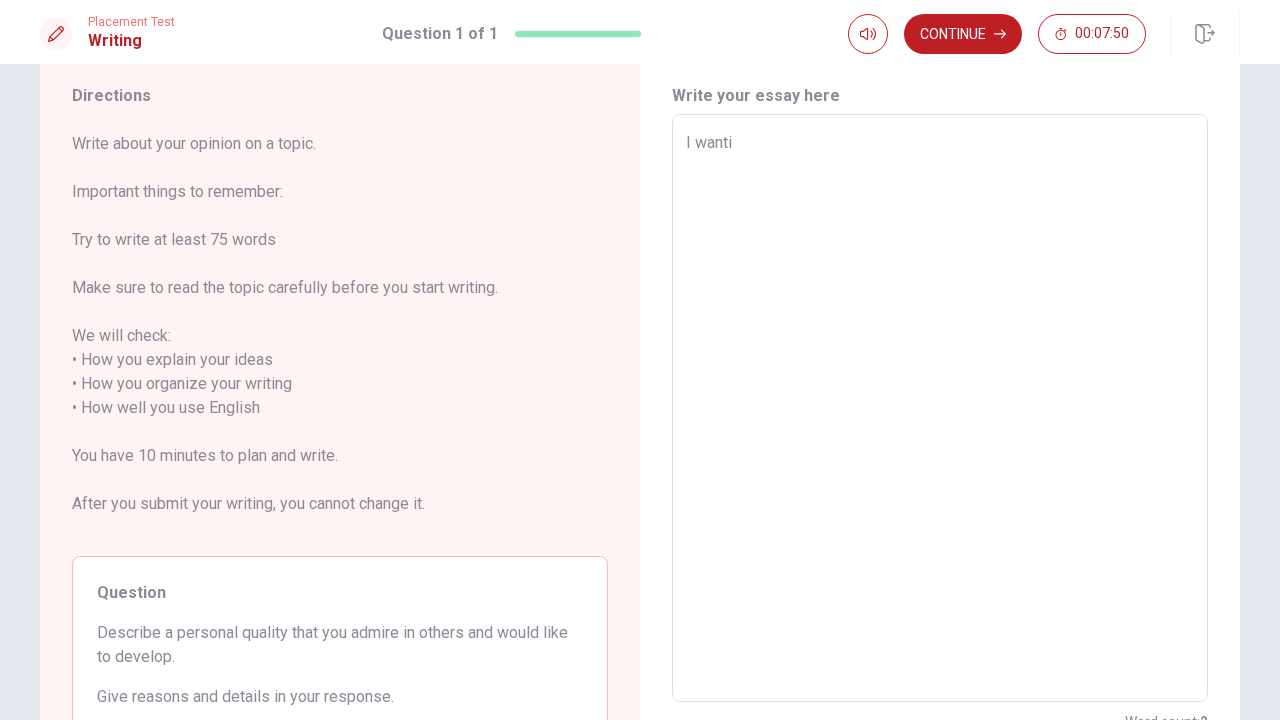 type on "x" 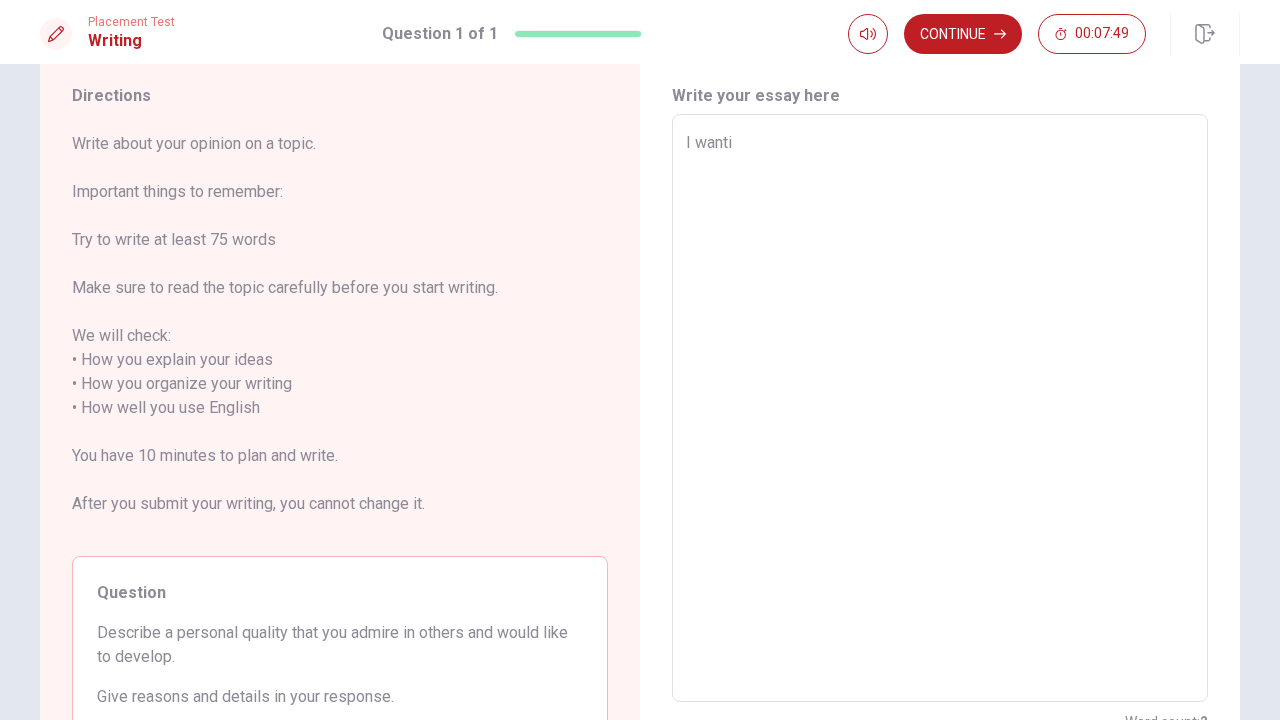 type on "I want" 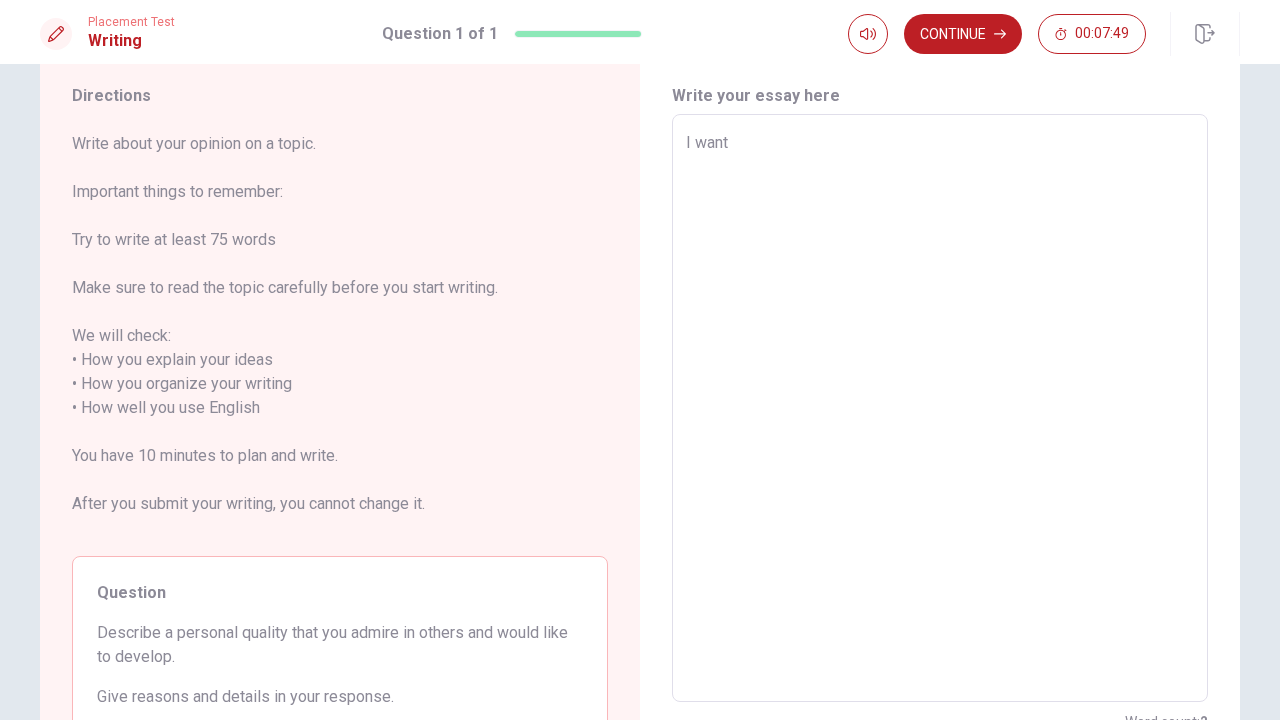 type on "x" 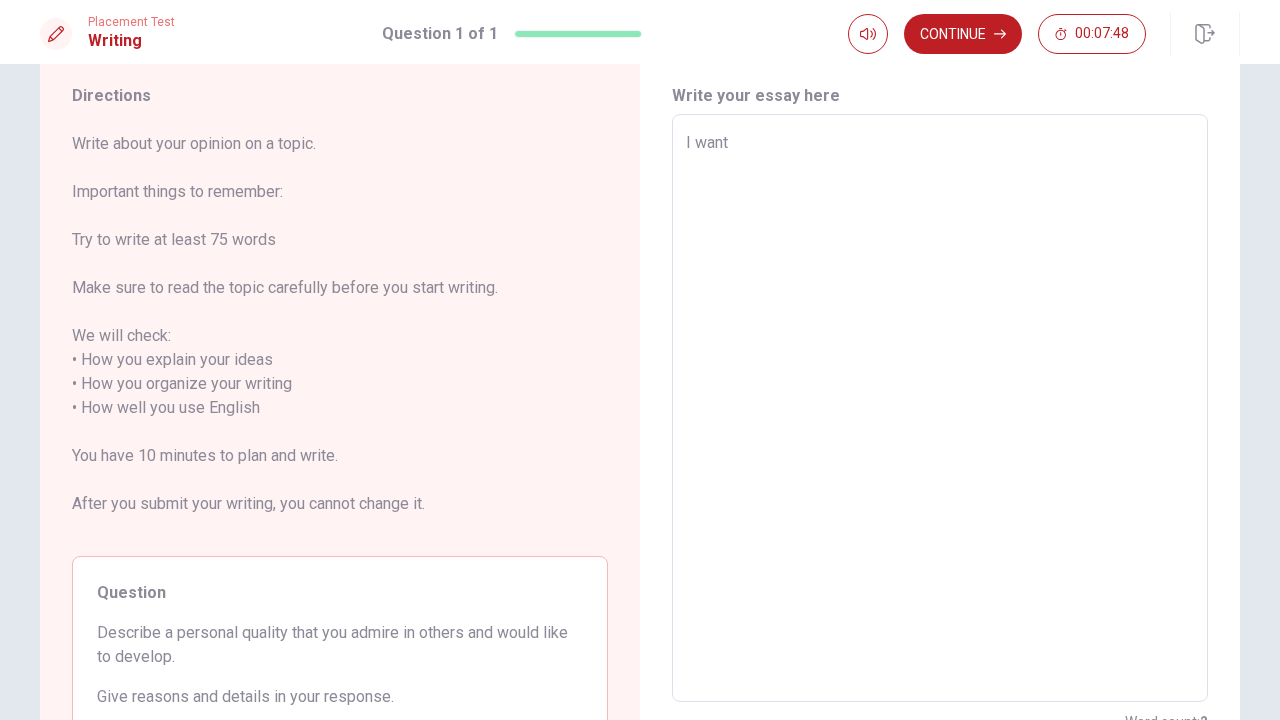 type on "I want" 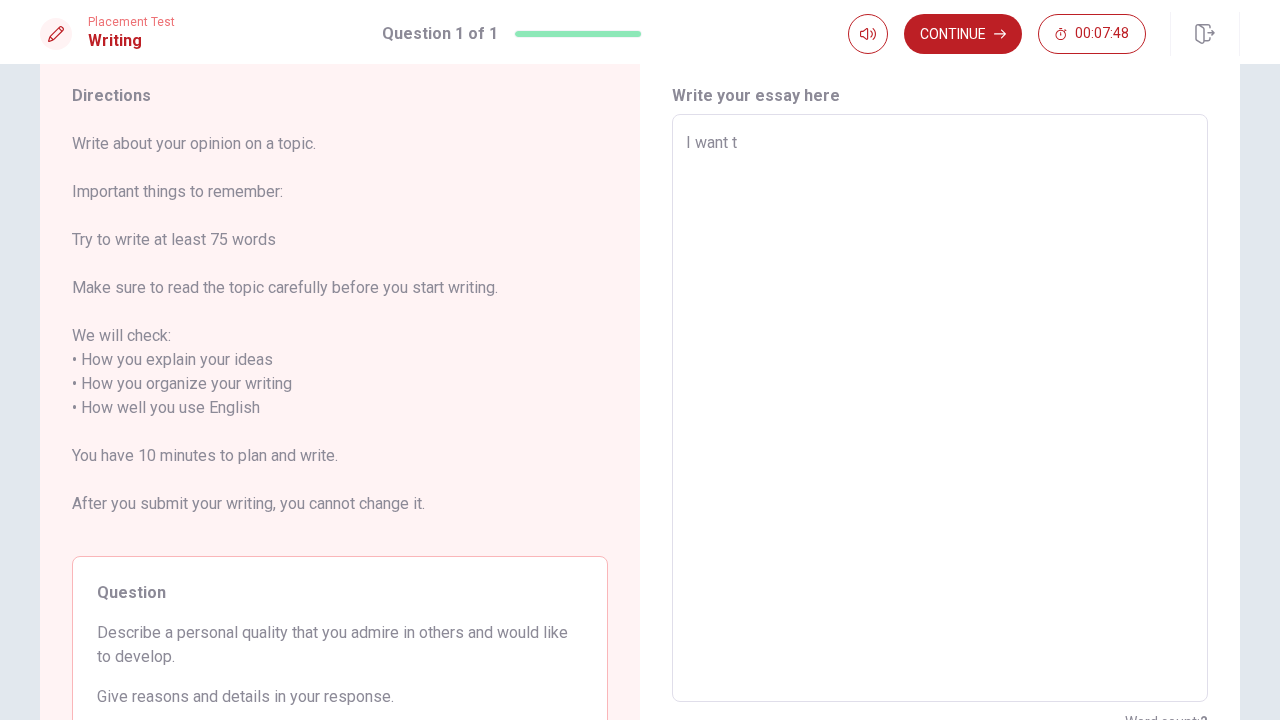 type on "x" 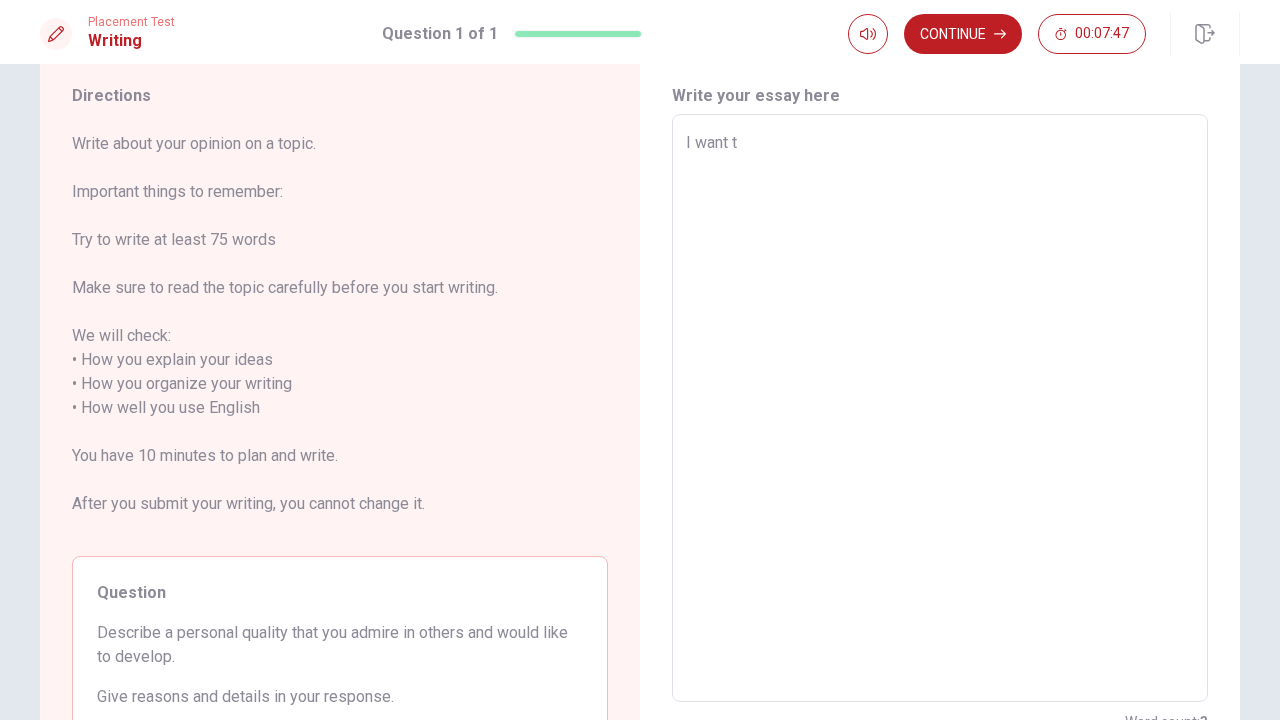 type on "I want to" 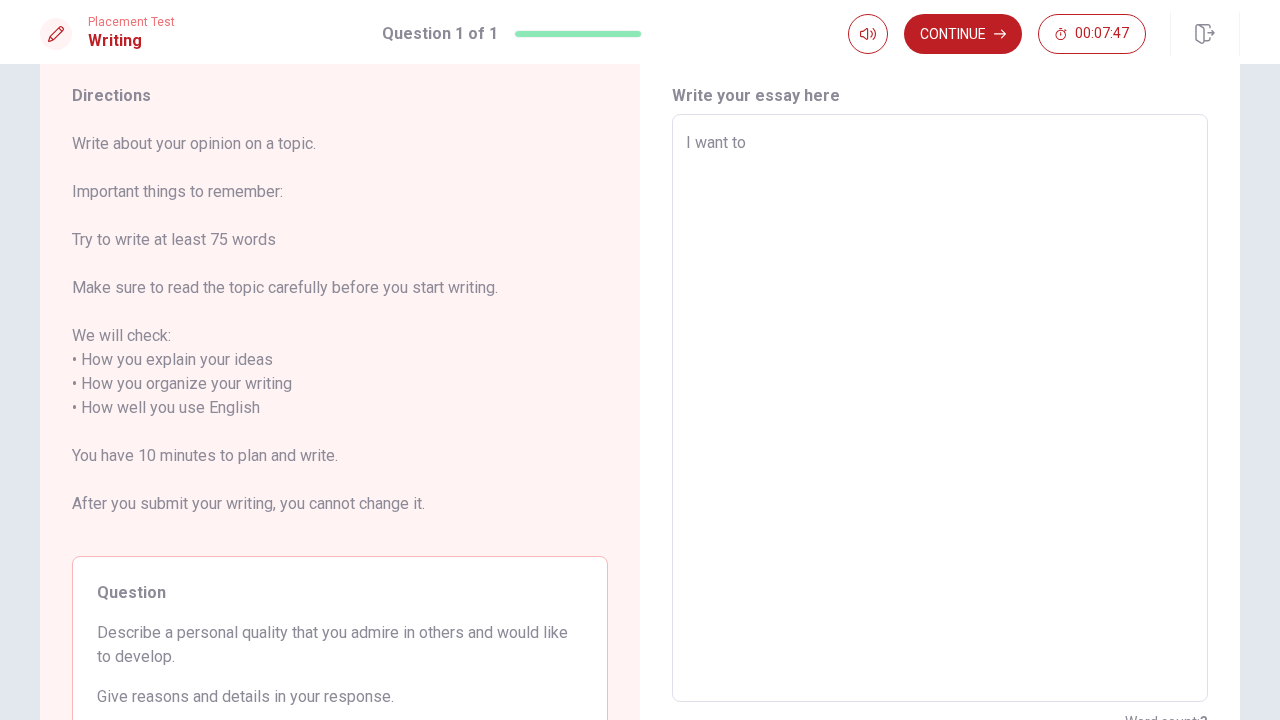 type on "x" 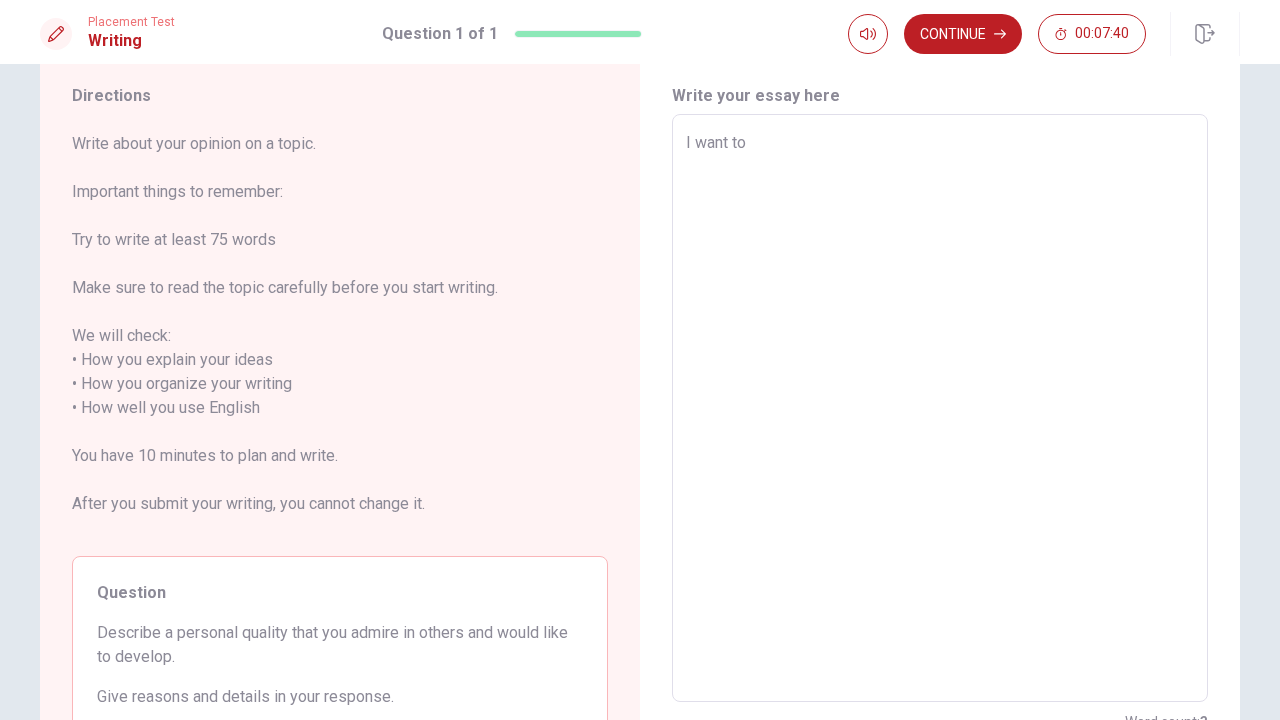 type on "x" 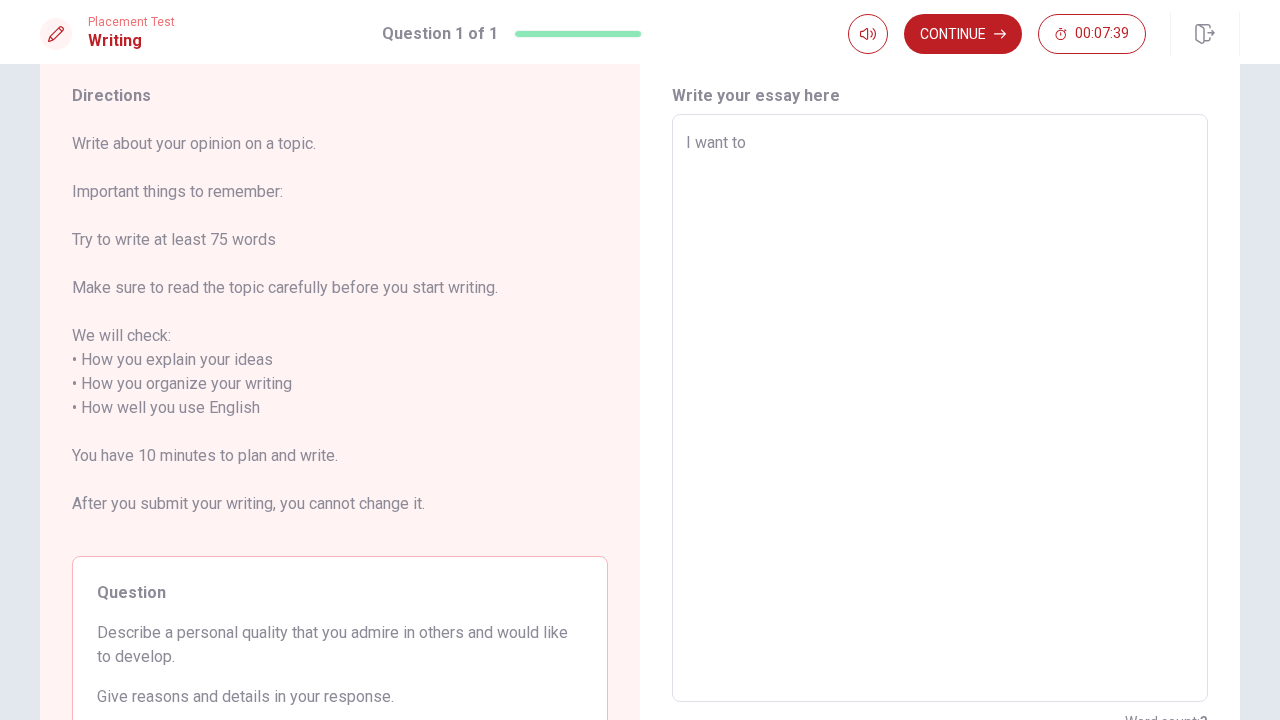 type on "I want to h" 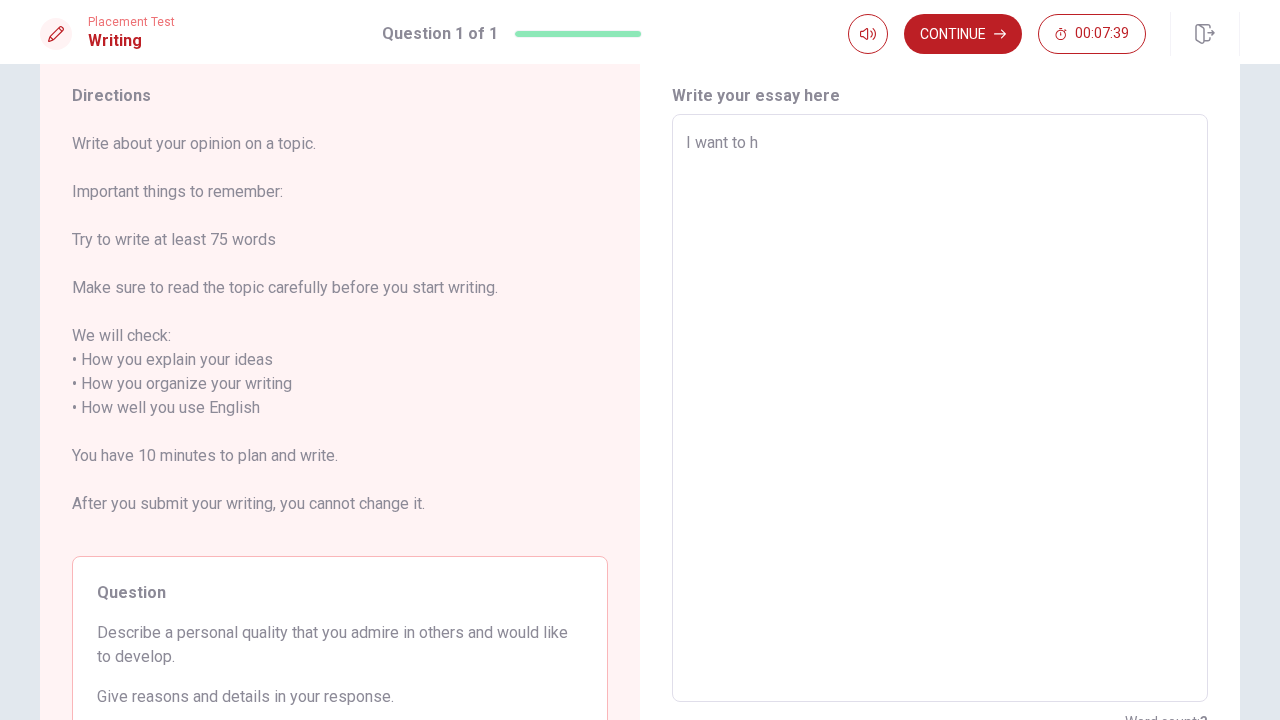 type on "x" 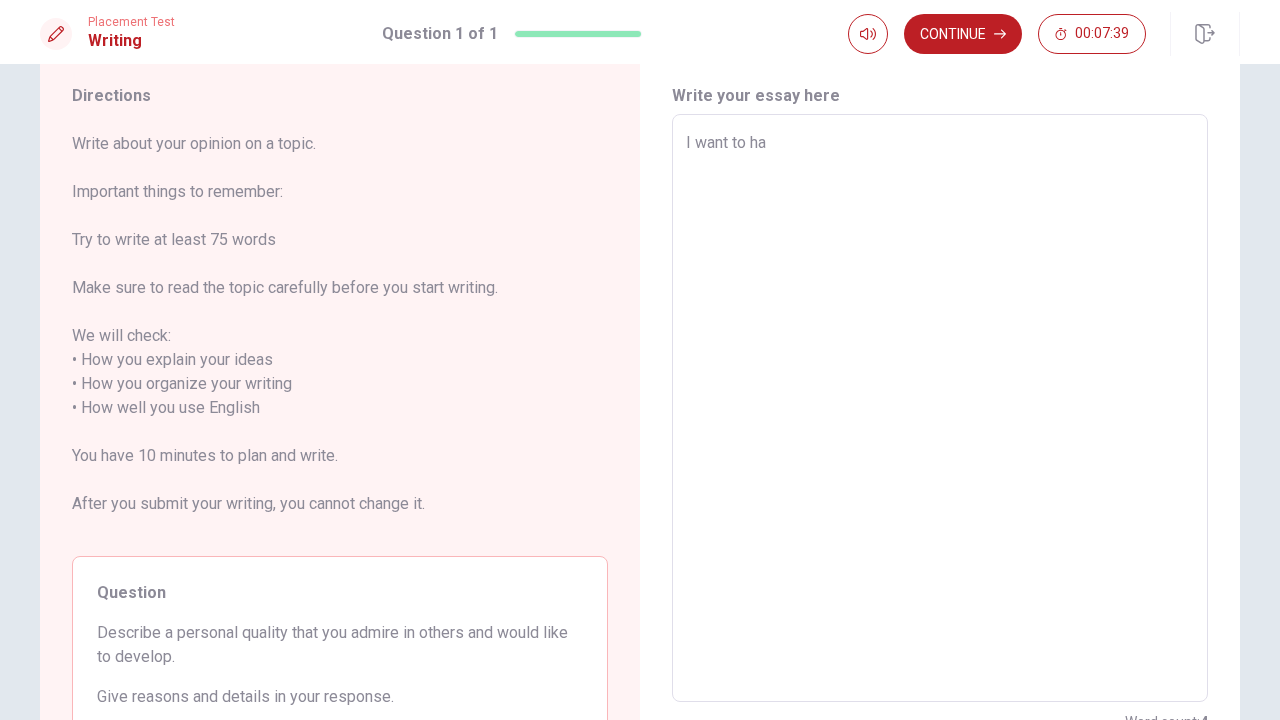 type on "x" 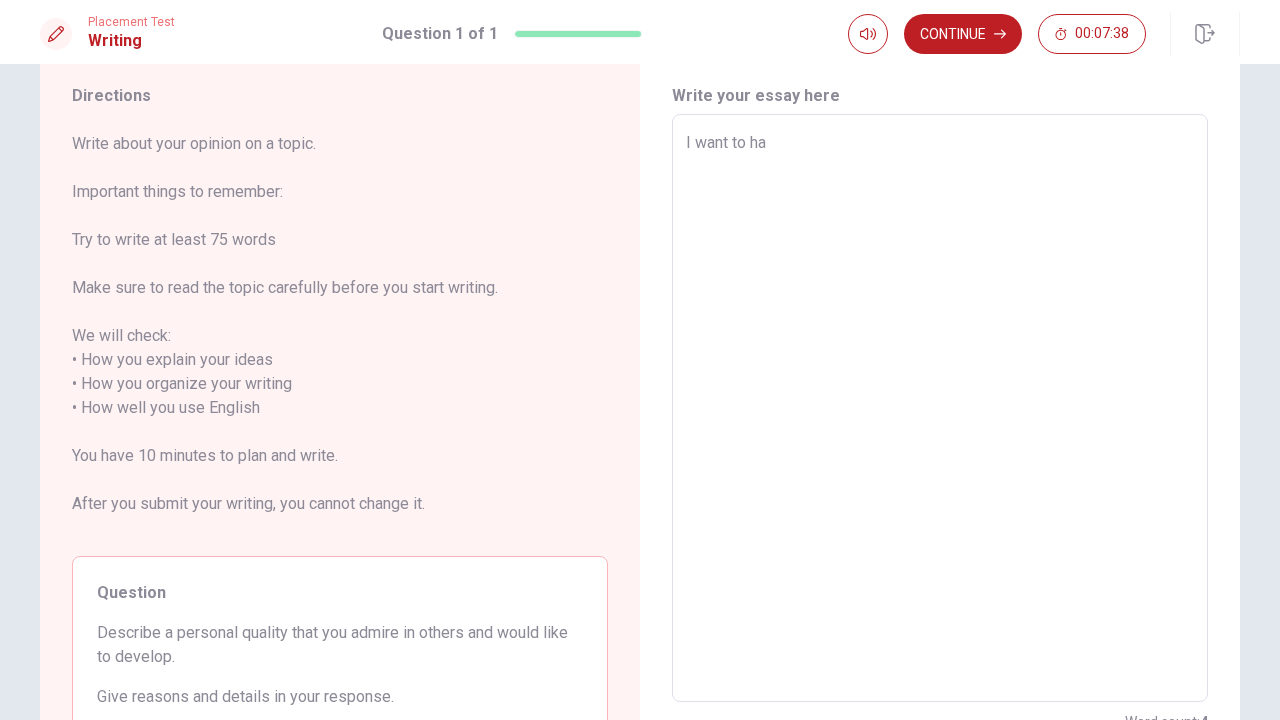 type on "I want to hav" 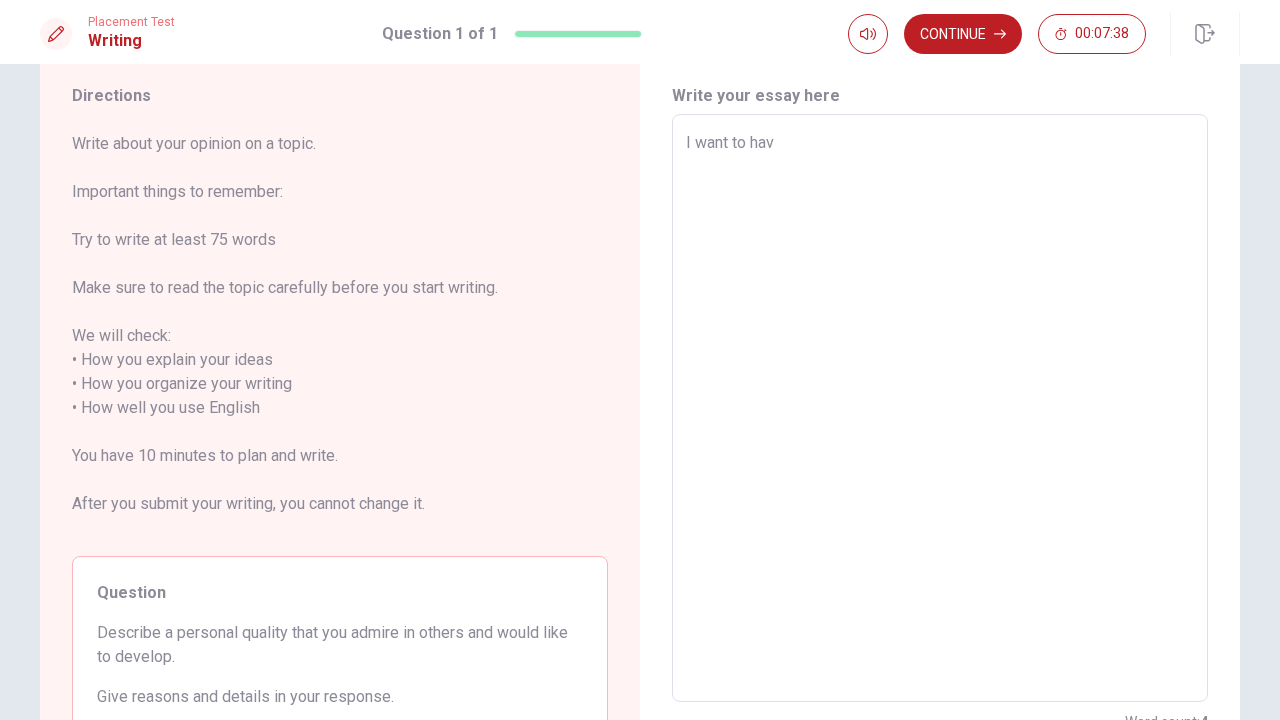 type on "x" 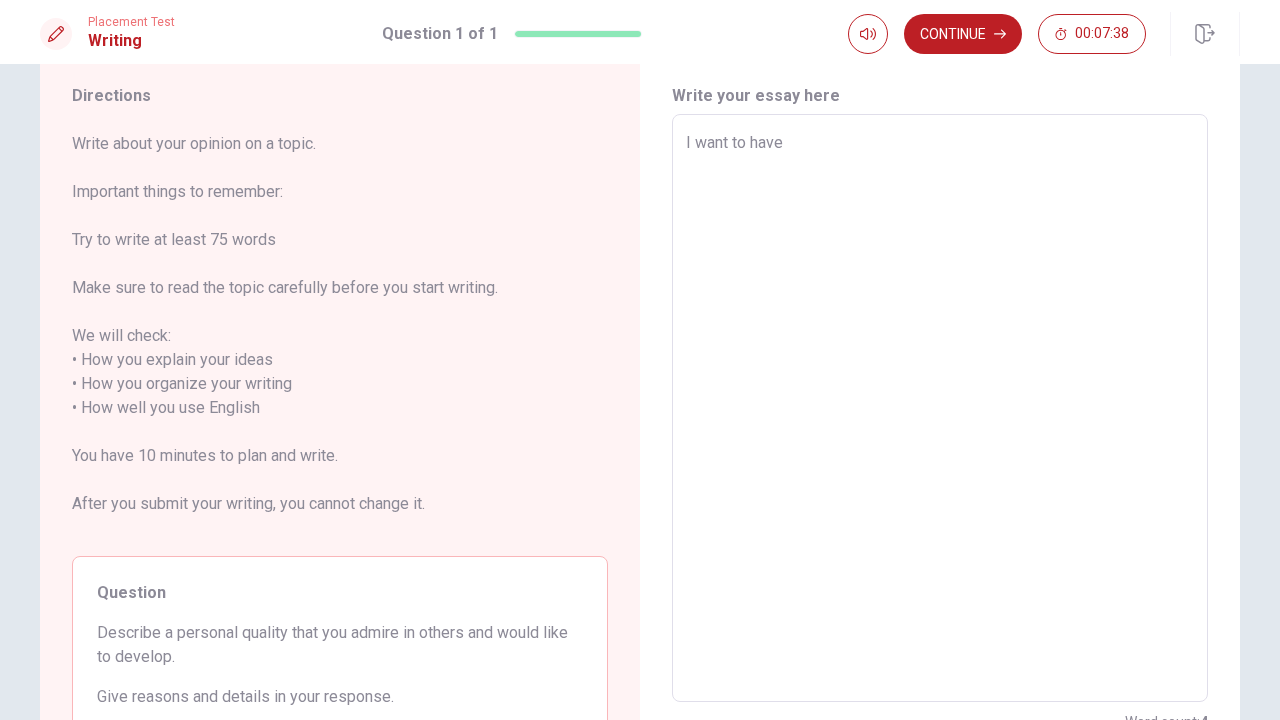 type on "x" 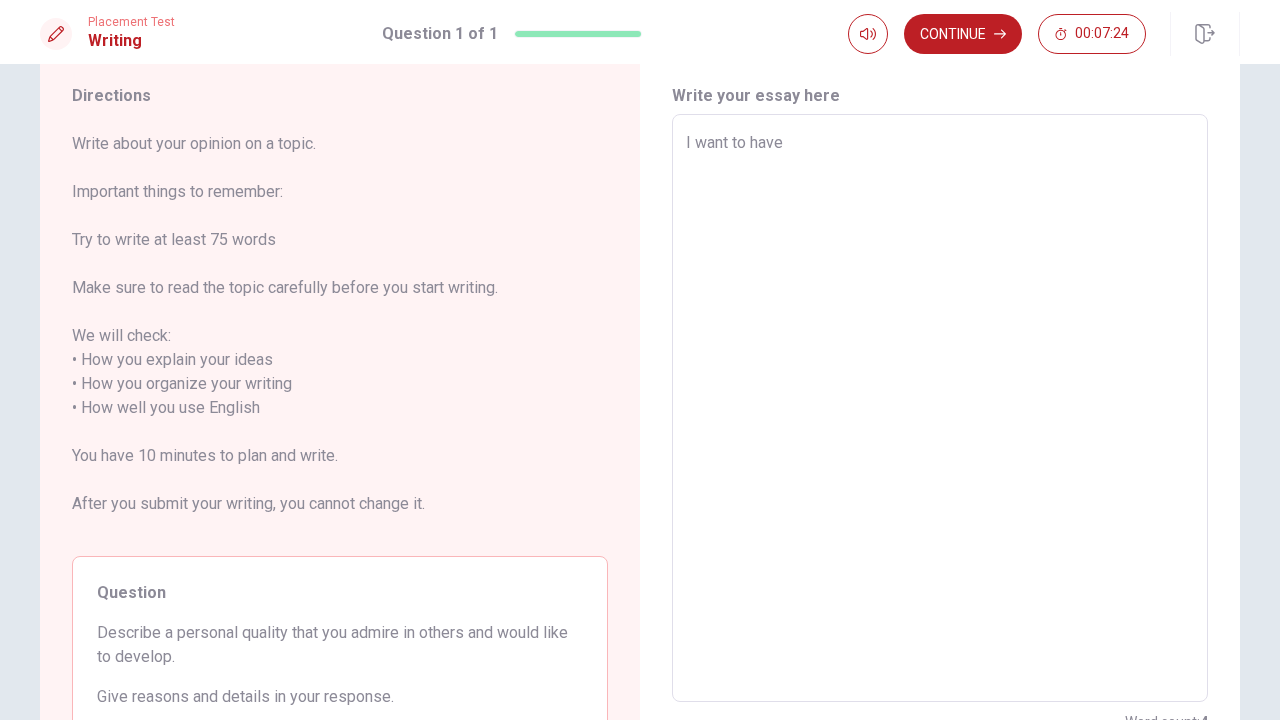 type on "x" 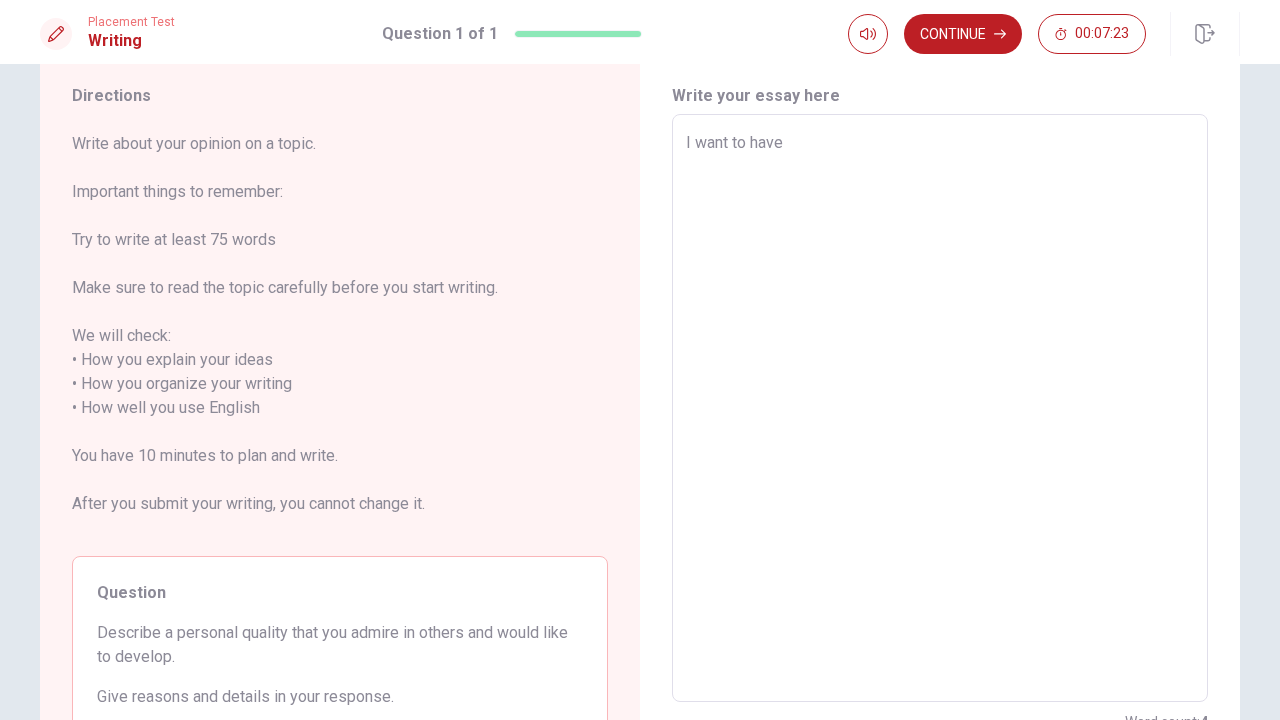 type on "I want to have t" 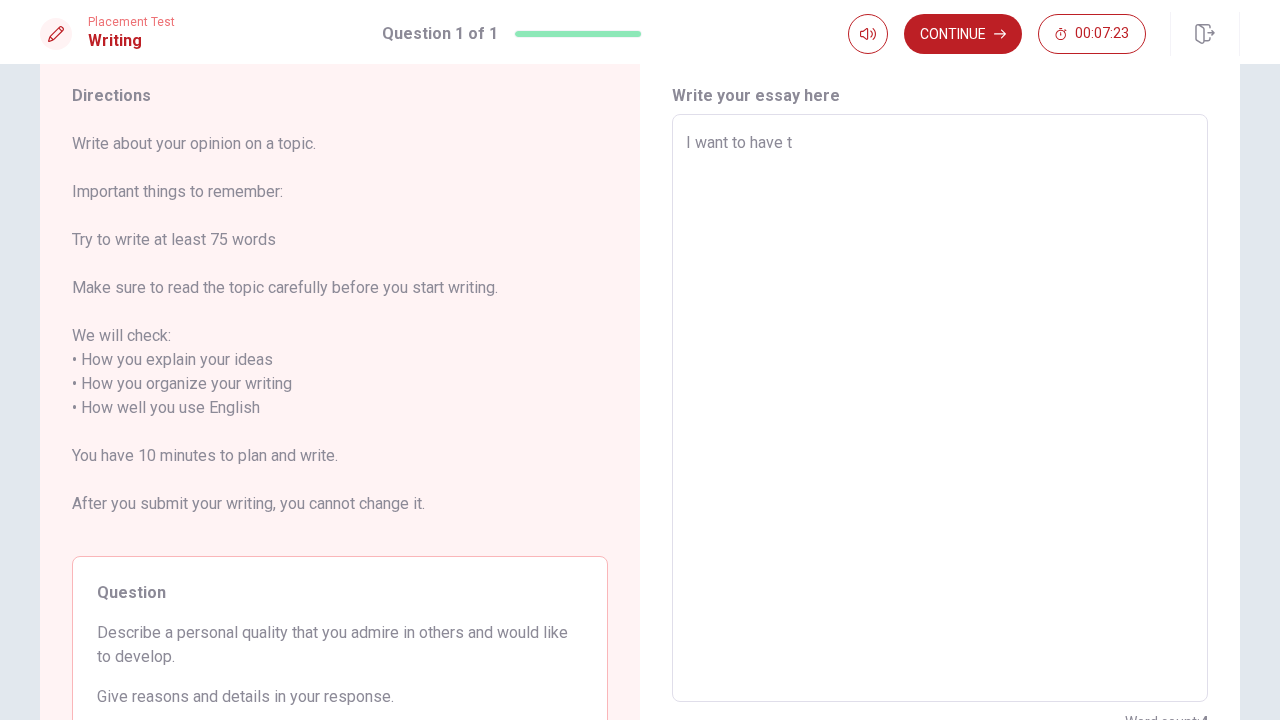 type on "x" 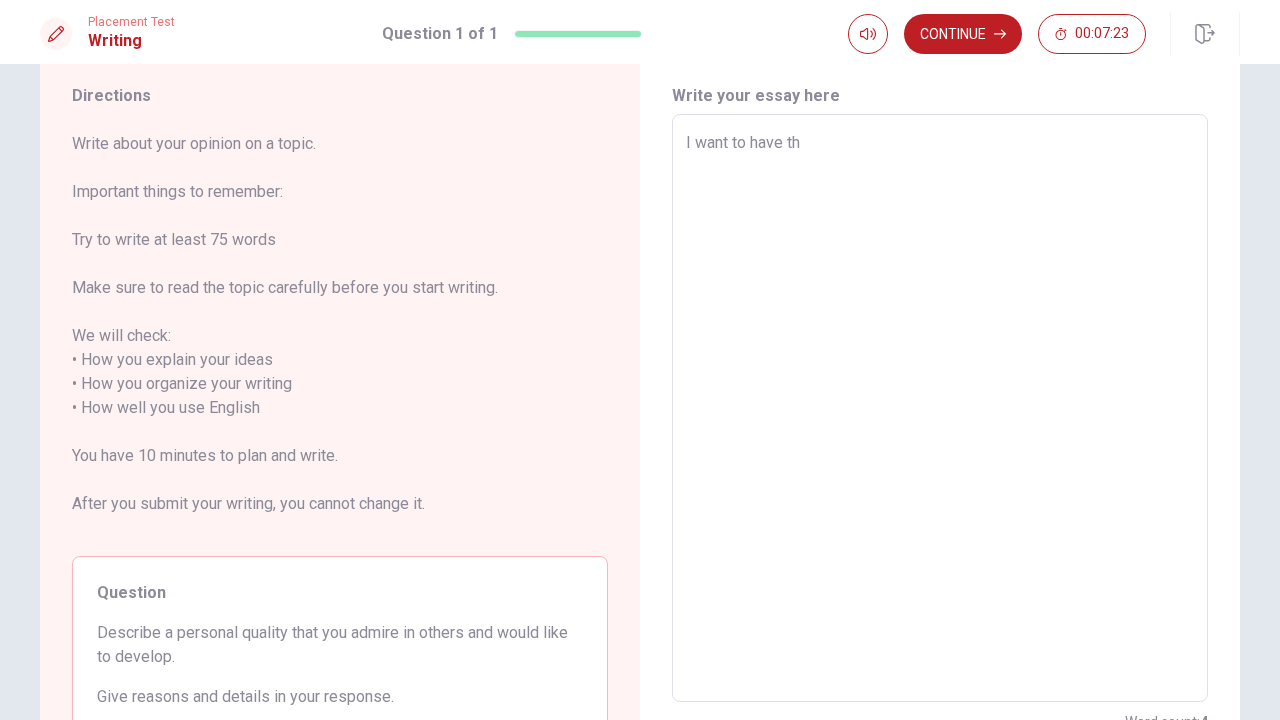type on "x" 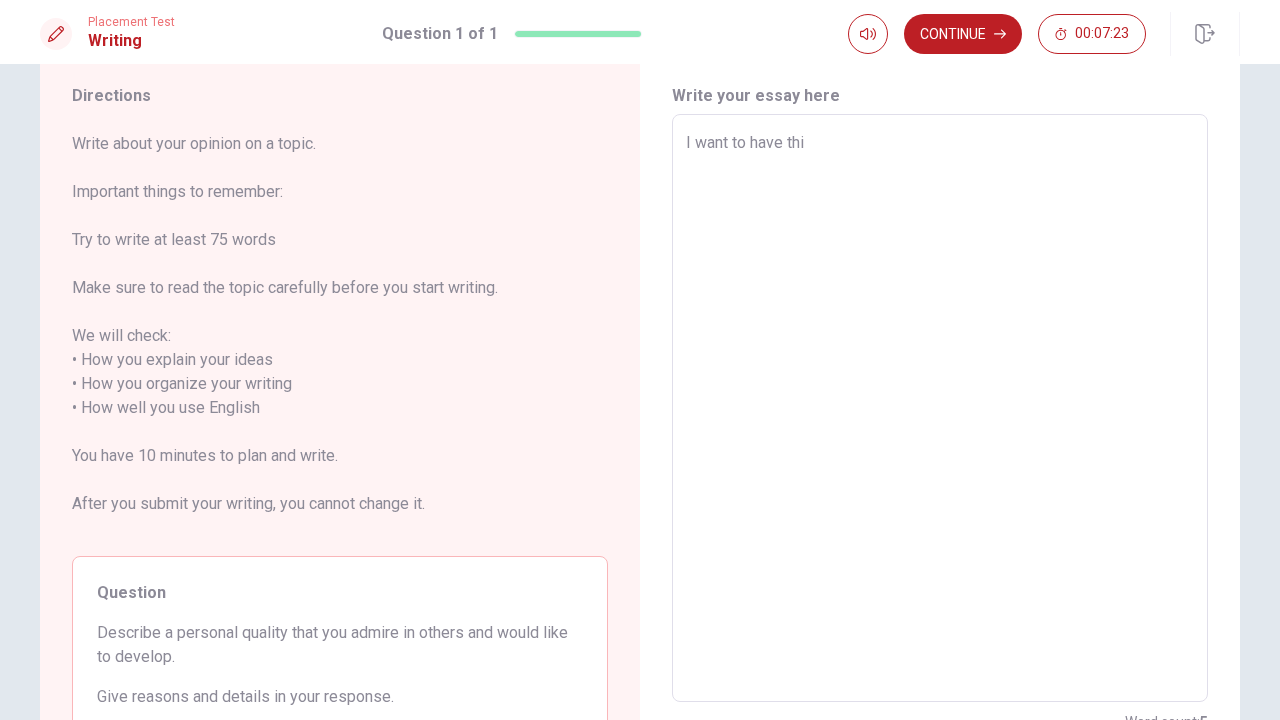 type on "x" 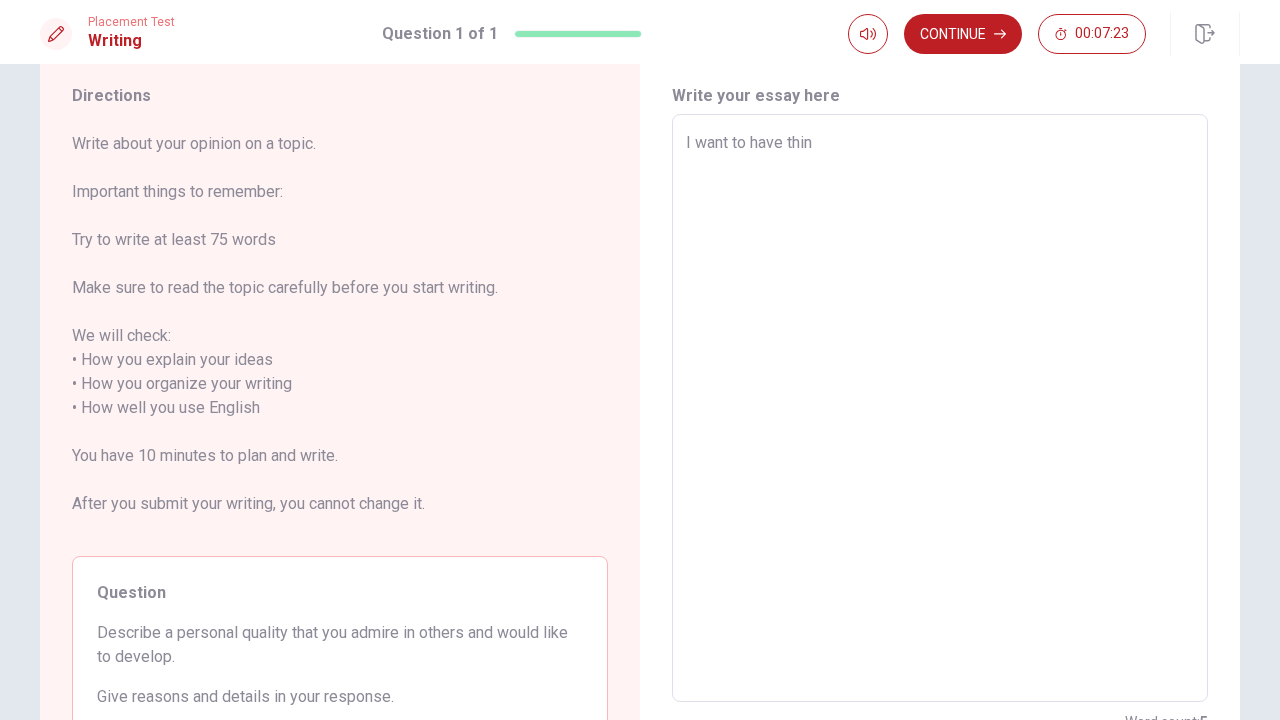 type on "x" 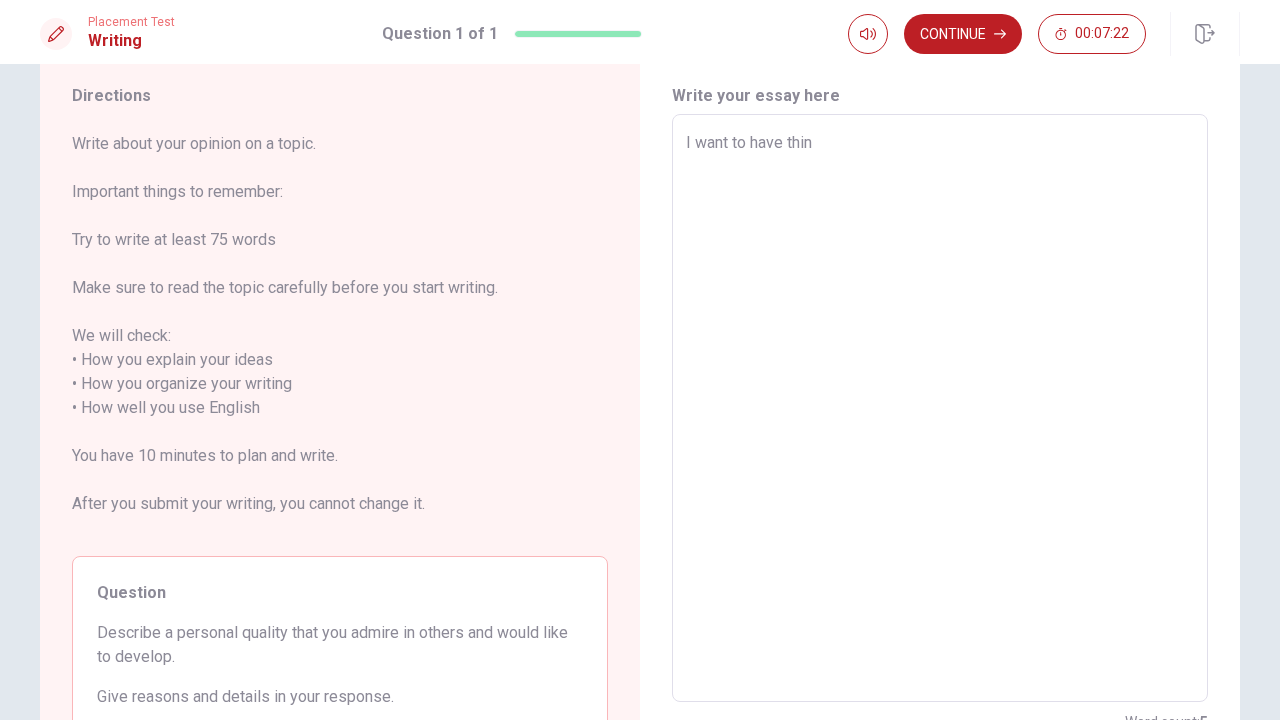 type on "I want to have think" 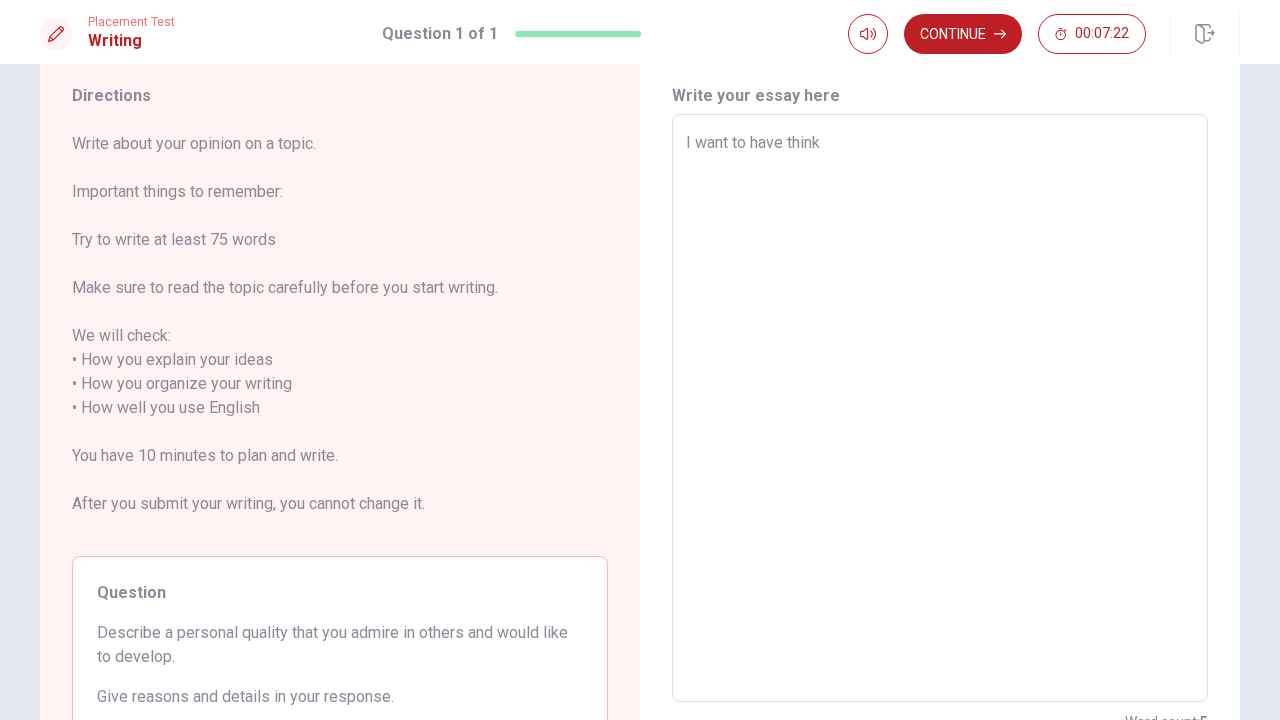 type on "x" 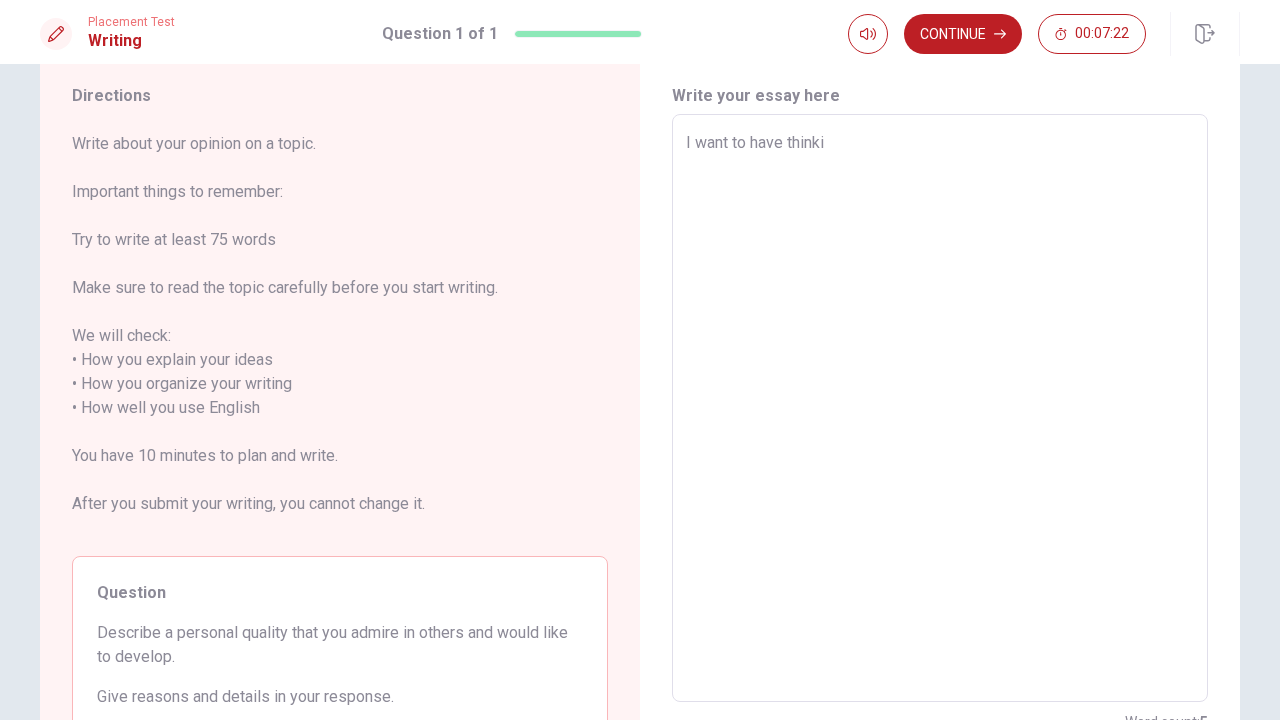type on "x" 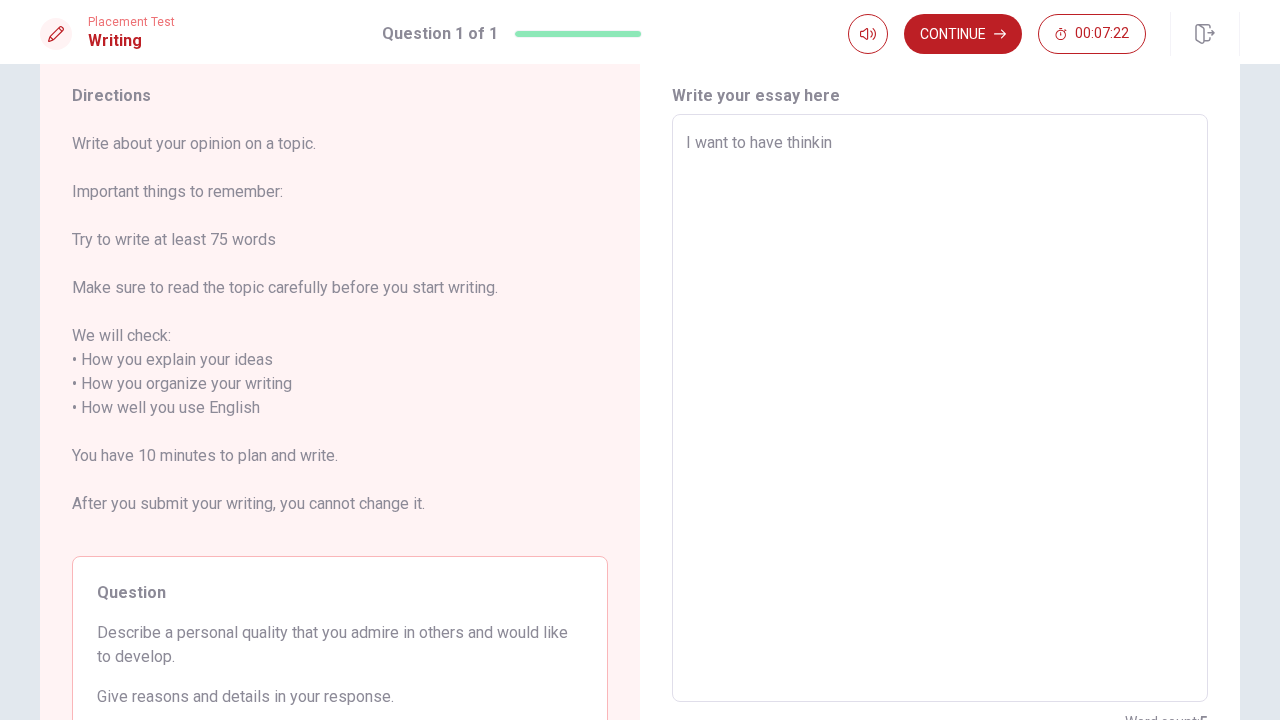type on "x" 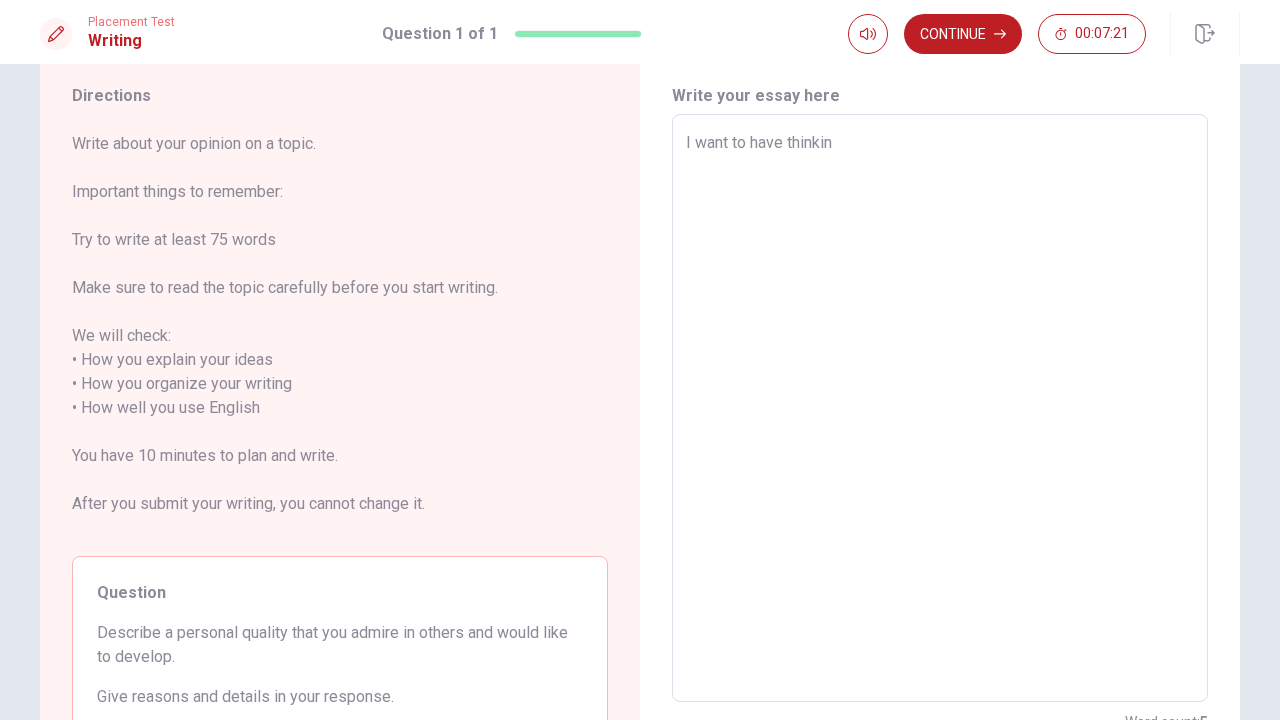 type on "I want to have thinking" 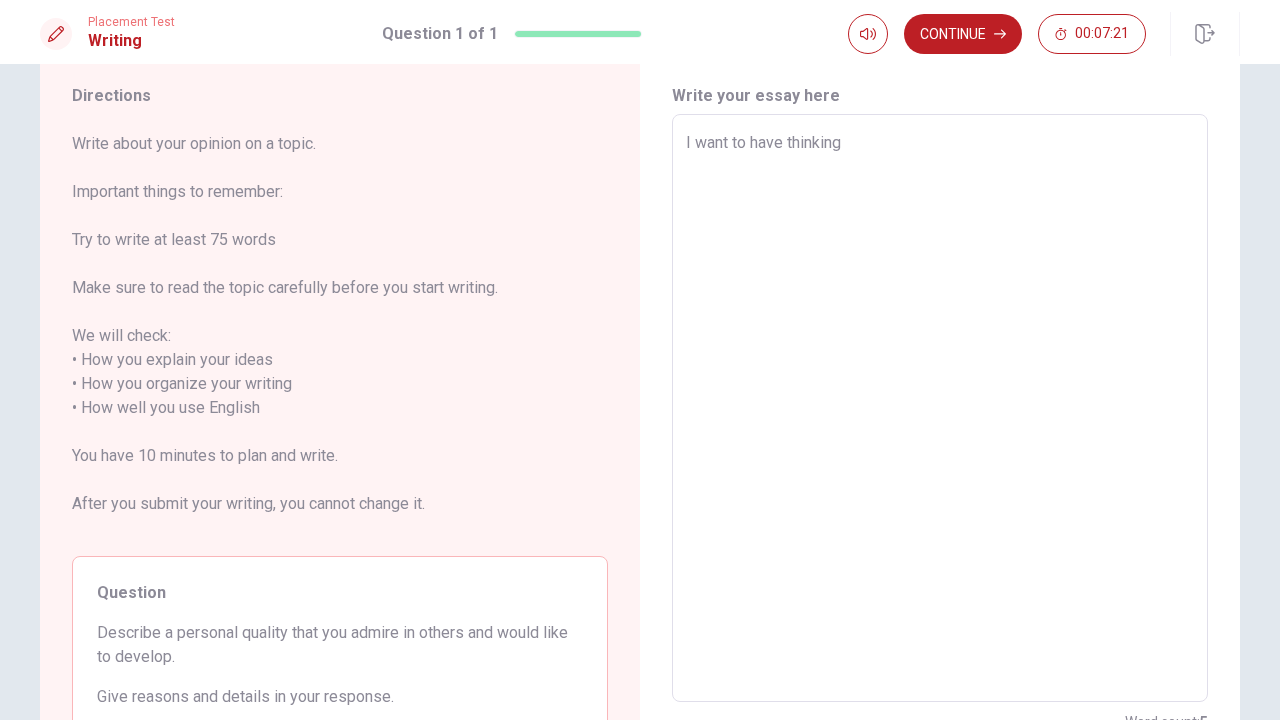 type on "x" 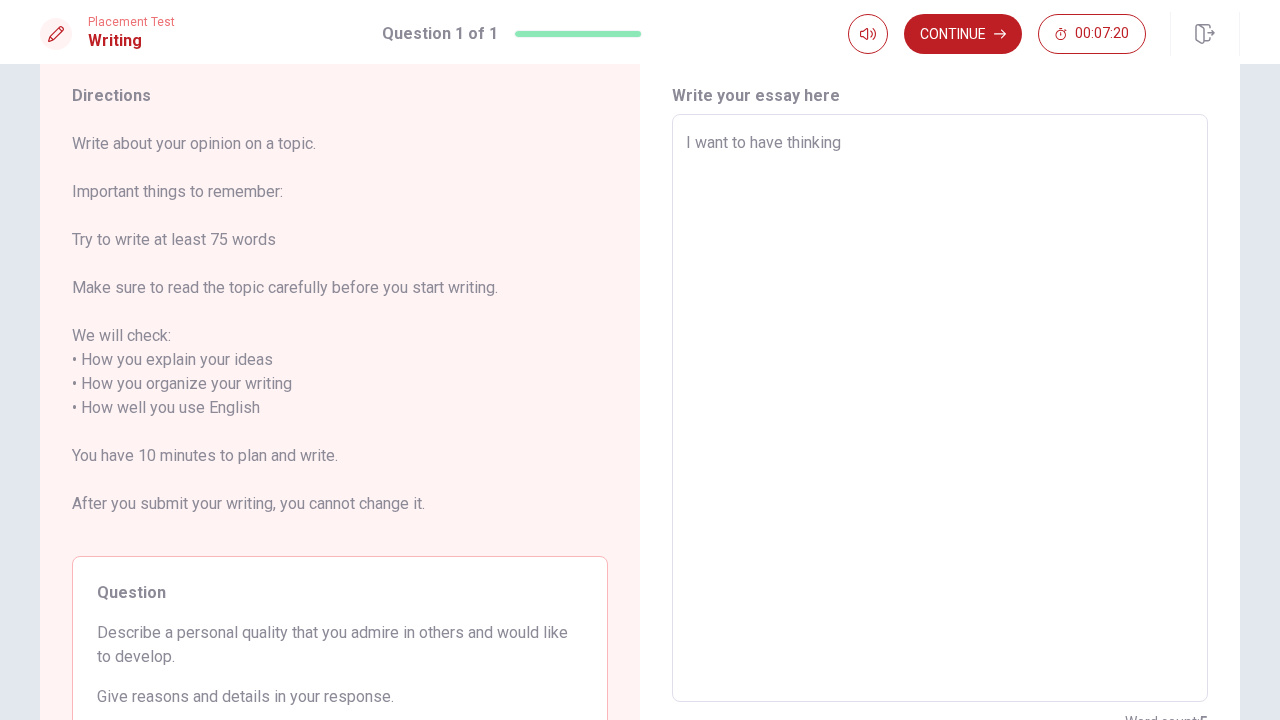 type on "I want to have thinking" 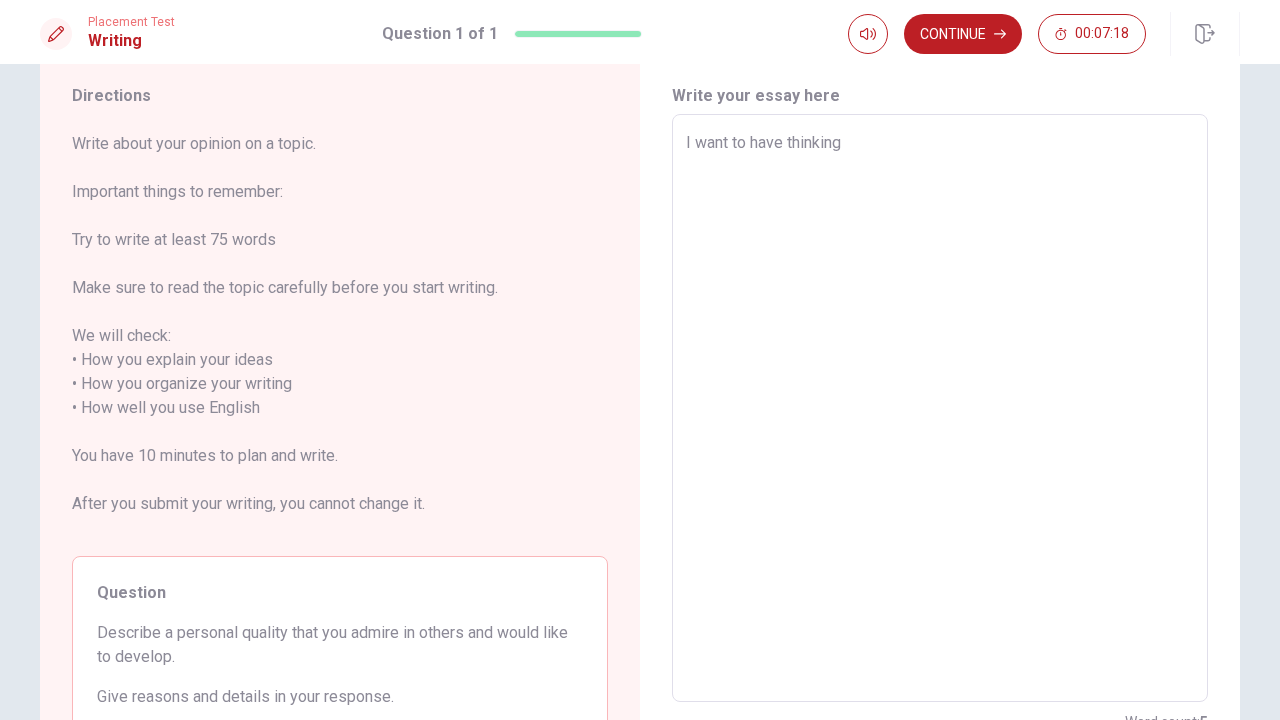 type on "x" 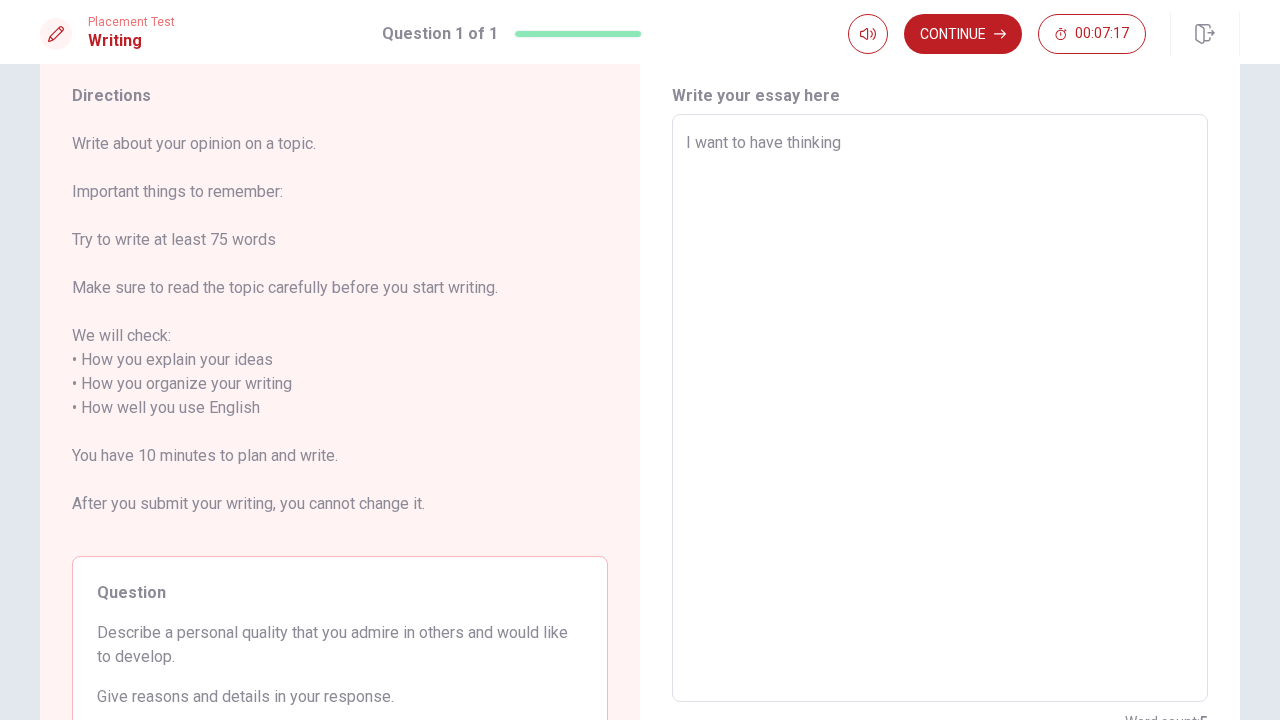 type on "I want to have thinking p" 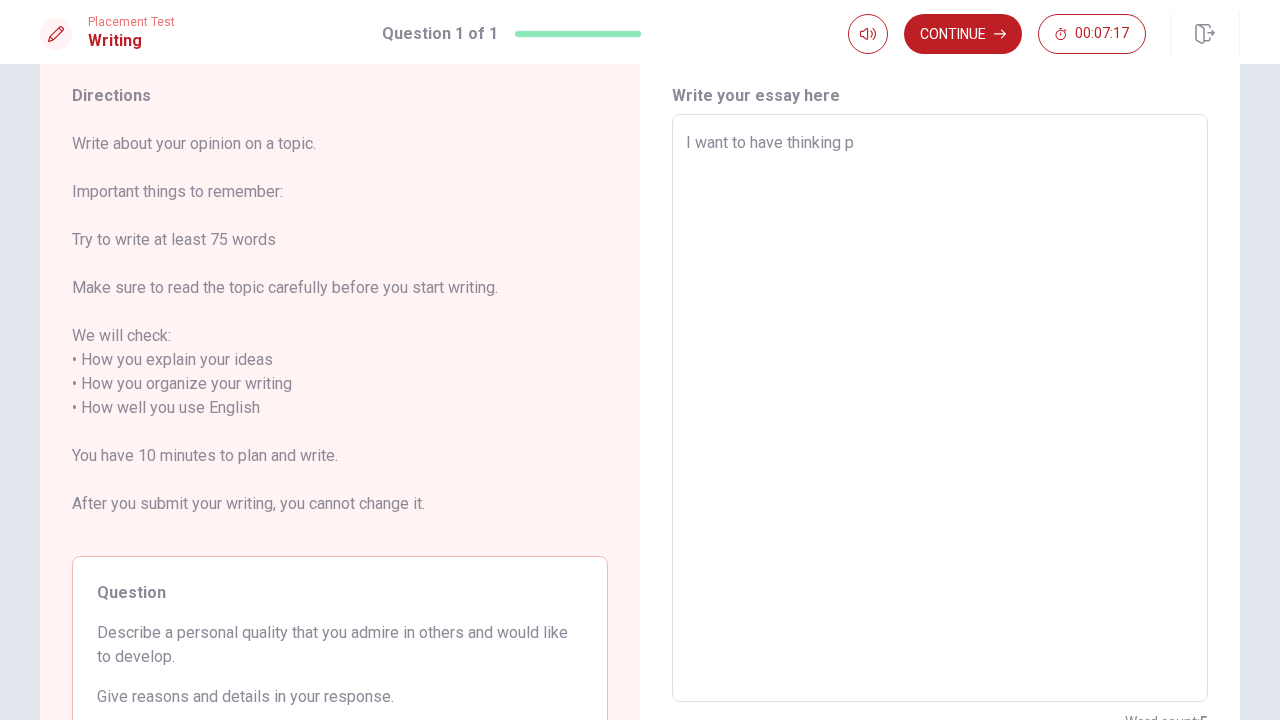 type on "x" 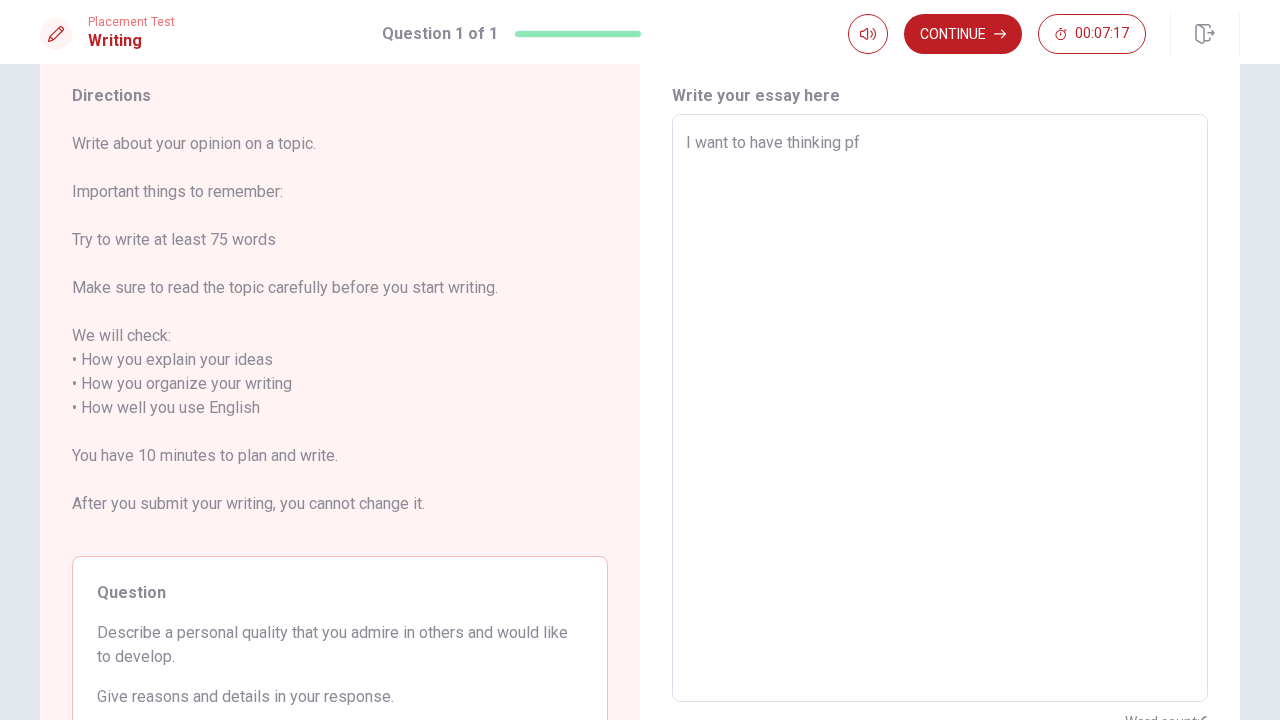 type on "x" 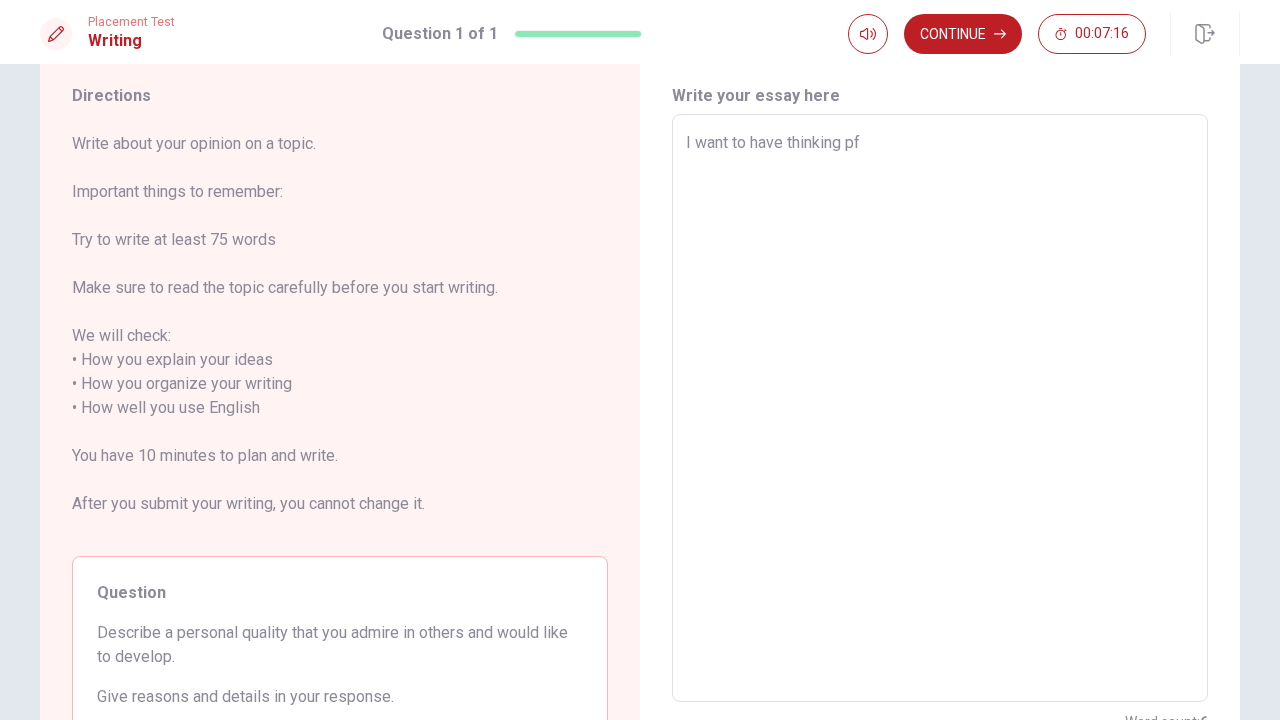 type on "I want to have thinking p" 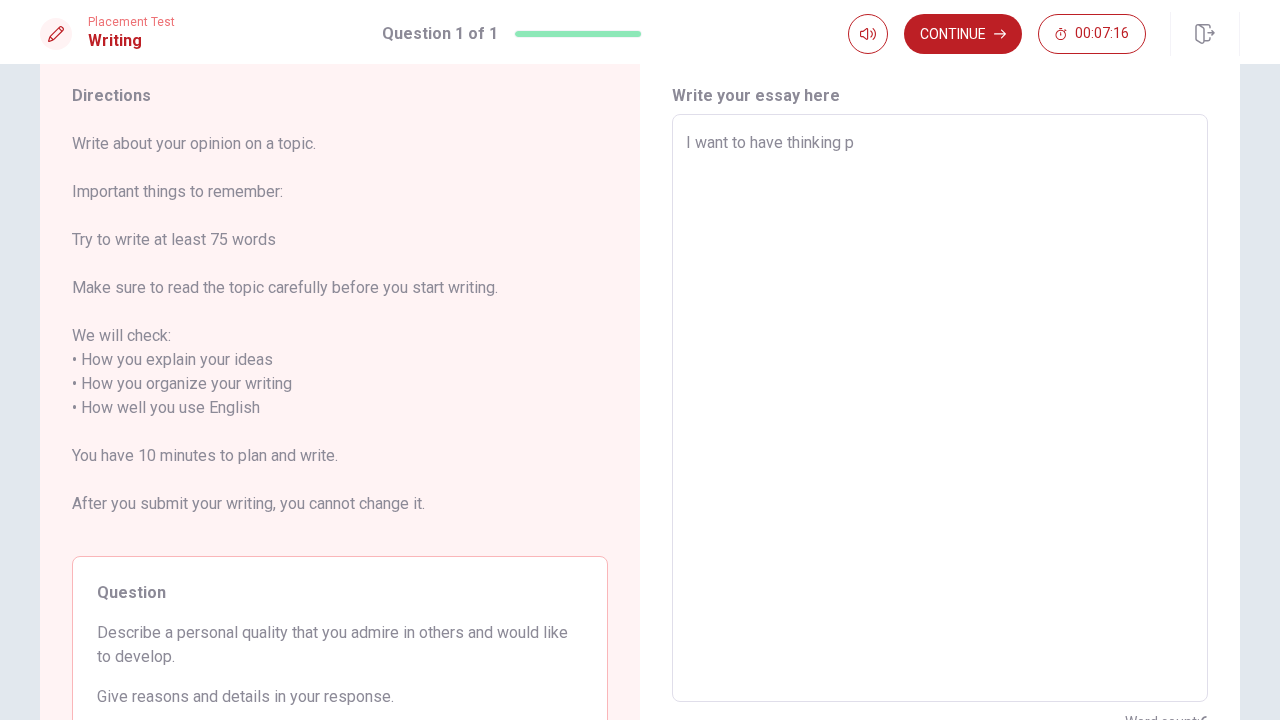 type on "x" 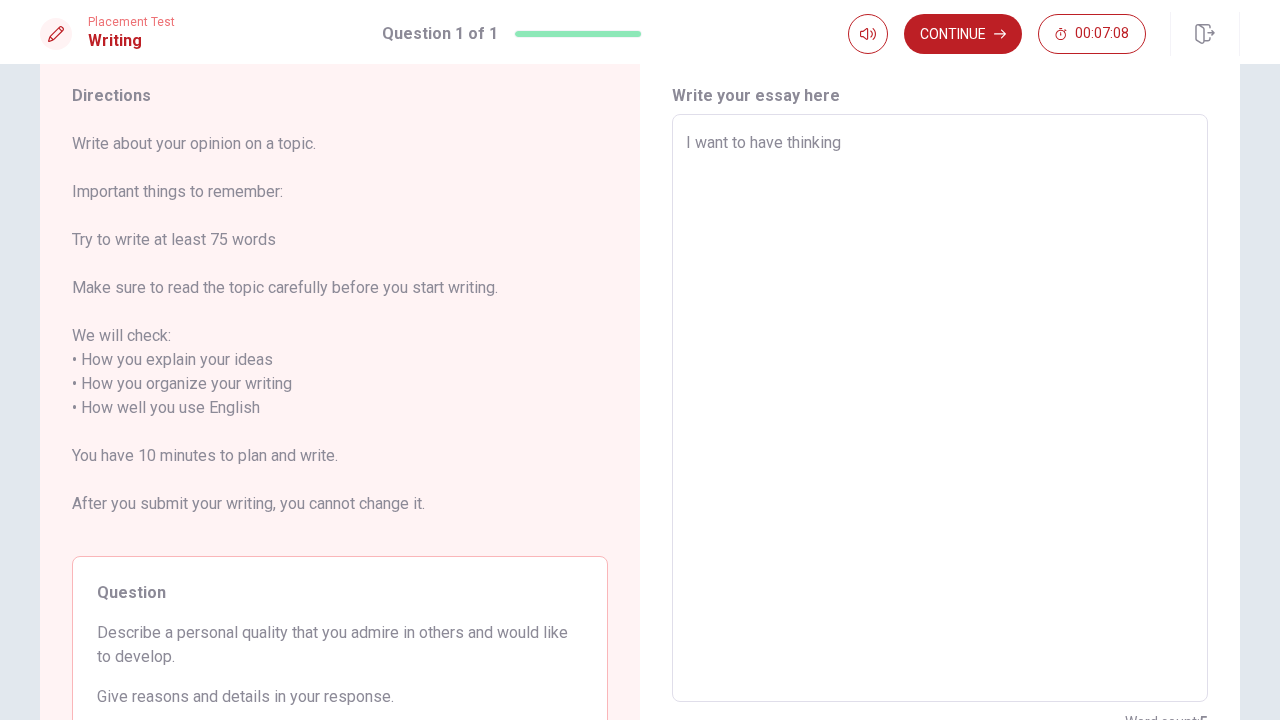 type on "x" 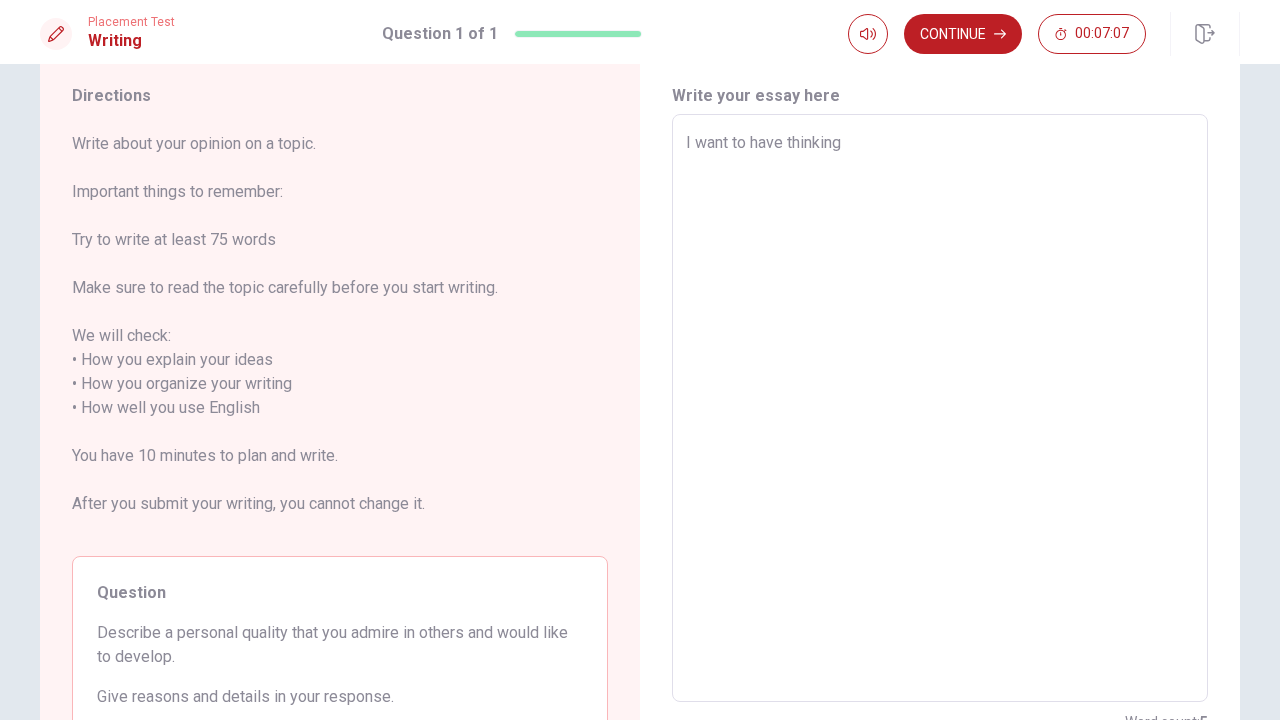 type on "I want to have thinking" 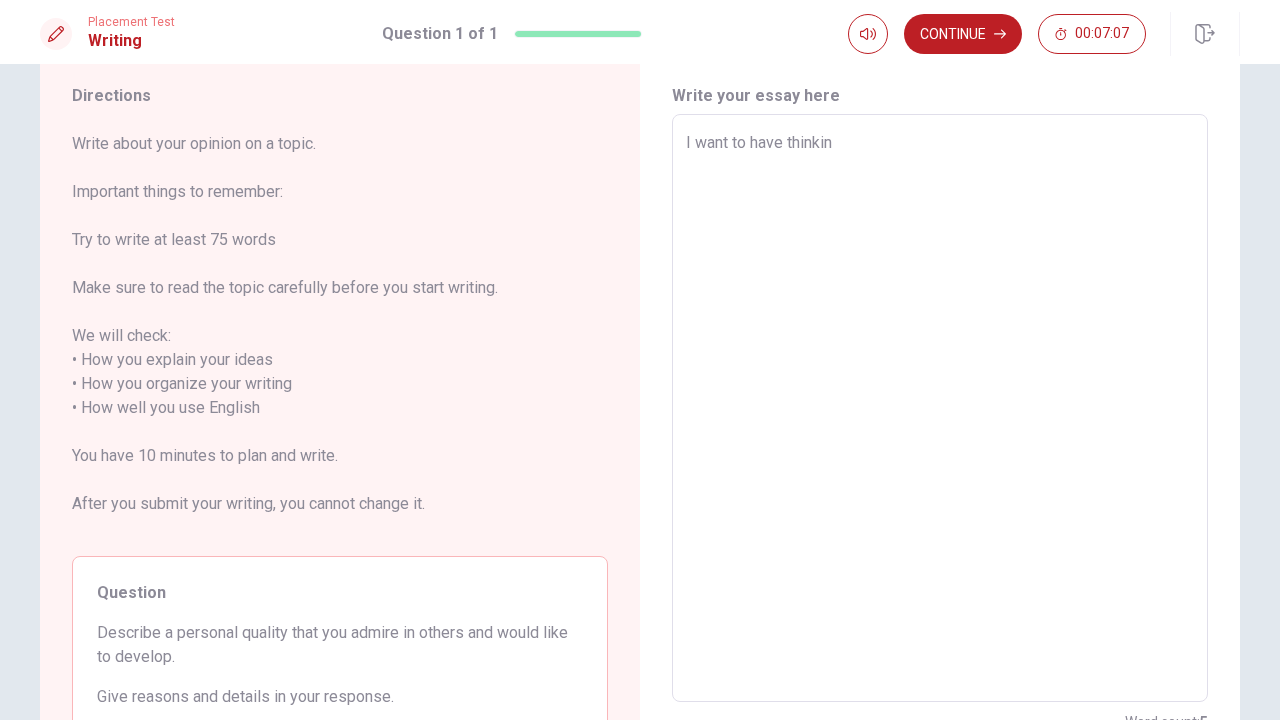 type on "x" 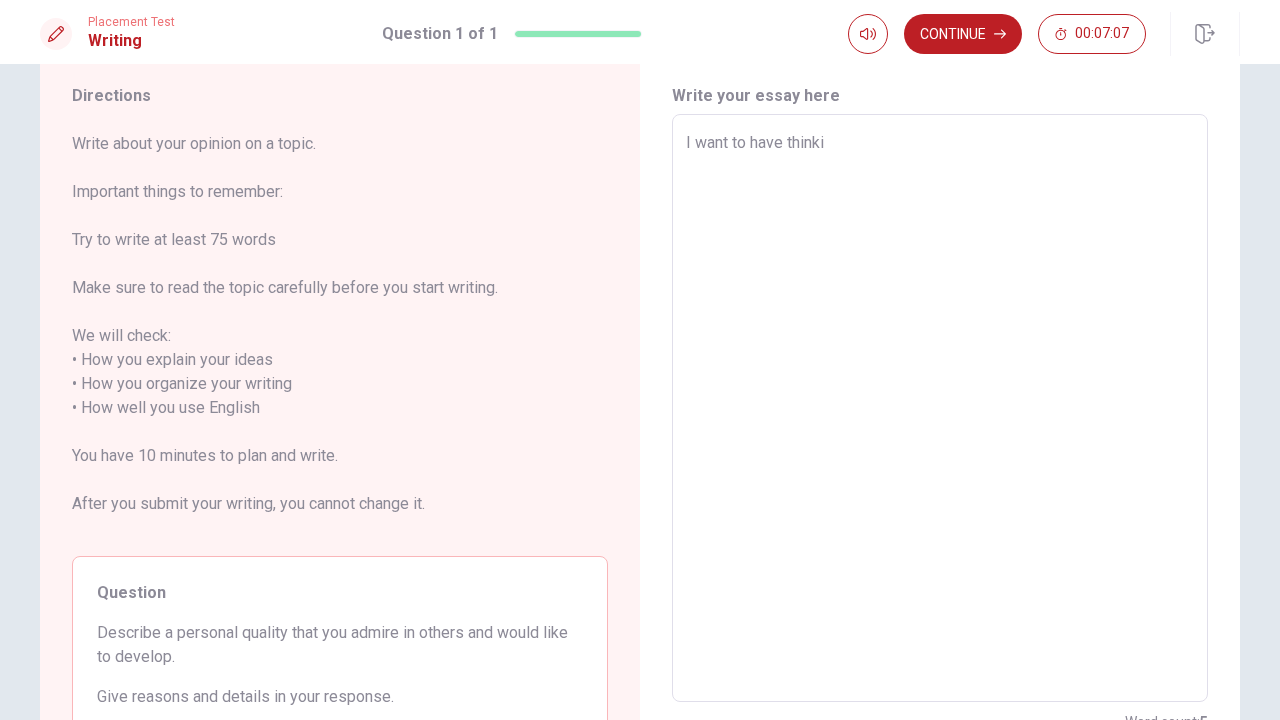 type on "x" 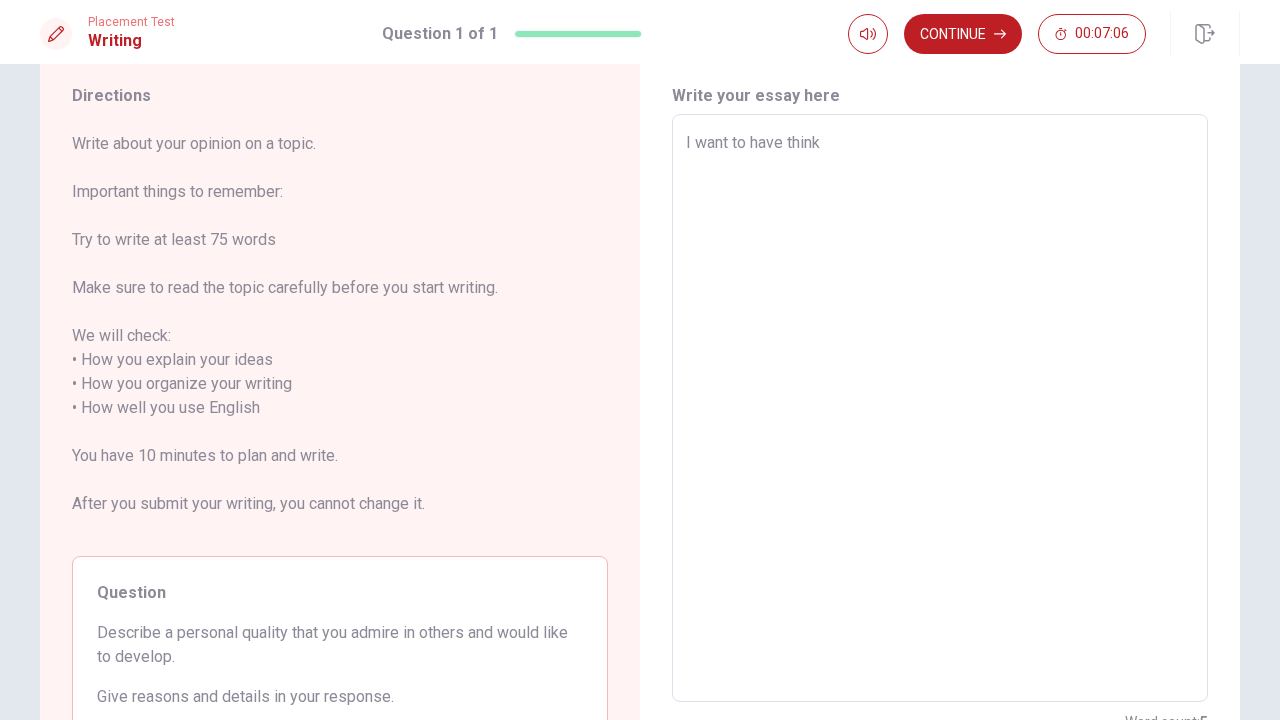 type on "x" 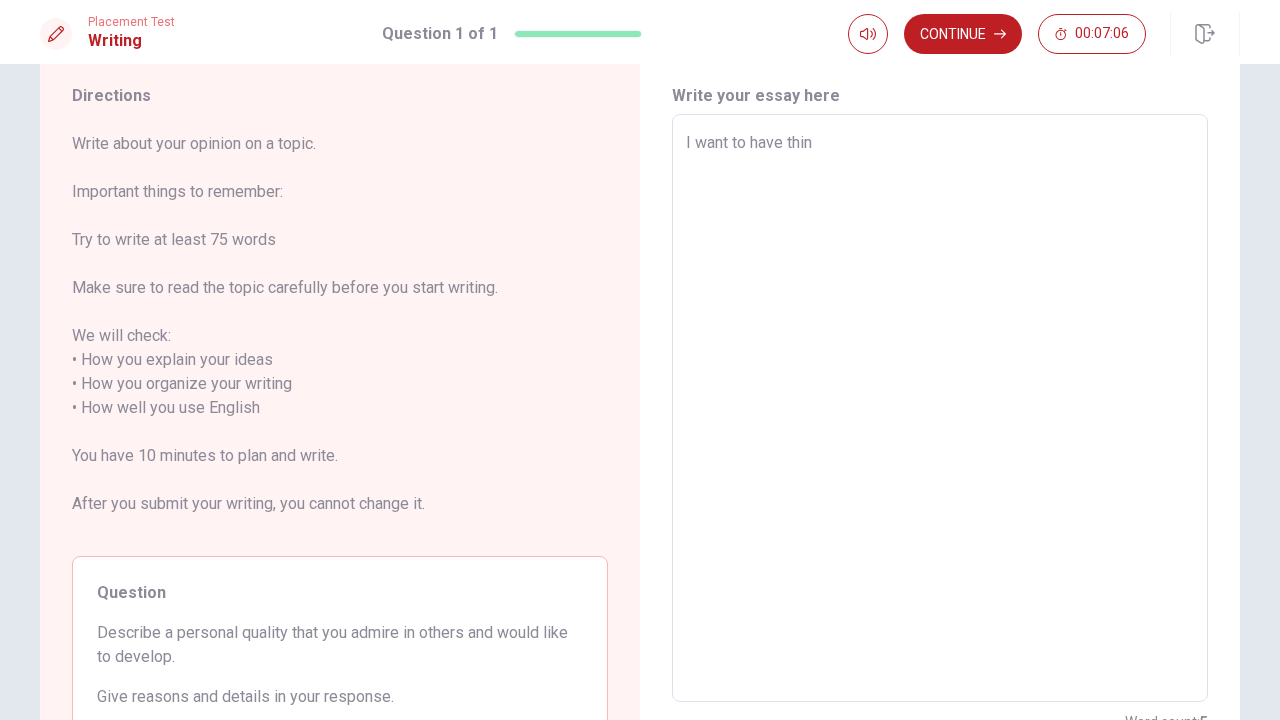 type on "x" 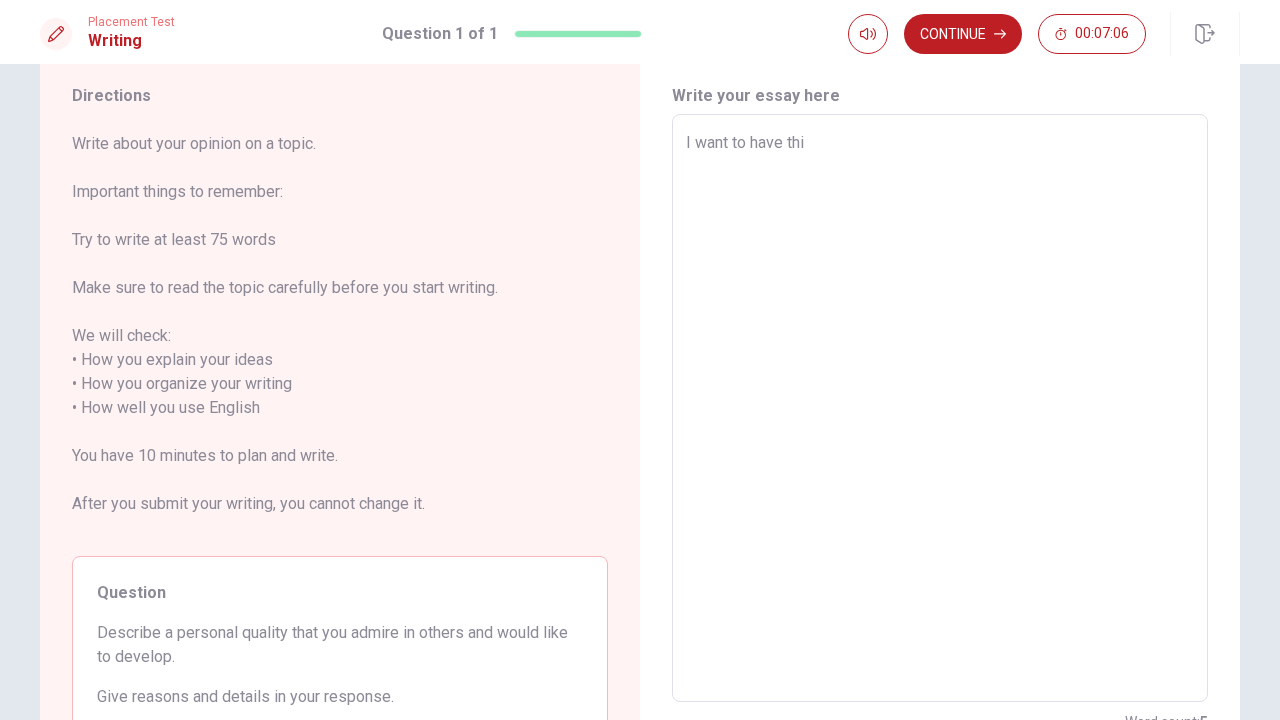 type on "x" 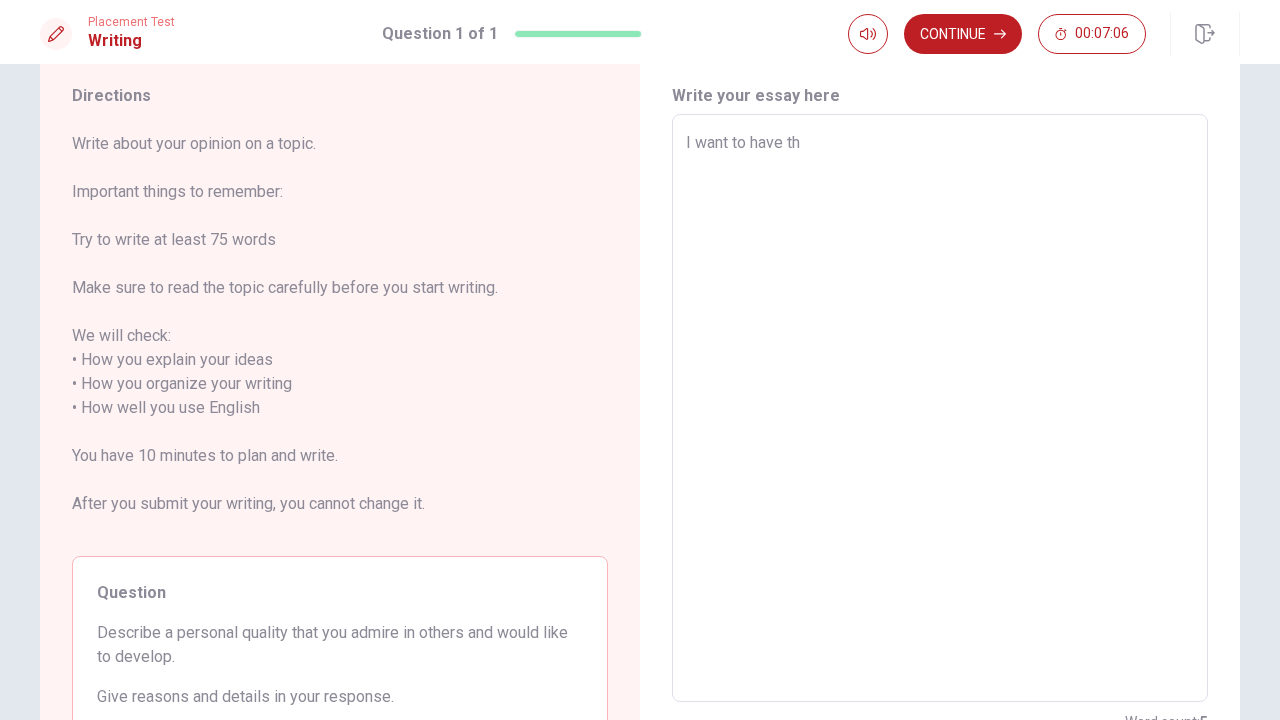 type on "I want to have t" 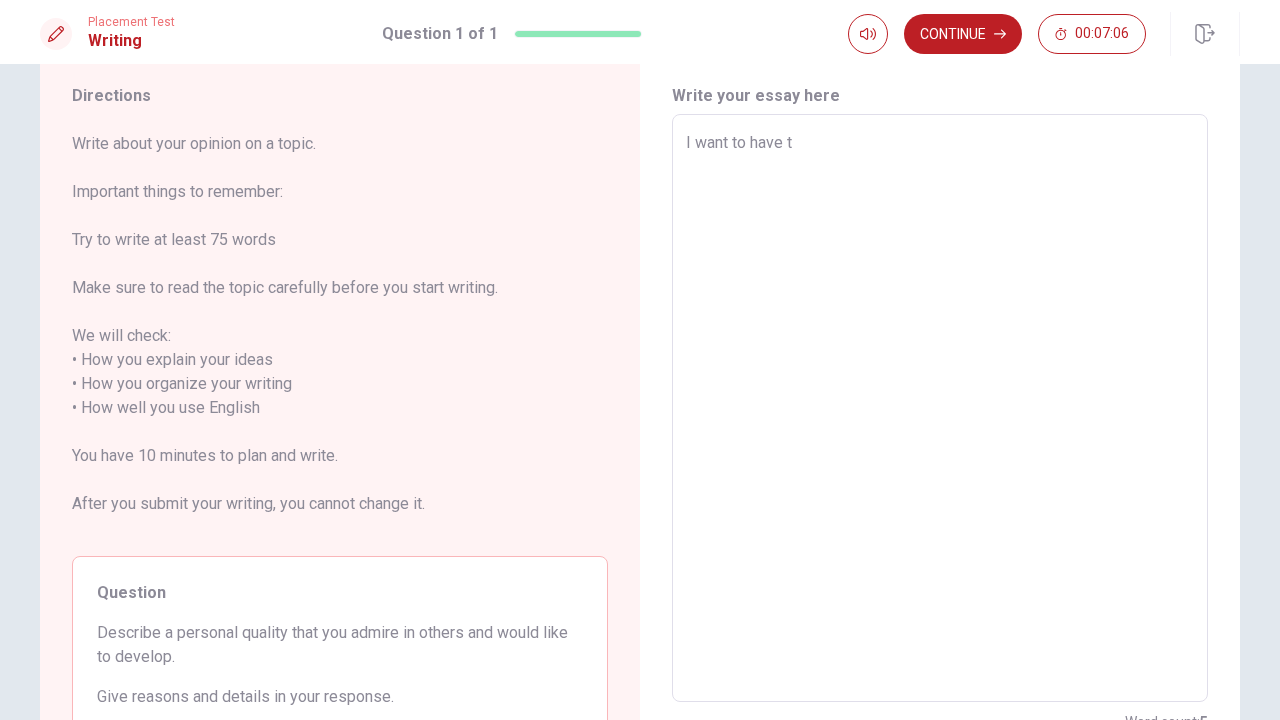 type on "I want to have" 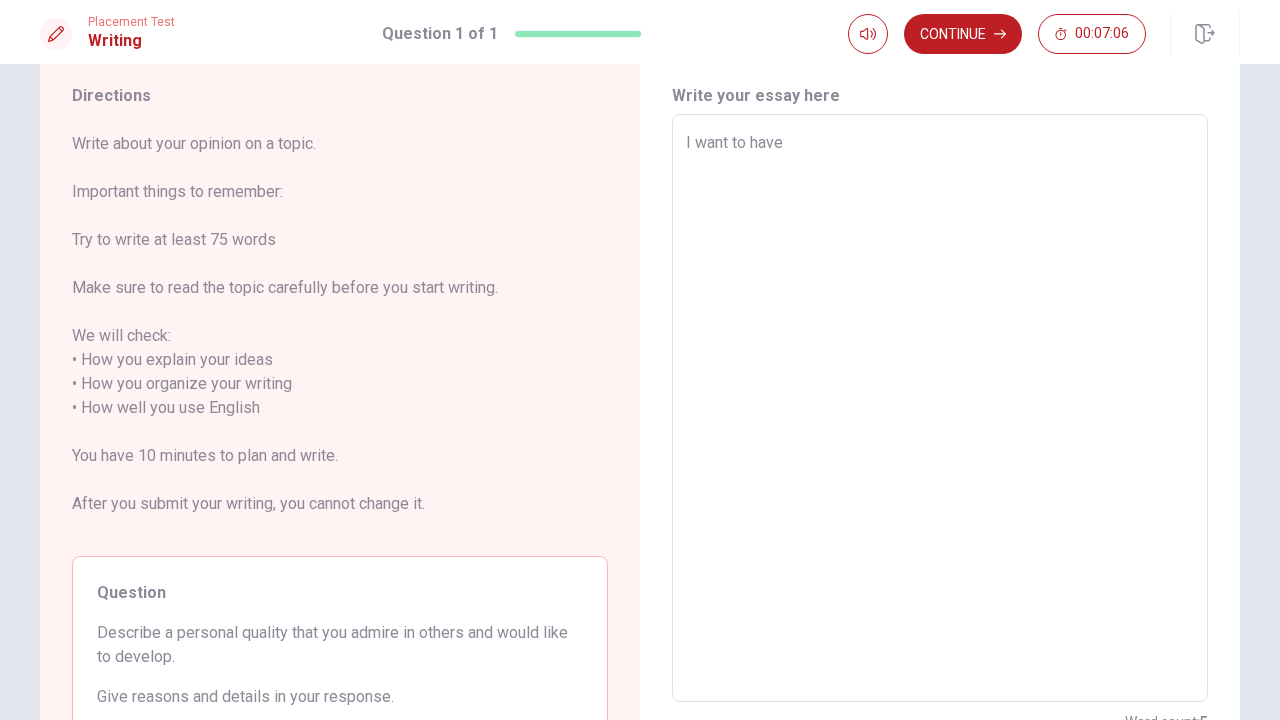 type on "I want to have" 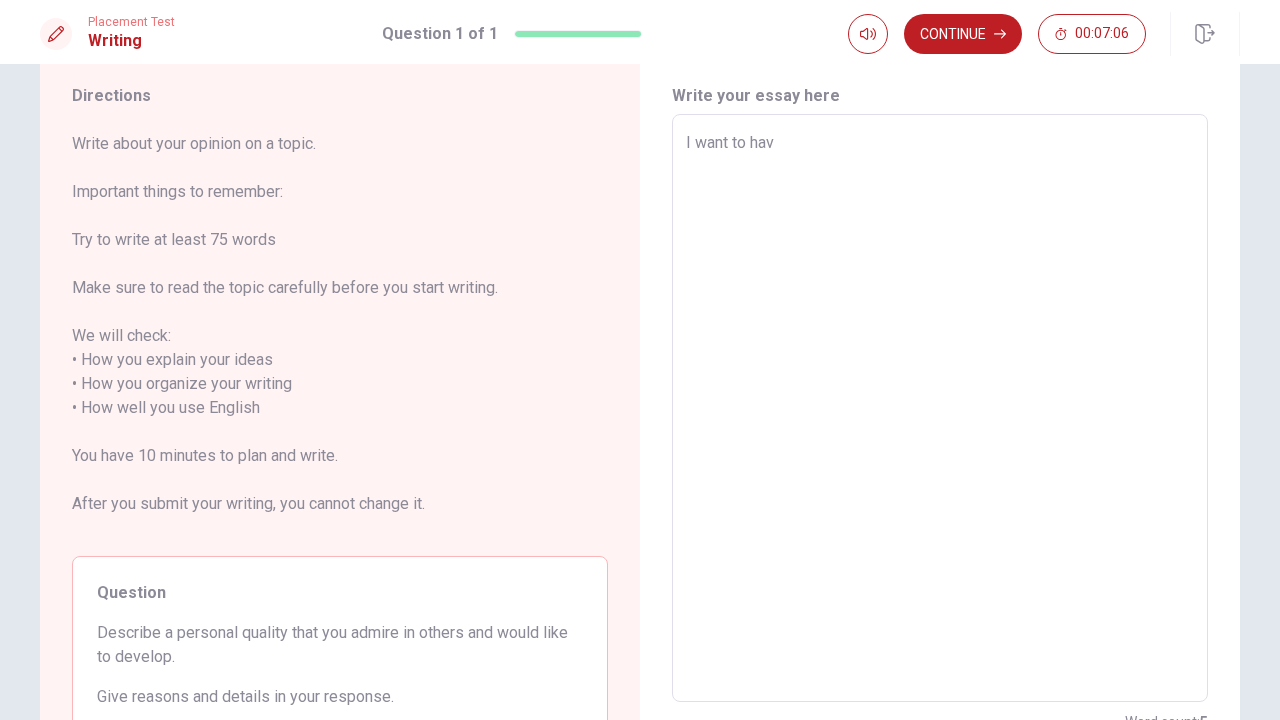 type on "x" 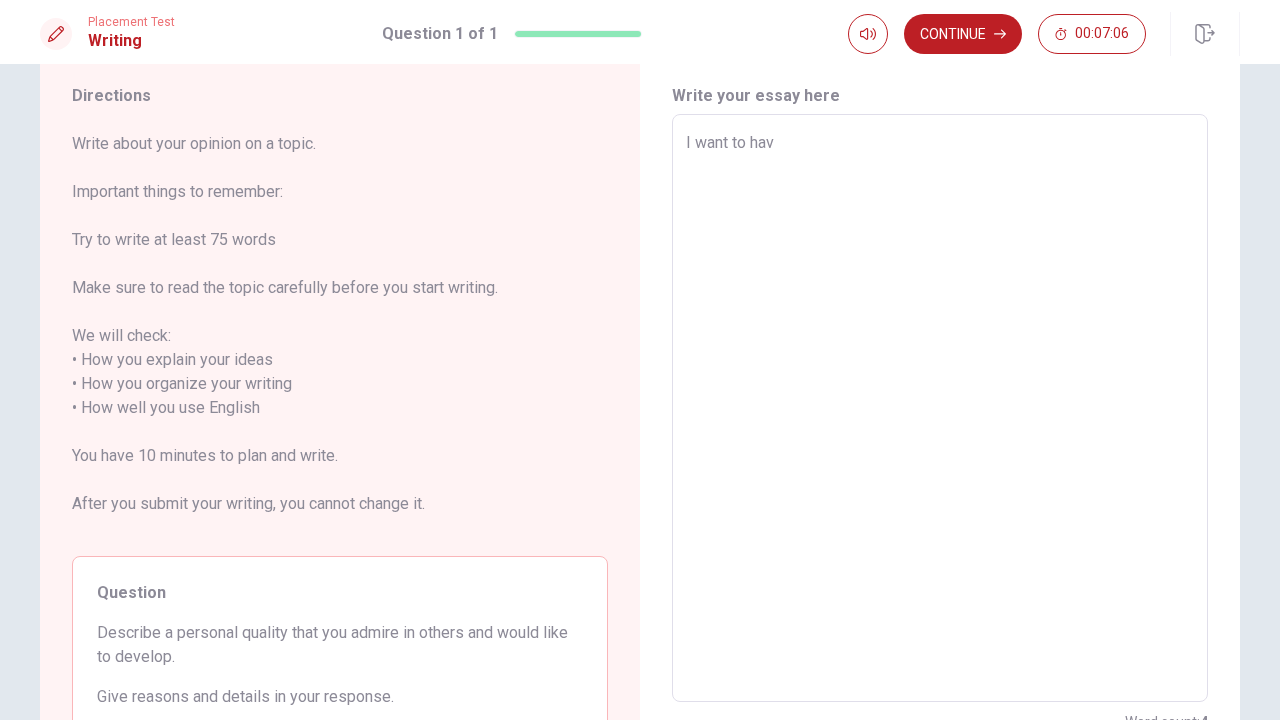 type on "I want to ha" 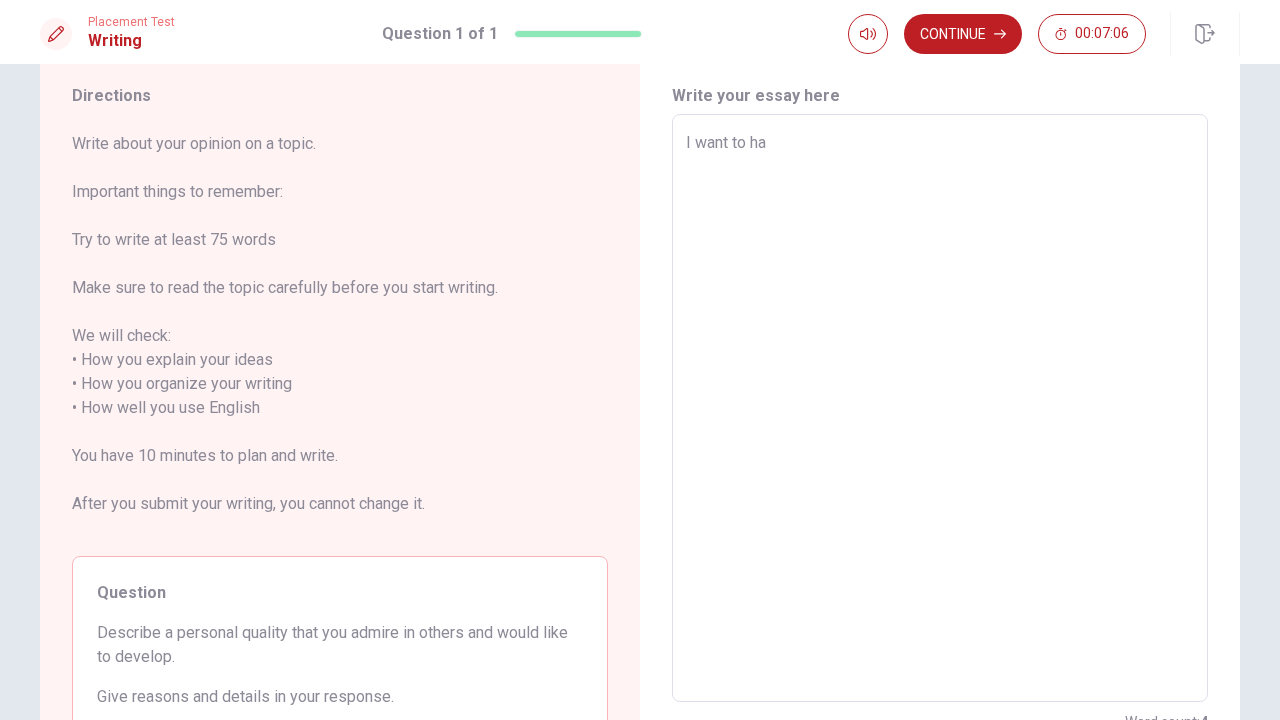 type on "x" 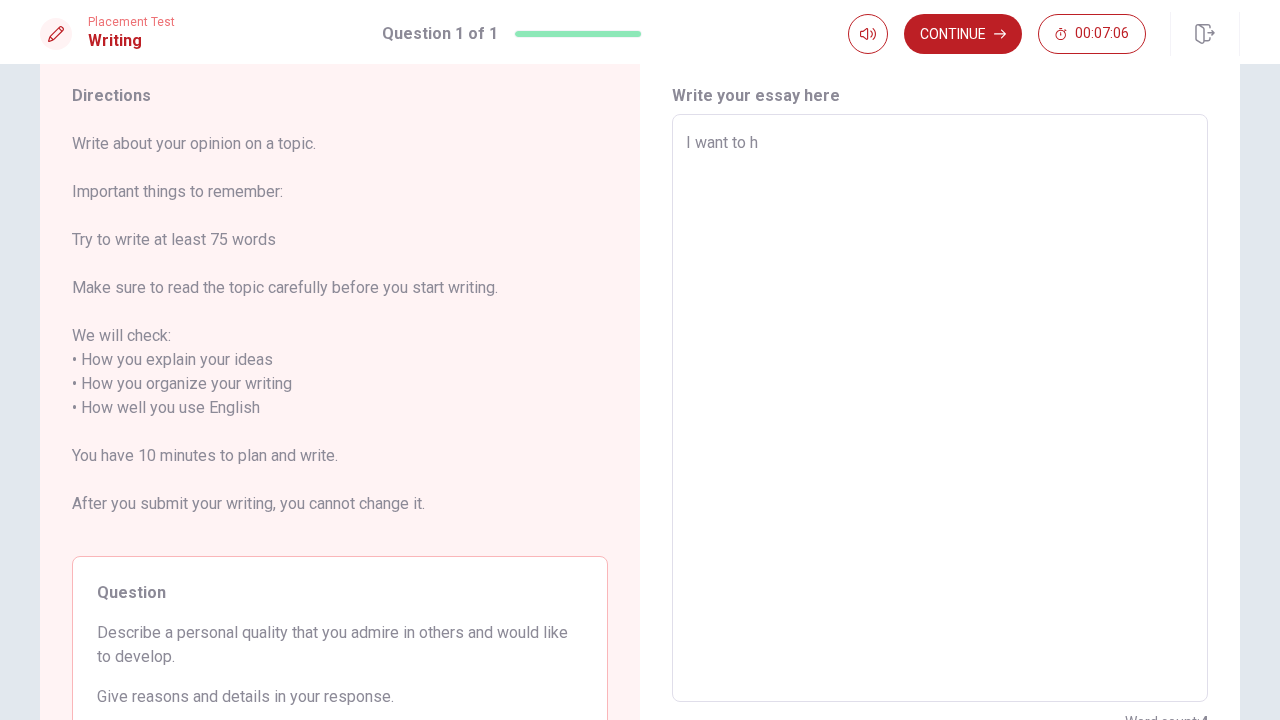 type on "x" 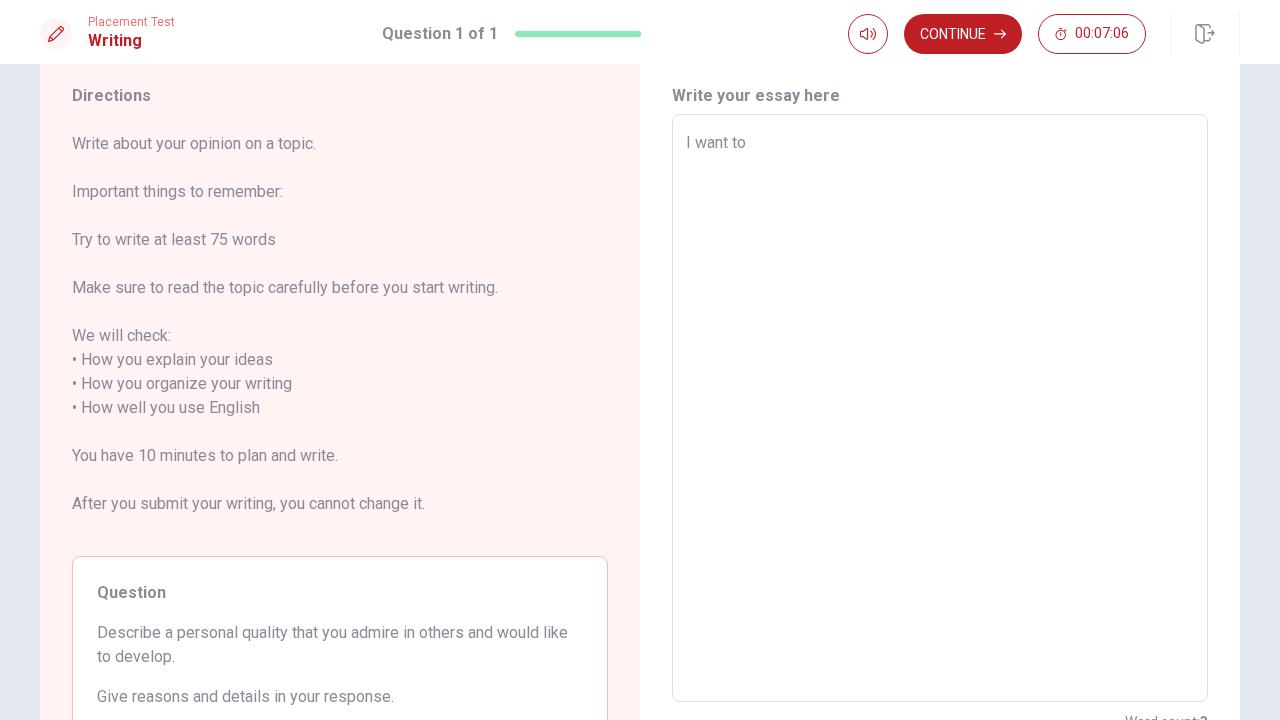 type on "x" 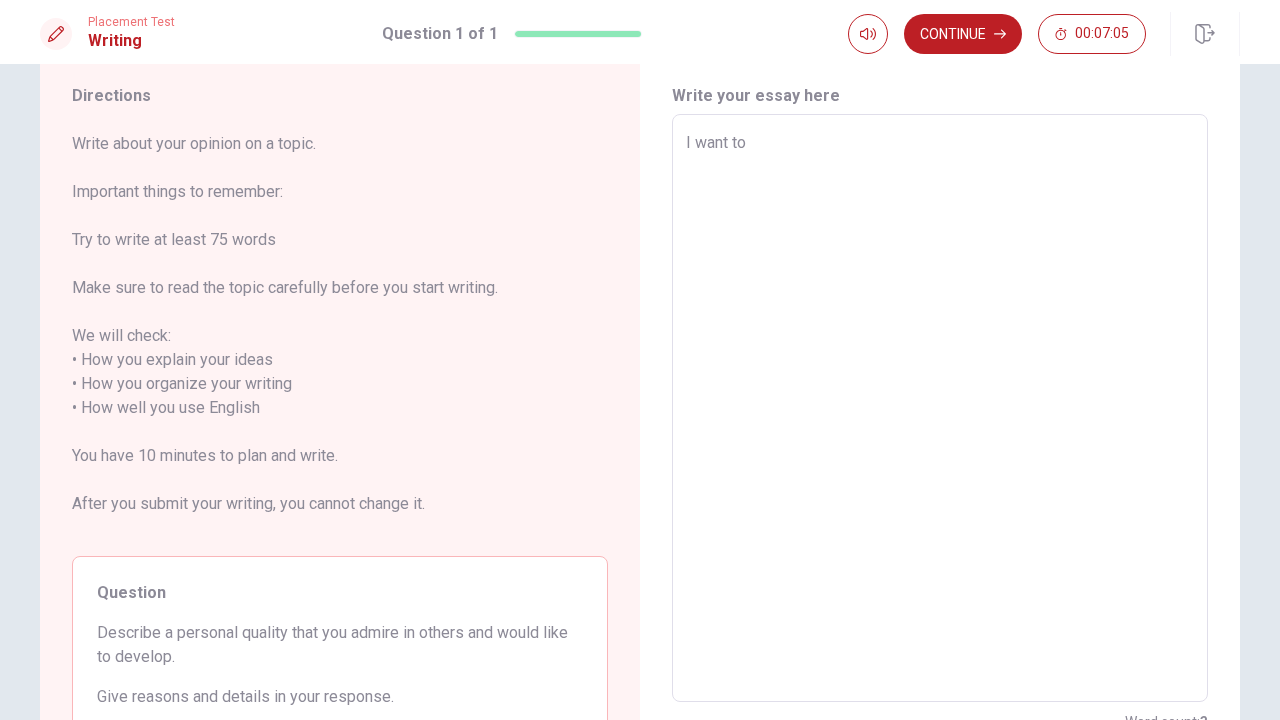 type on "I want to b" 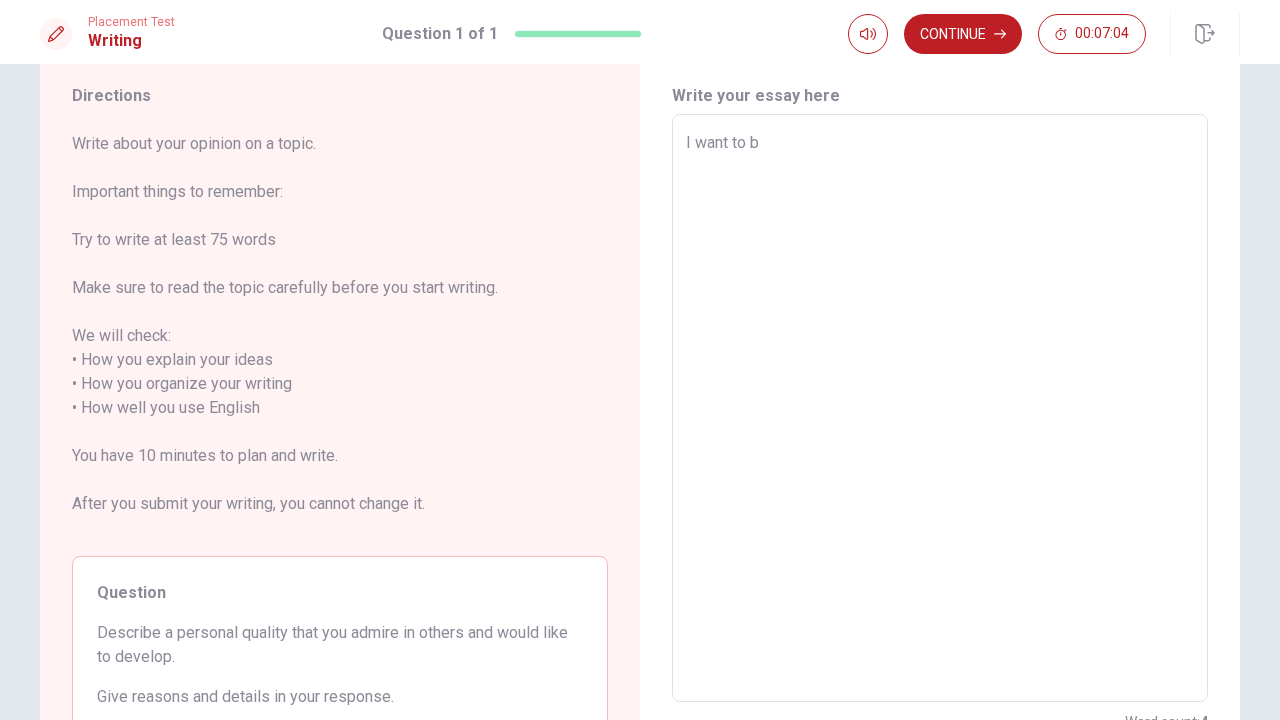 type on "x" 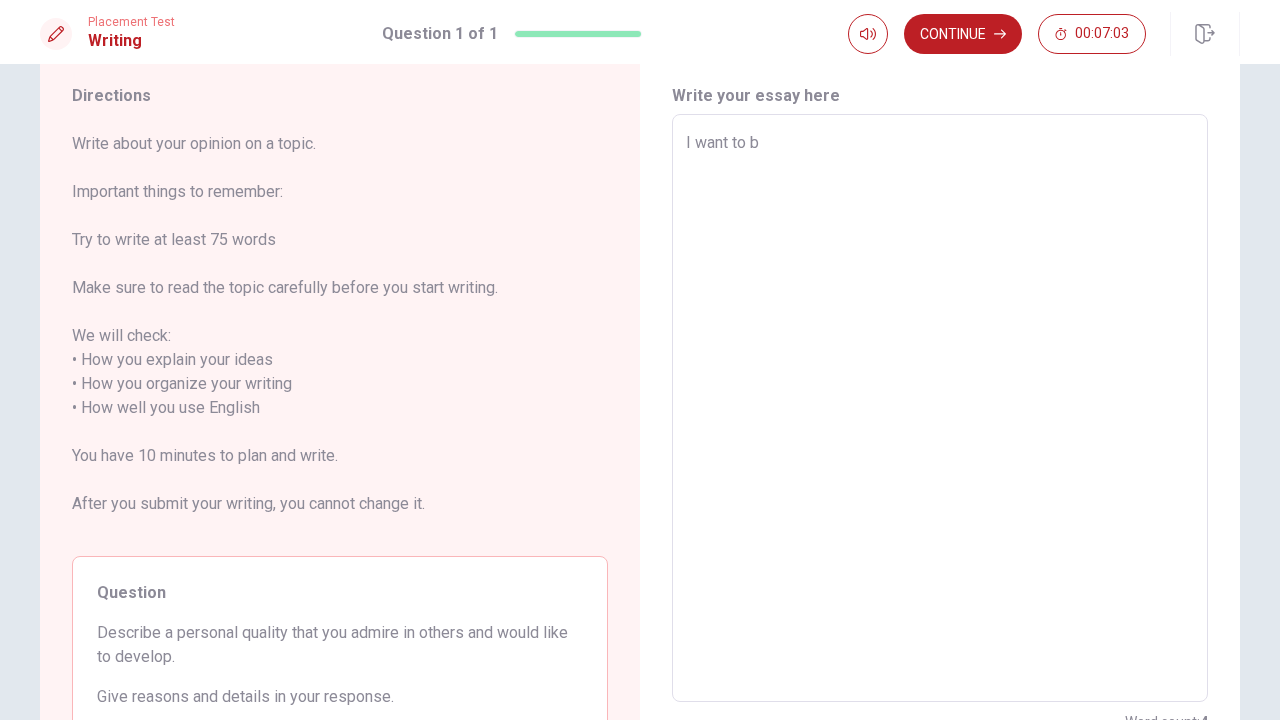 type on "I want to be" 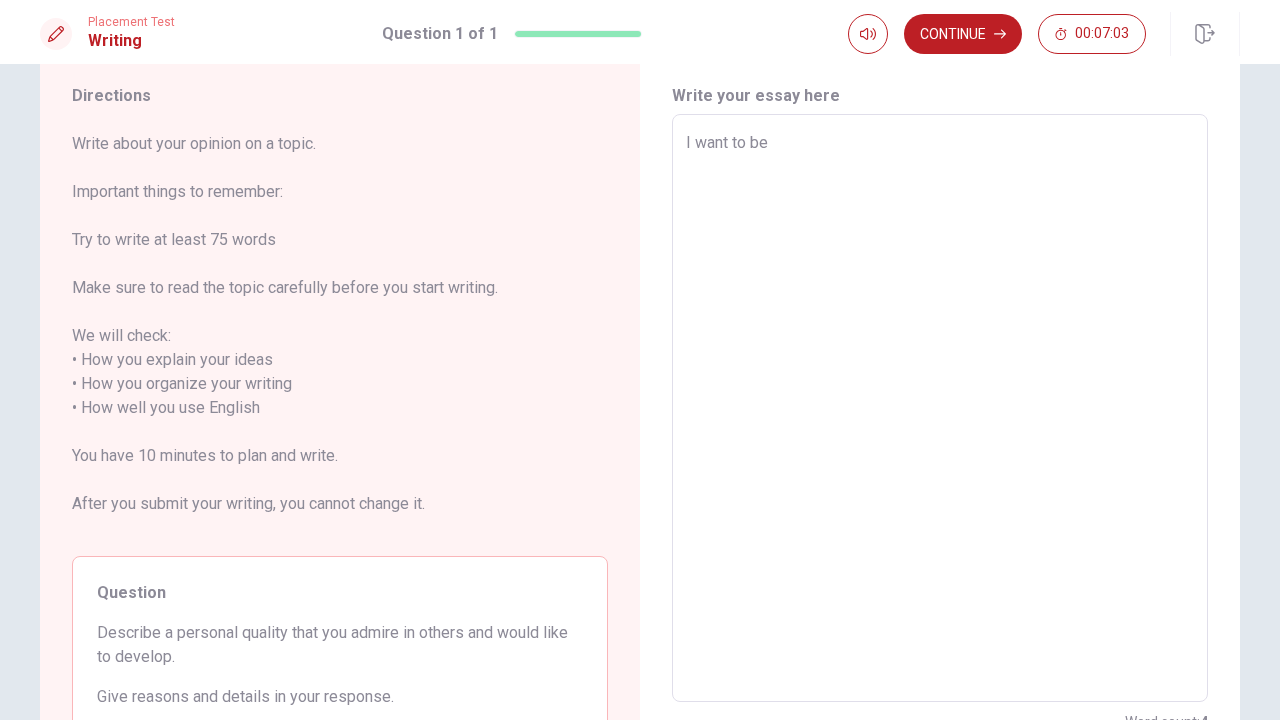 type on "x" 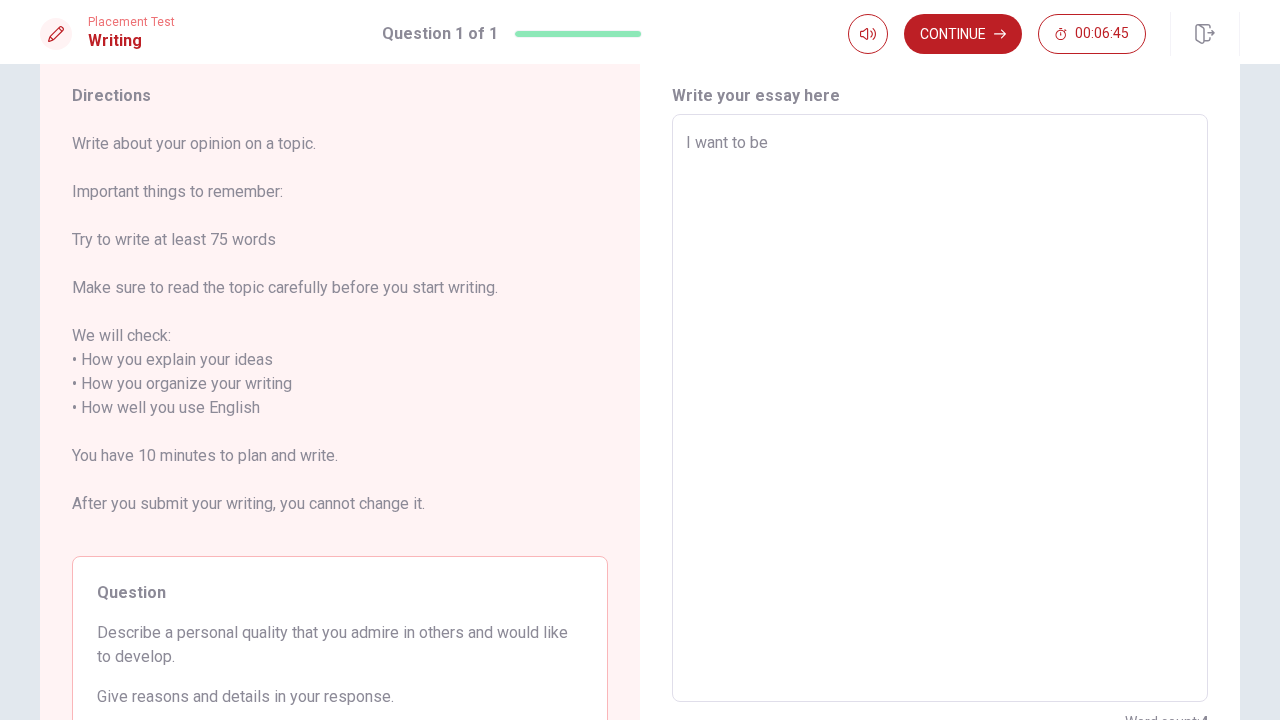 type on "x" 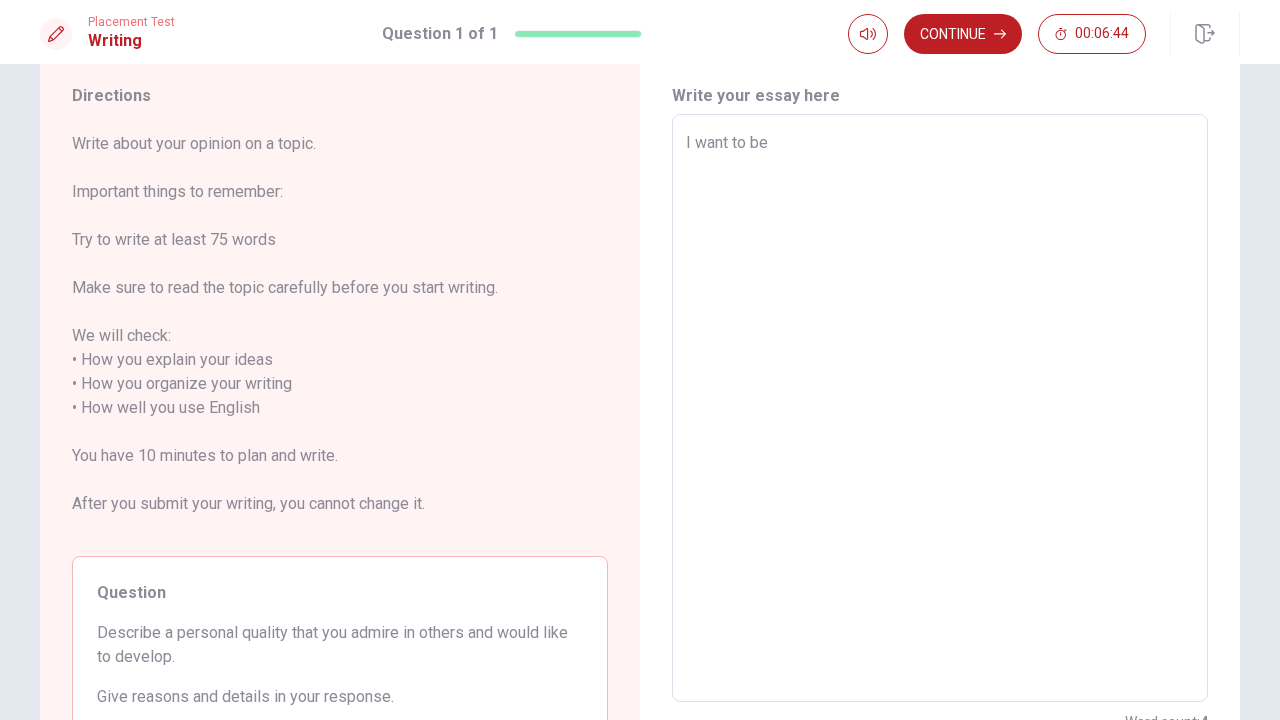 type on "I want to be l" 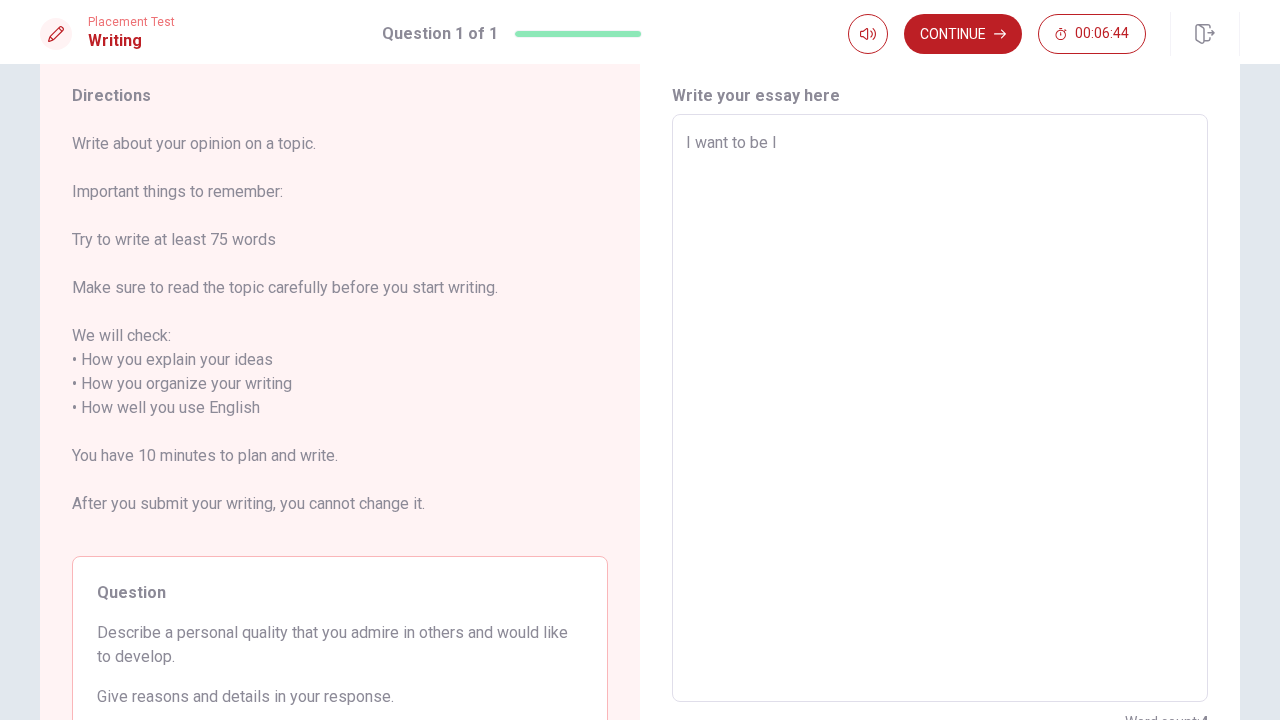 type on "x" 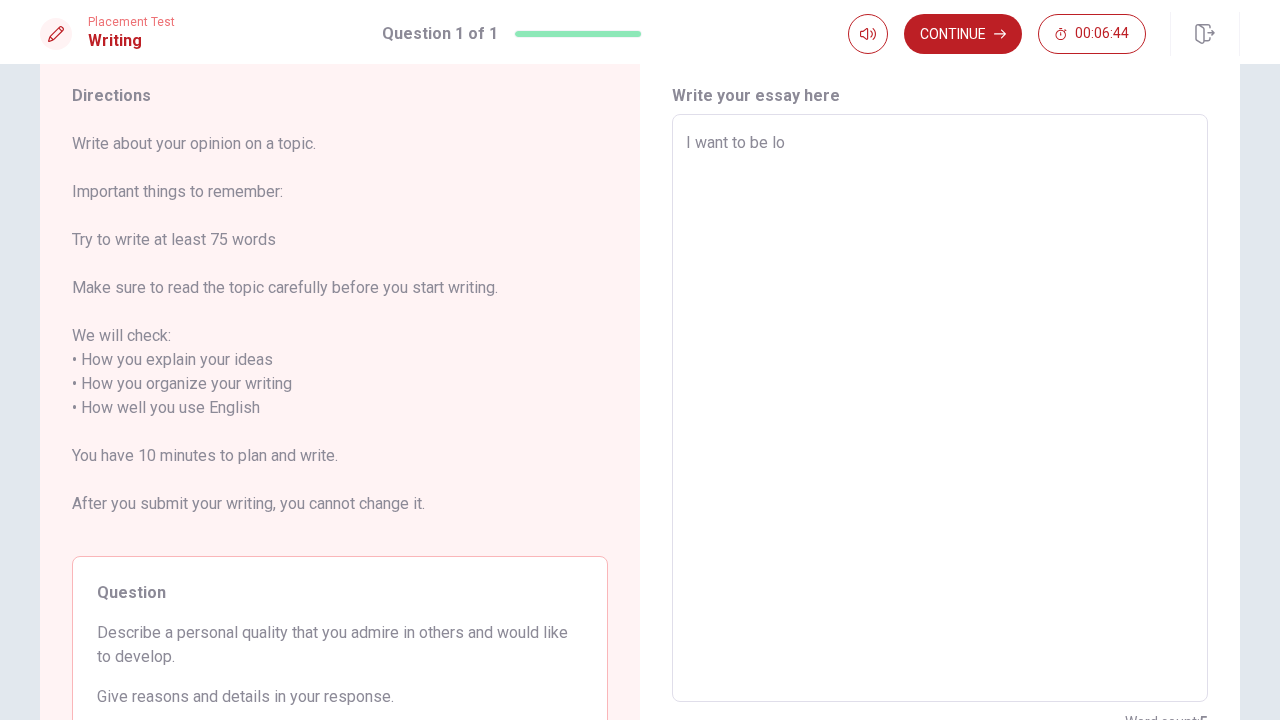 type on "x" 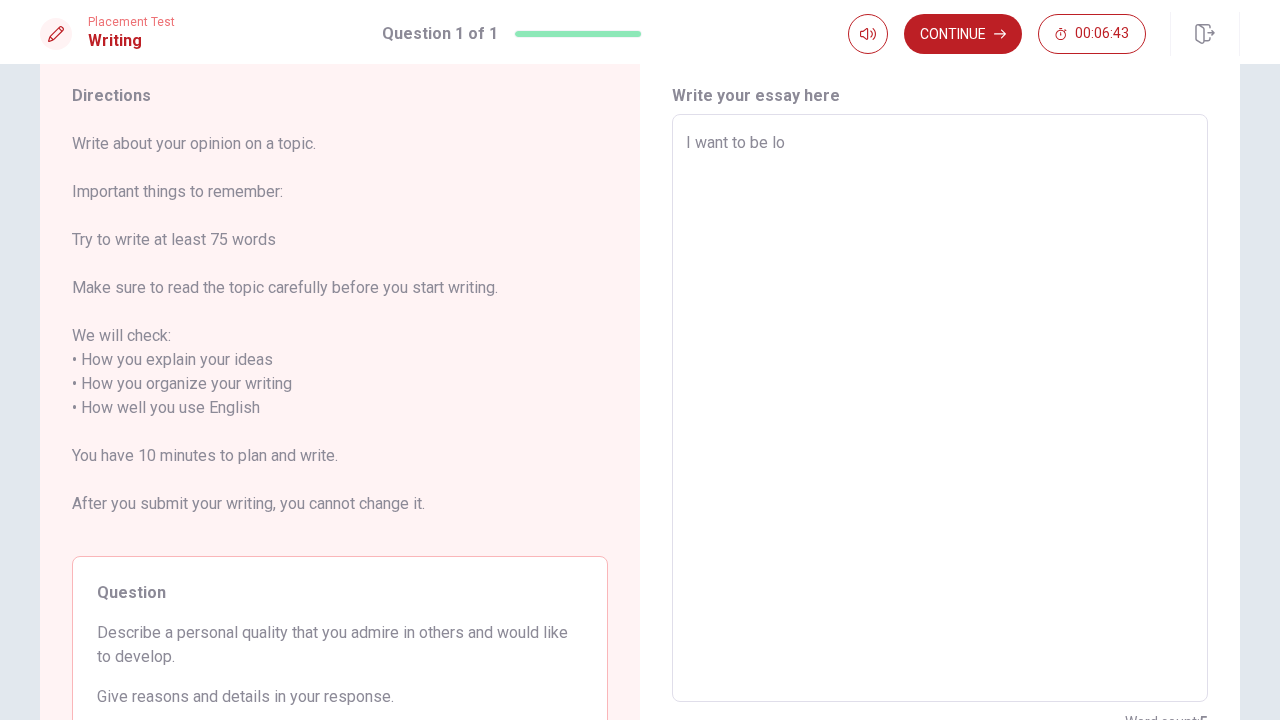 type on "I want to be los" 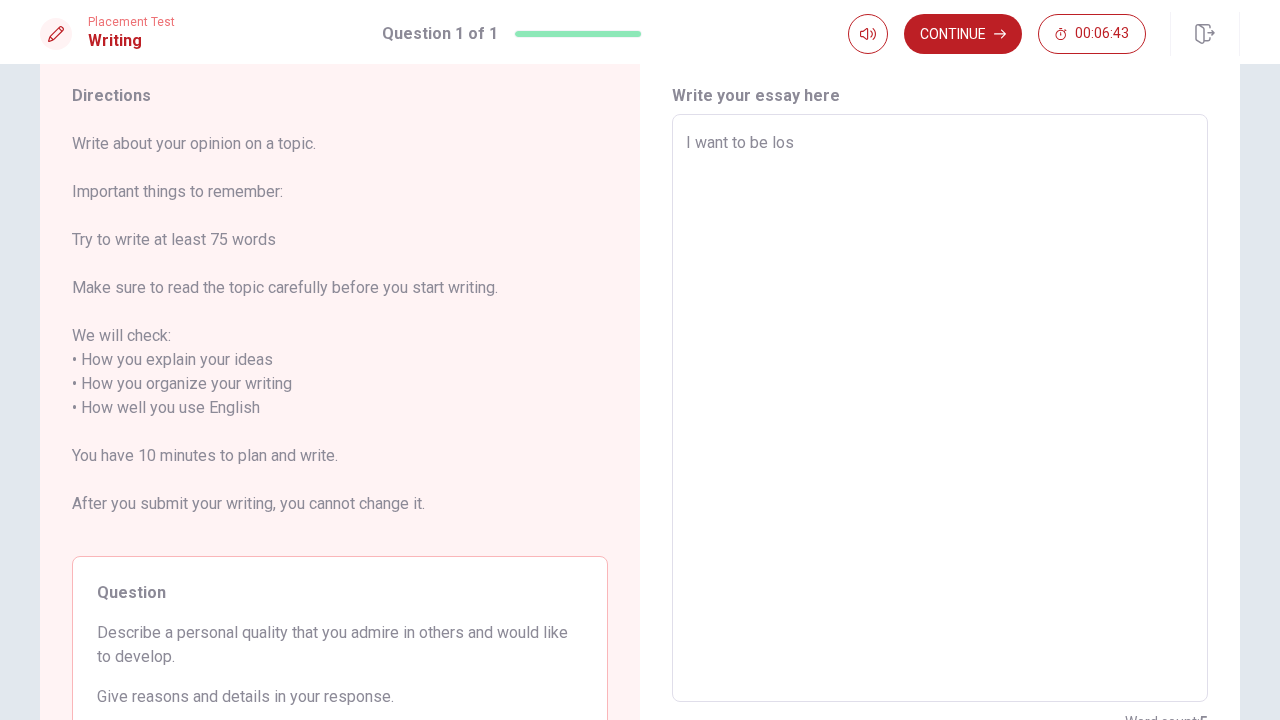 type on "x" 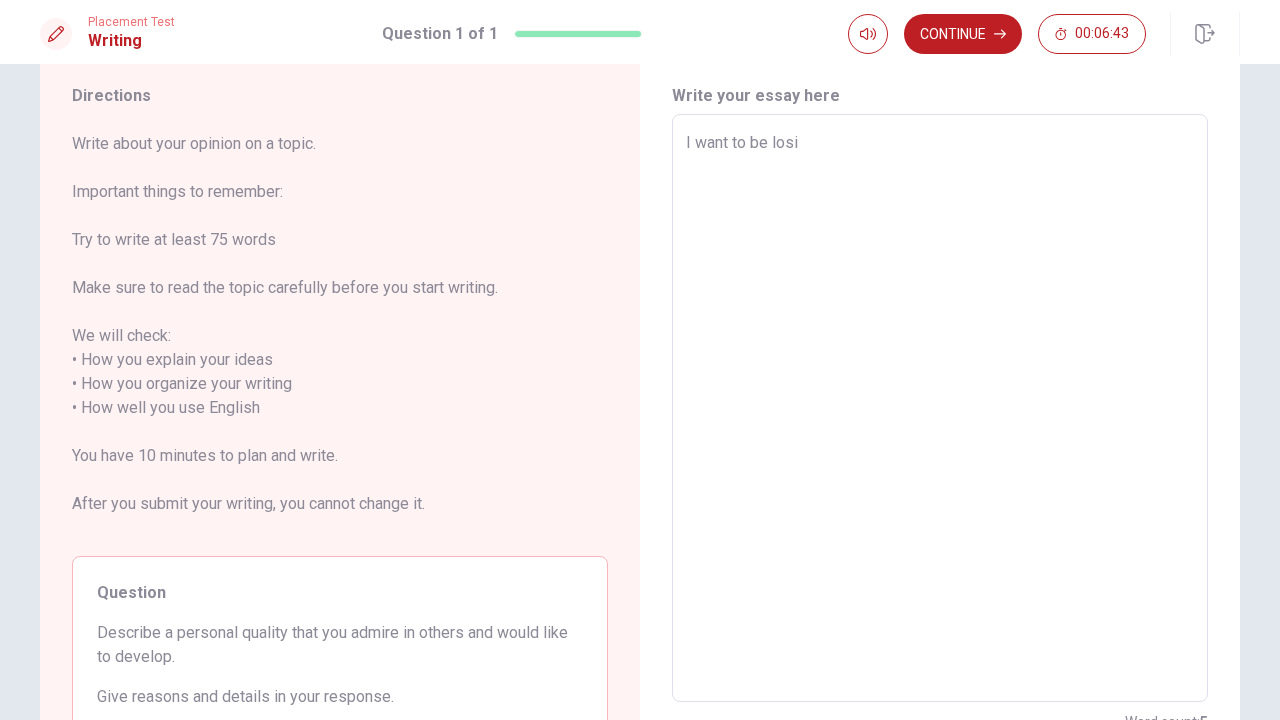 type on "x" 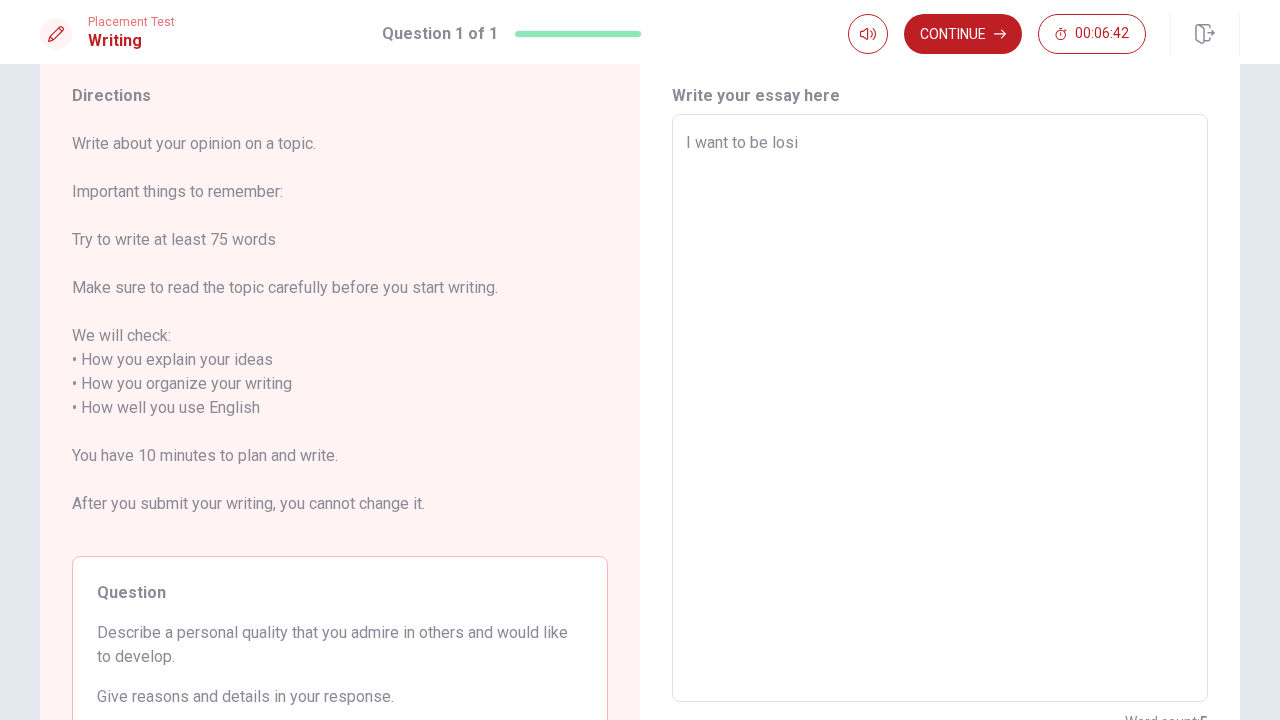 type on "I want to be losic" 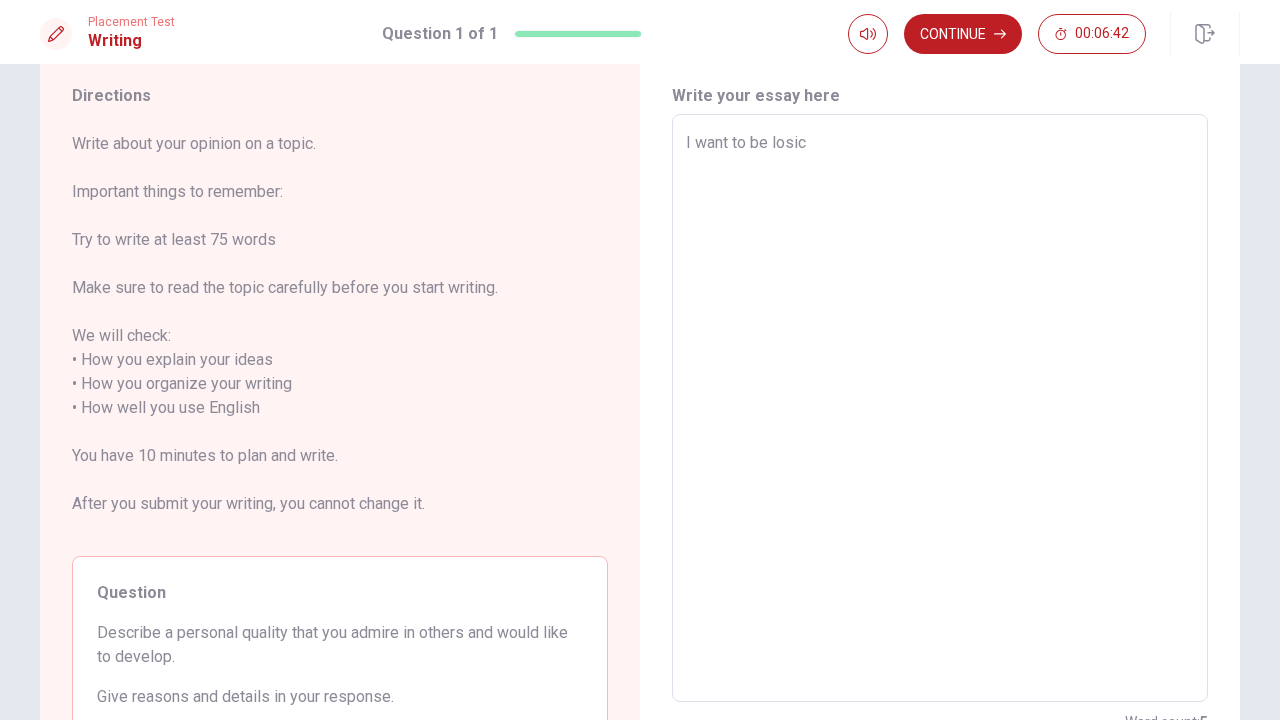 type on "x" 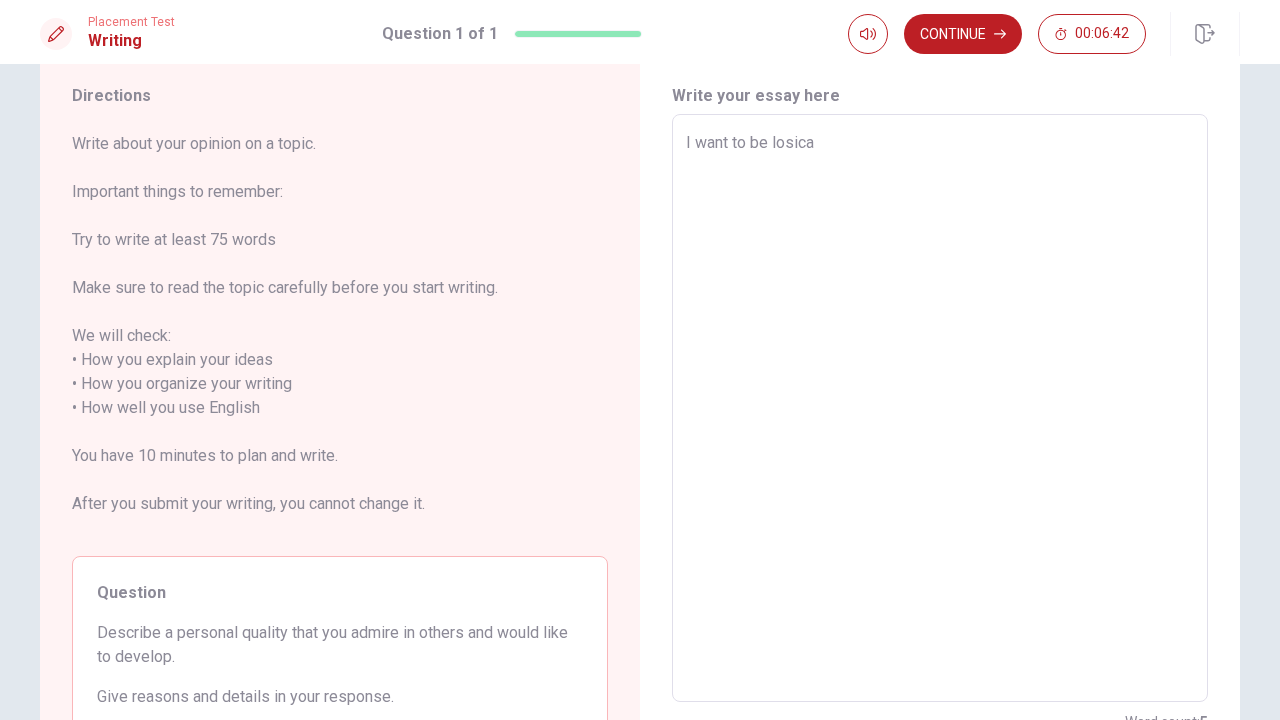 type on "x" 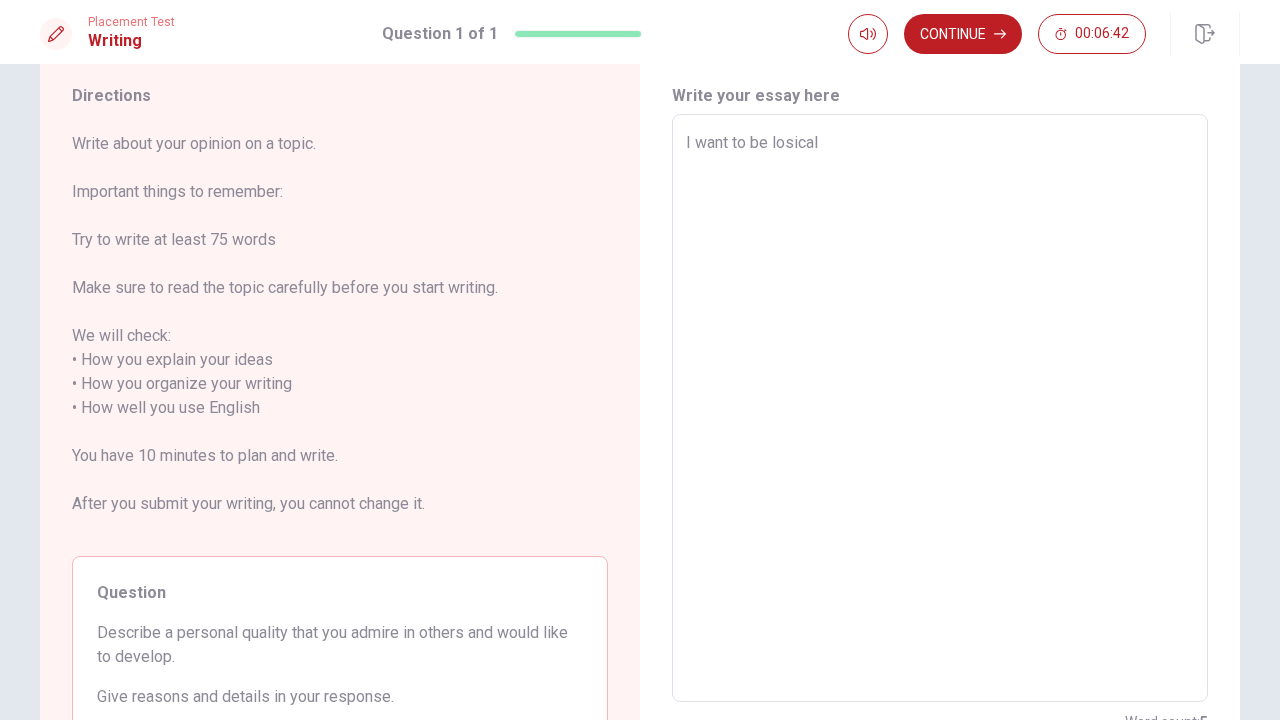 type on "x" 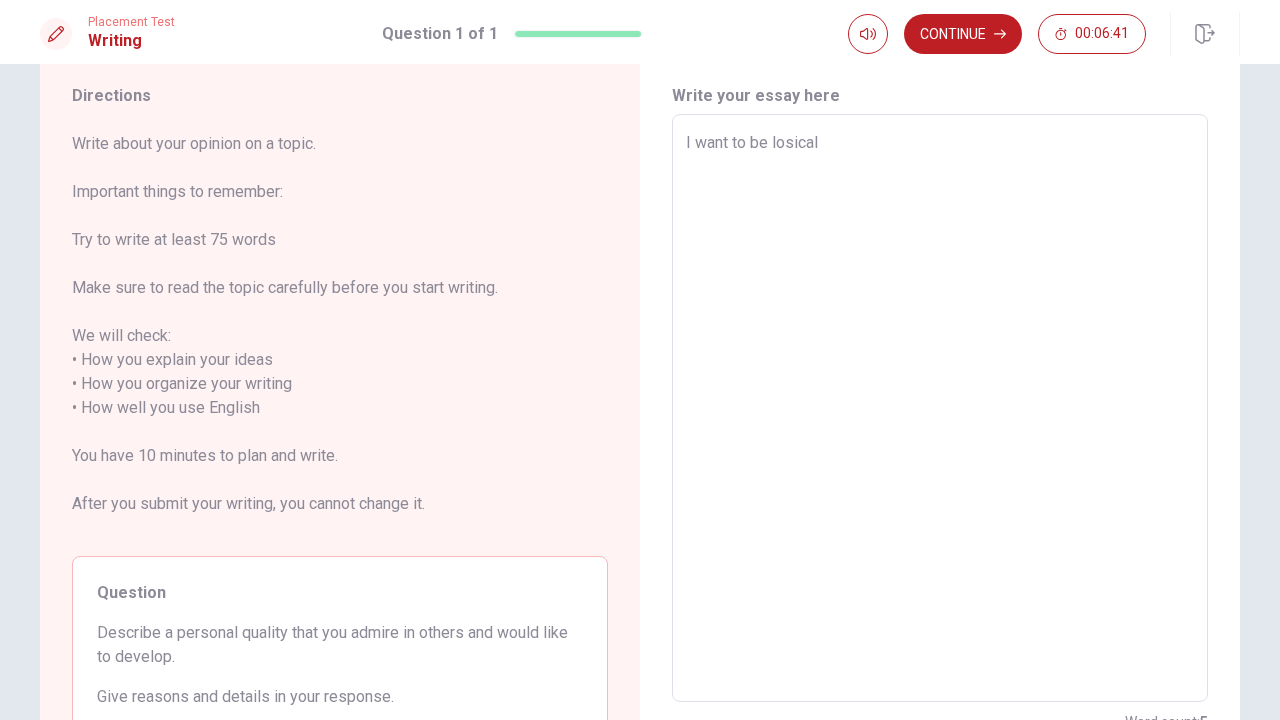 type on "I want to be losical" 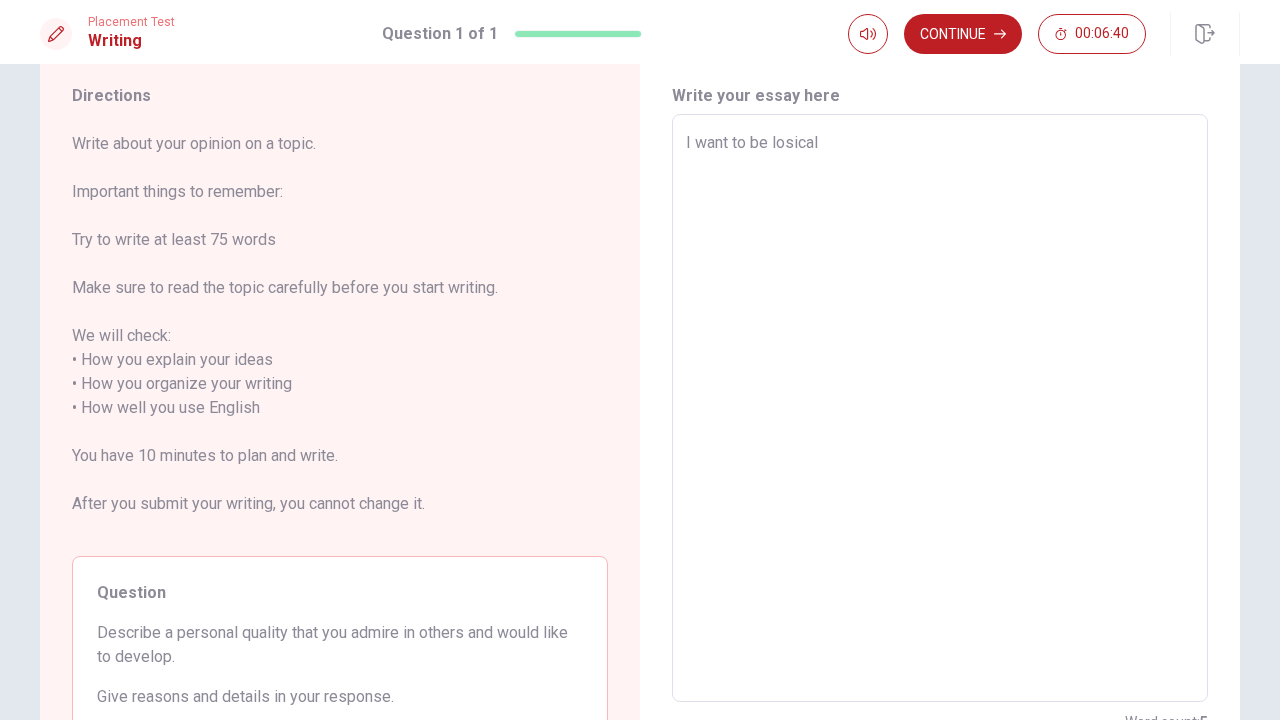 type on "I want to be losical t" 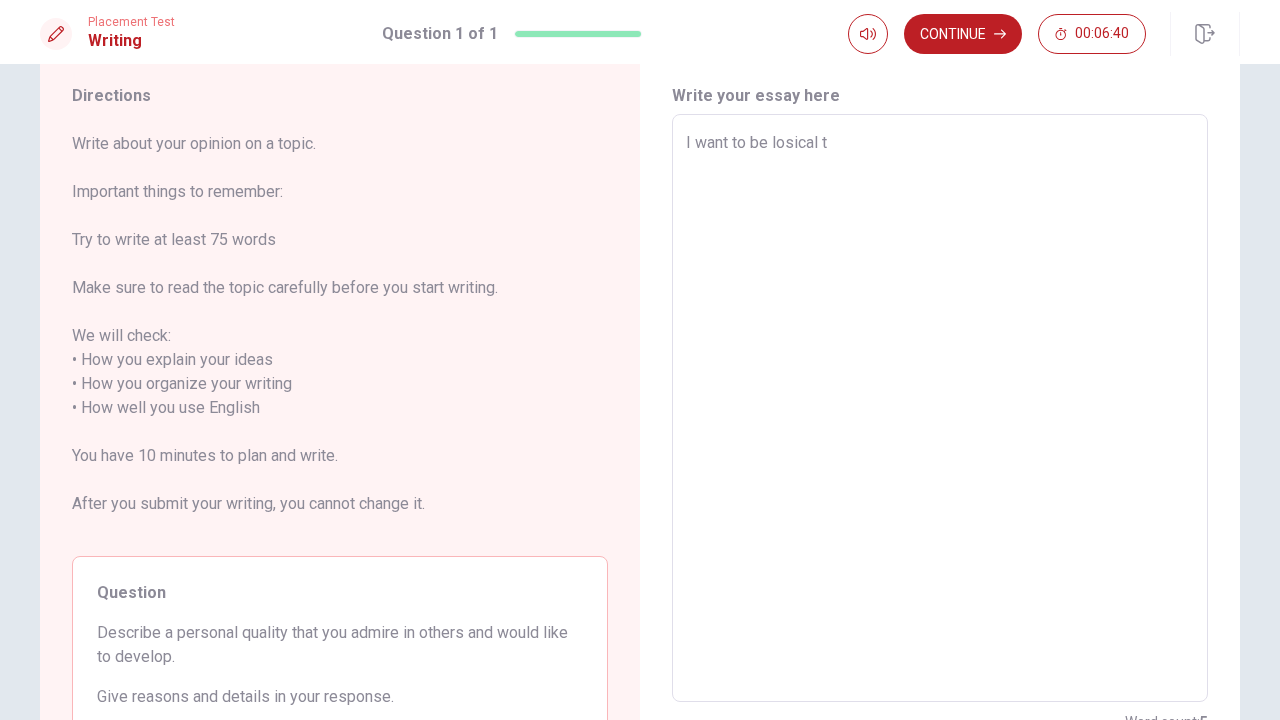 type on "x" 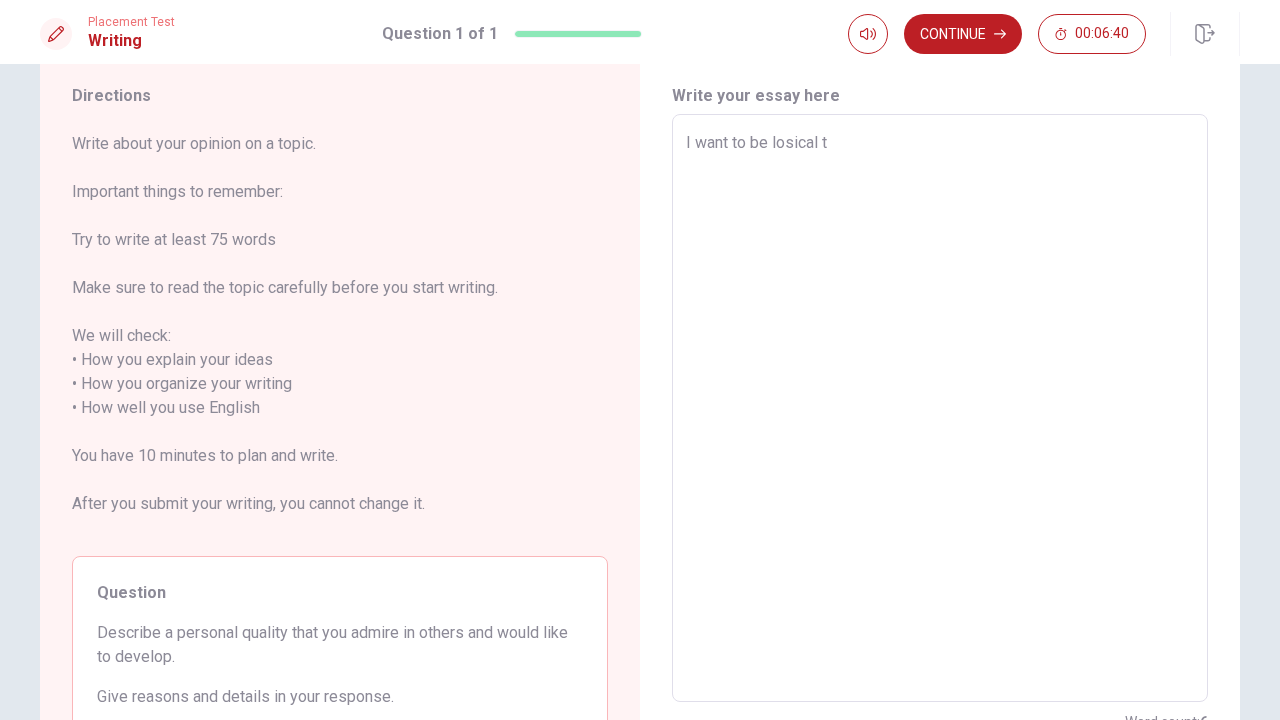 type on "I want to be losical th" 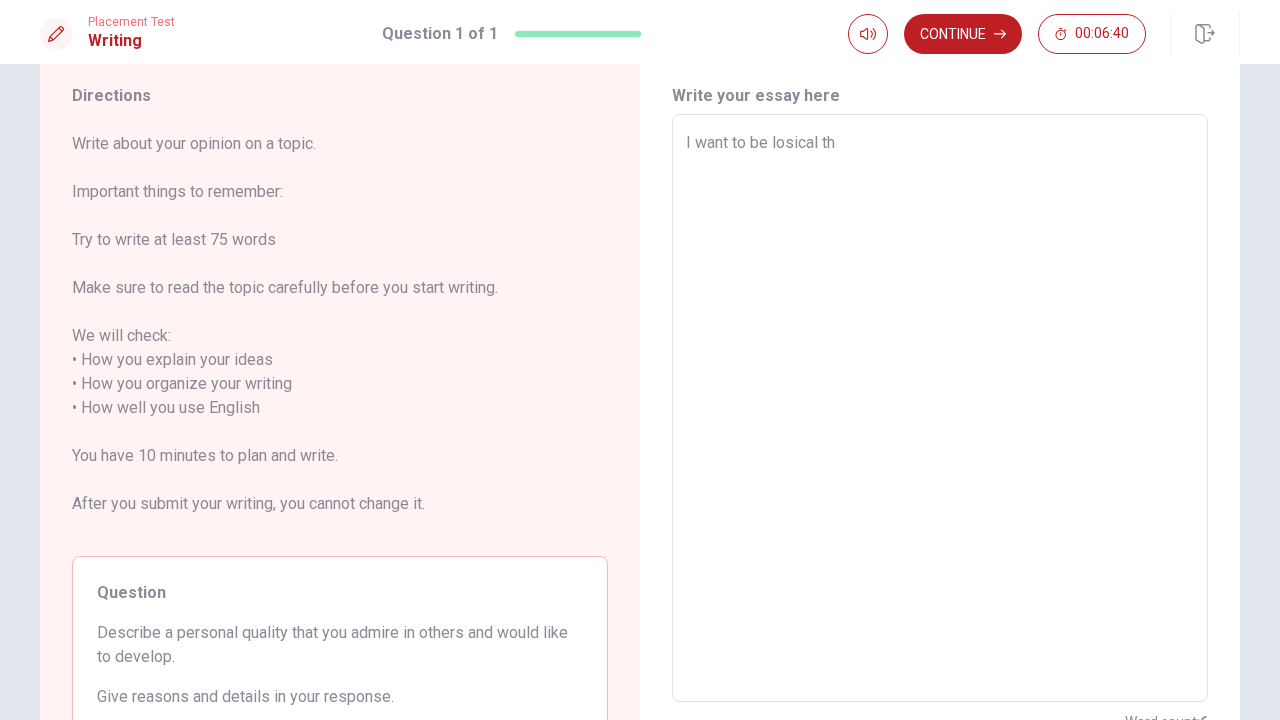 type on "x" 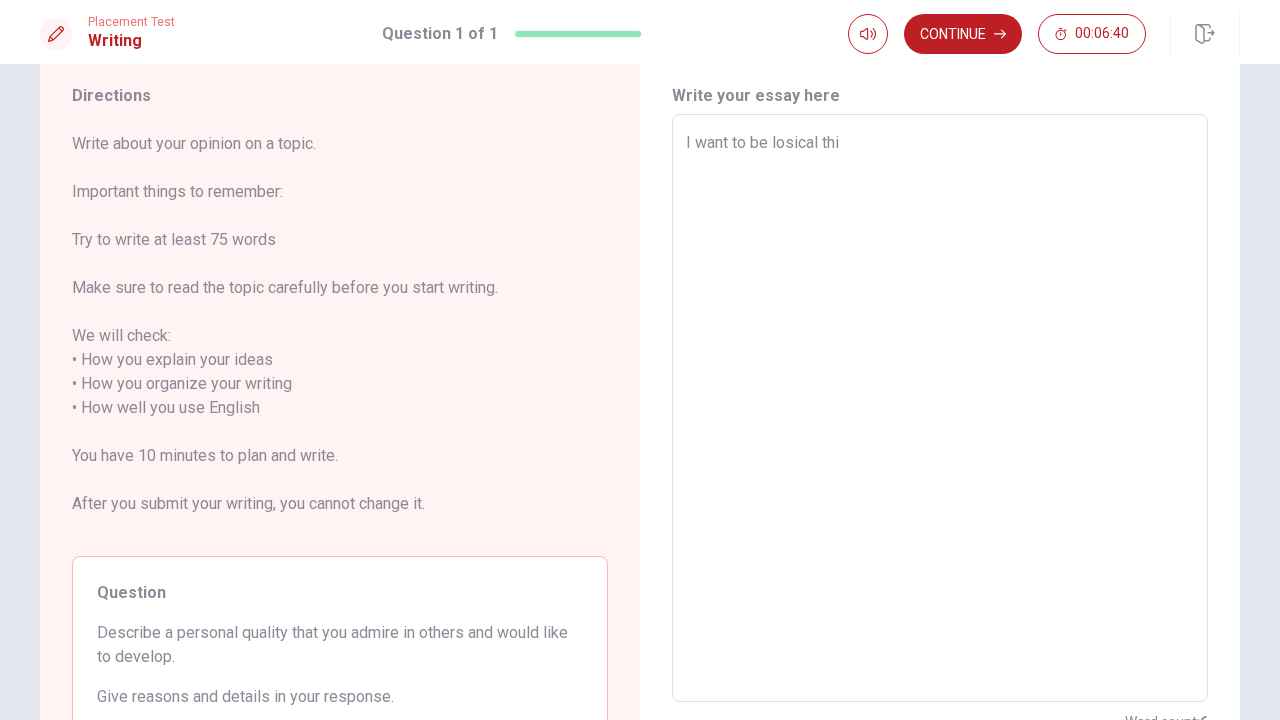 type on "I want to be losical thin" 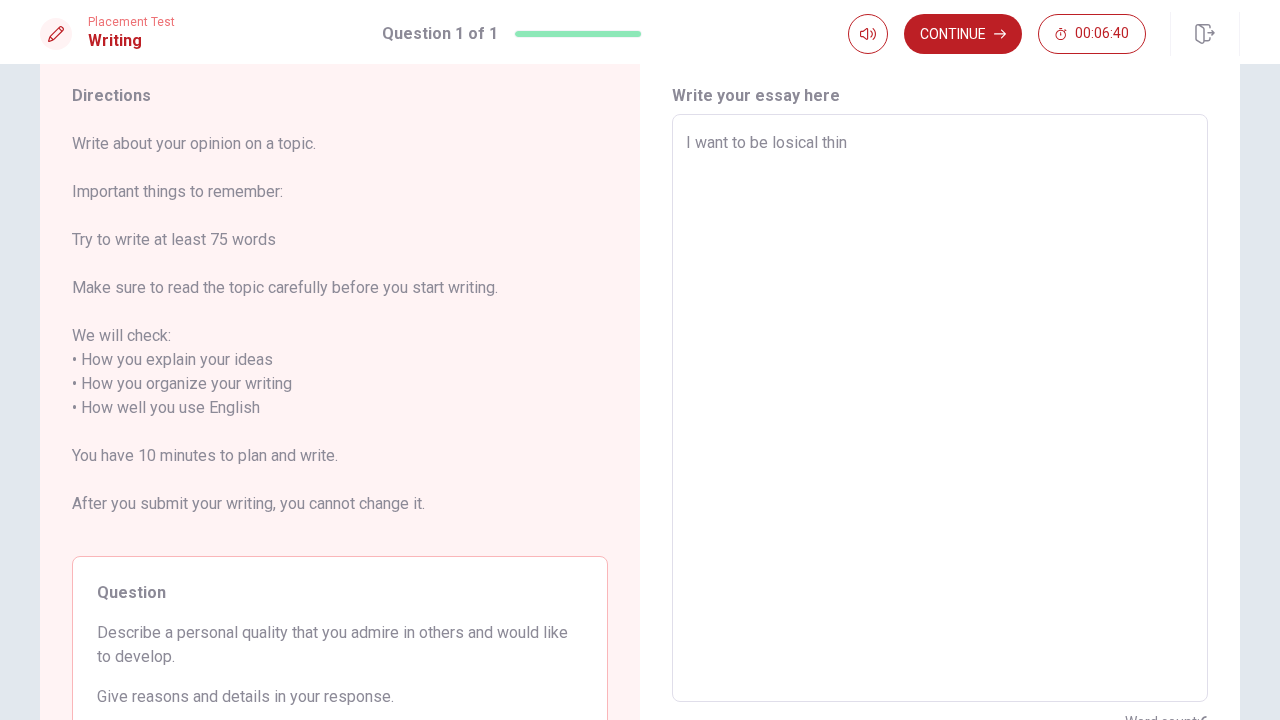 type on "x" 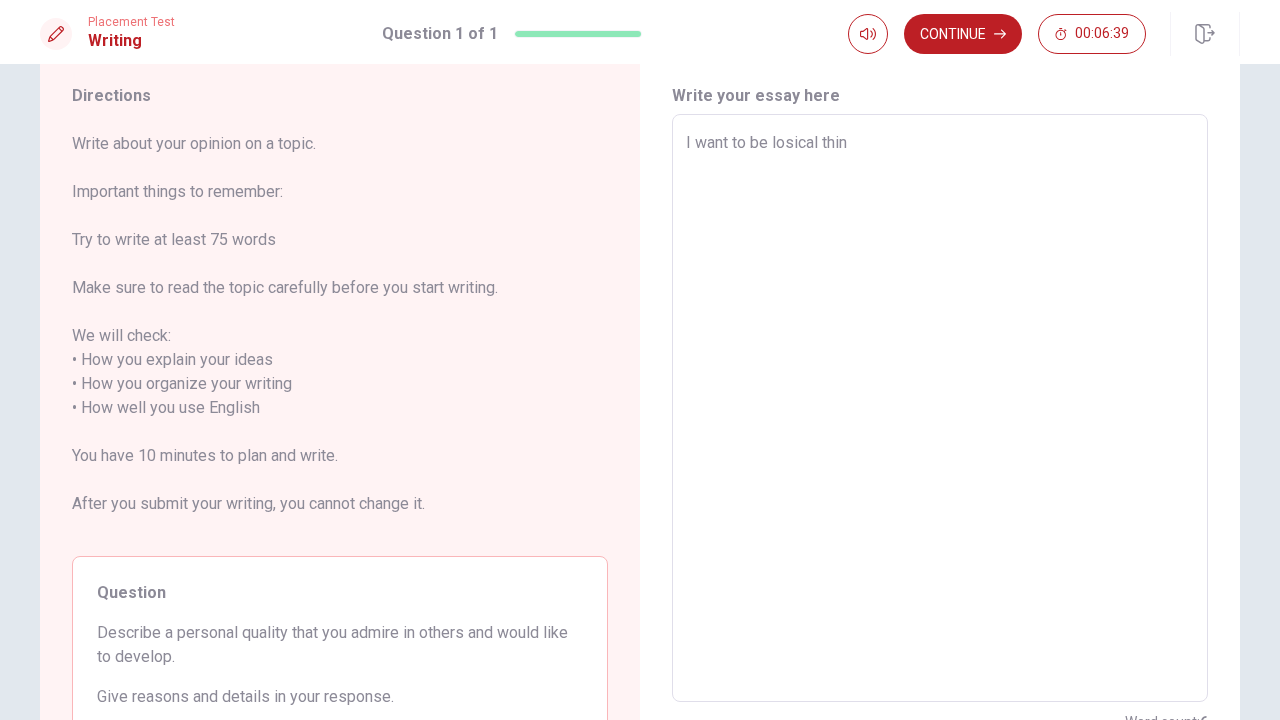 type on "I want to be losical think" 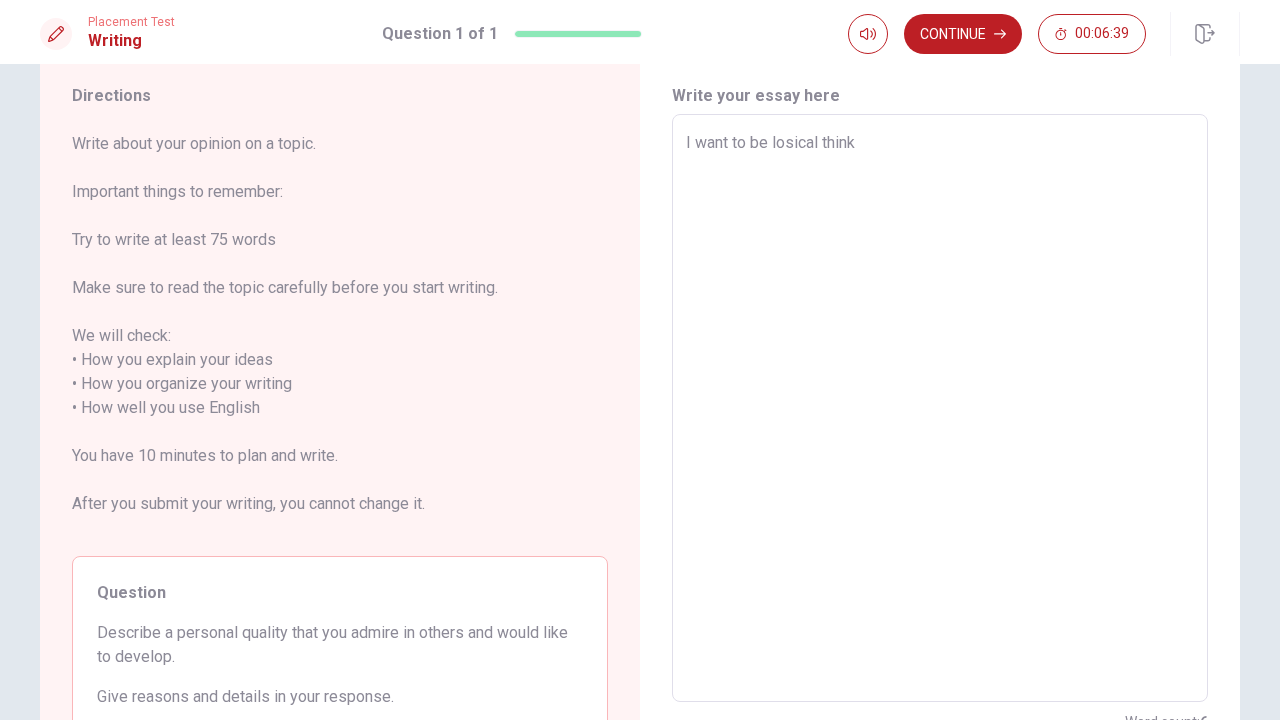 type on "x" 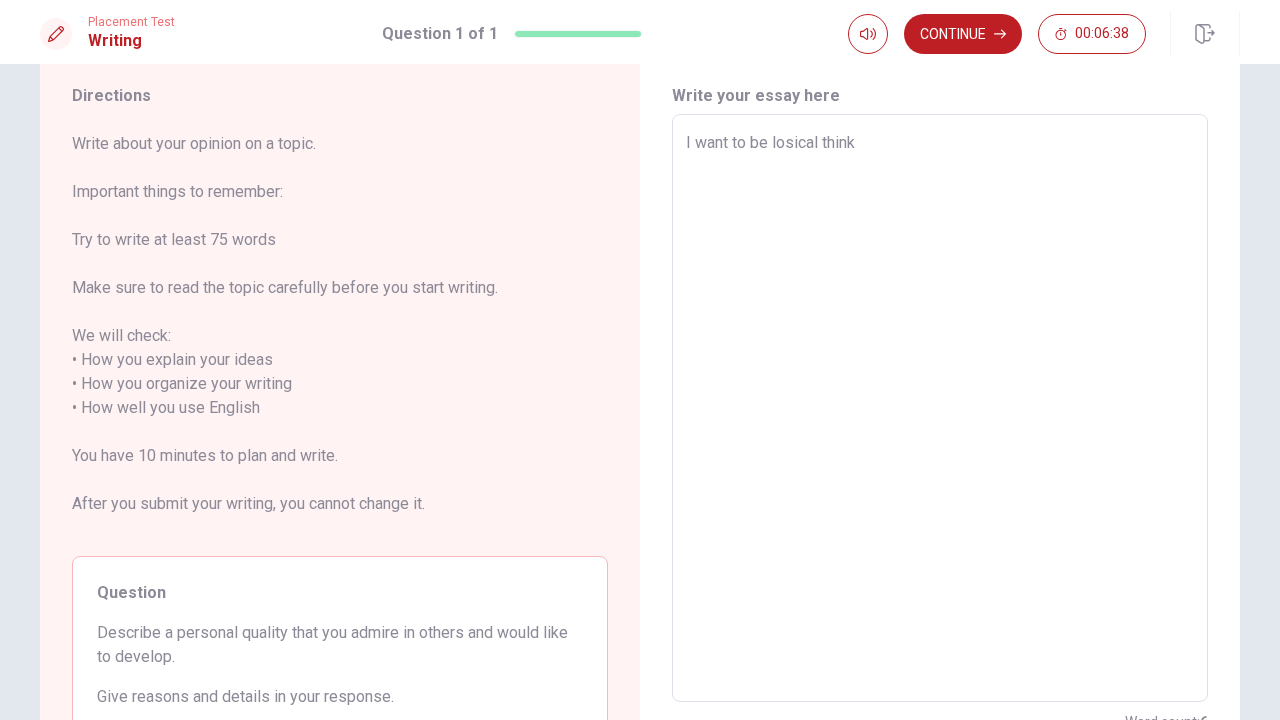 type on "I want to be losical thinke" 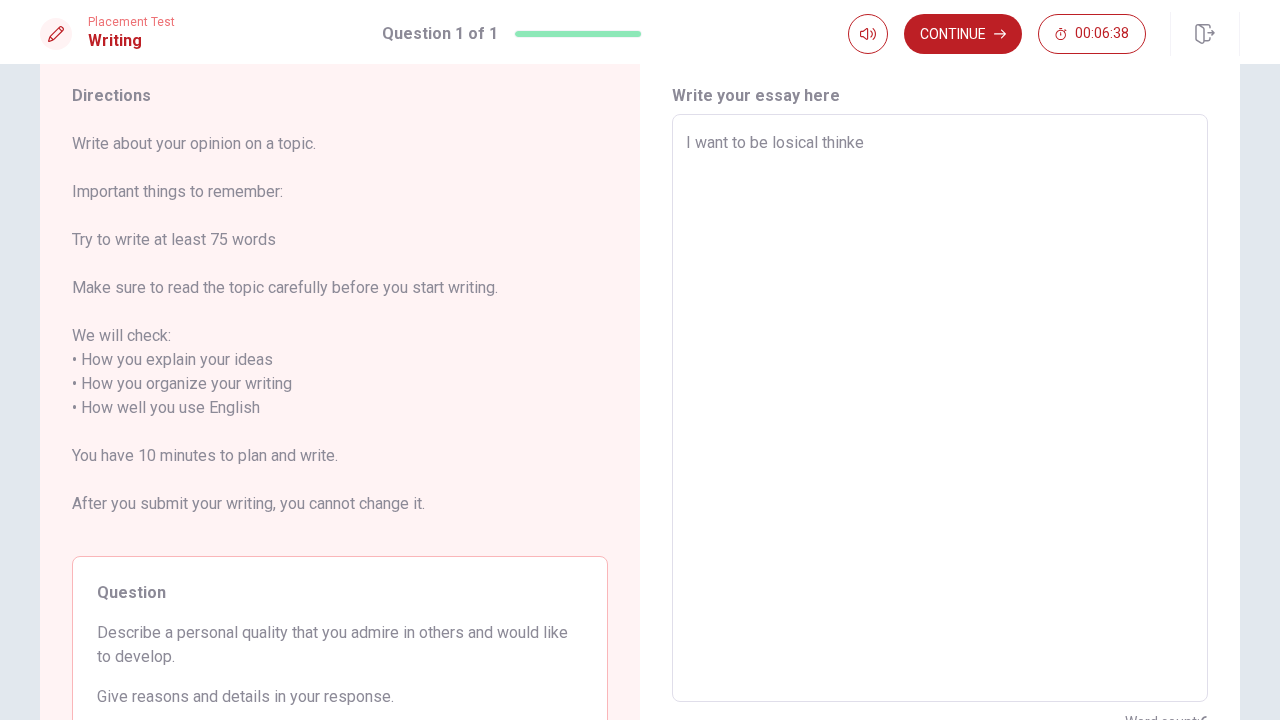 type on "x" 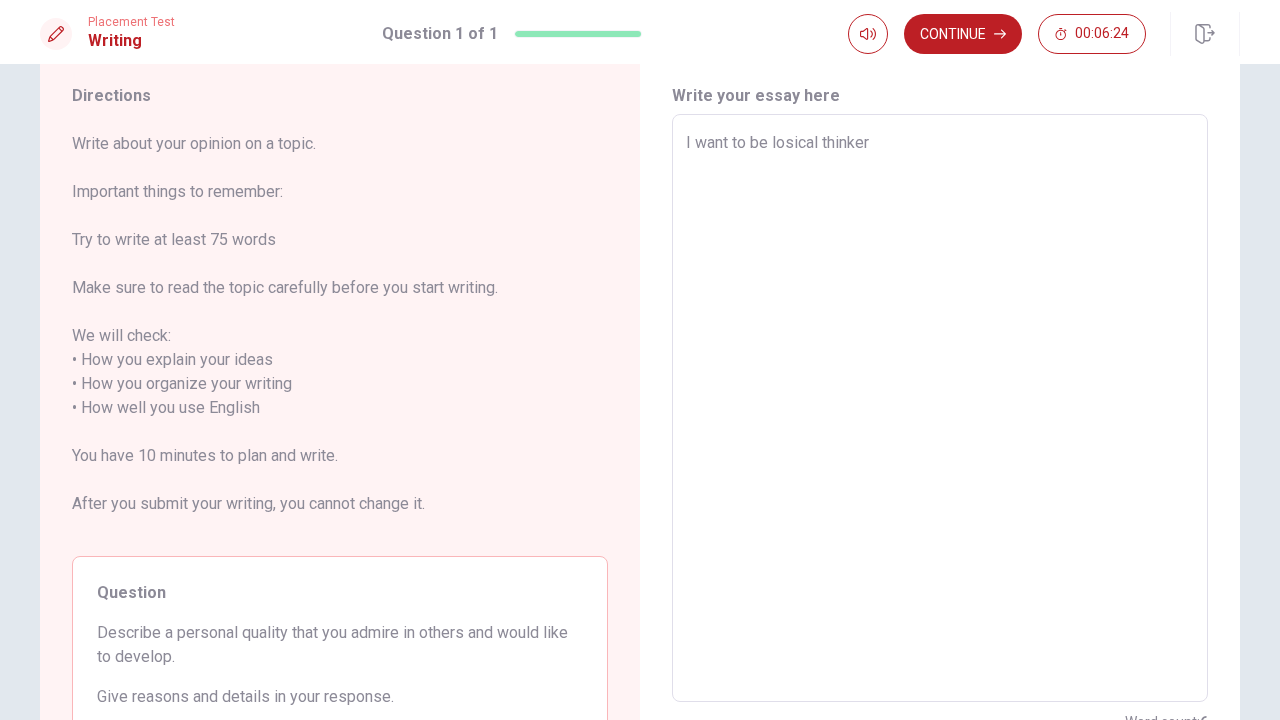 type on "x" 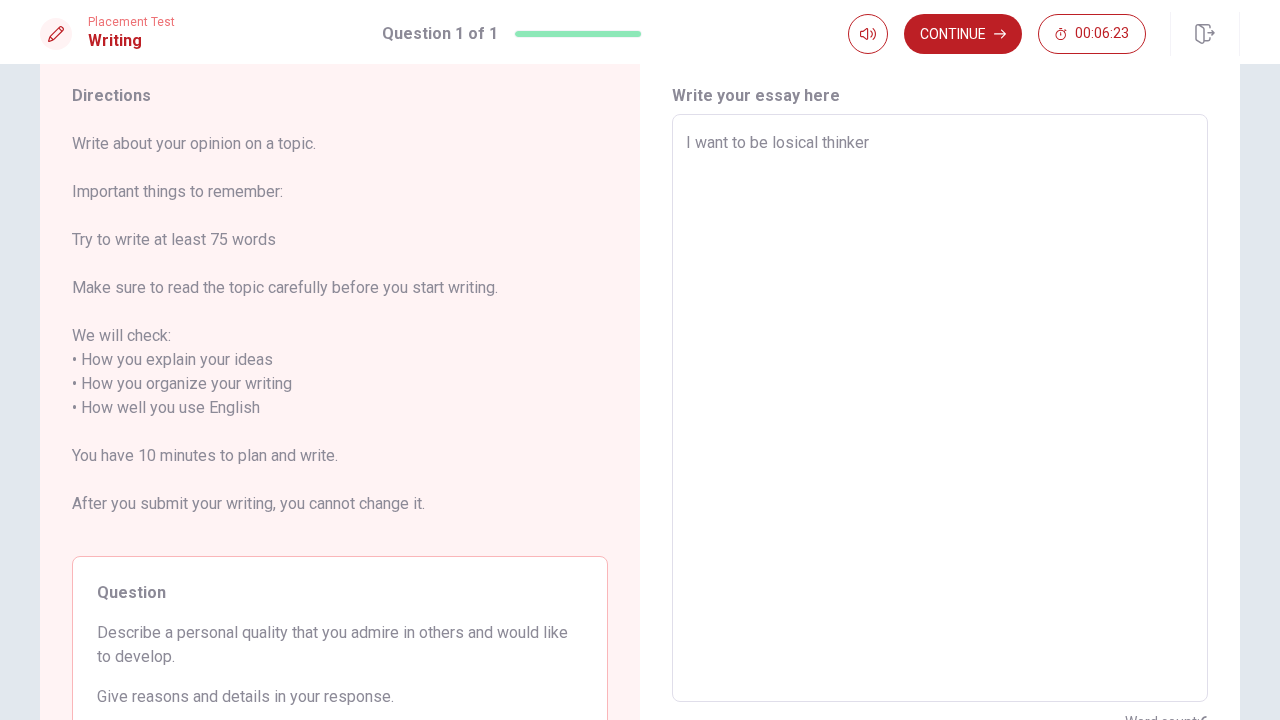 type on "I want to be losical thinker." 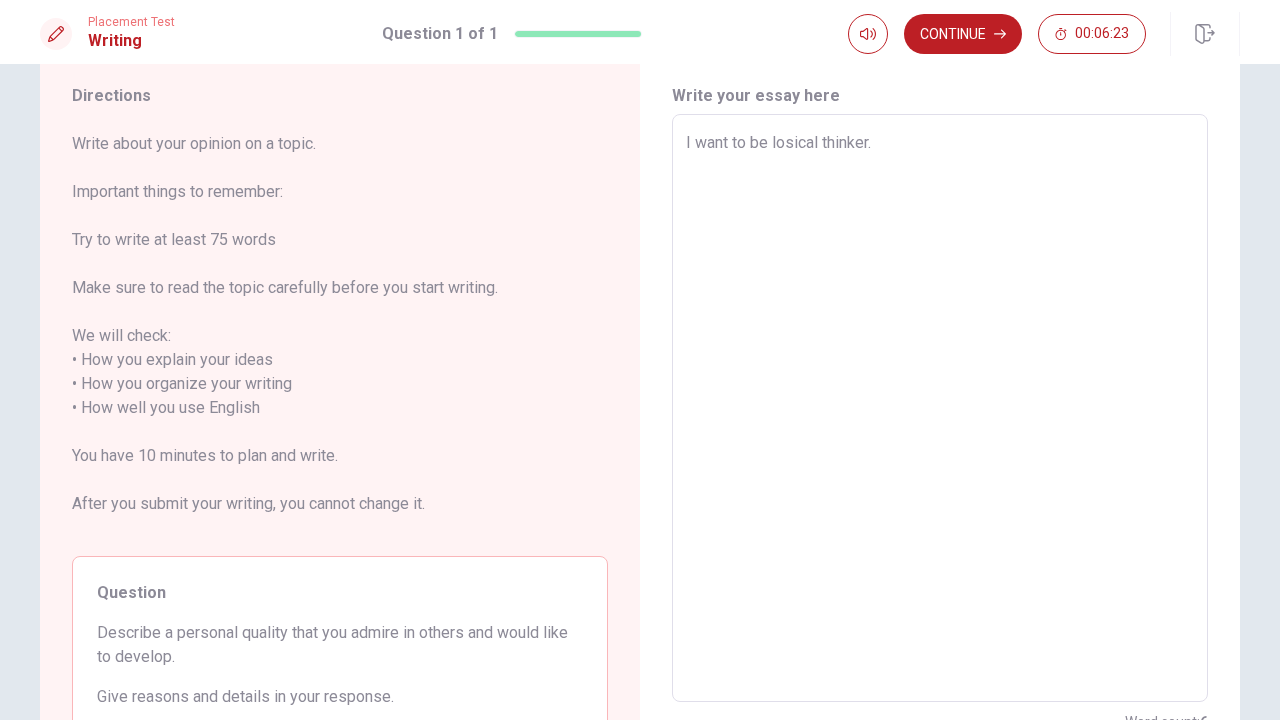 type on "x" 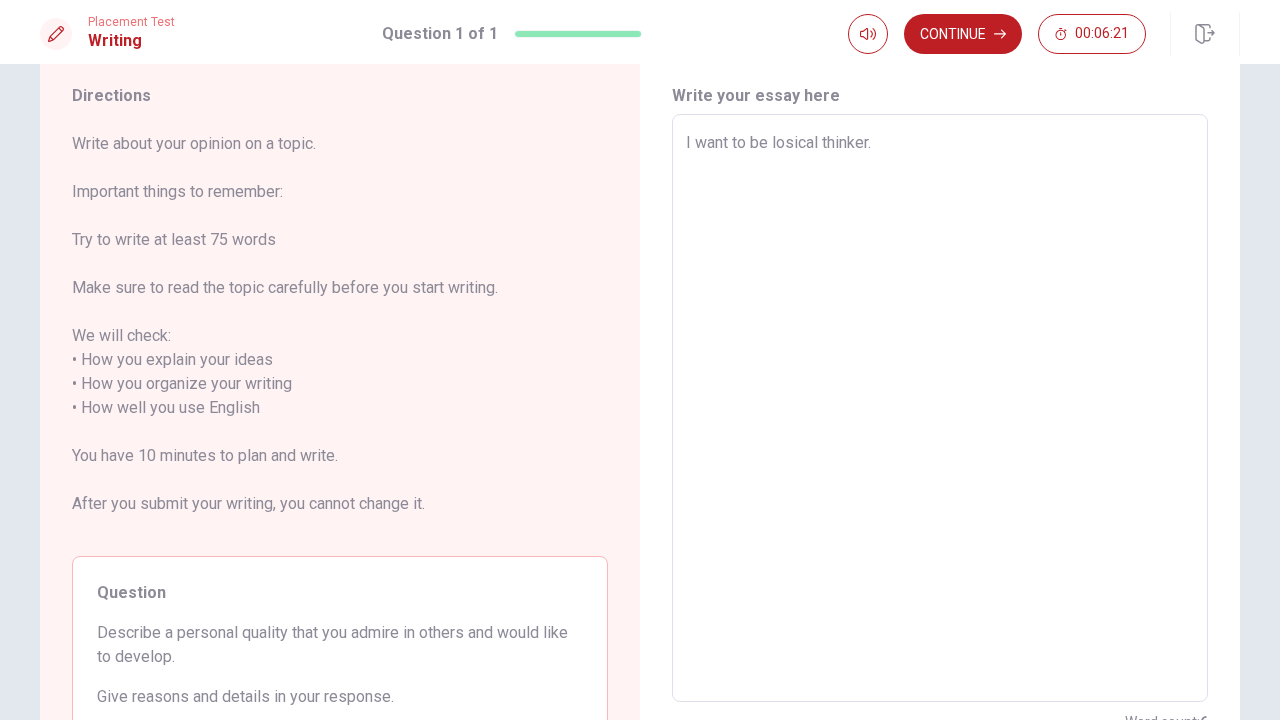 type on "x" 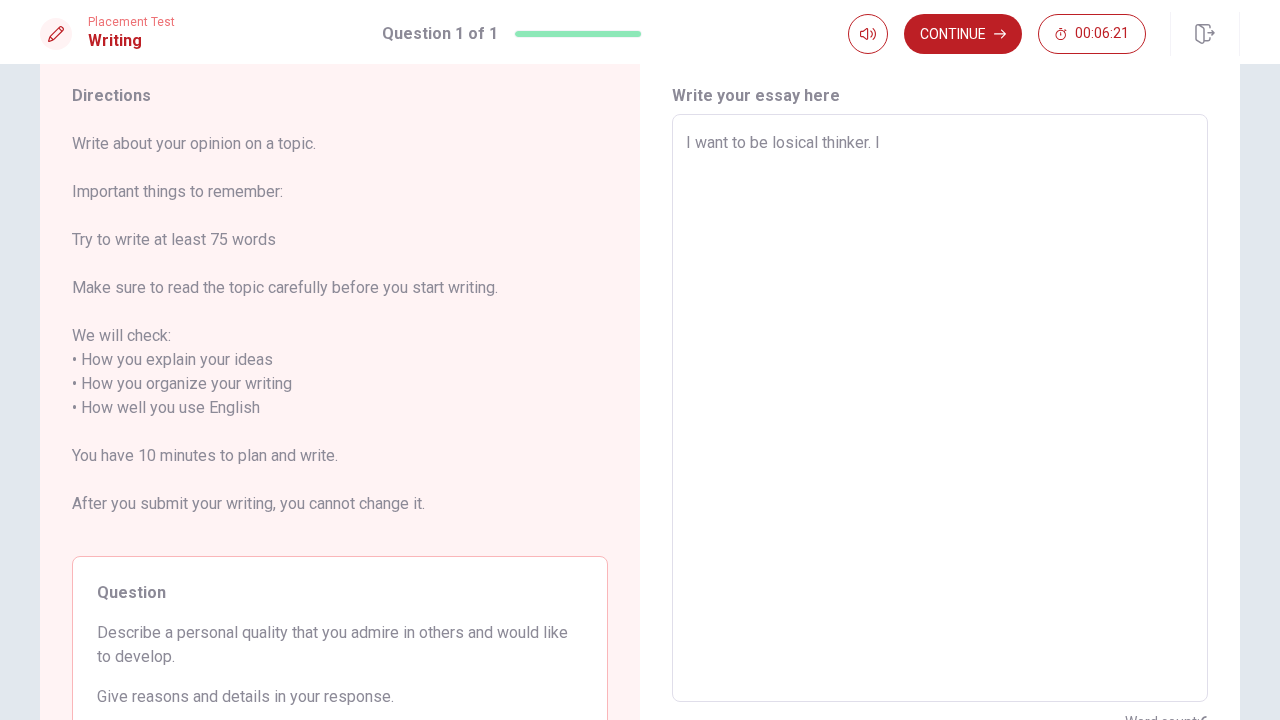 type on "x" 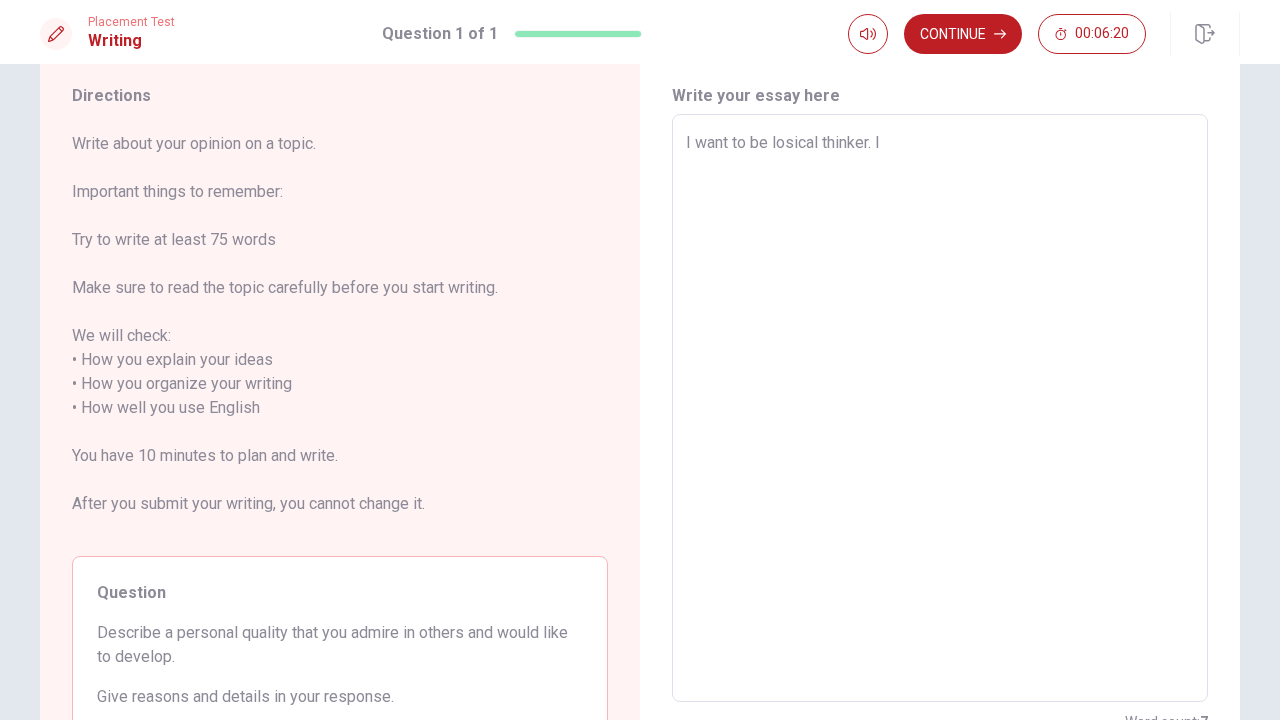 type on "I want to be losical thinker. I" 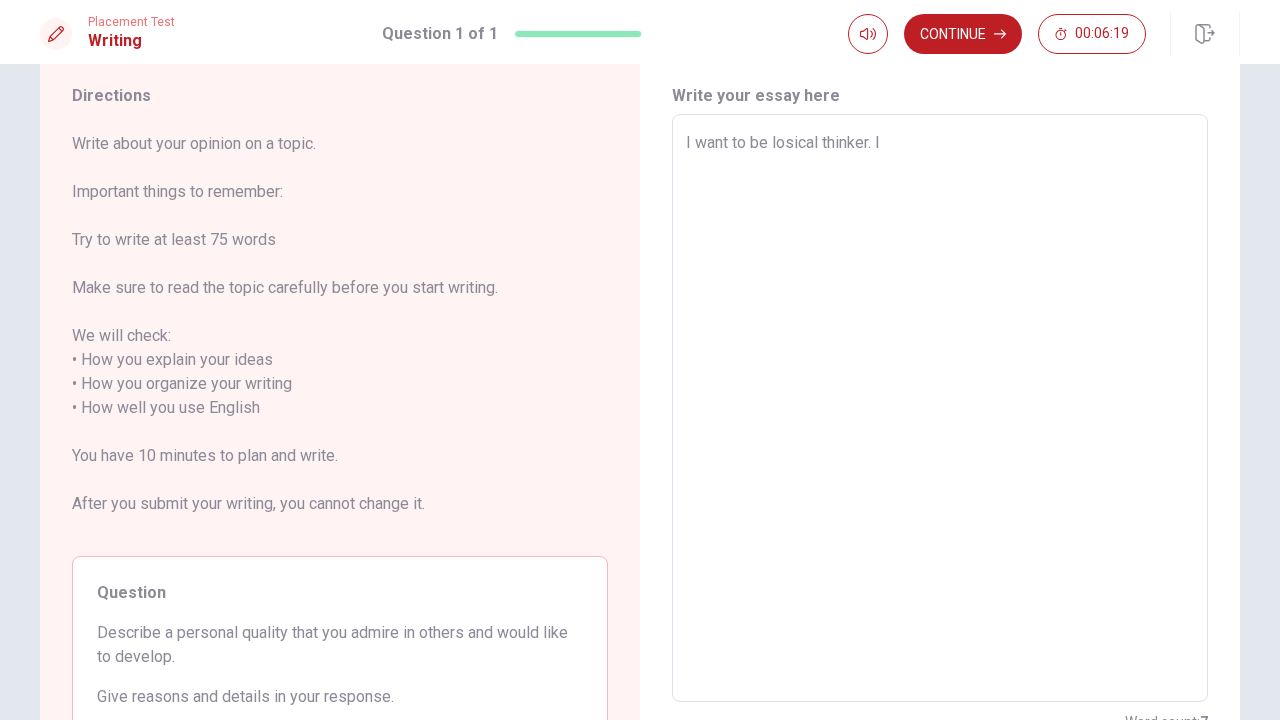 type on "I want to be losical thinker. I" 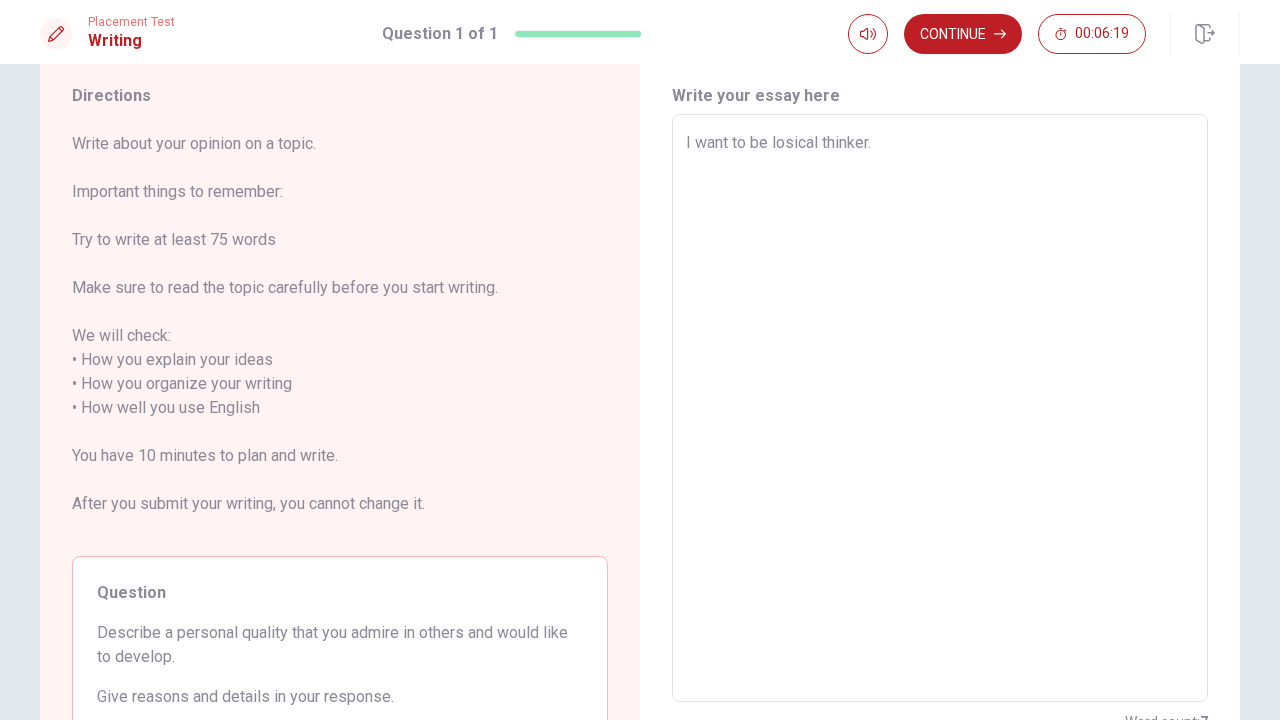 type on "x" 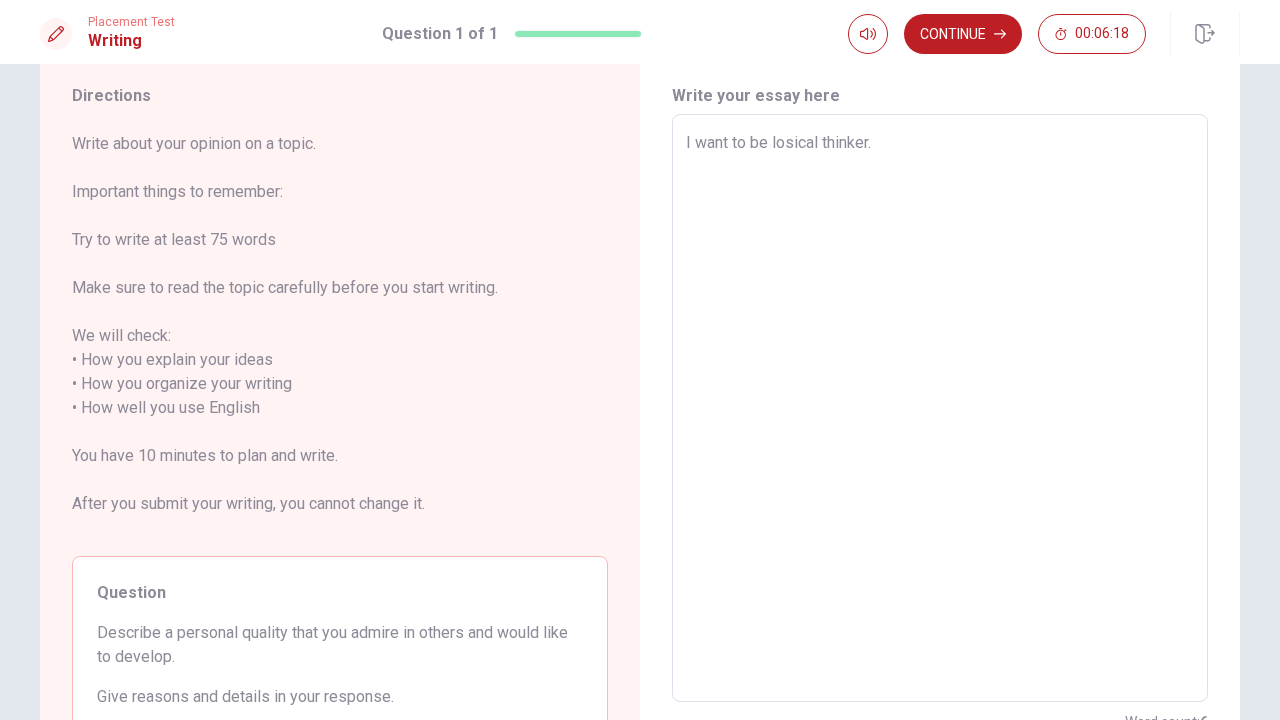 type on "I want to be losical thinker." 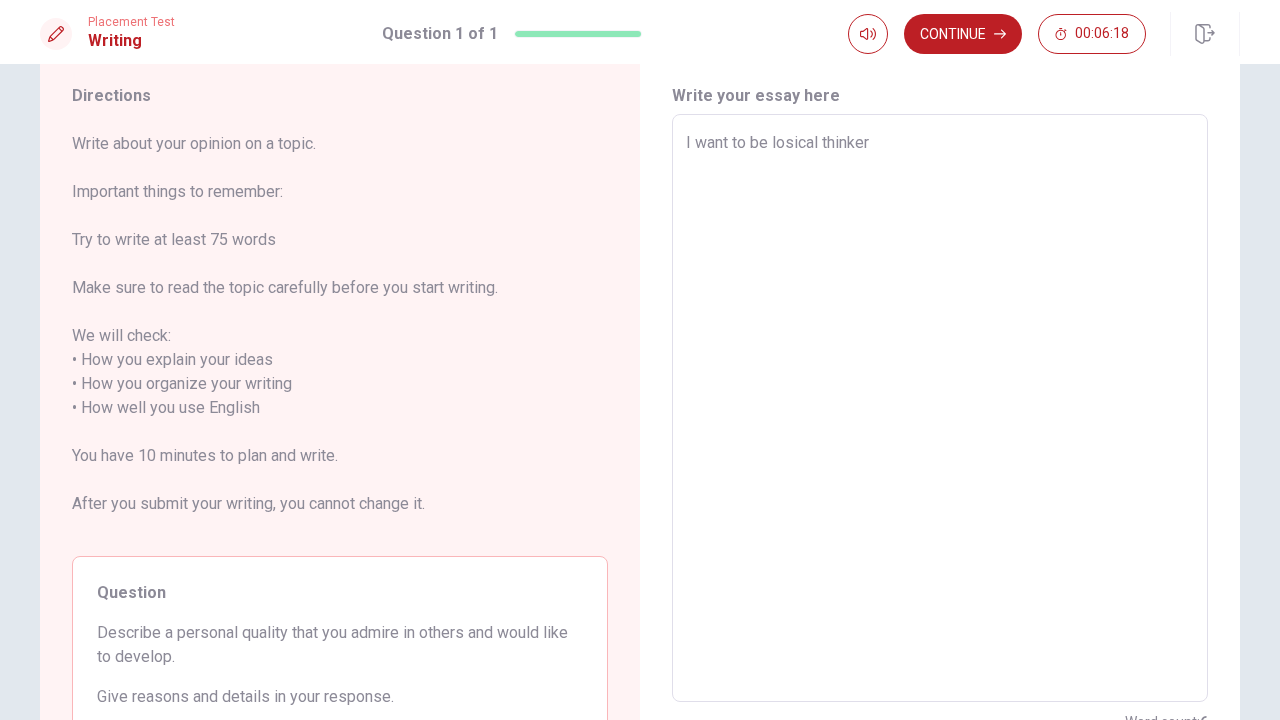 type on "x" 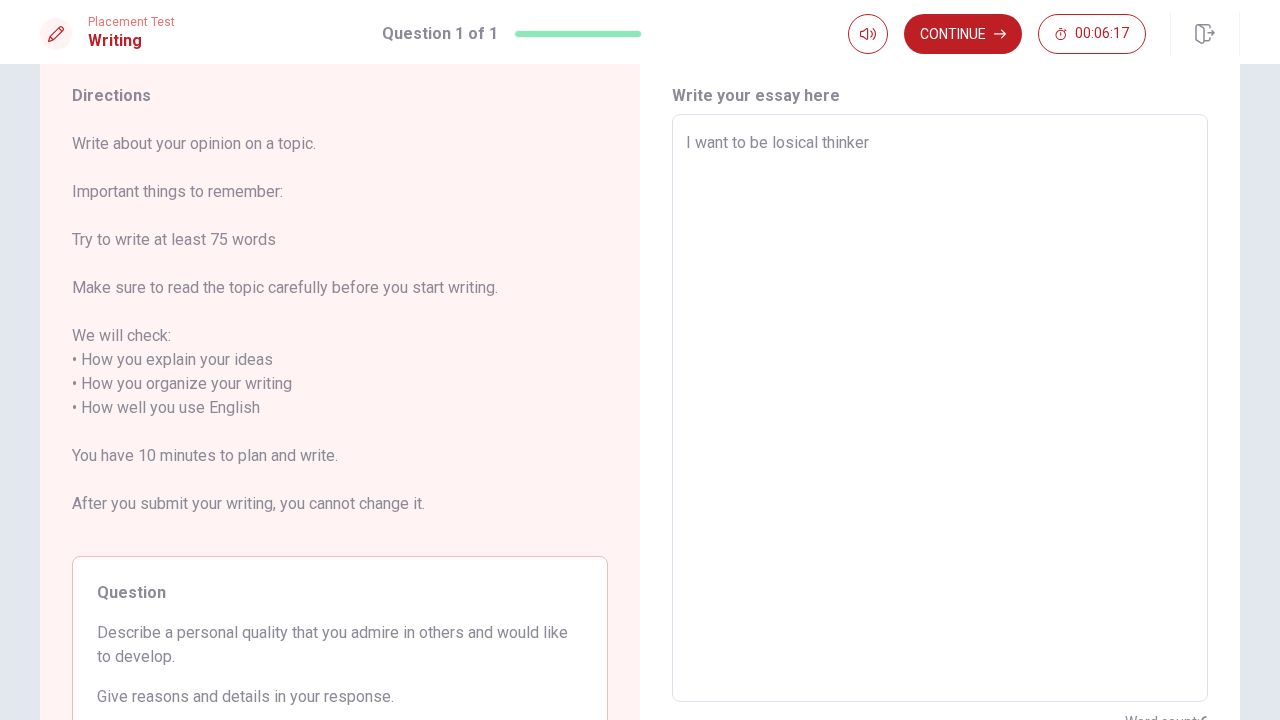 type on "I want to be losical thinker" 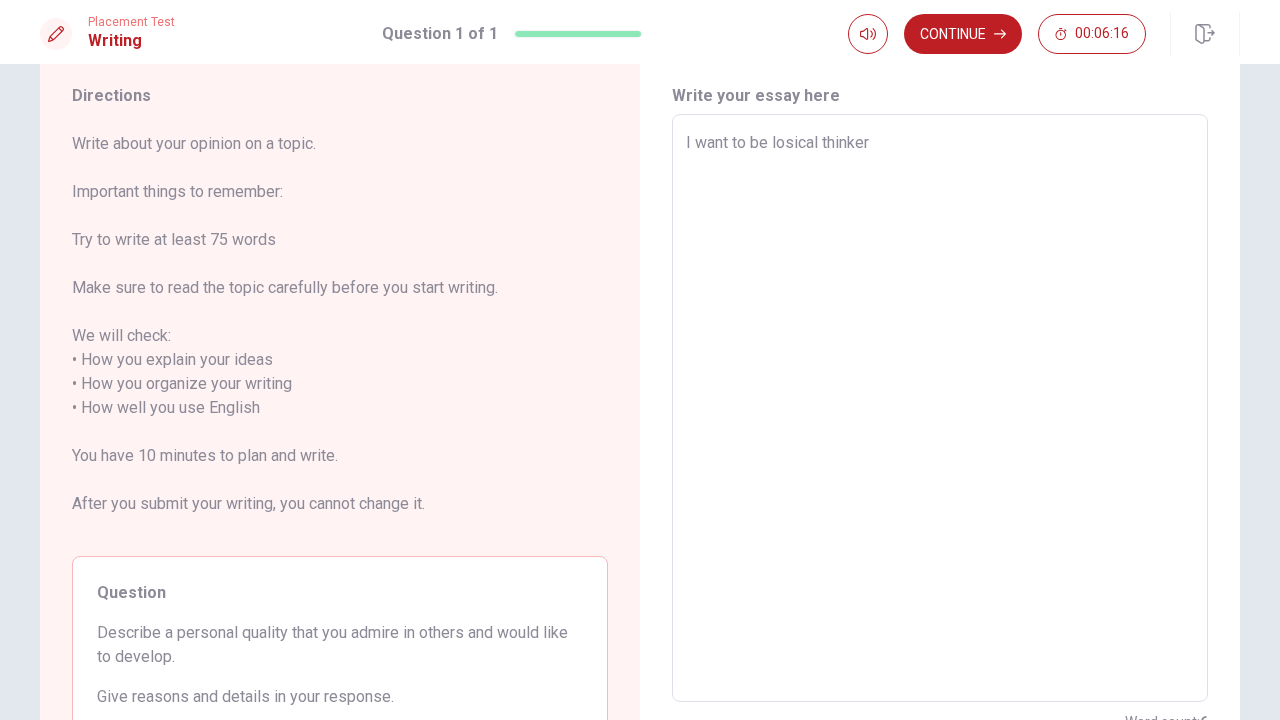 type on "I want to be losical thinker" 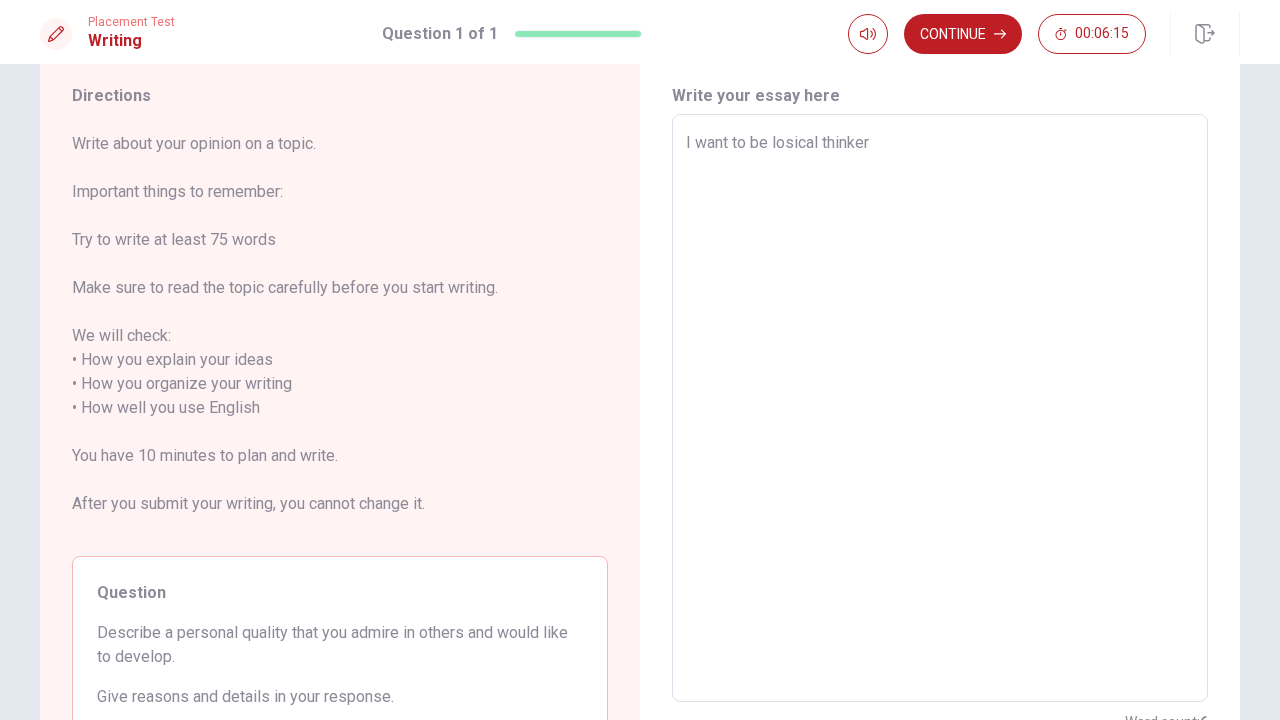 type on "I want to be losical thinker," 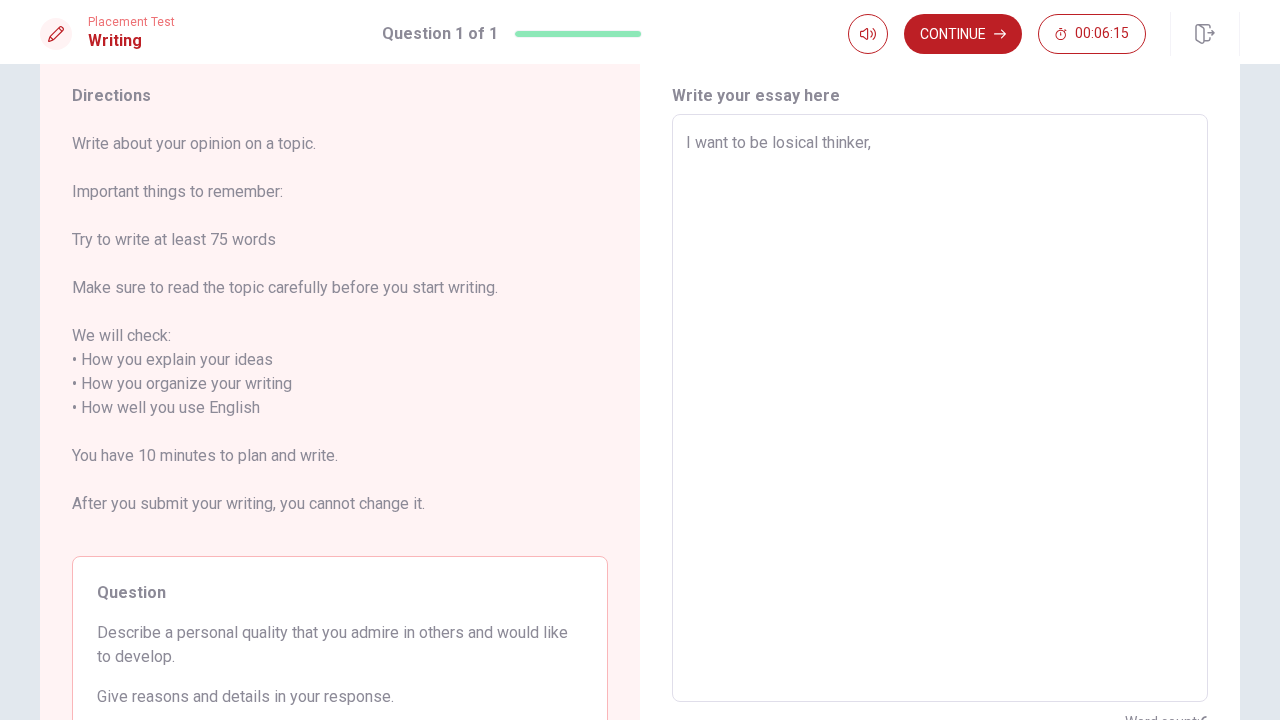 type on "x" 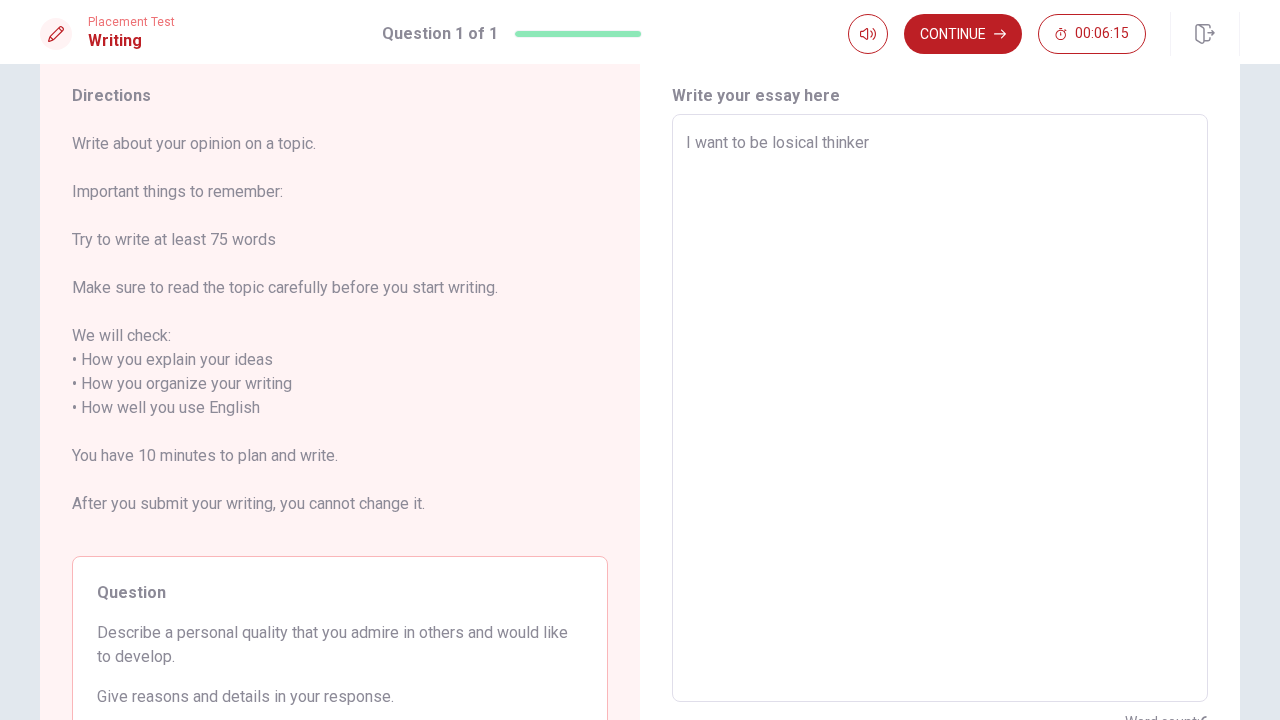 type on "x" 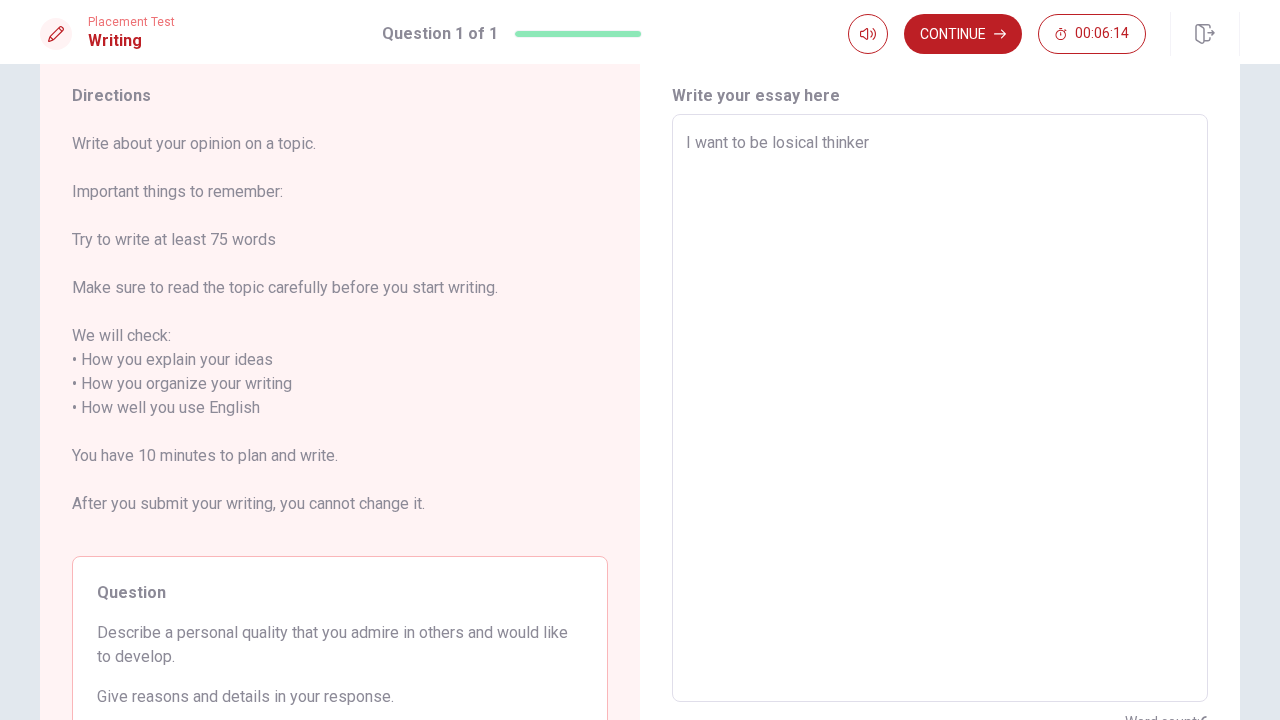 type on "I want to be losical thinker." 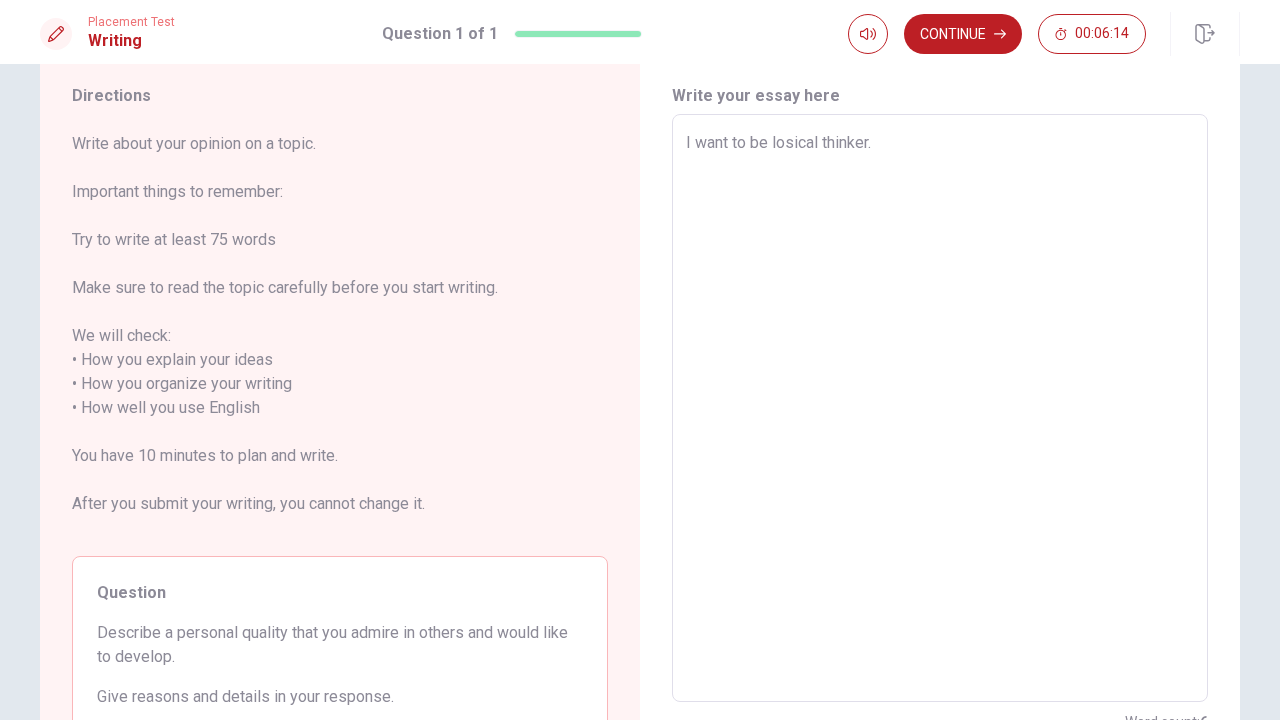 type on "x" 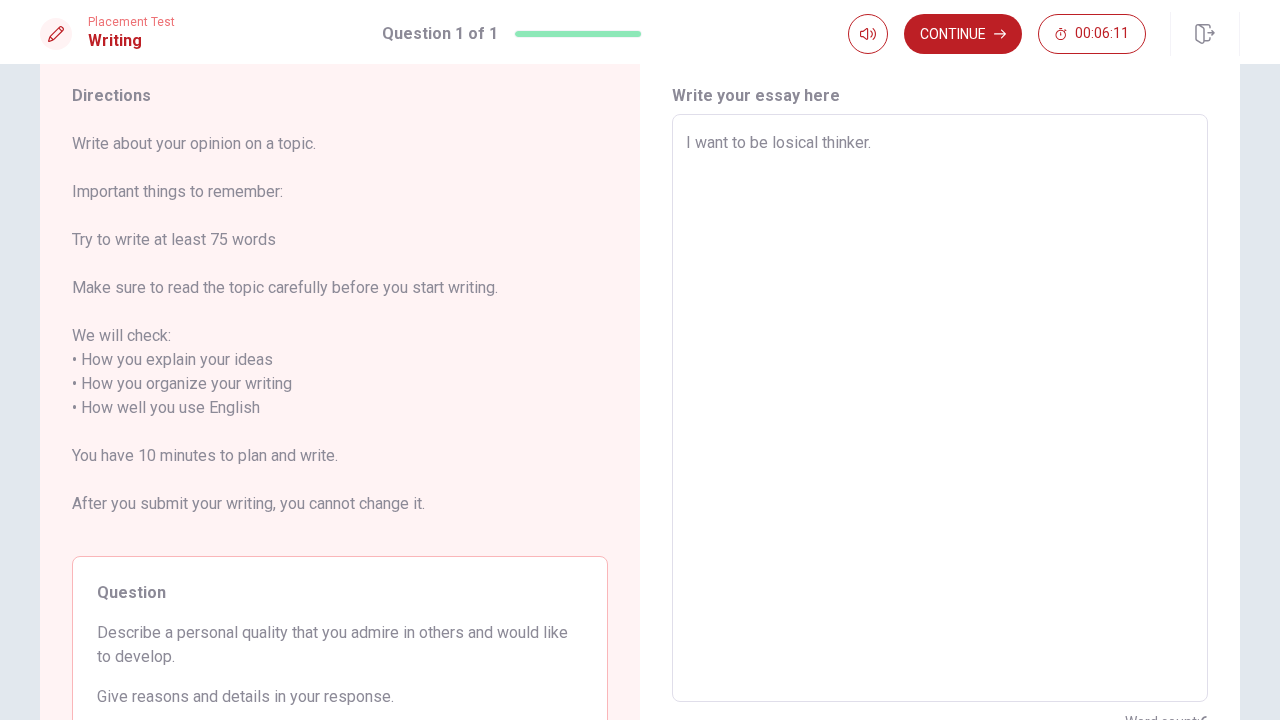 type on "x" 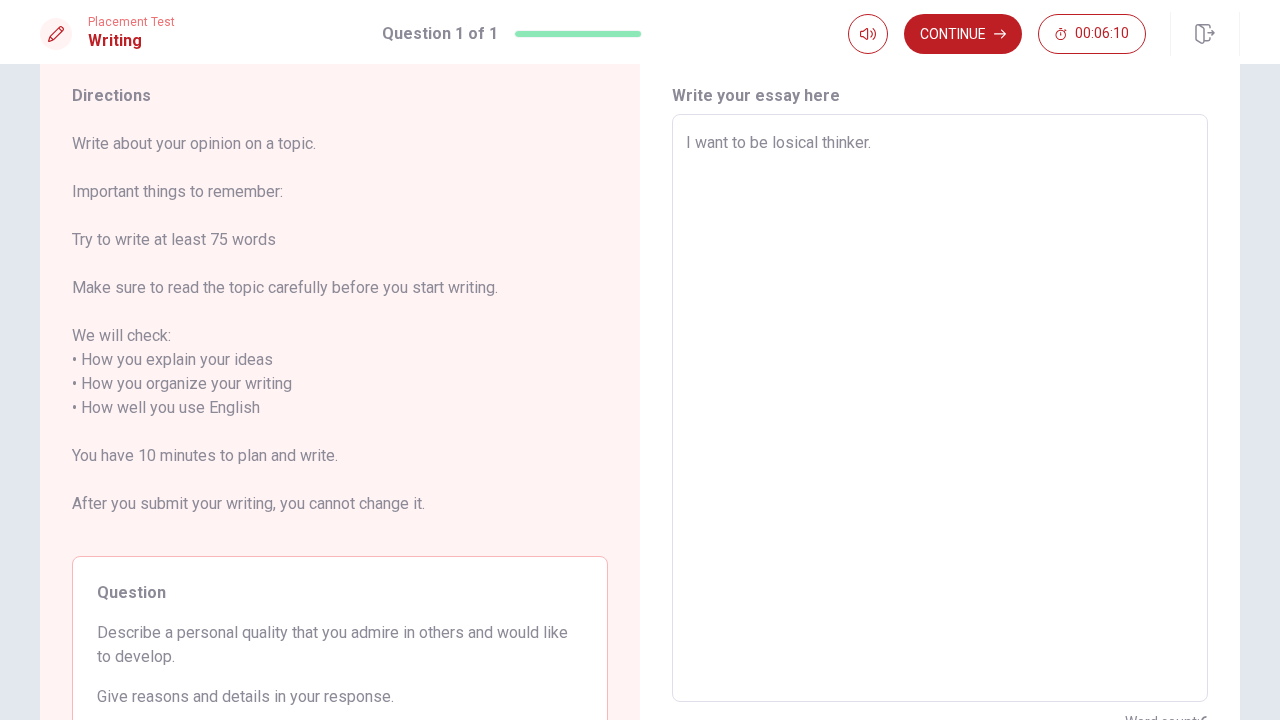 type on "I want to be losical thinker. B" 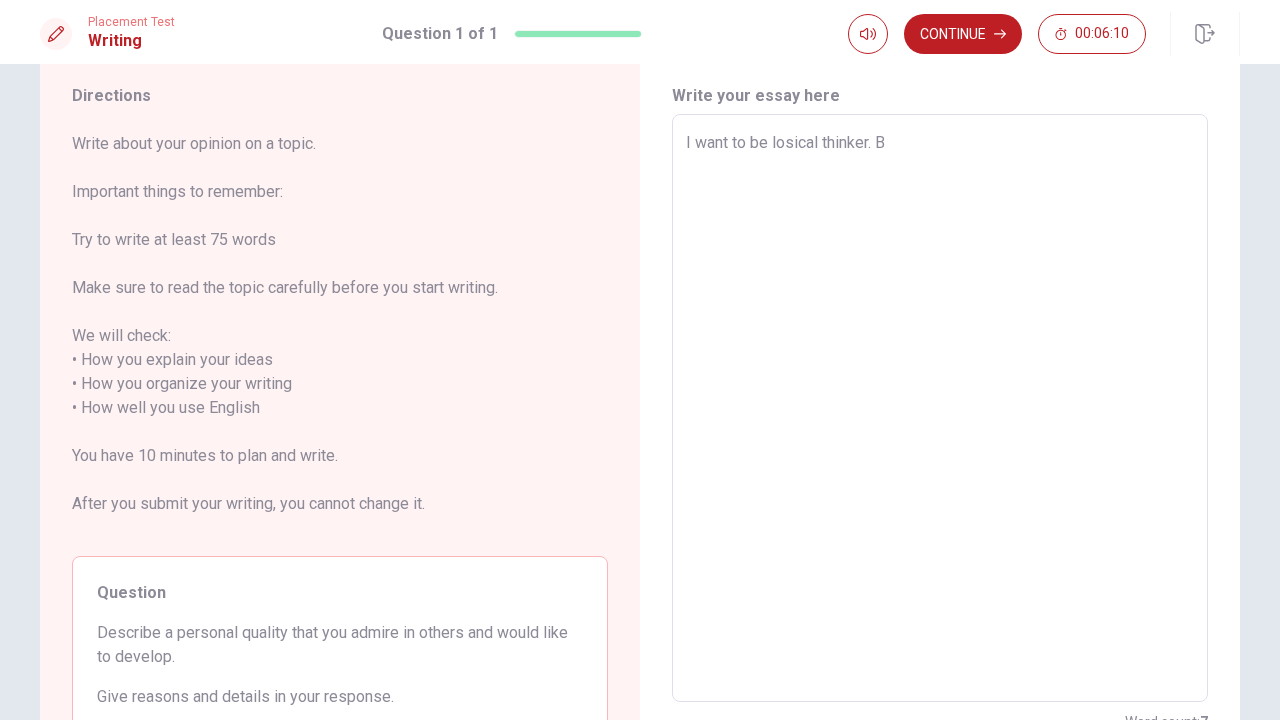 type on "x" 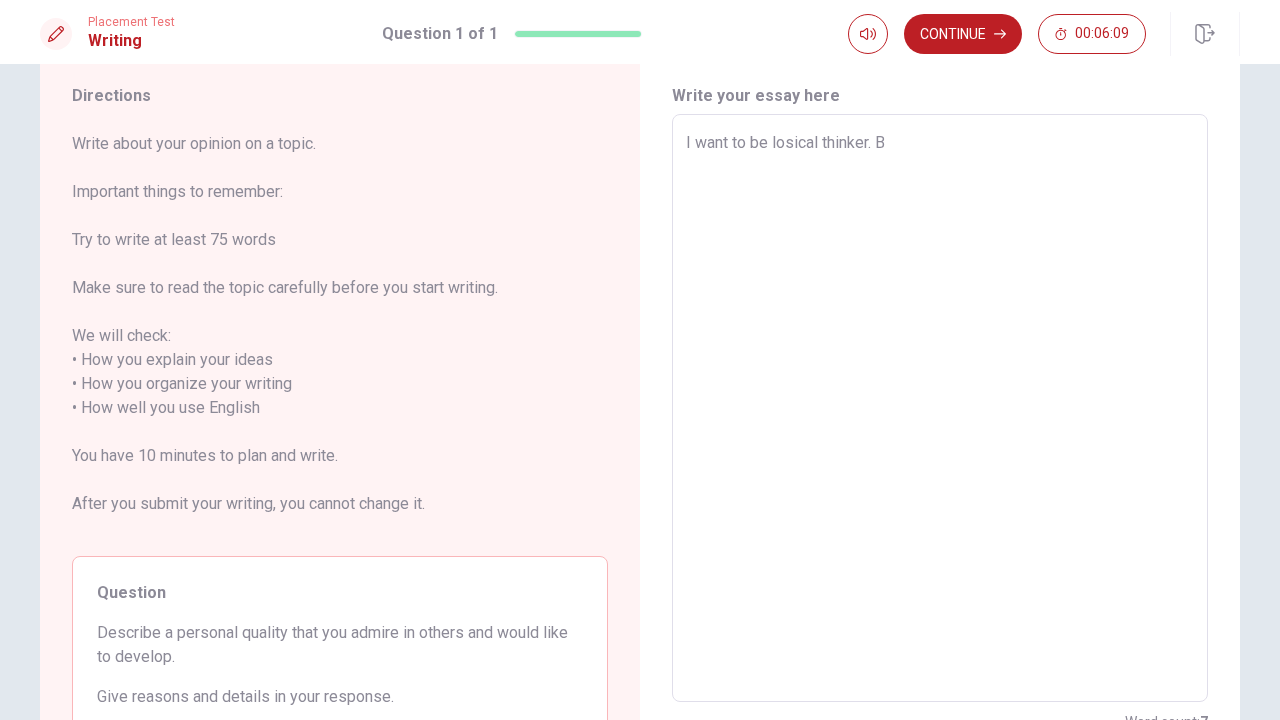 type on "I want to be losical thinker. Be" 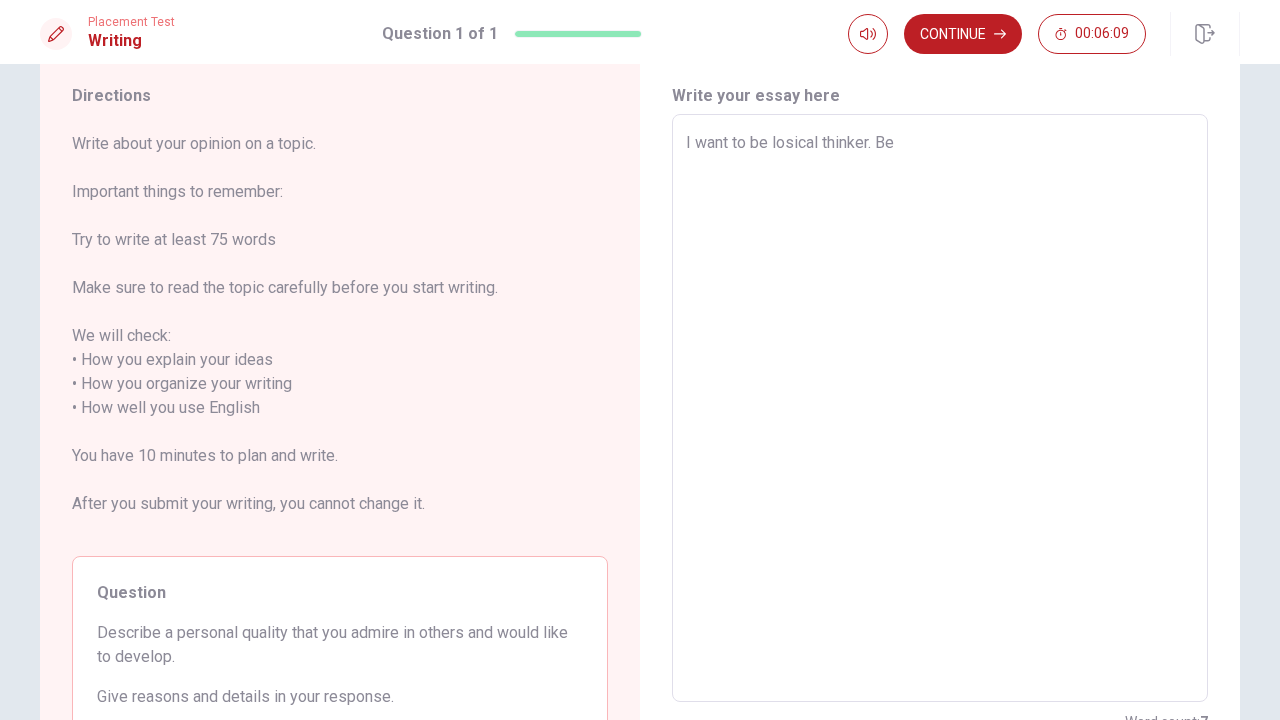 type on "x" 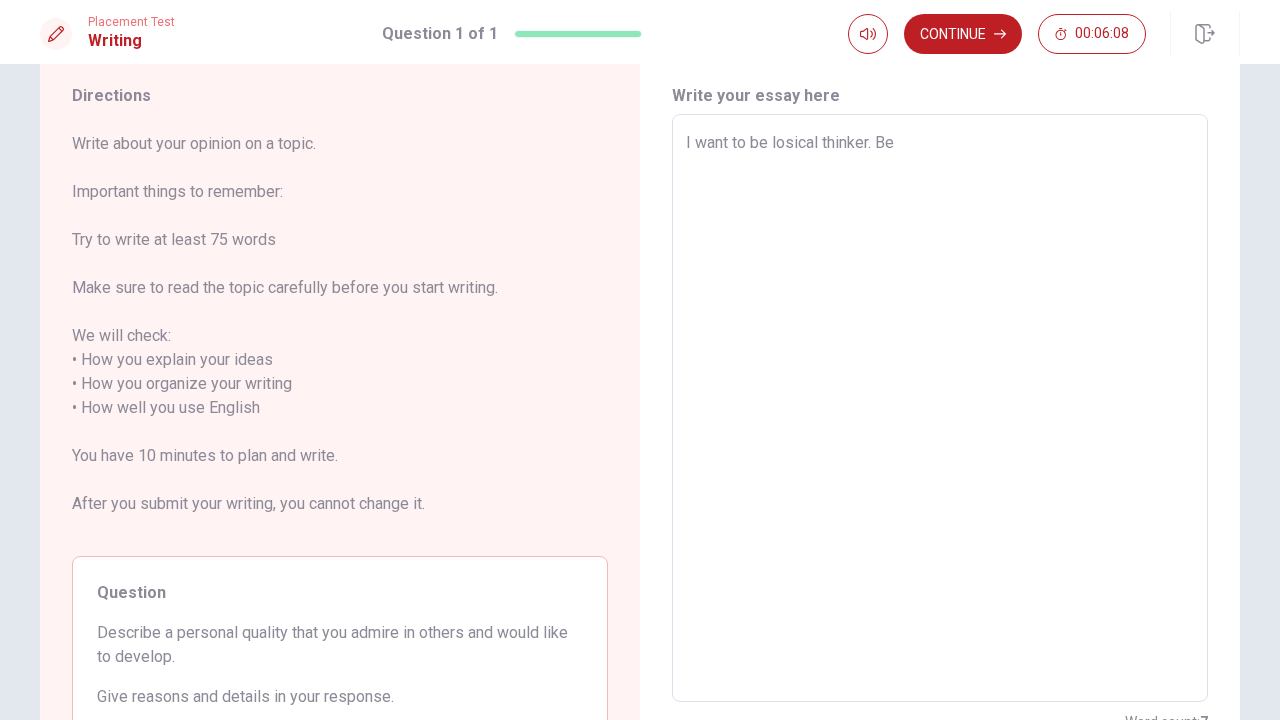 type on "I want to be losical thinker. Bec" 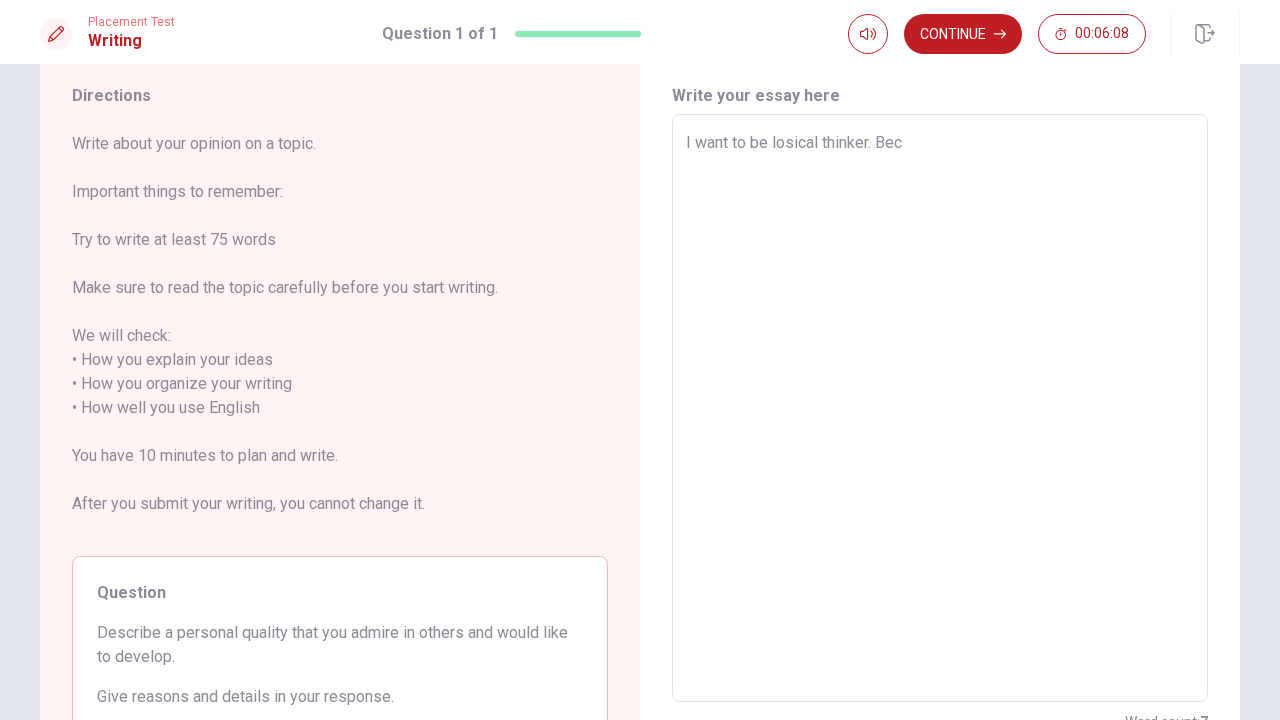 type on "x" 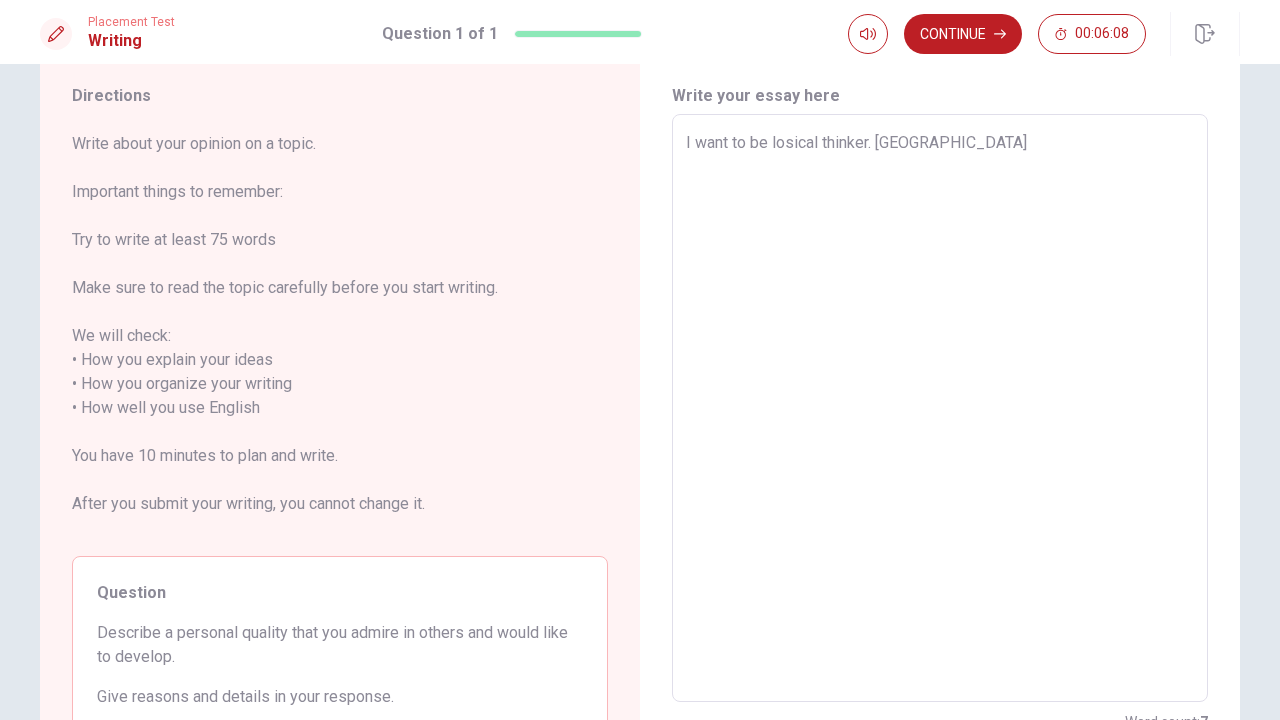 type on "x" 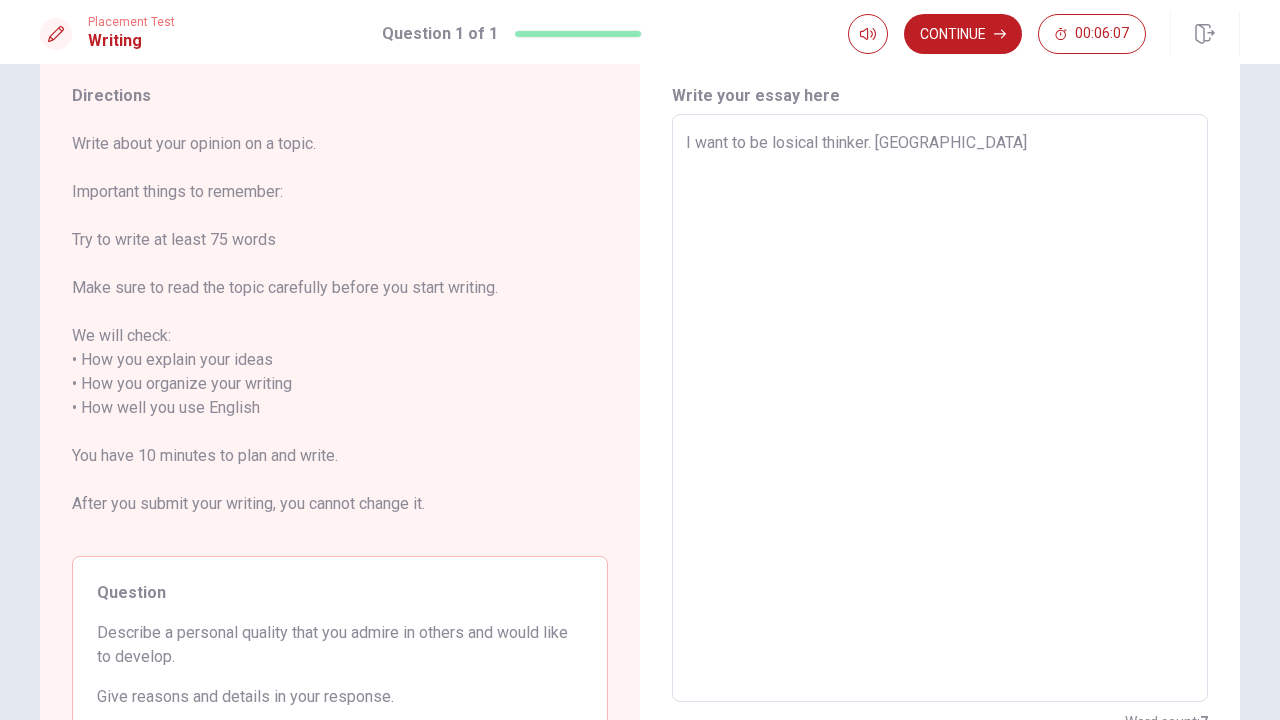 type on "I want to be losical thinker. [GEOGRAPHIC_DATA]" 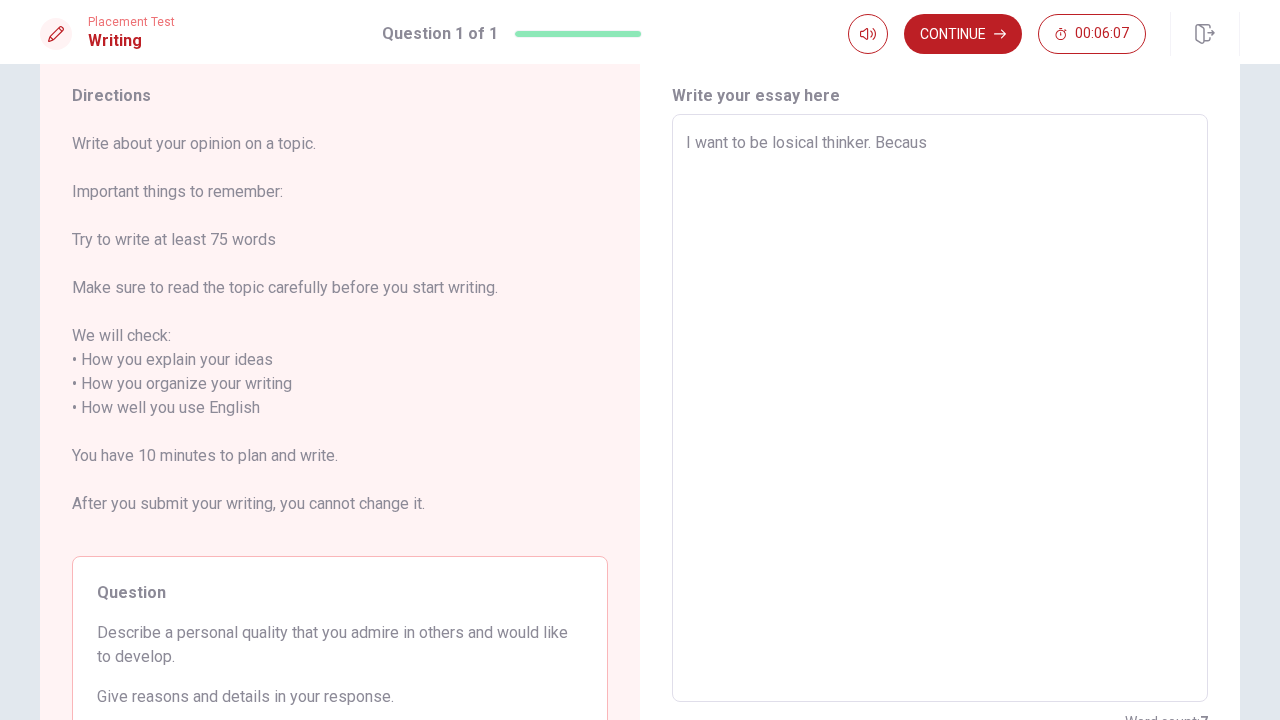 type on "I want to be losical thinker. Because" 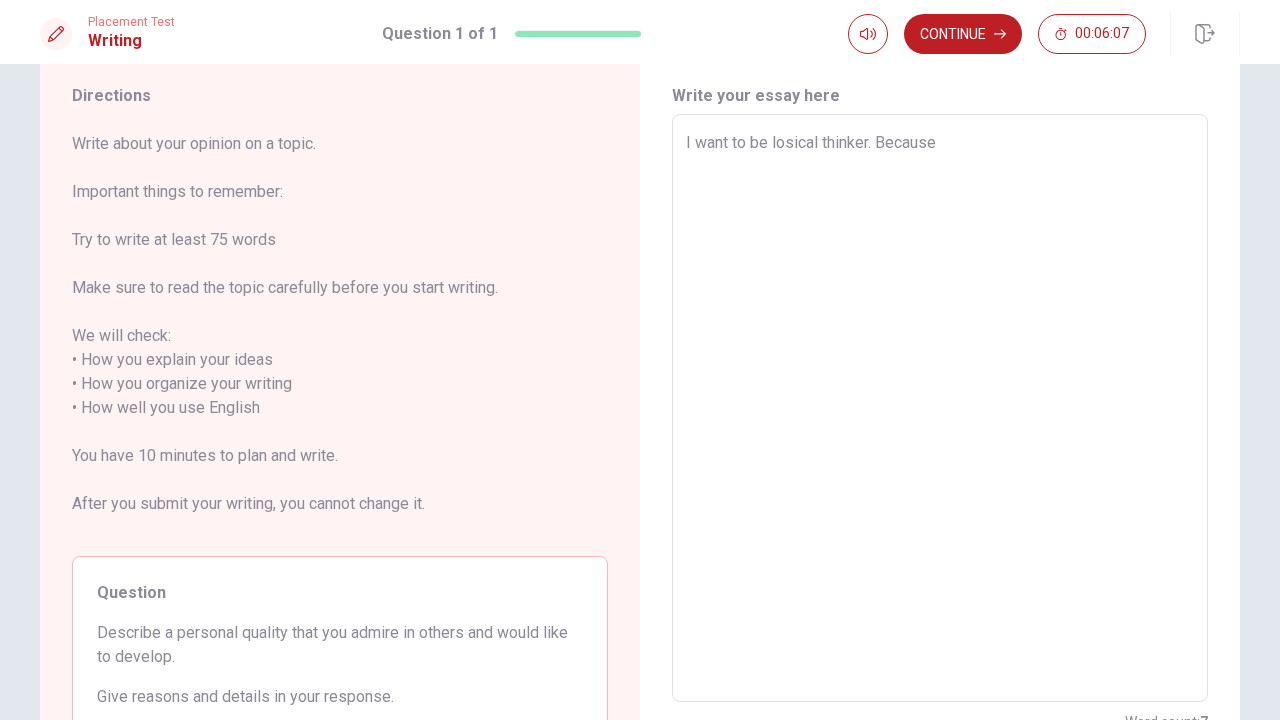 type on "x" 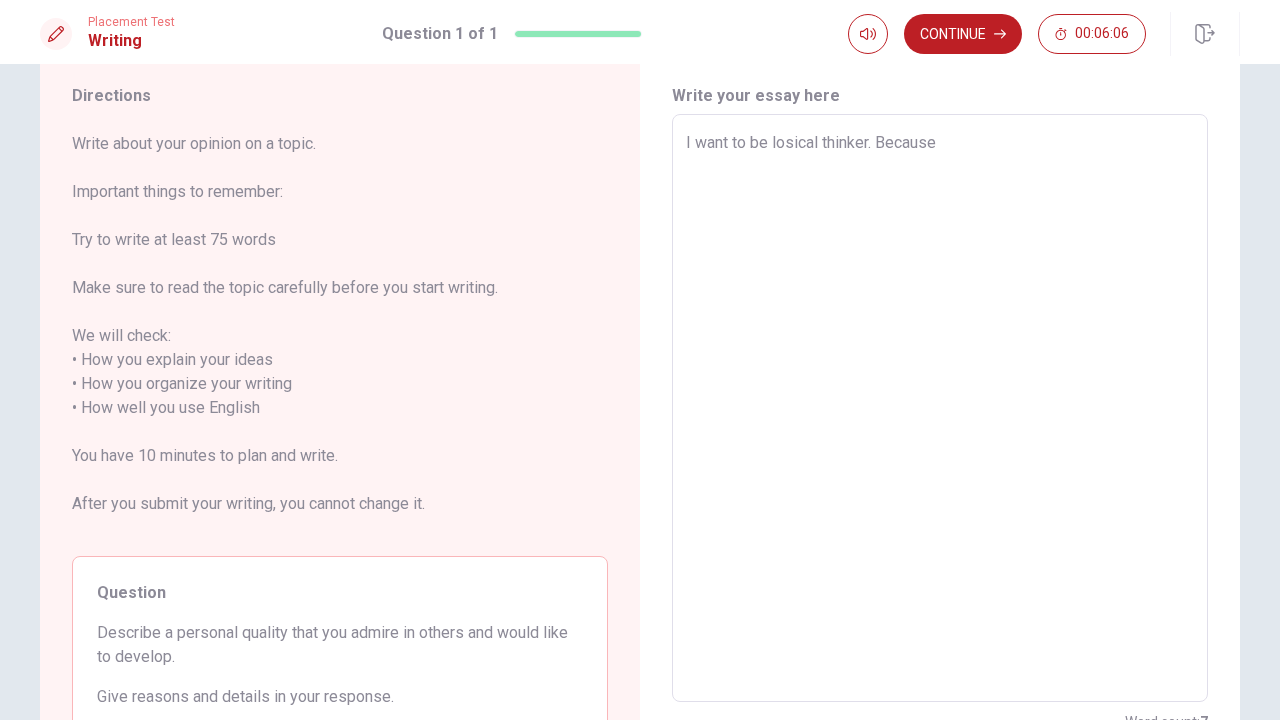 type on "I want to be losical thinker. Because" 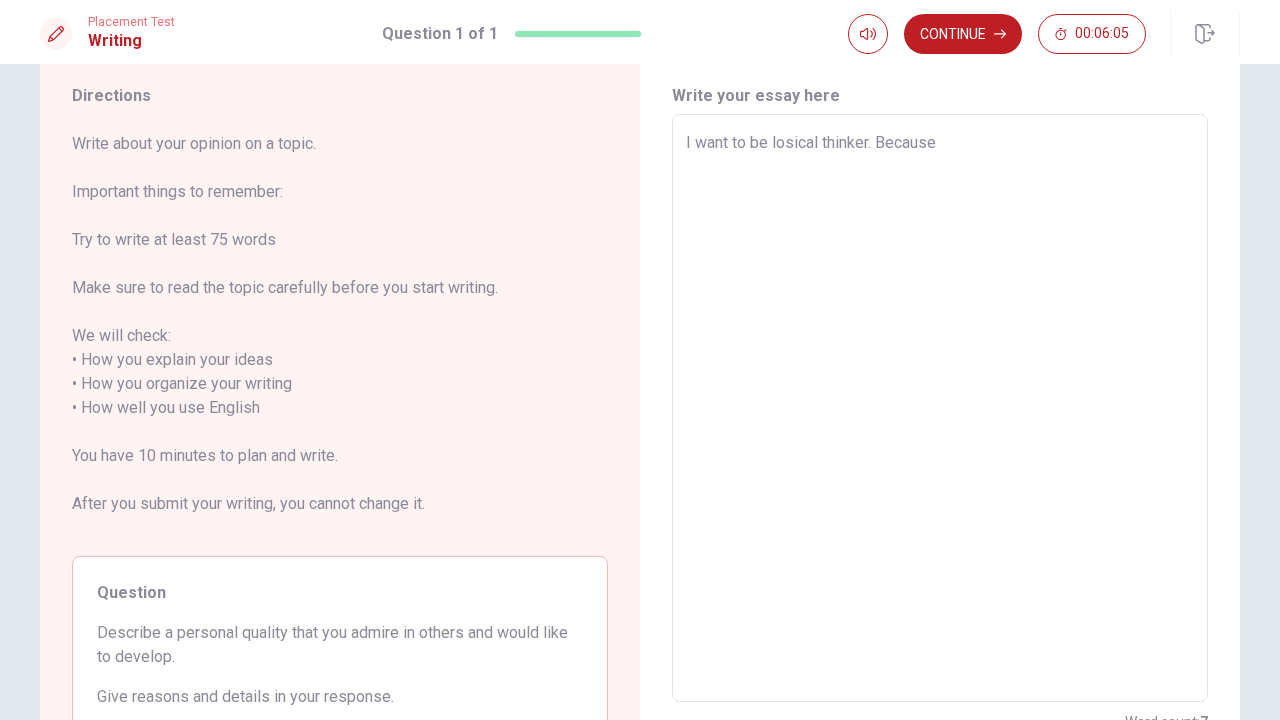 type on "I want to be losical thinker. Because I" 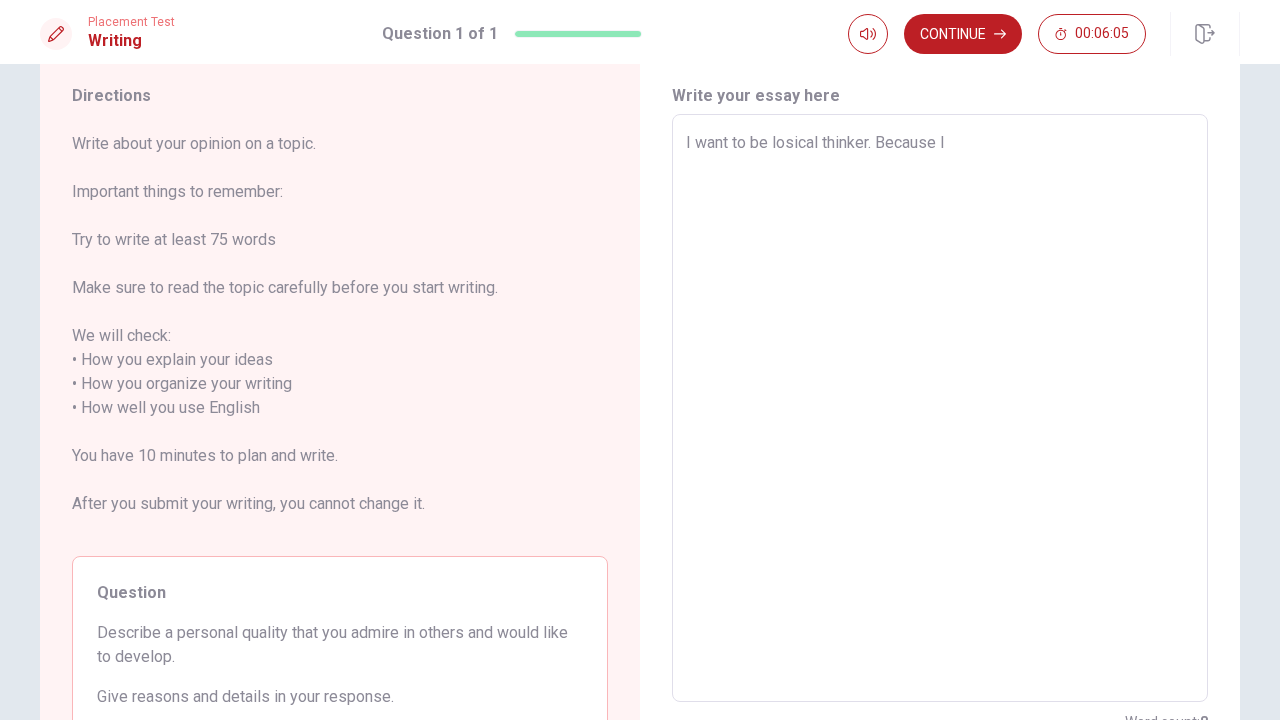 type on "x" 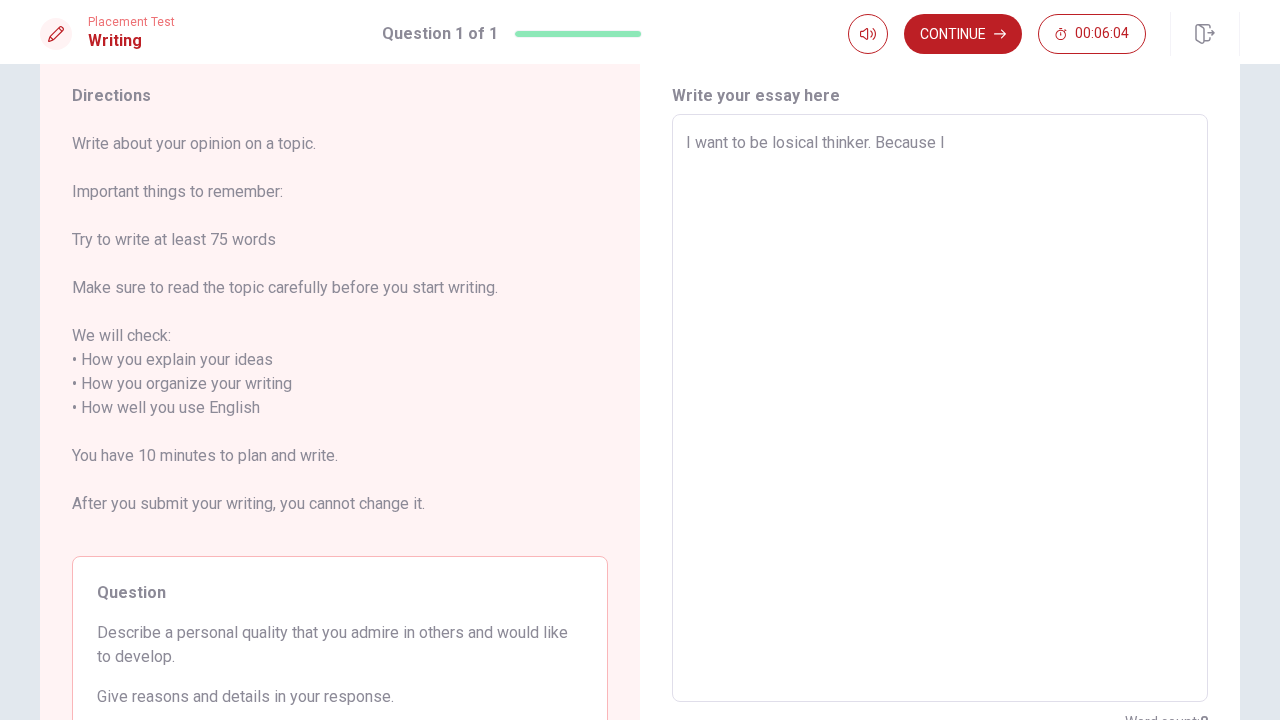 type on "I want to be losical thinker. Because I" 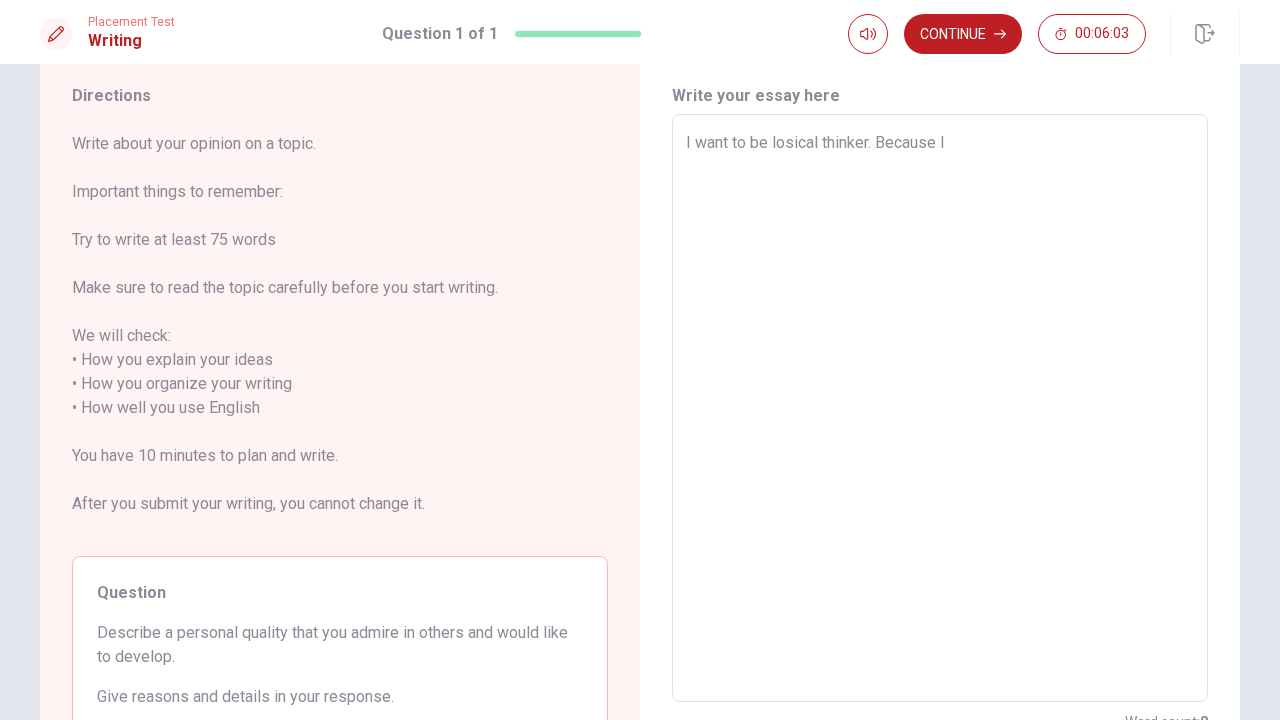 type on "I want to be losical thinker. Because I" 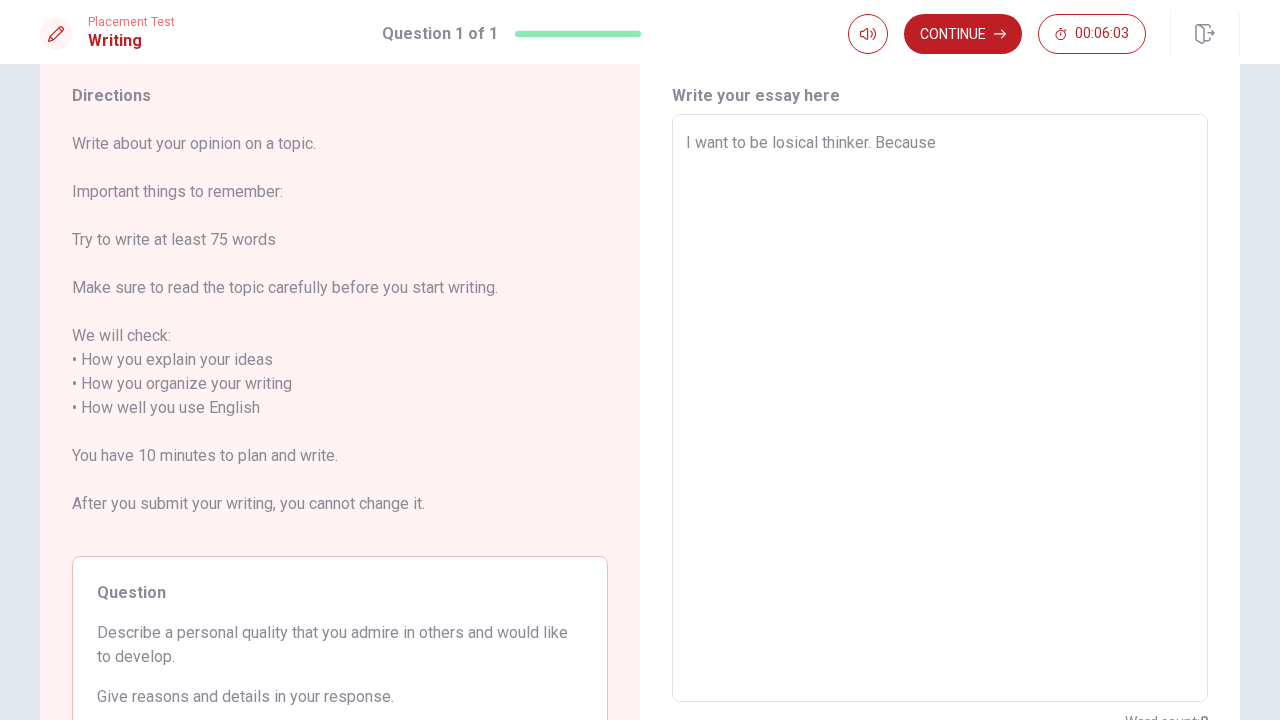 type on "x" 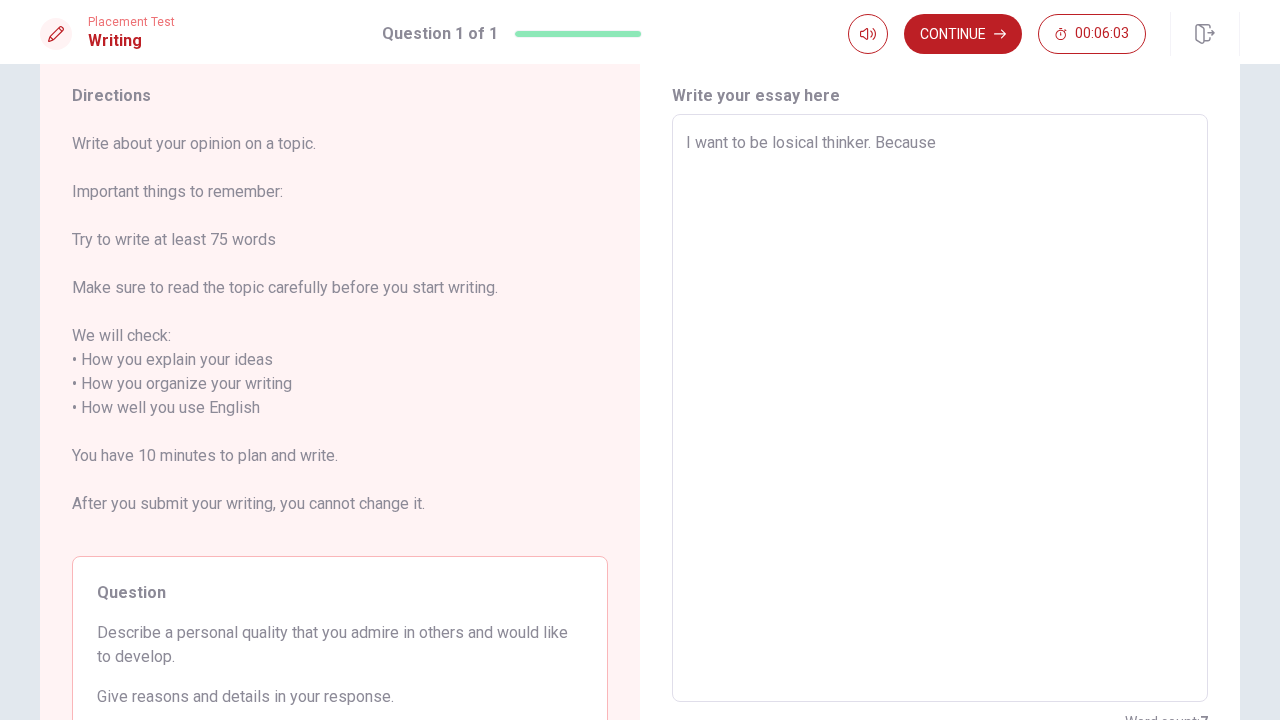 type on "I want to be losical thinker. Because t" 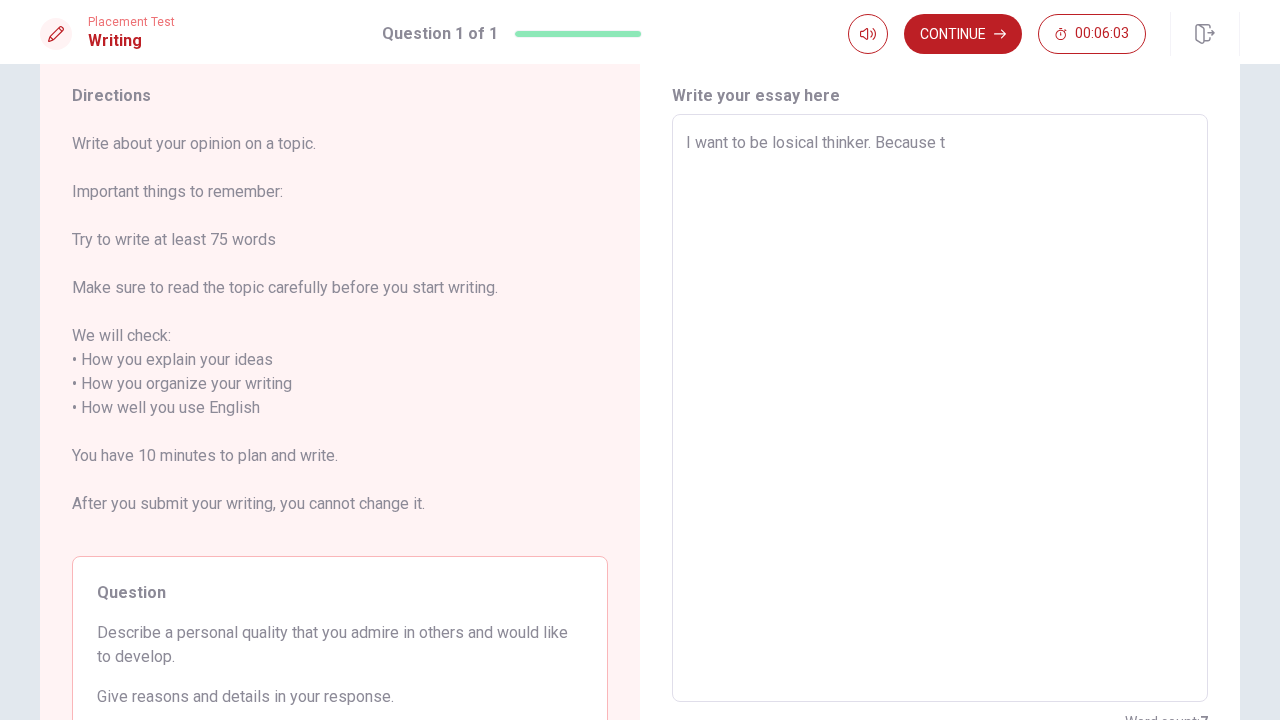 type on "x" 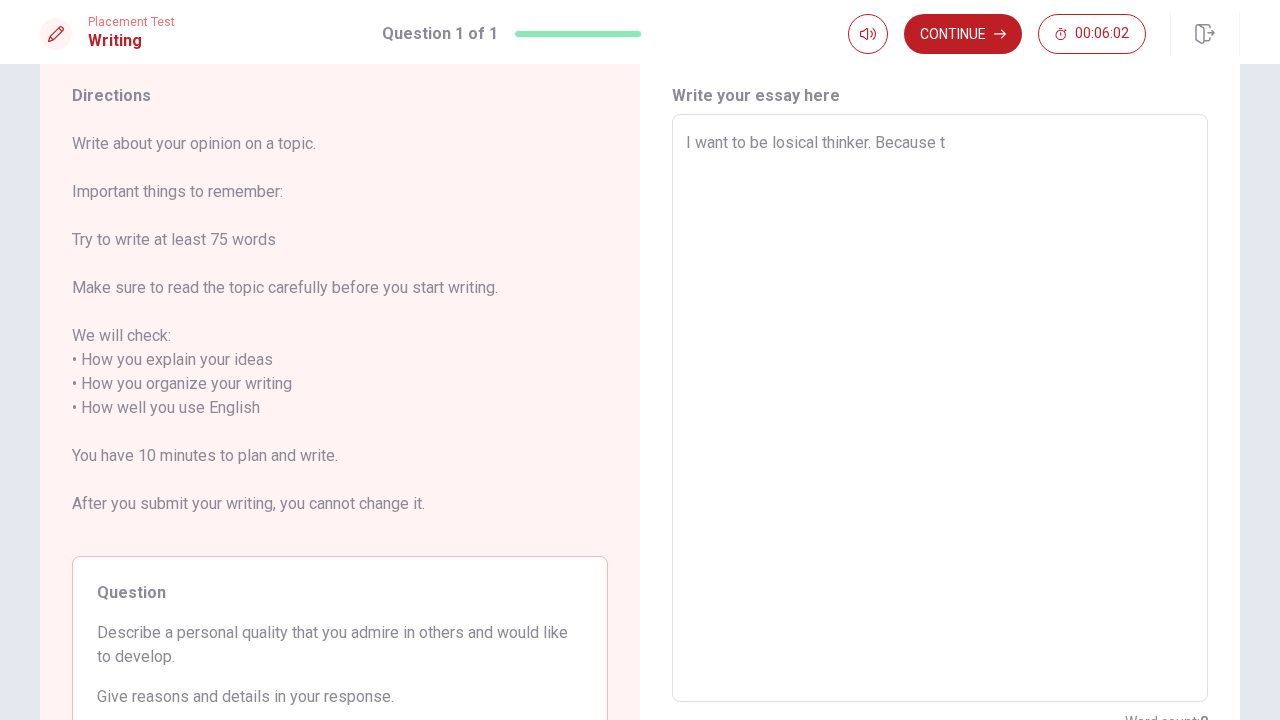 type on "I want to be losical thinker. Because th" 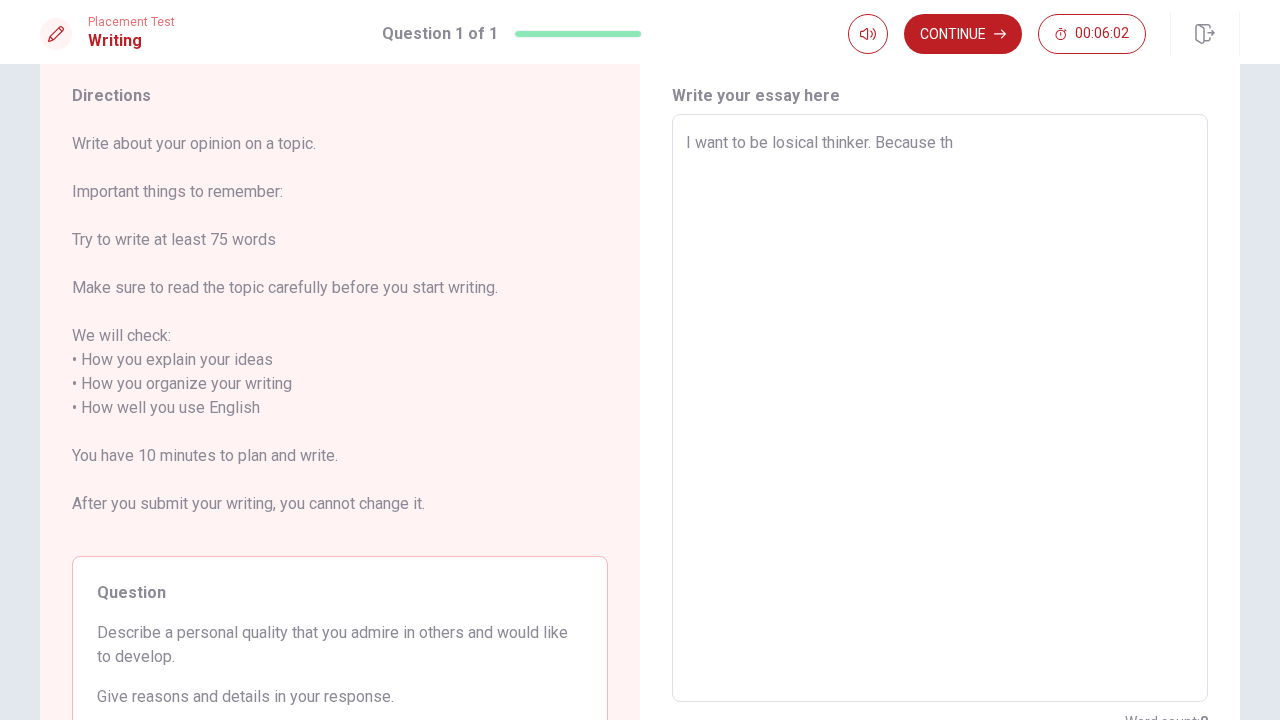 type on "x" 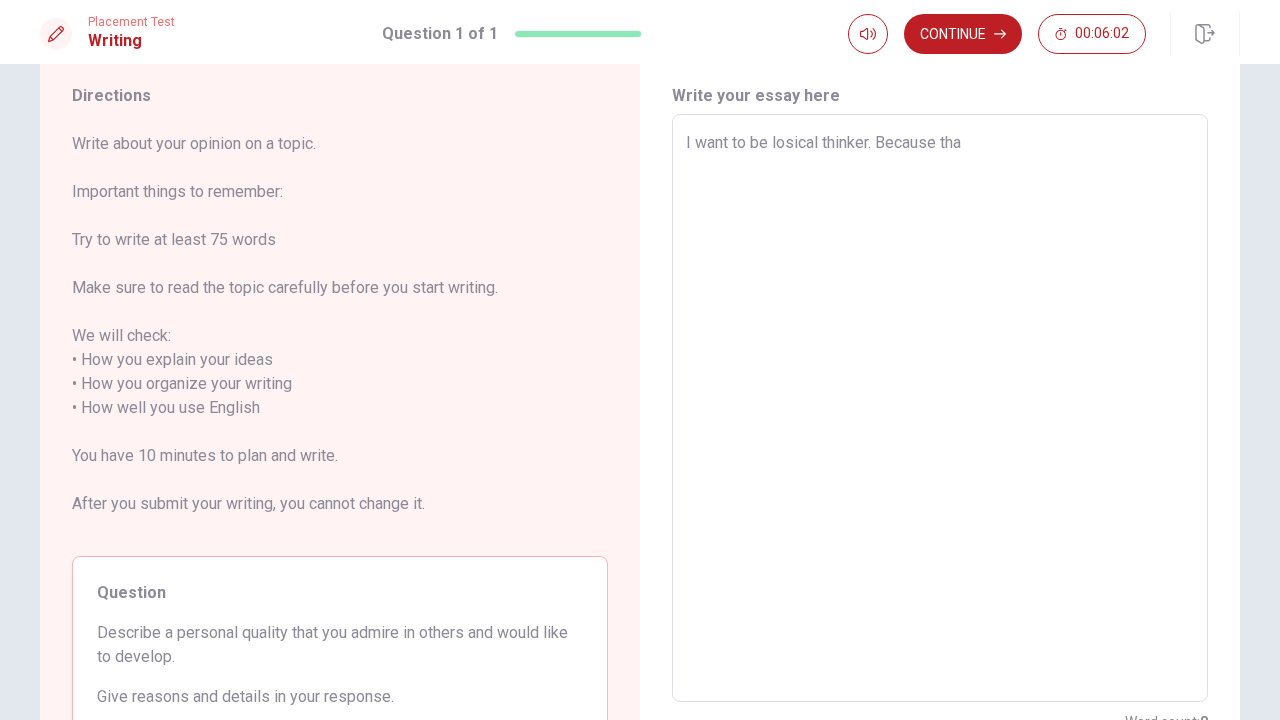 type on "I want to be losical thinker. Because that" 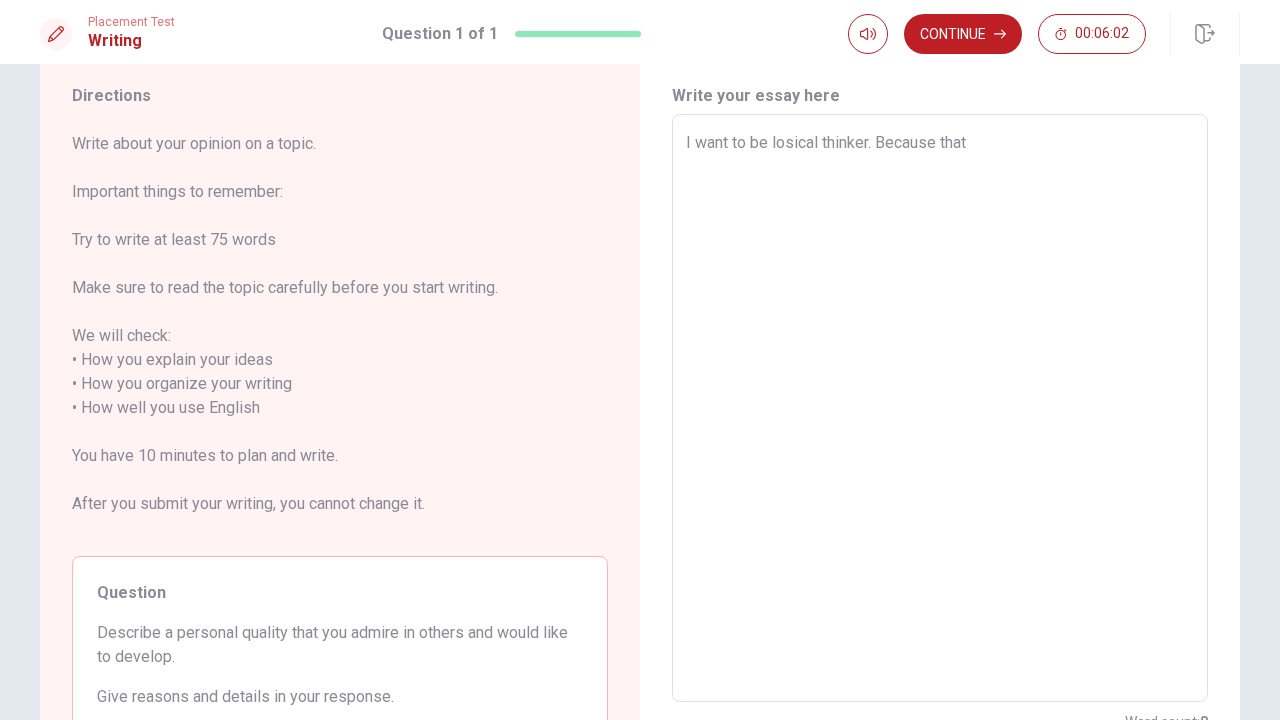 type on "x" 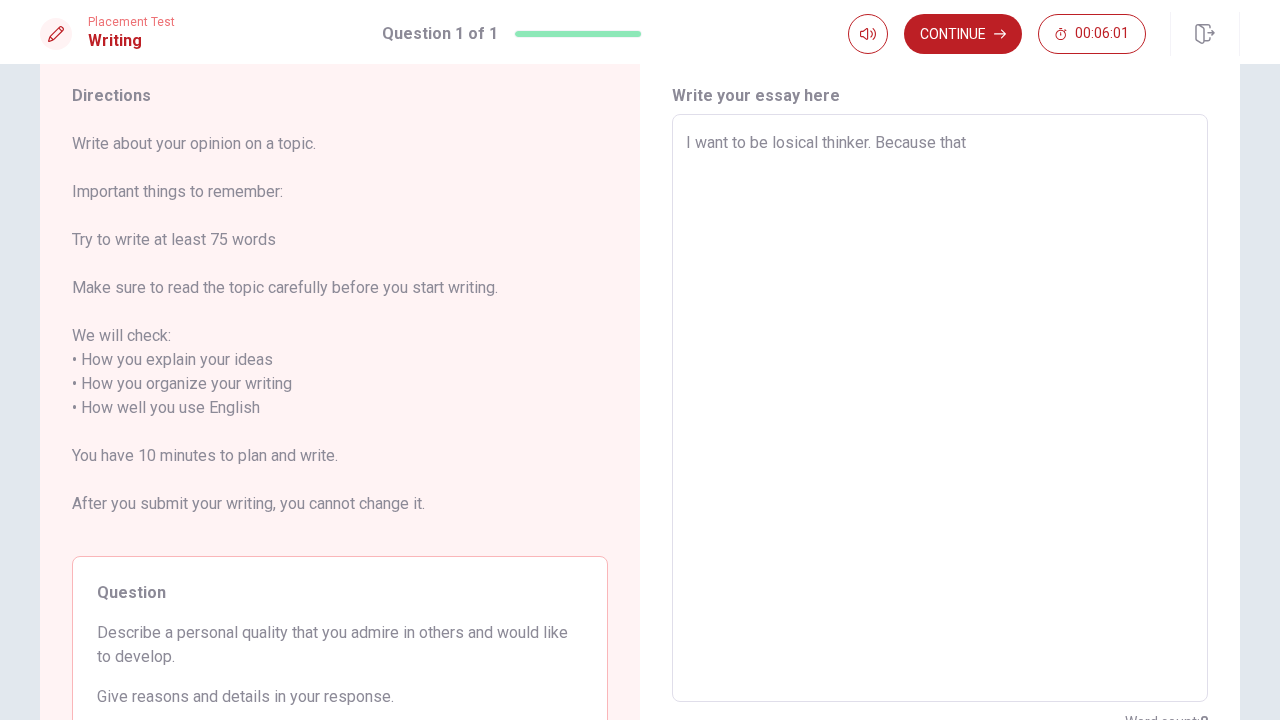 type on "I want to be losical thinker. Because that i" 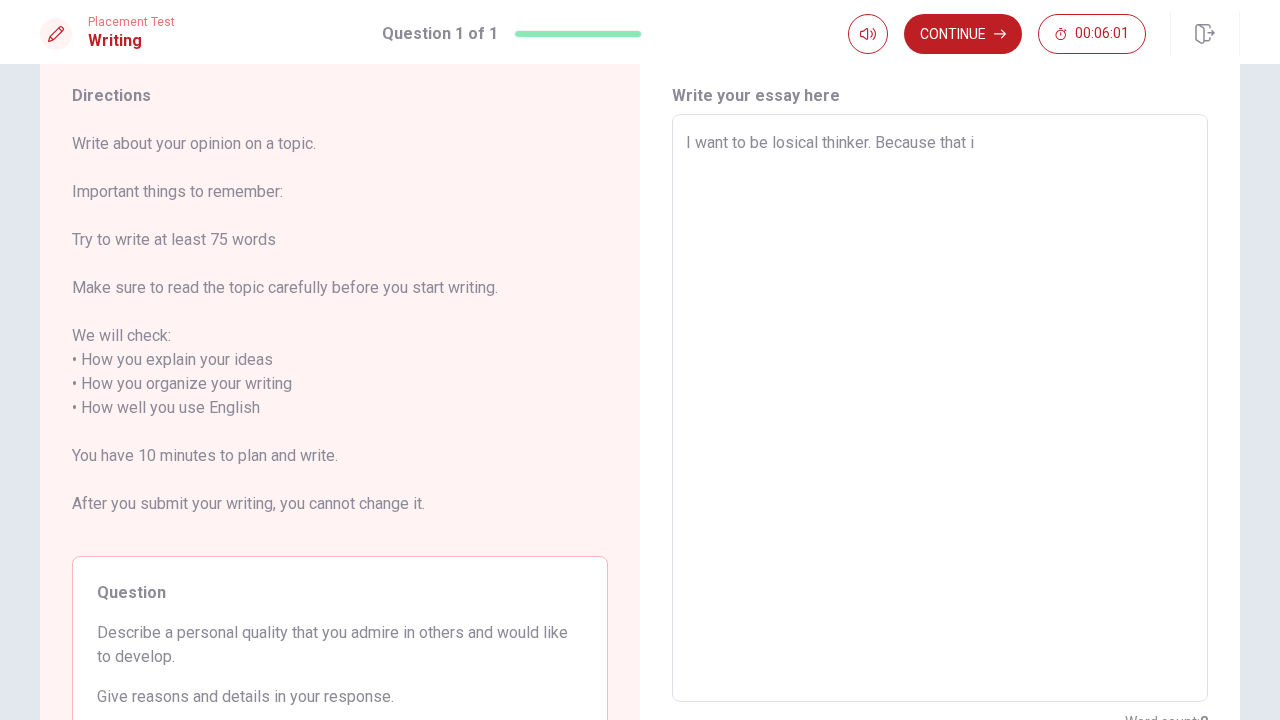 type on "x" 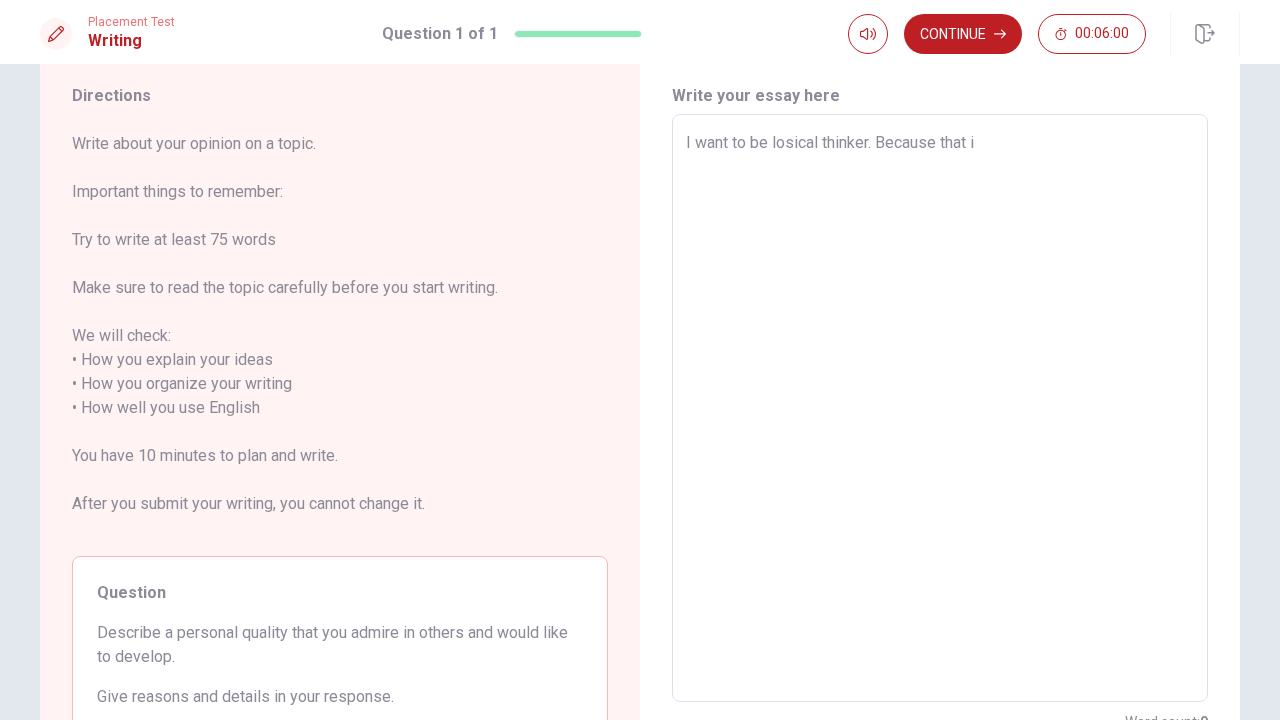 type on "I want to be losical thinker. Because that is" 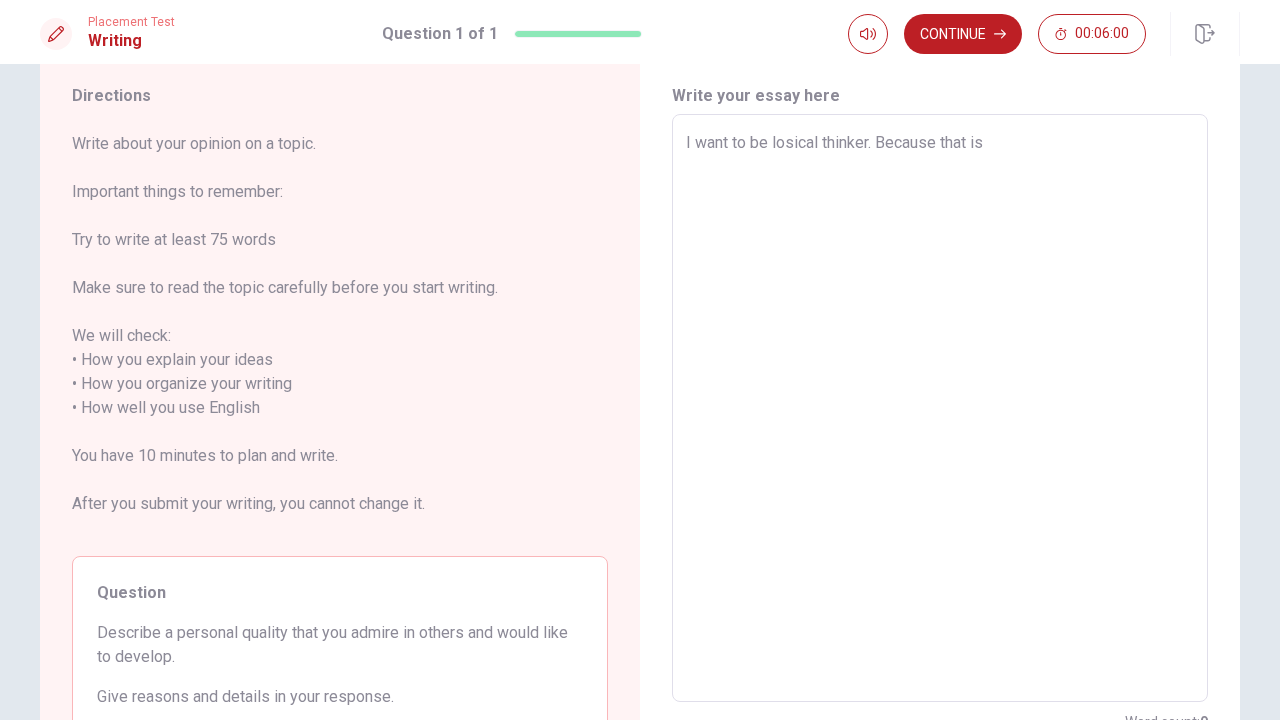 type on "x" 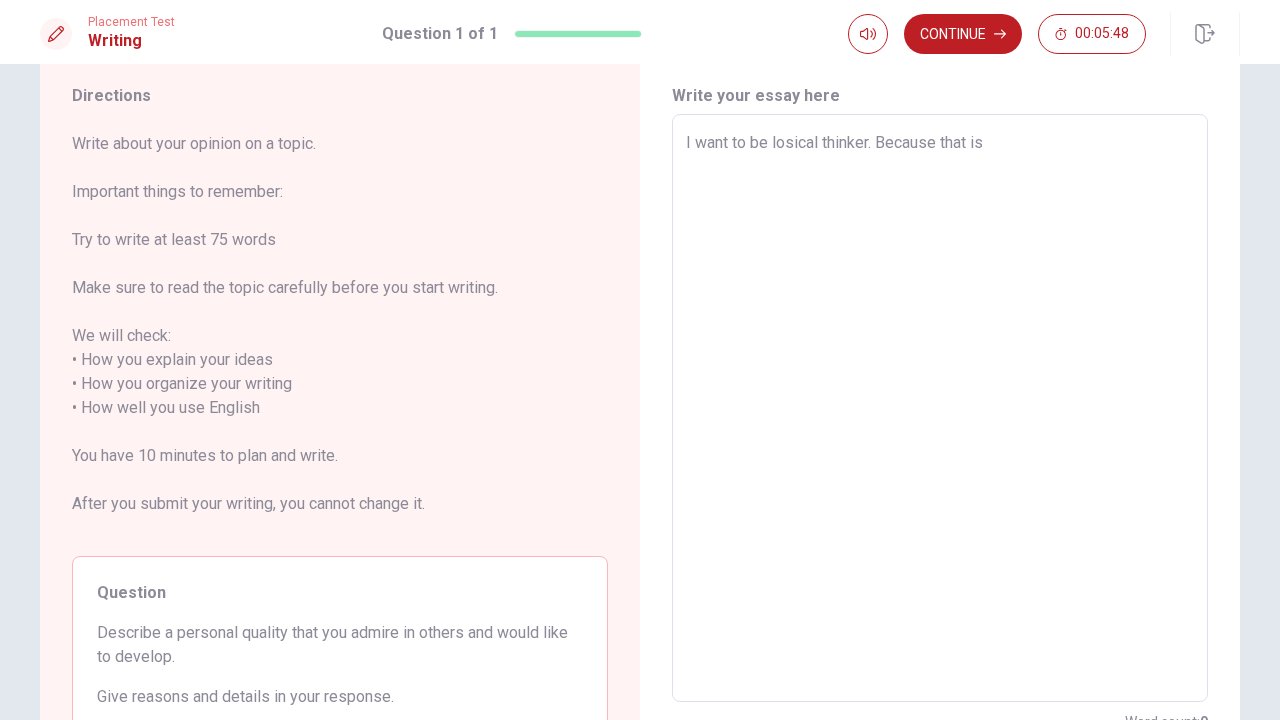 type on "x" 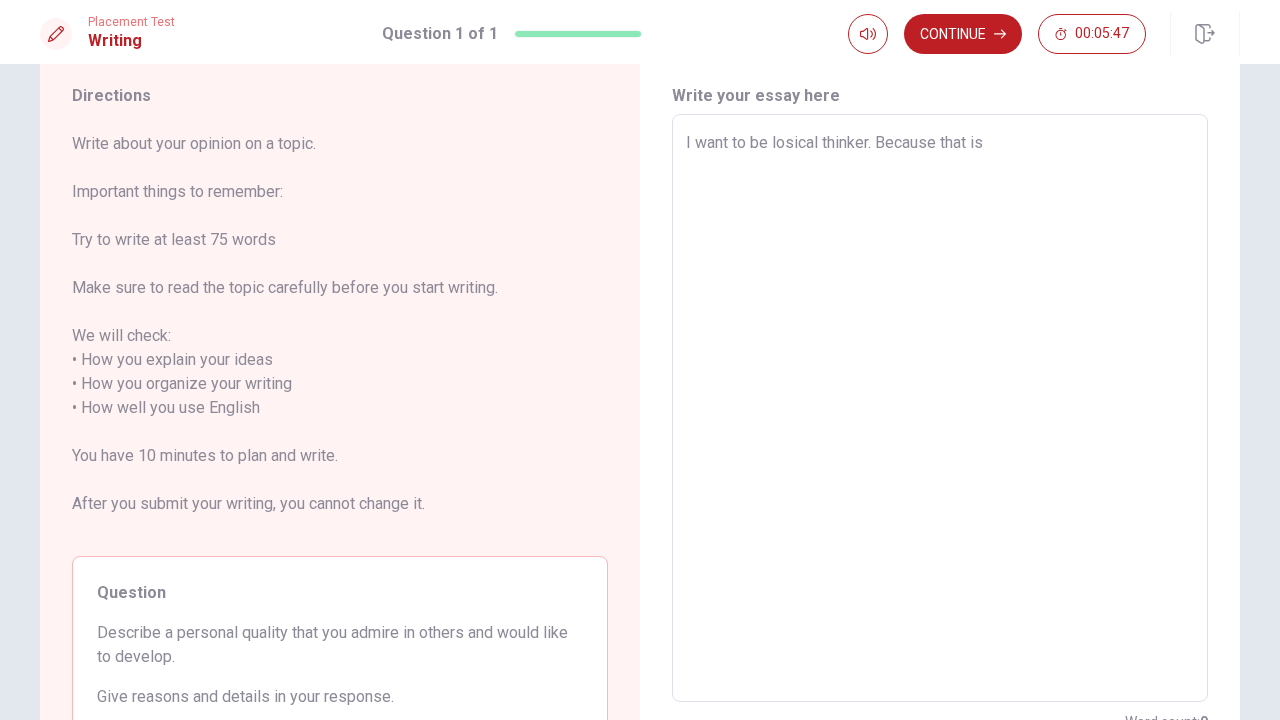type on "I want to be losical thinker. Because that is a" 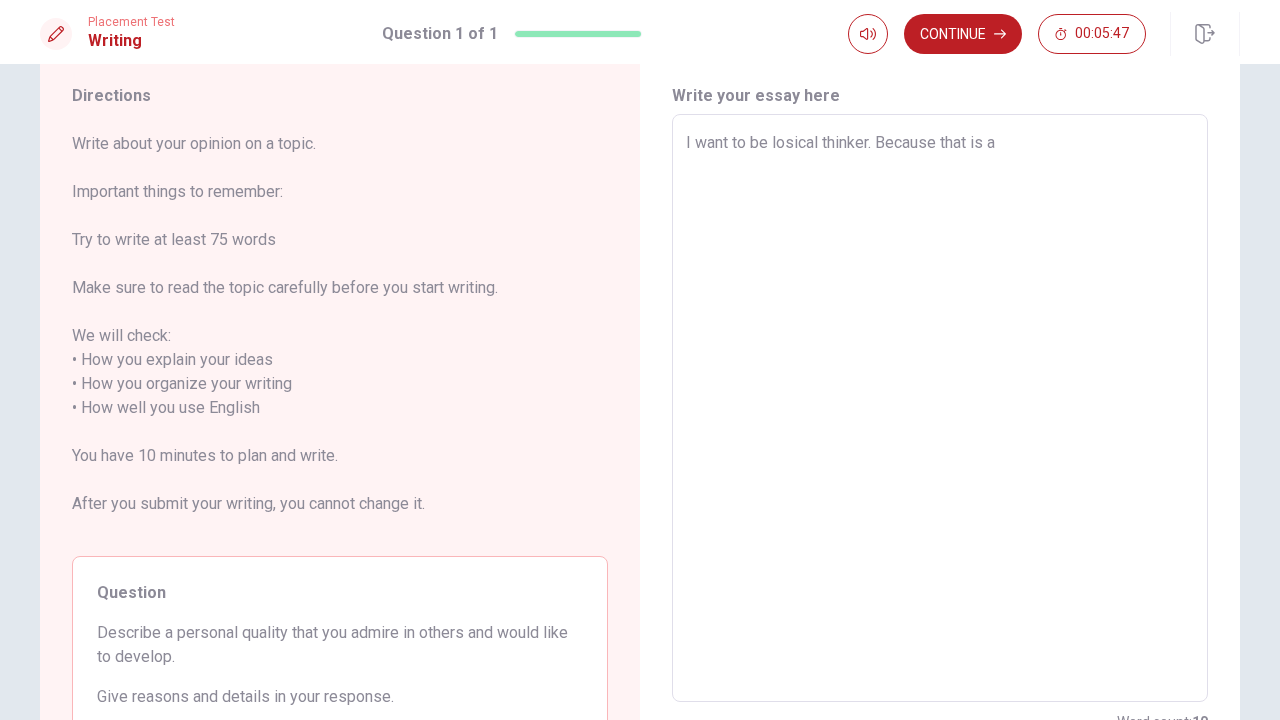 type on "x" 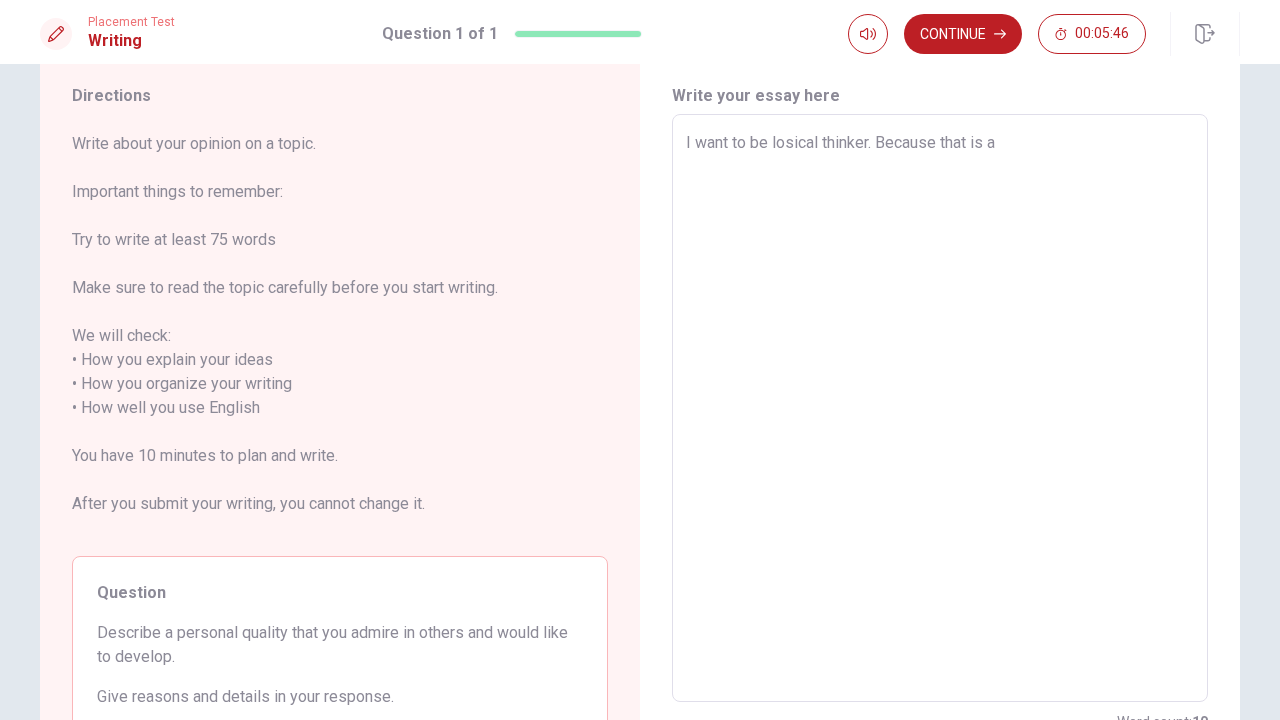 type on "I want to be losical thinker. Because that is a l" 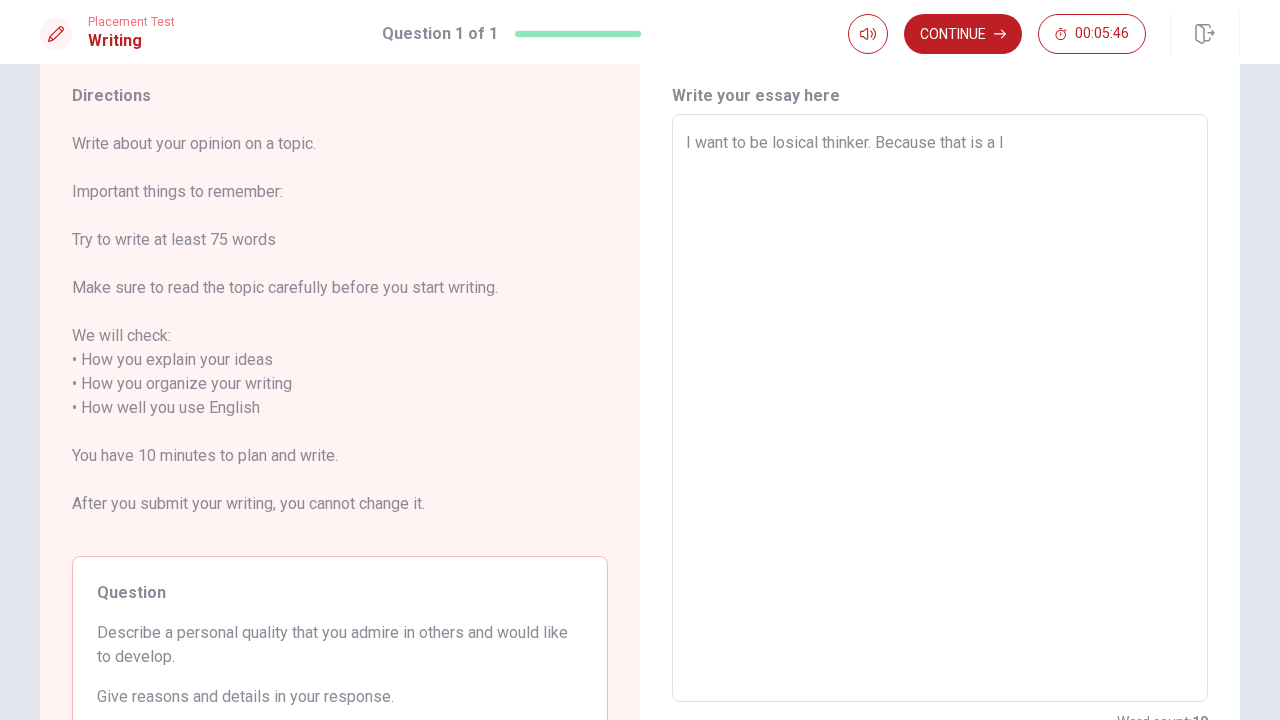 type on "x" 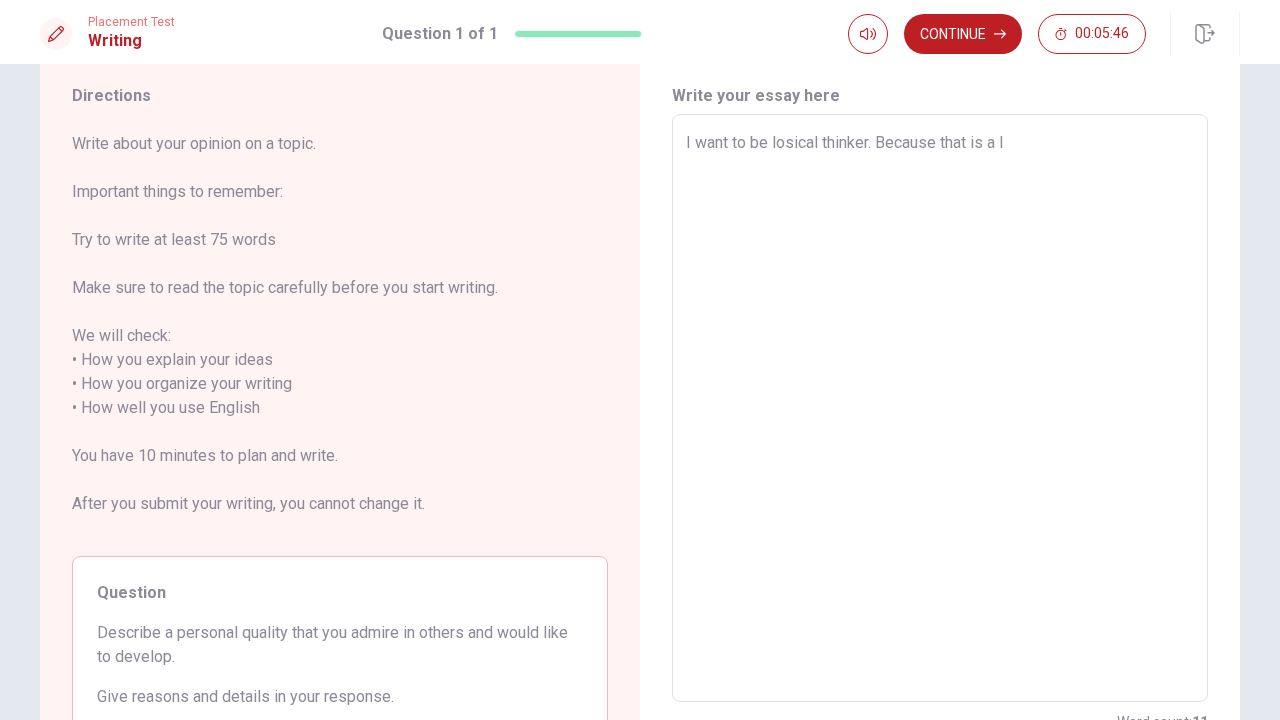 type 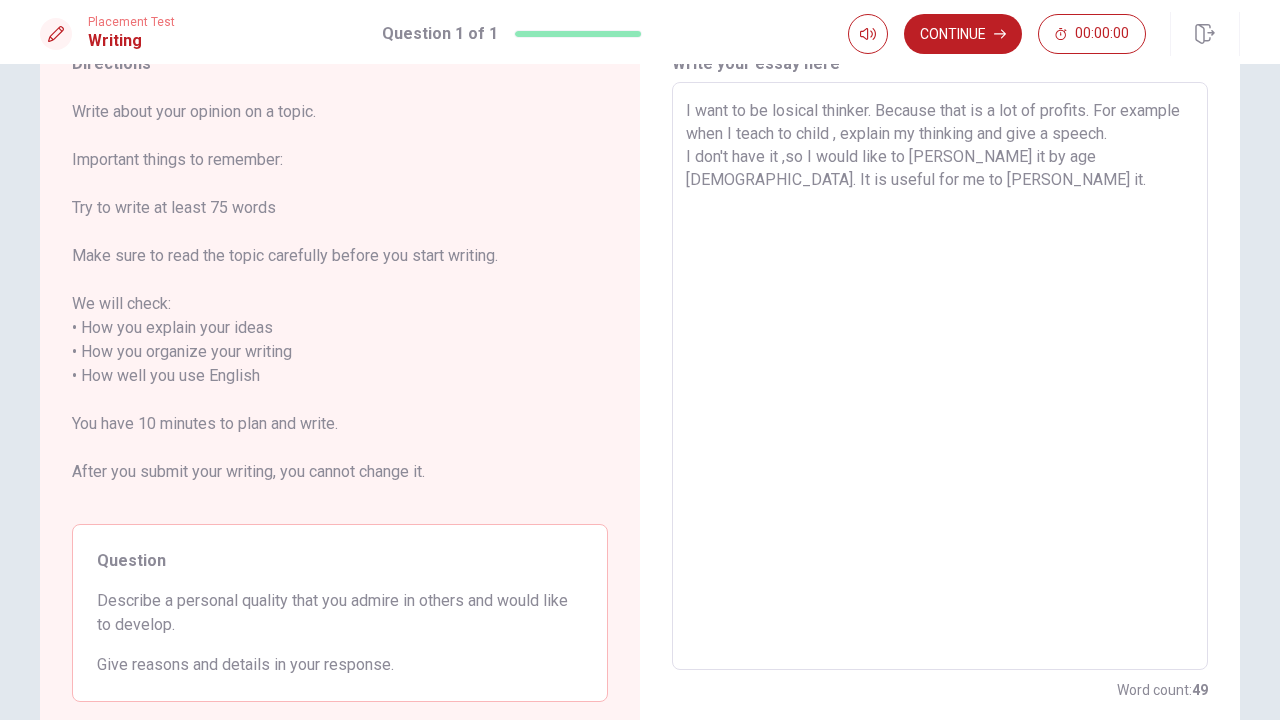scroll, scrollTop: 72, scrollLeft: 0, axis: vertical 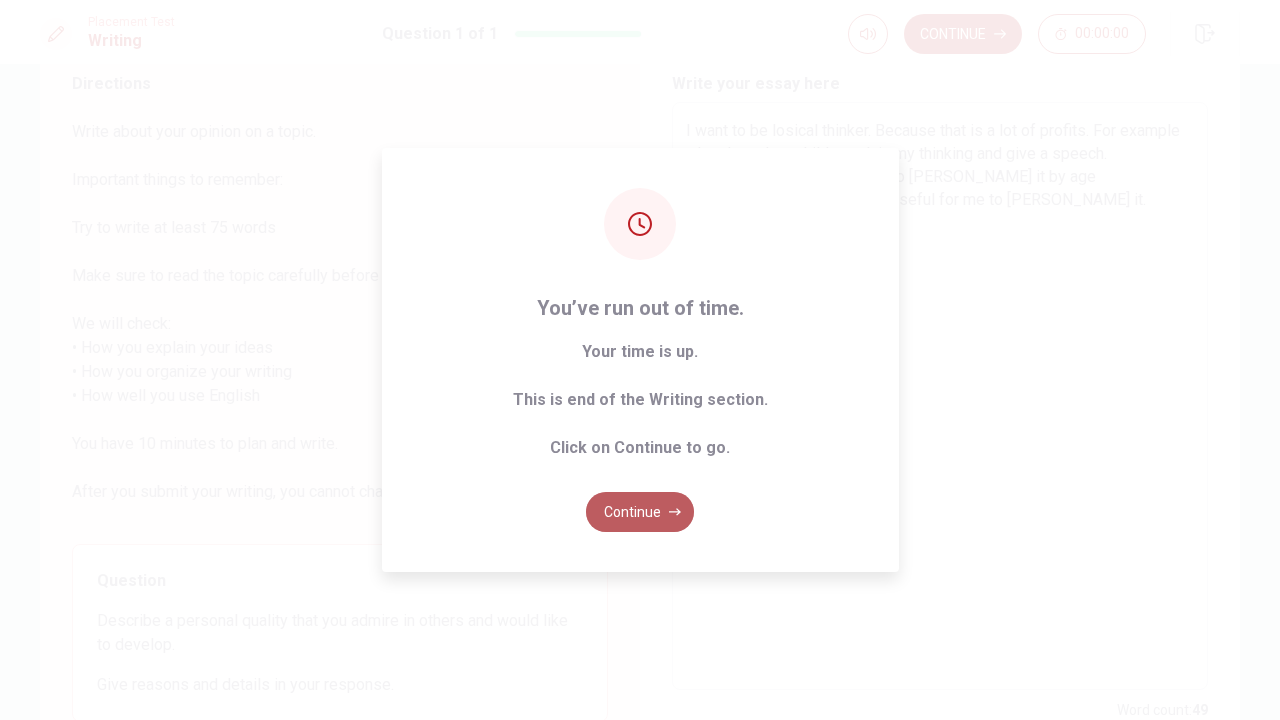 click on "Continue" at bounding box center [640, 512] 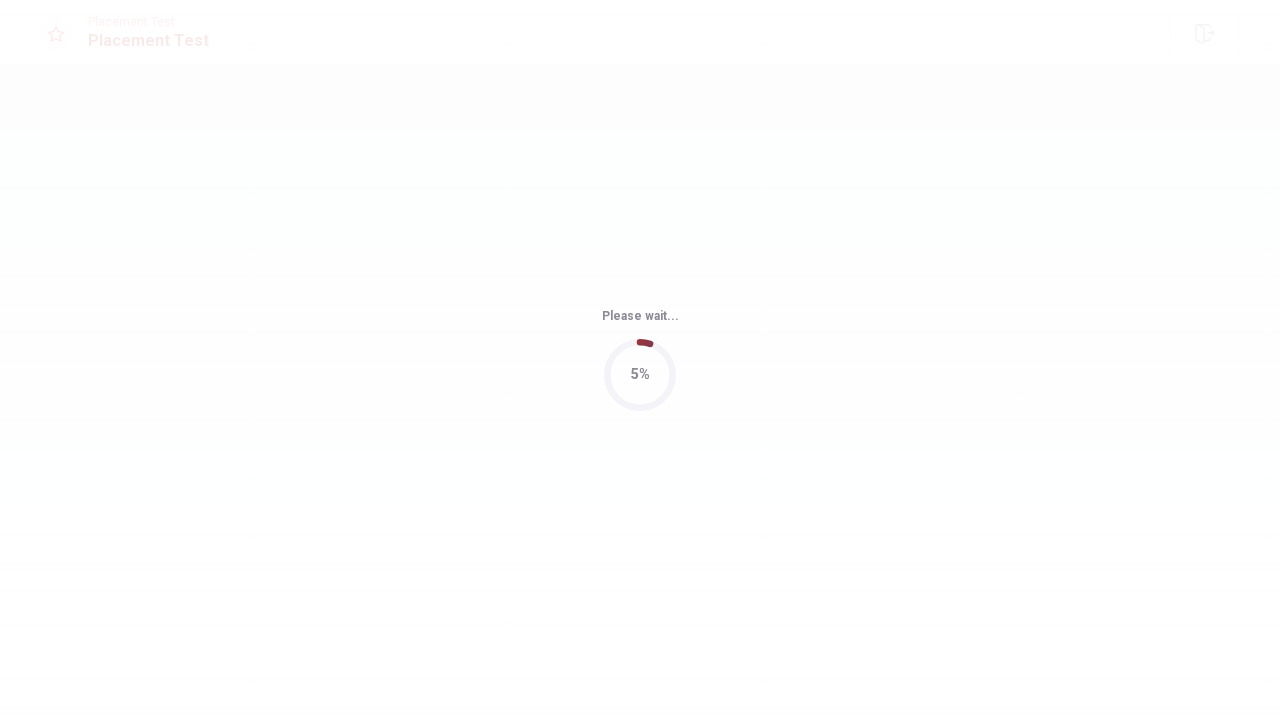 scroll, scrollTop: 0, scrollLeft: 0, axis: both 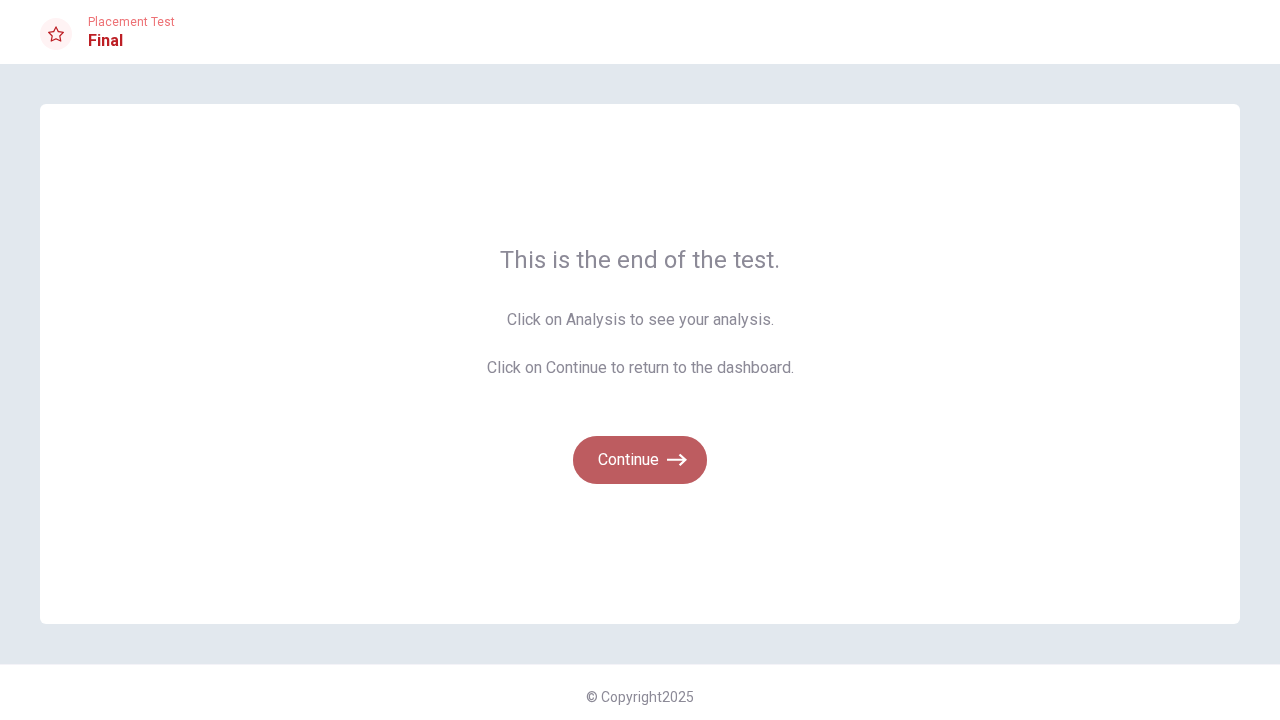 click on "Continue" at bounding box center [640, 460] 